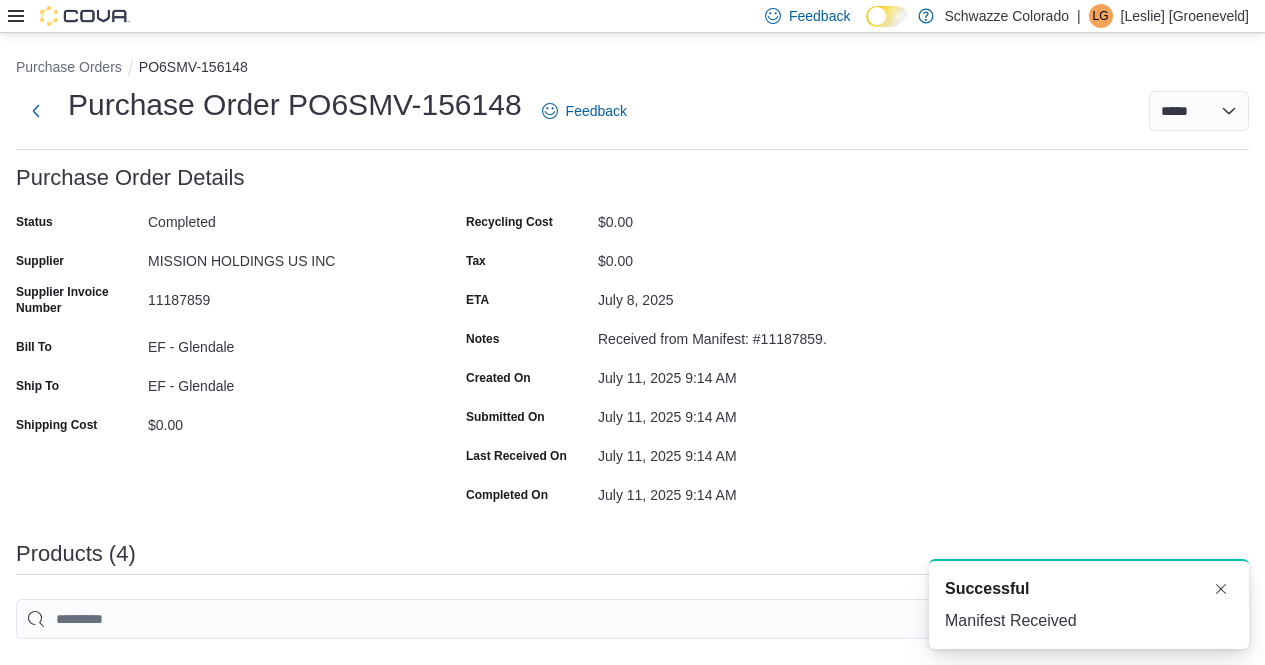 scroll, scrollTop: 0, scrollLeft: 0, axis: both 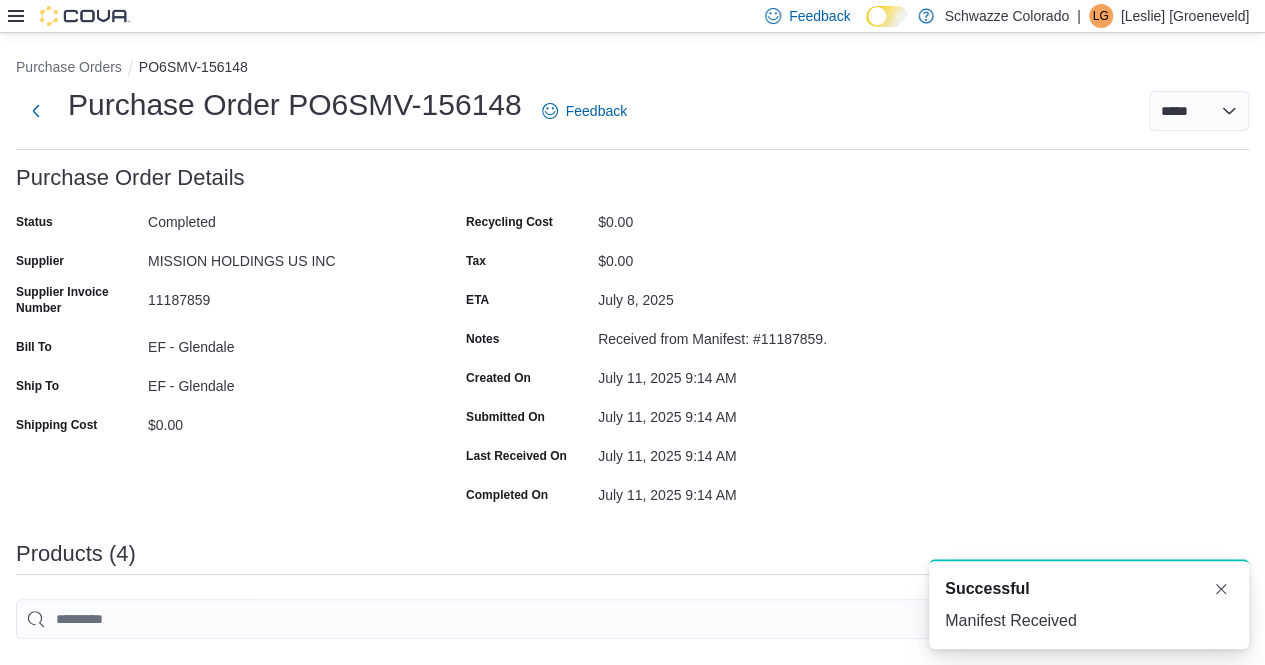 click 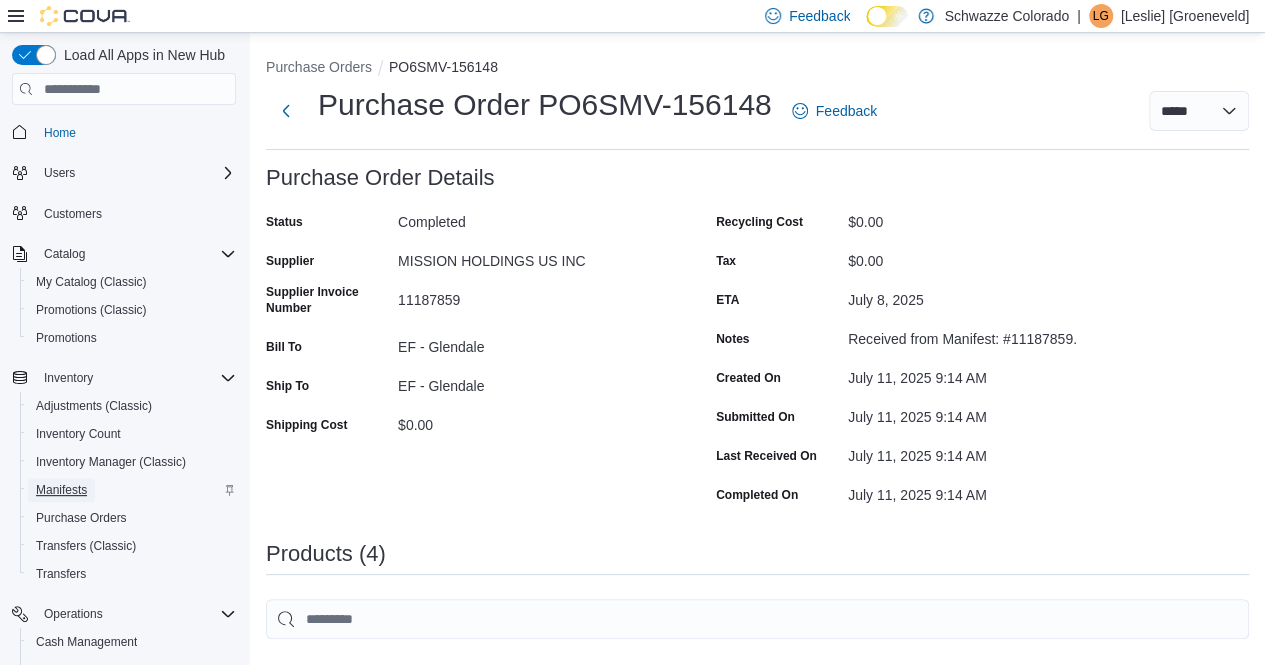 click on "Manifests" at bounding box center [61, 490] 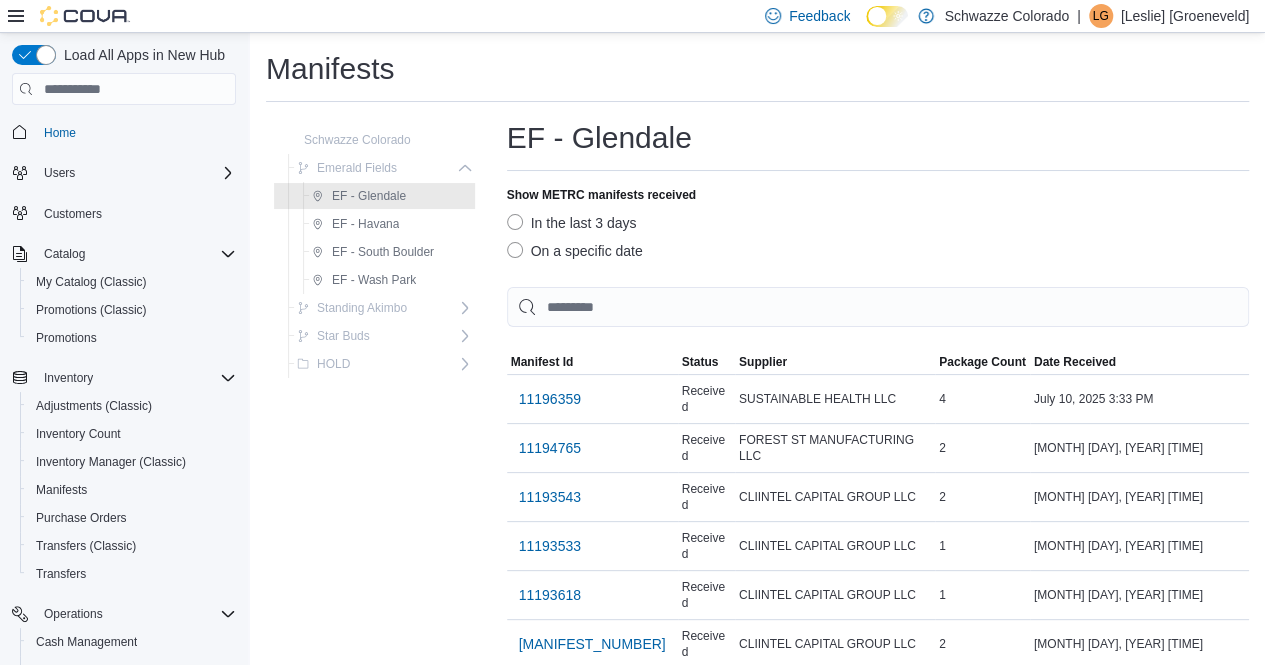 click on "On a specific date" at bounding box center [575, 251] 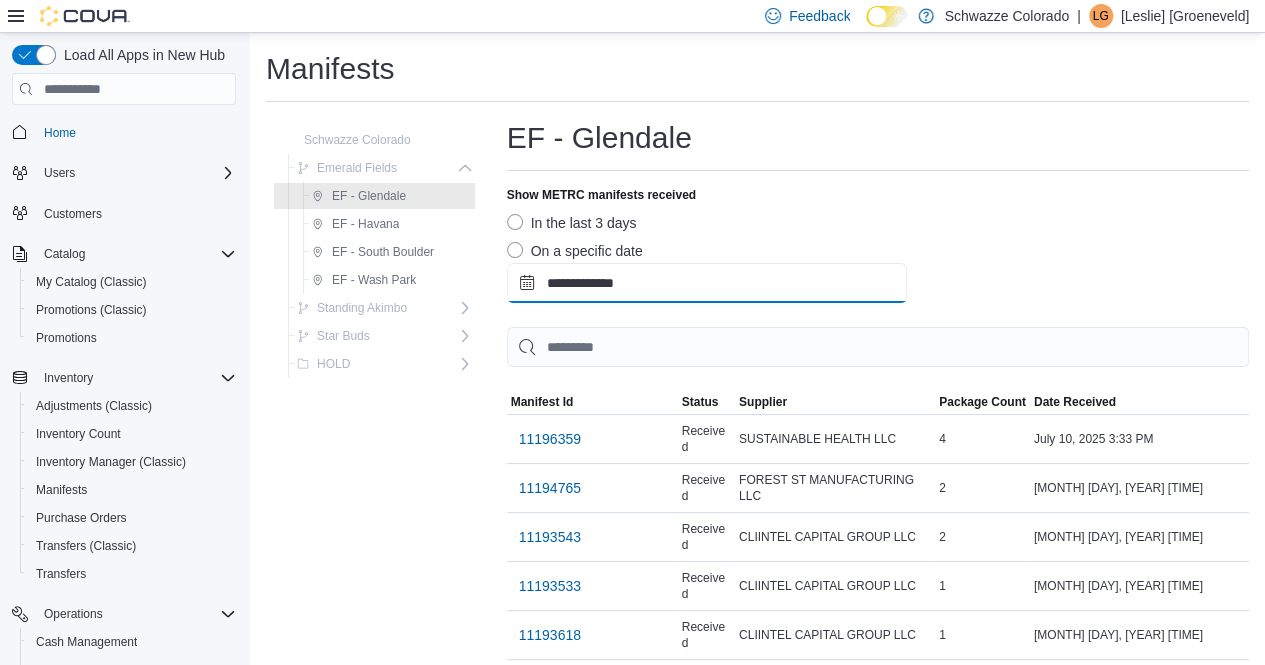 click on "**********" at bounding box center (707, 283) 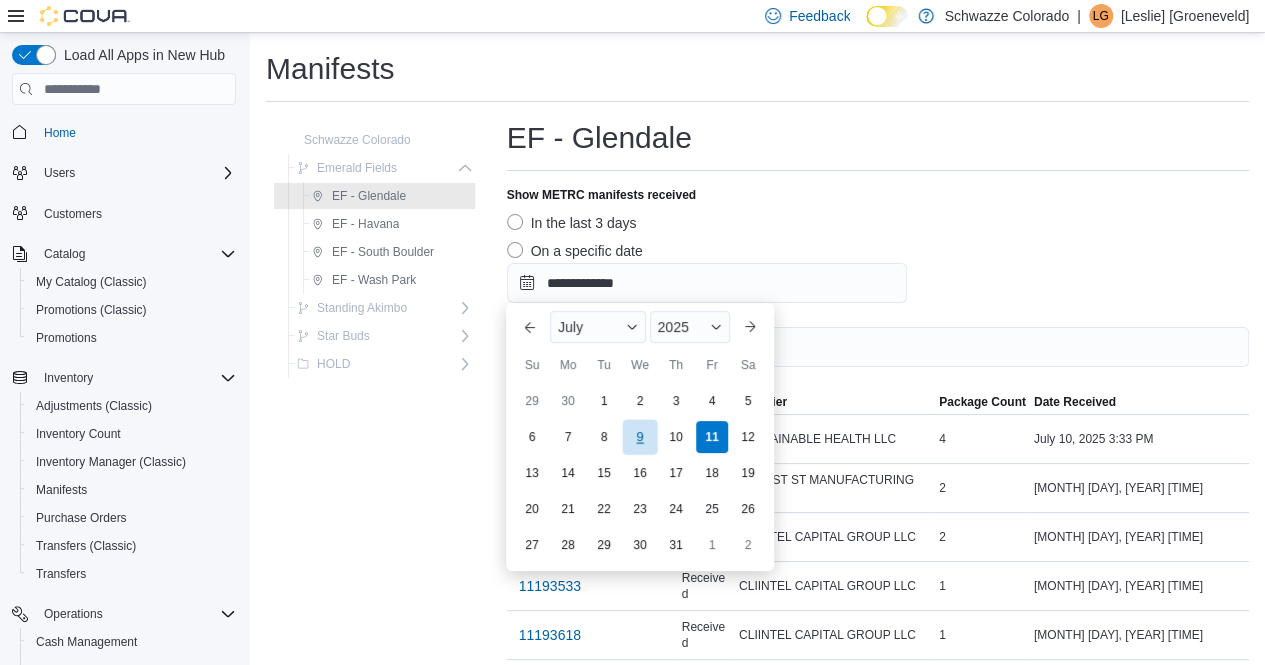 click on "9" at bounding box center (639, 437) 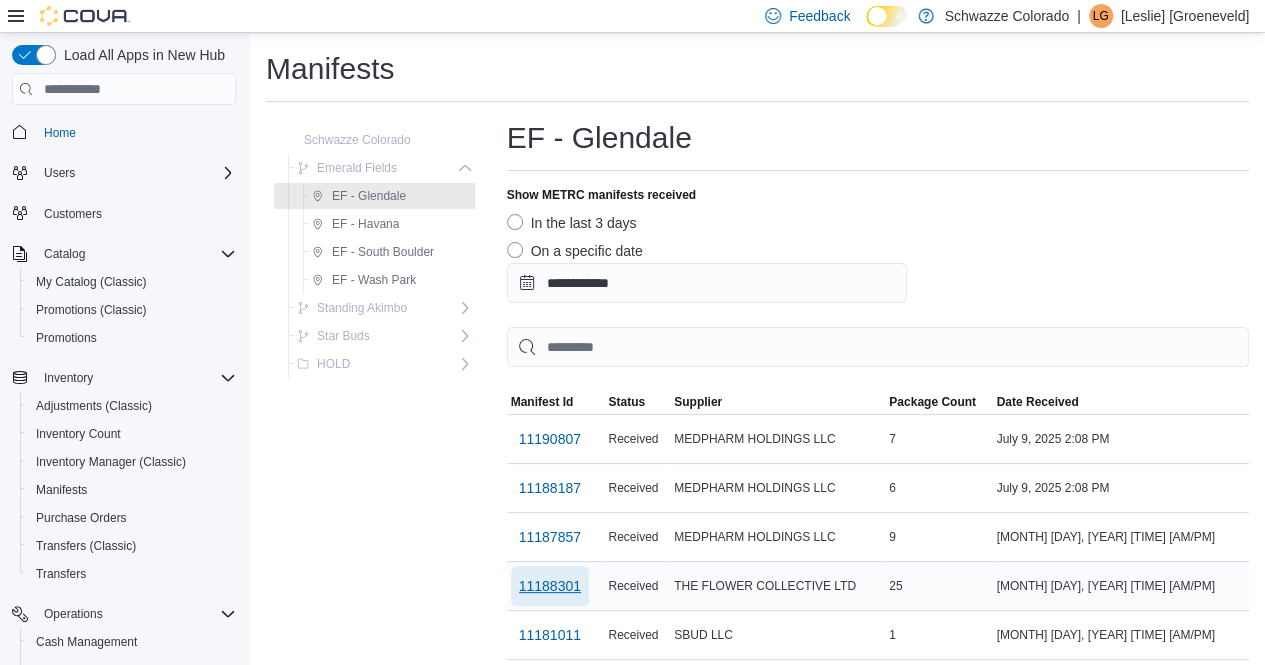 click on "11188301" at bounding box center [550, 586] 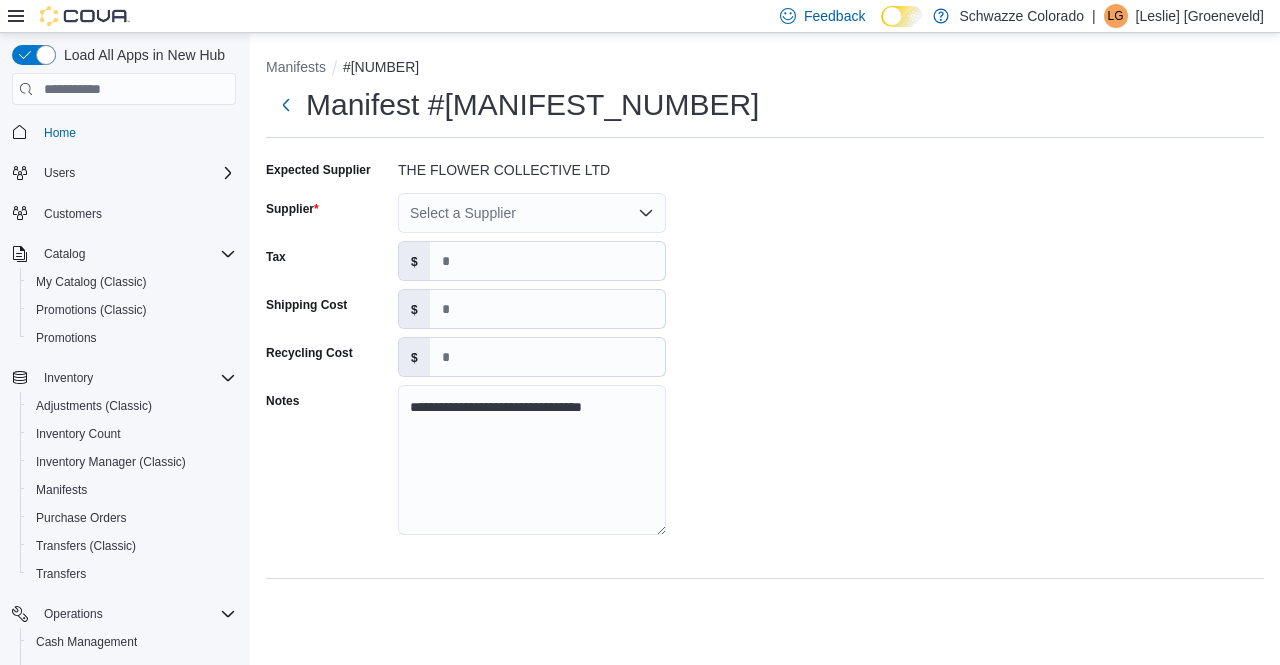 click on "Select a Supplier" at bounding box center [532, 213] 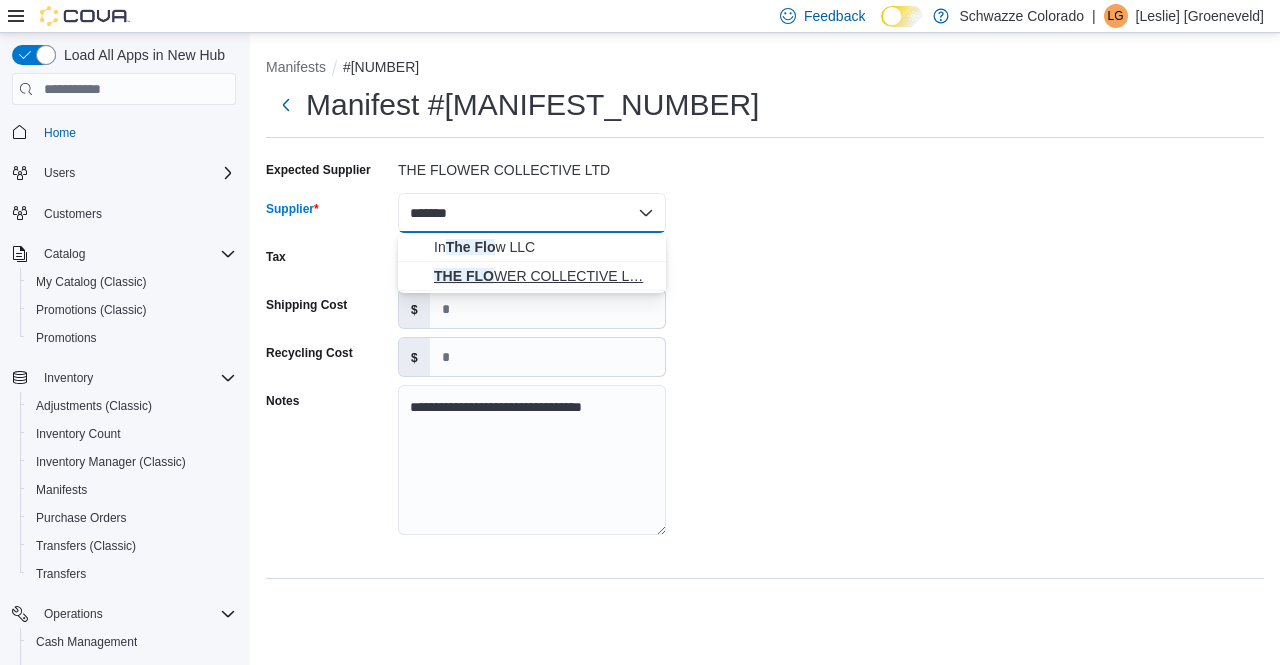 type on "*******" 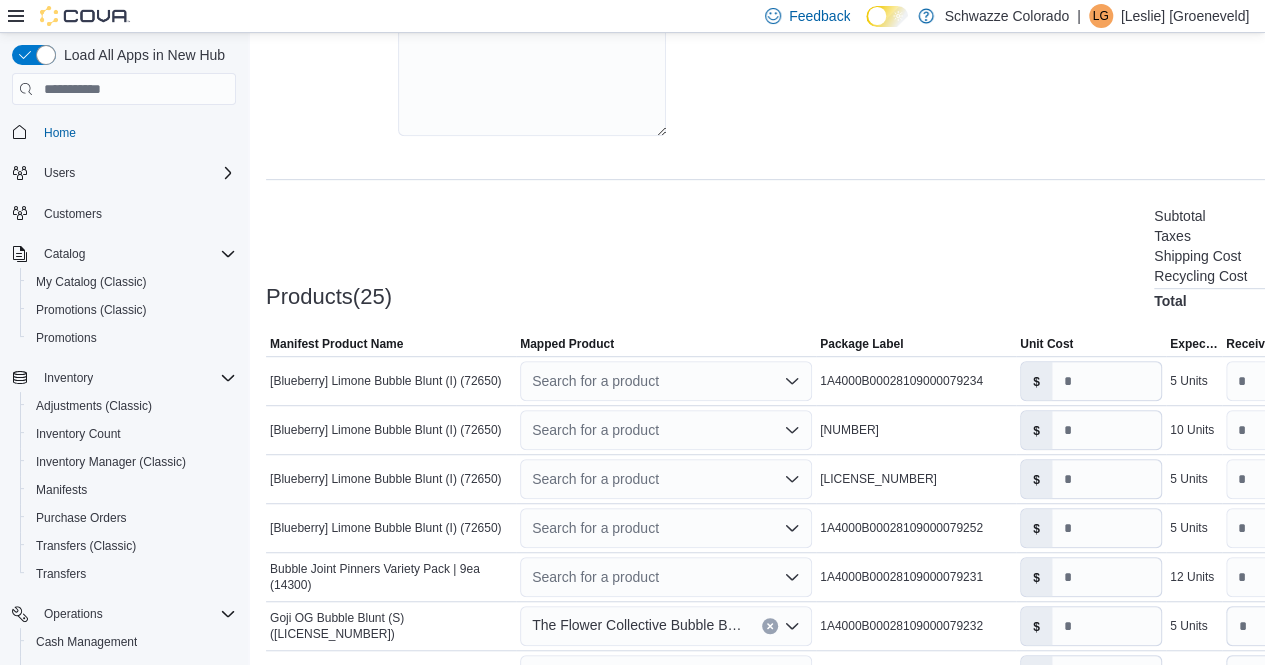 scroll, scrollTop: 400, scrollLeft: 0, axis: vertical 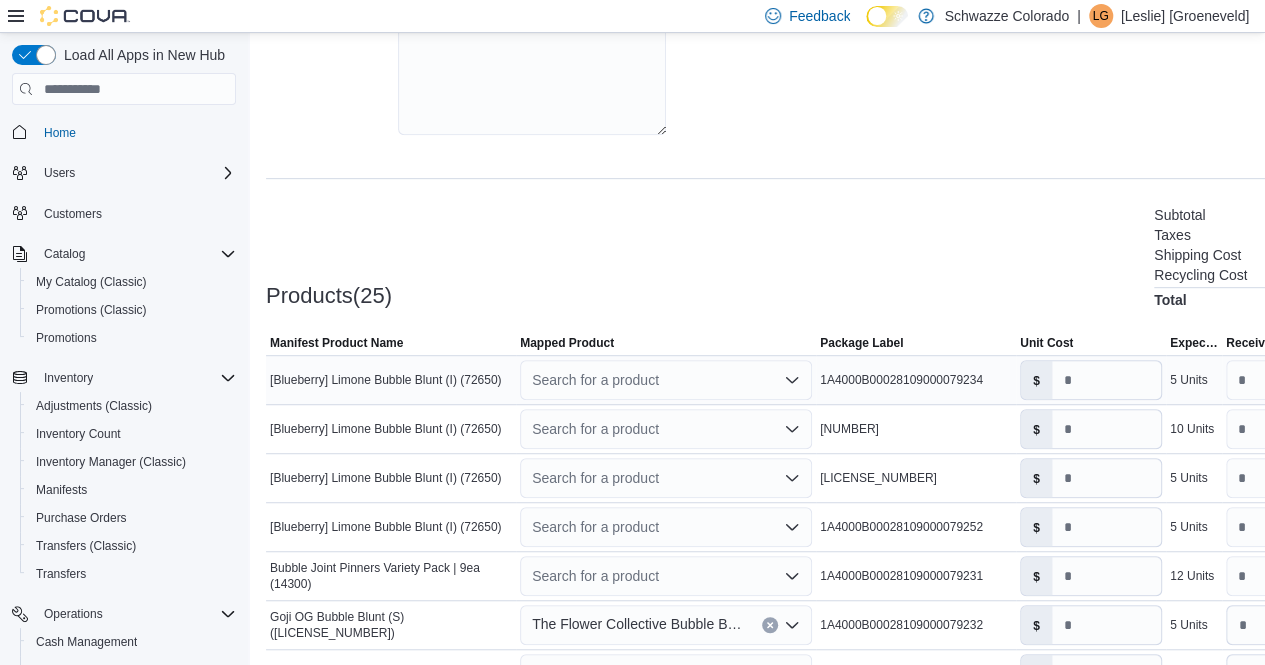 click on "Search for a product" at bounding box center [666, 380] 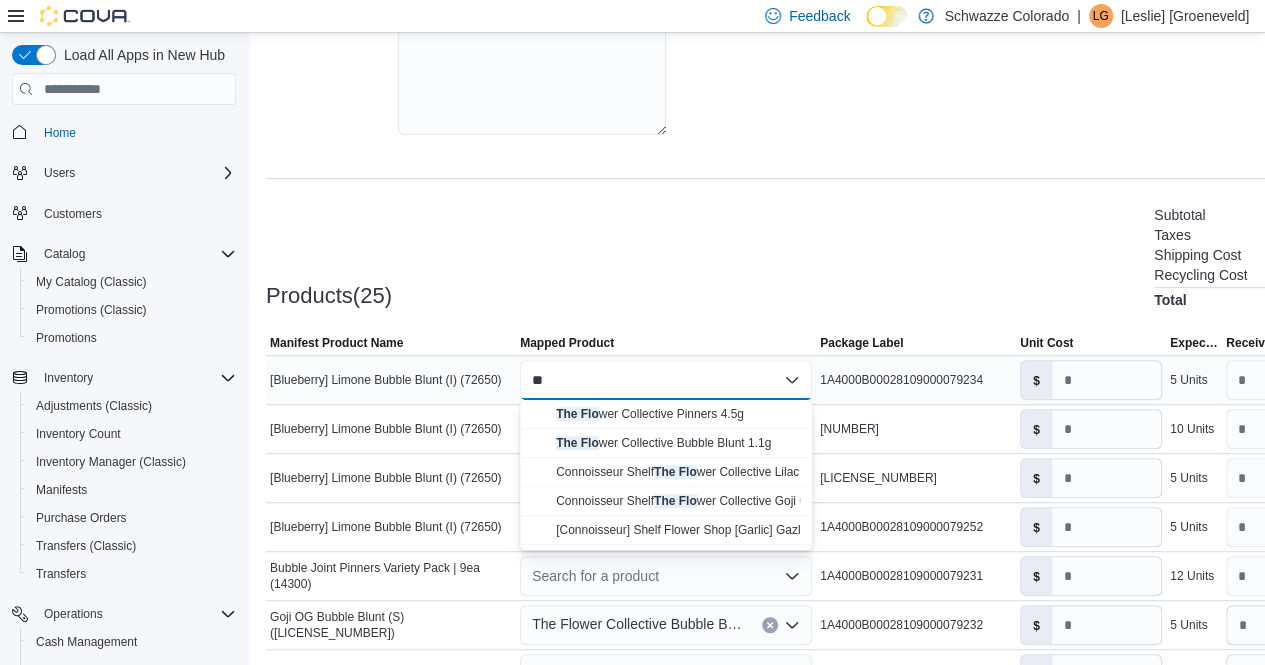 type on "*" 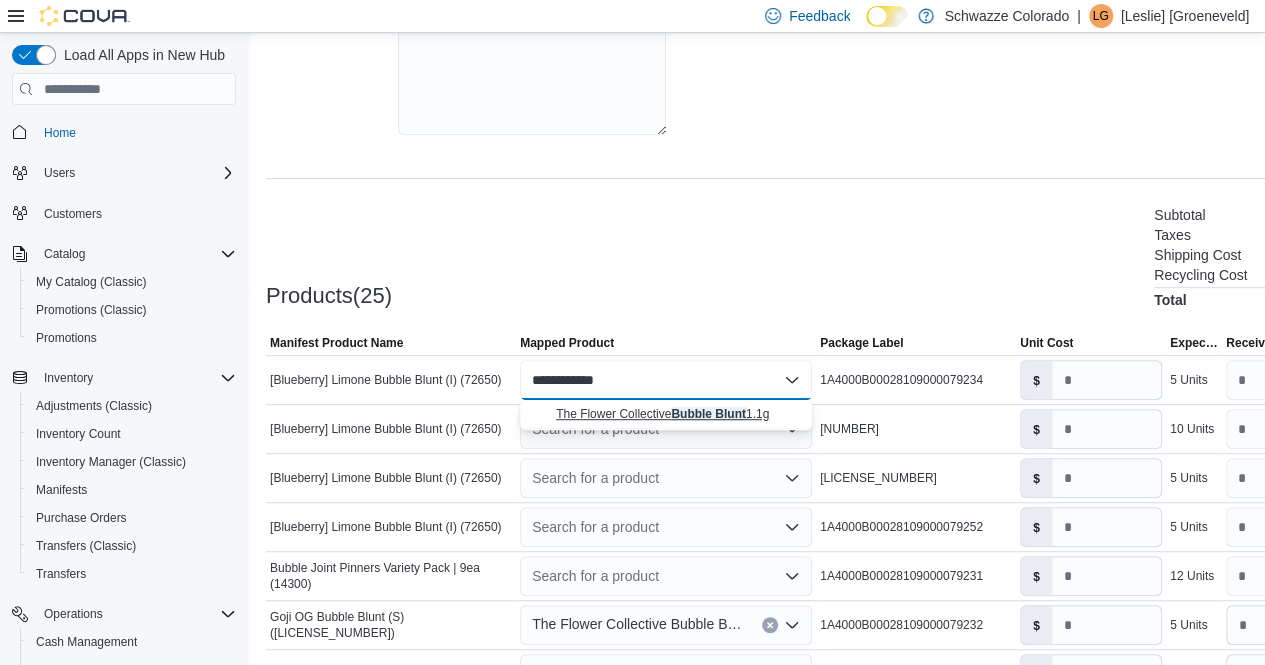 type on "**********" 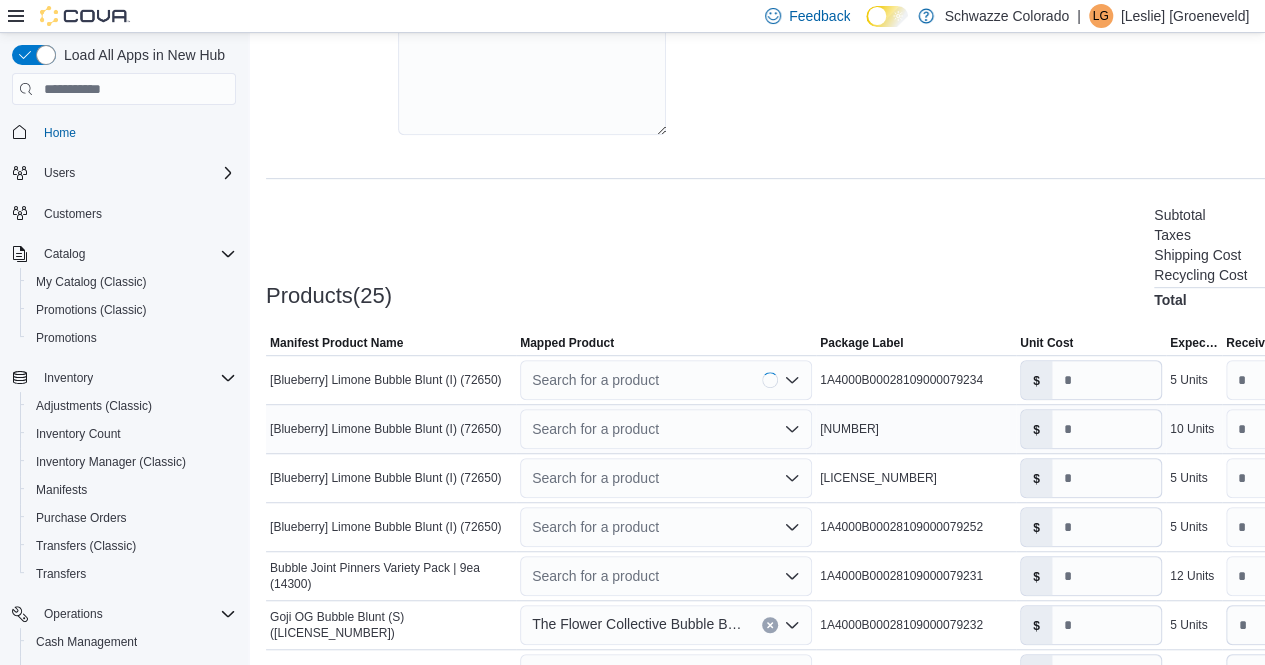 type on "**" 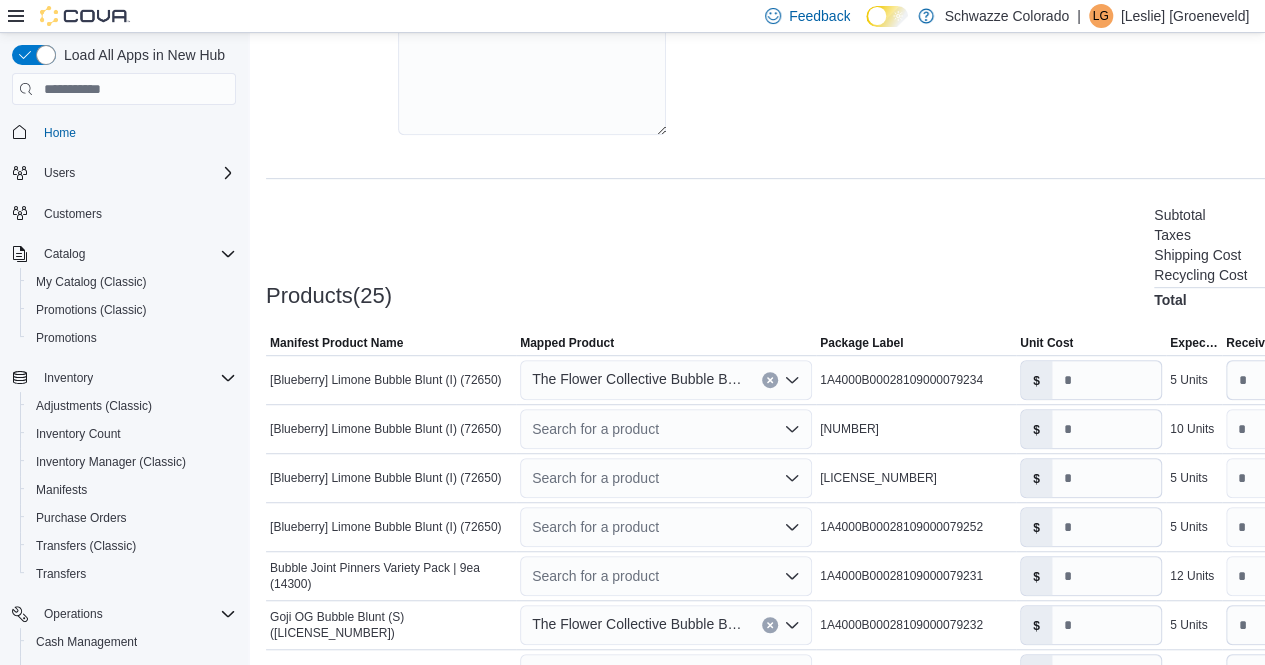 click 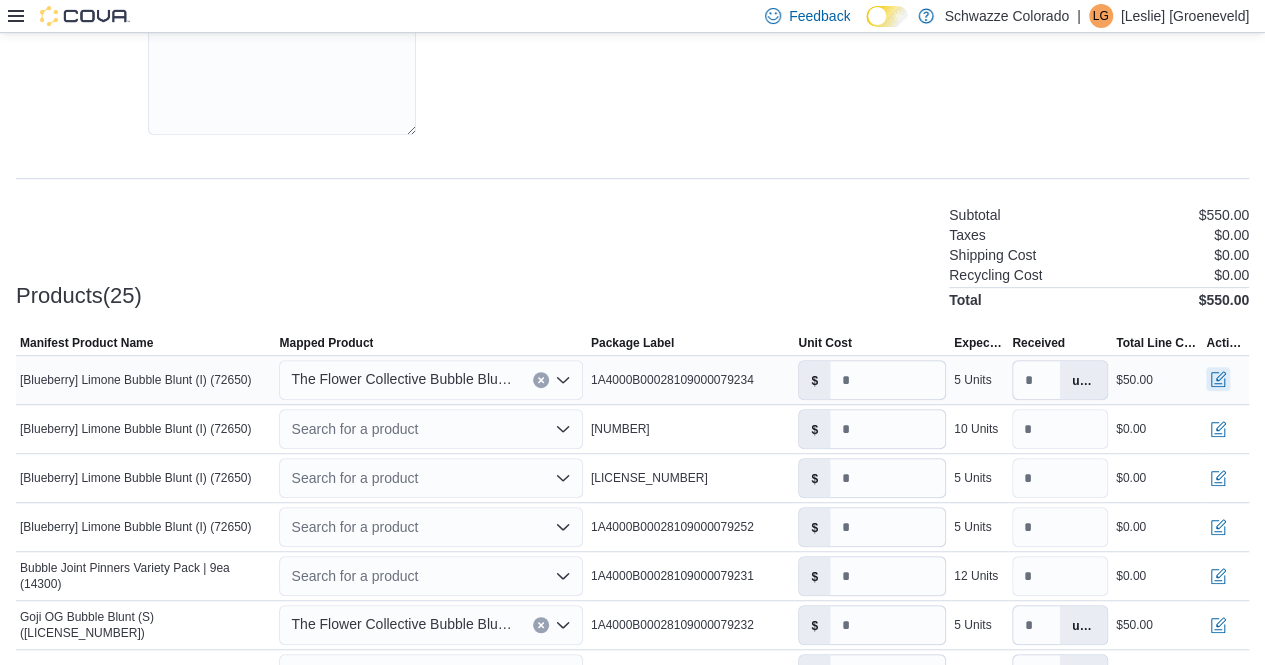 click at bounding box center [1218, 379] 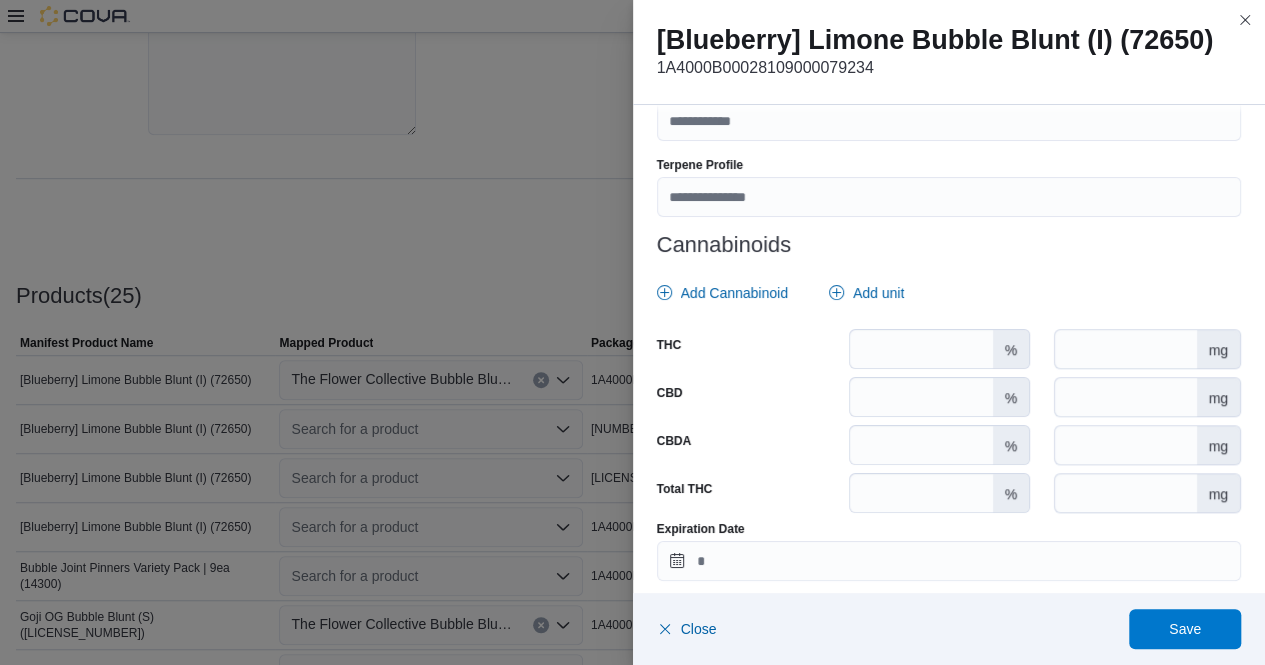 scroll, scrollTop: 798, scrollLeft: 0, axis: vertical 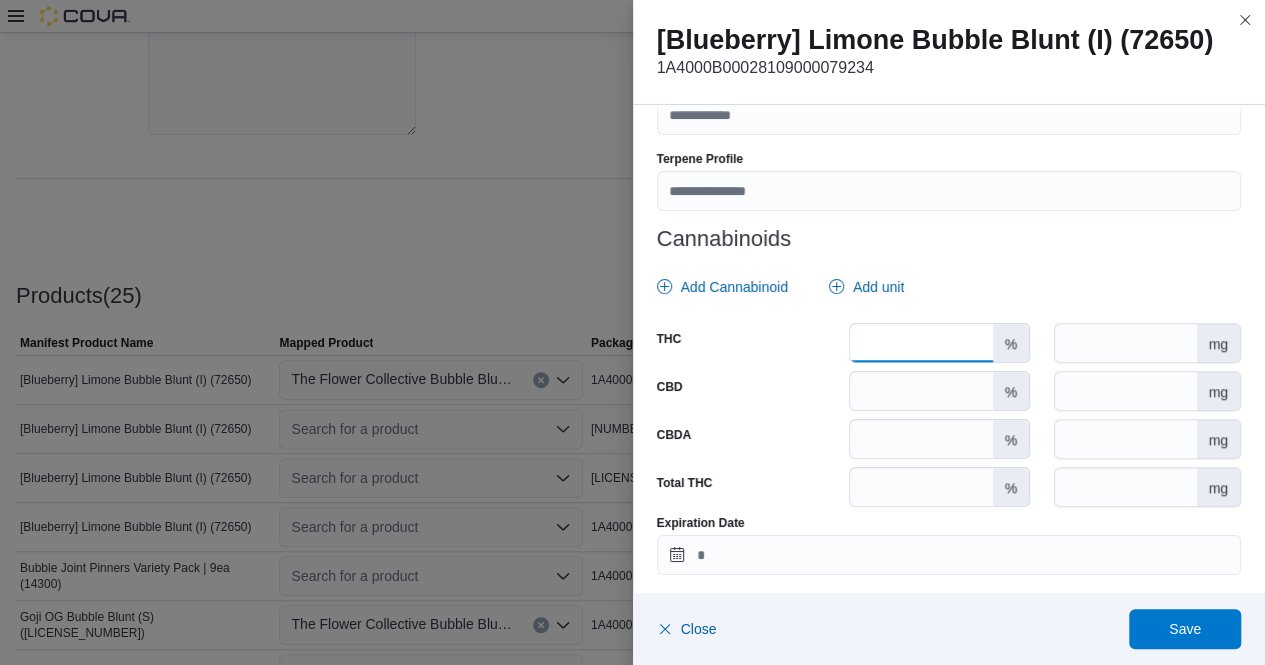 click at bounding box center [921, 343] 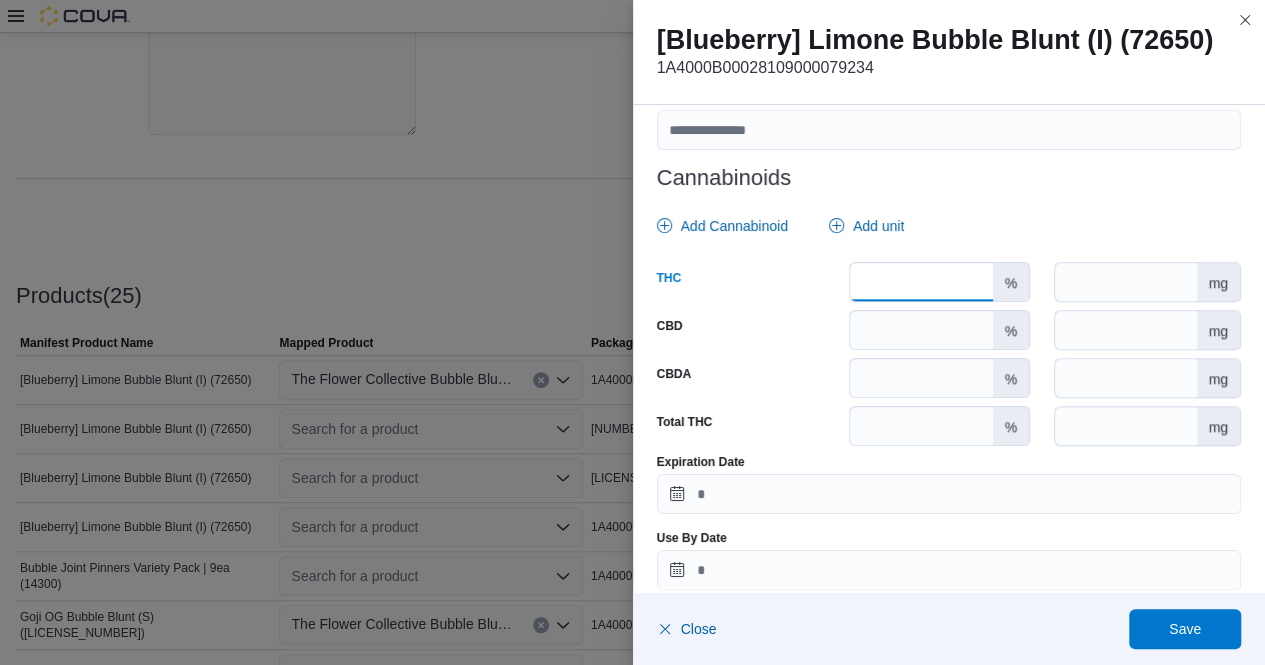 scroll, scrollTop: 879, scrollLeft: 0, axis: vertical 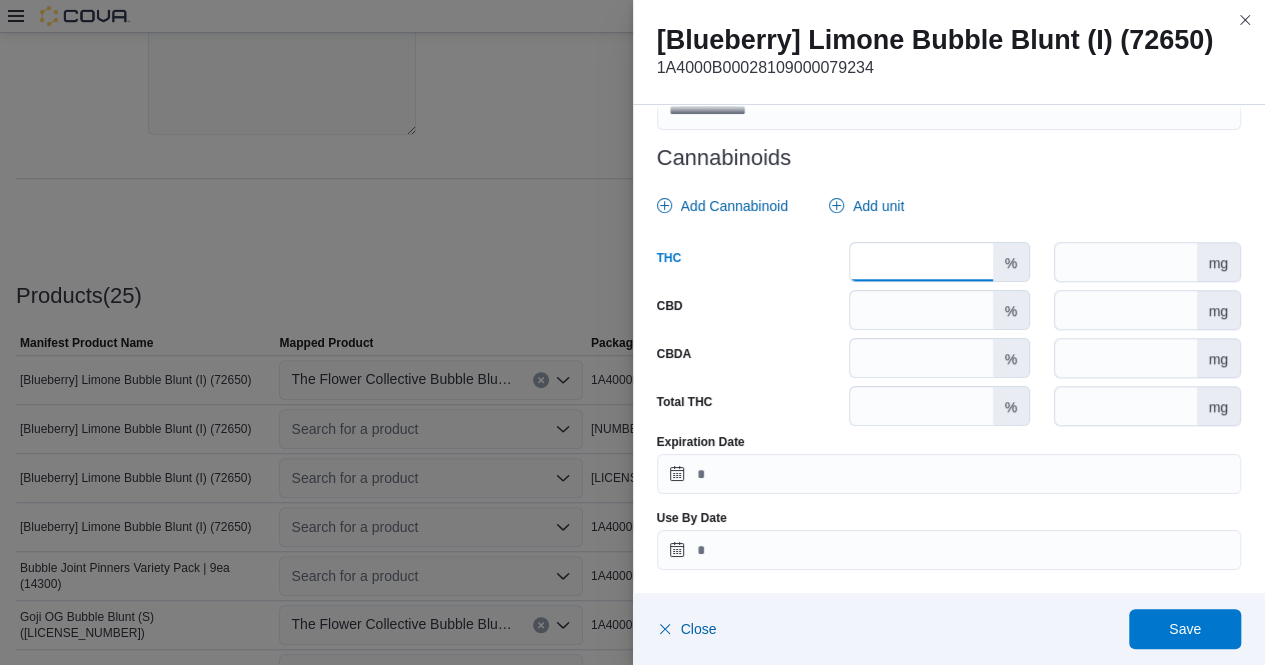 type on "*****" 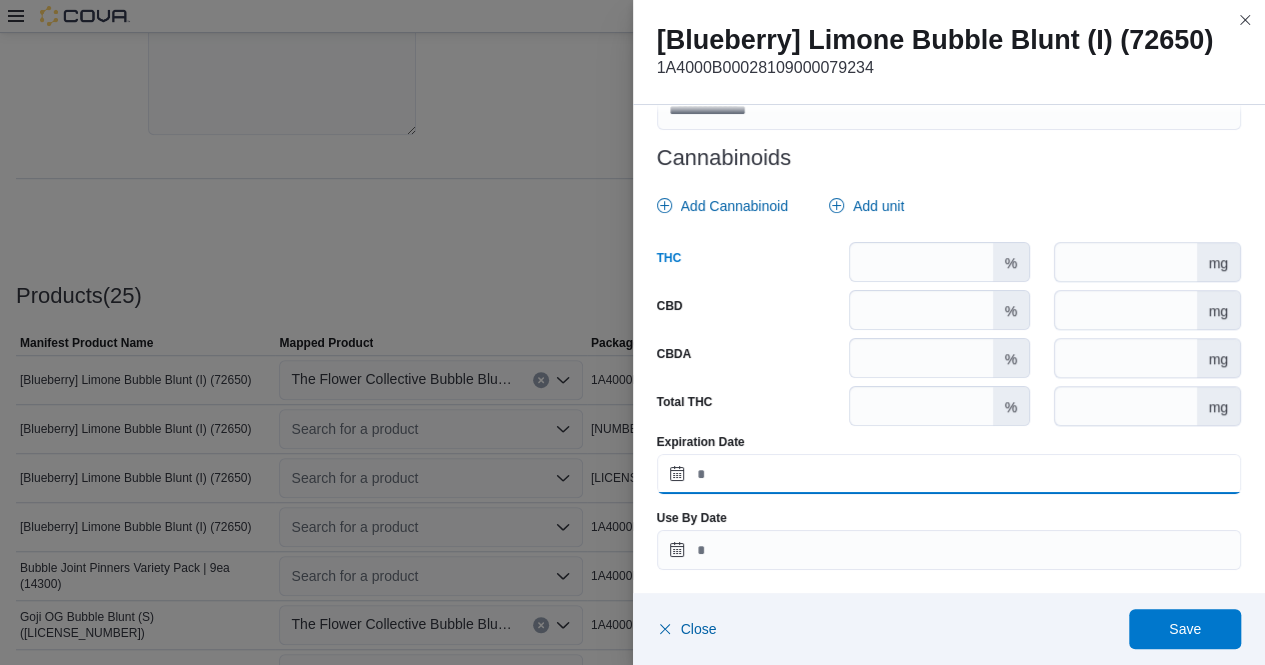 click on "Expiration Date" at bounding box center (949, 474) 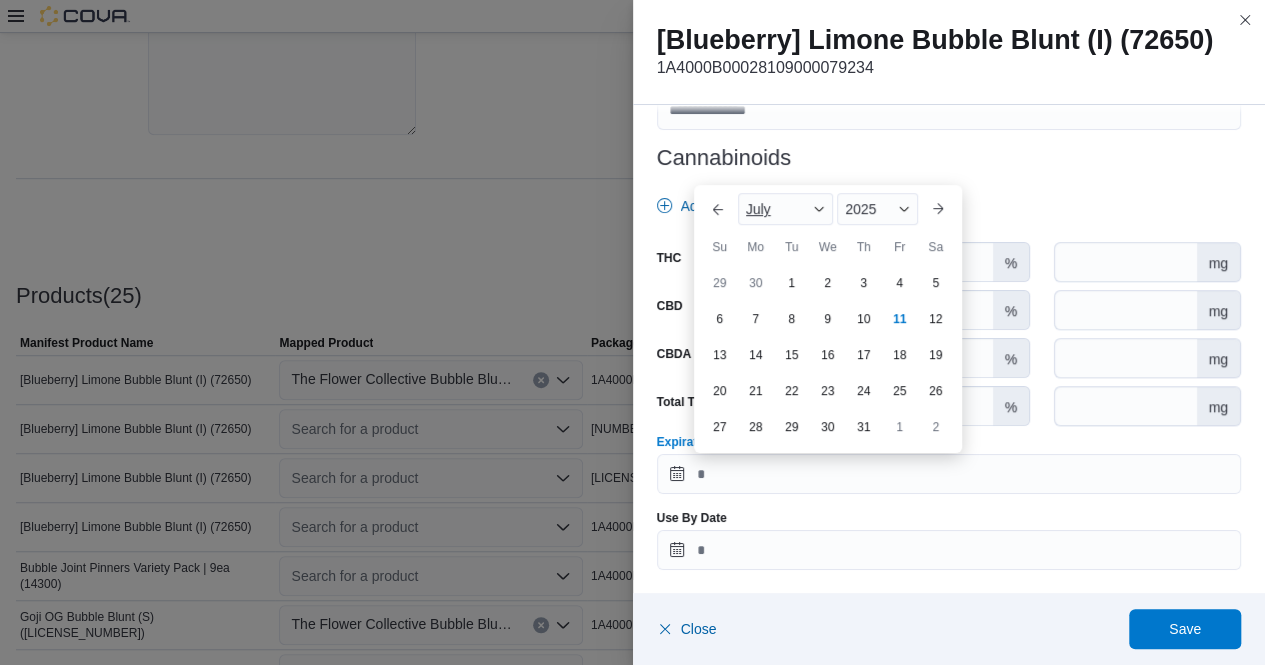 click on "July" at bounding box center [786, 209] 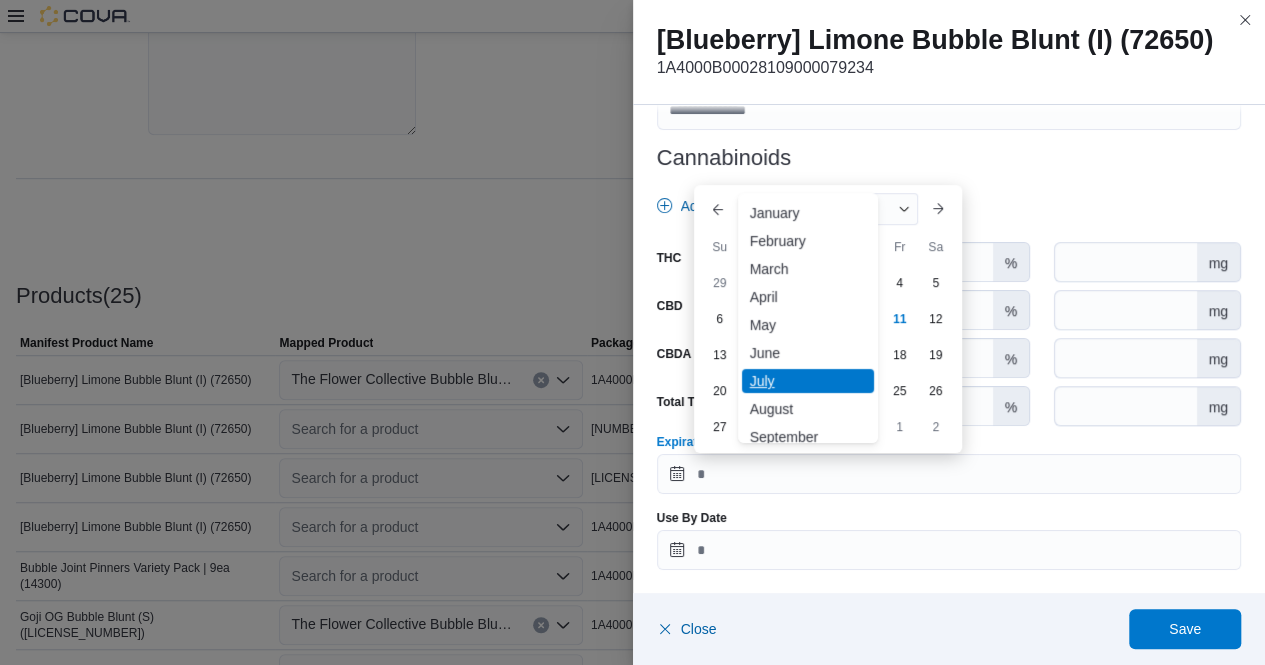click on "✓ July" at bounding box center (808, 381) 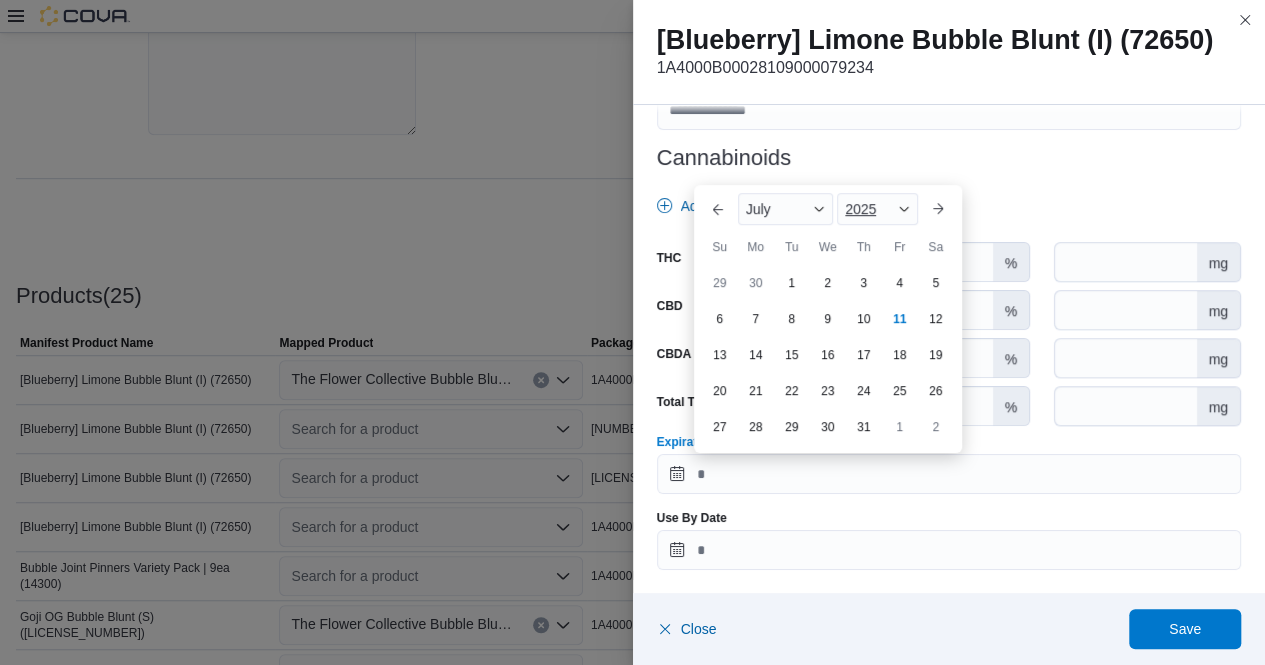 click at bounding box center [904, 209] 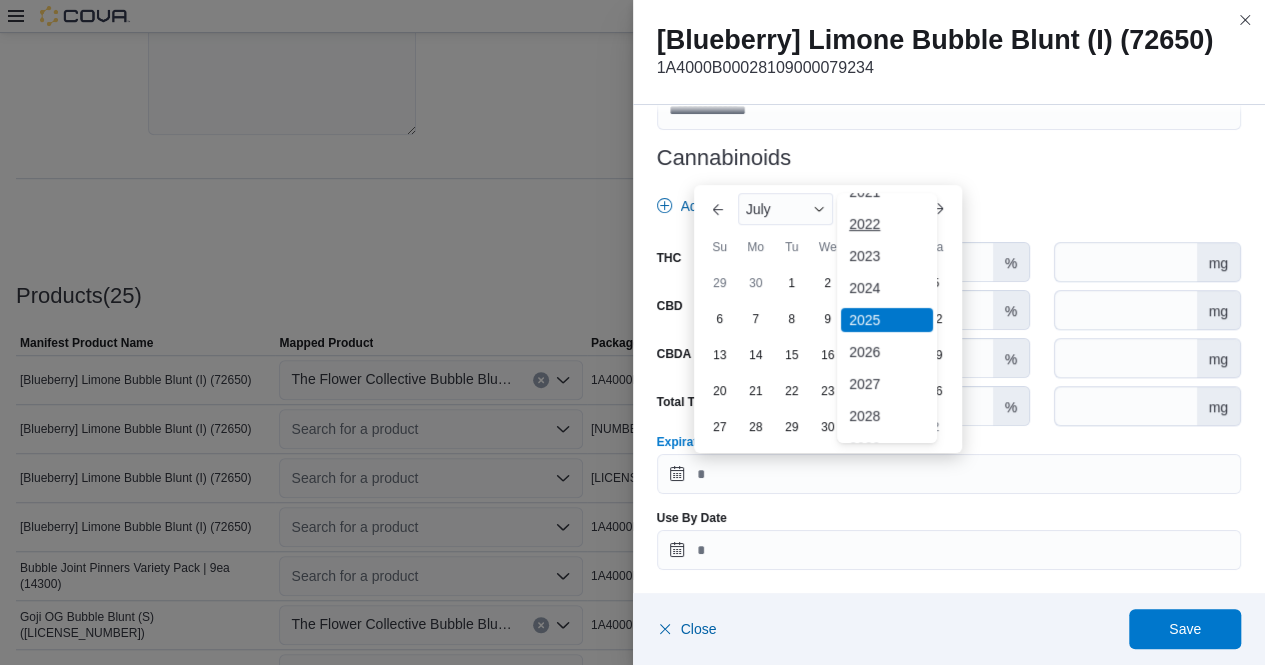 scroll, scrollTop: 118, scrollLeft: 0, axis: vertical 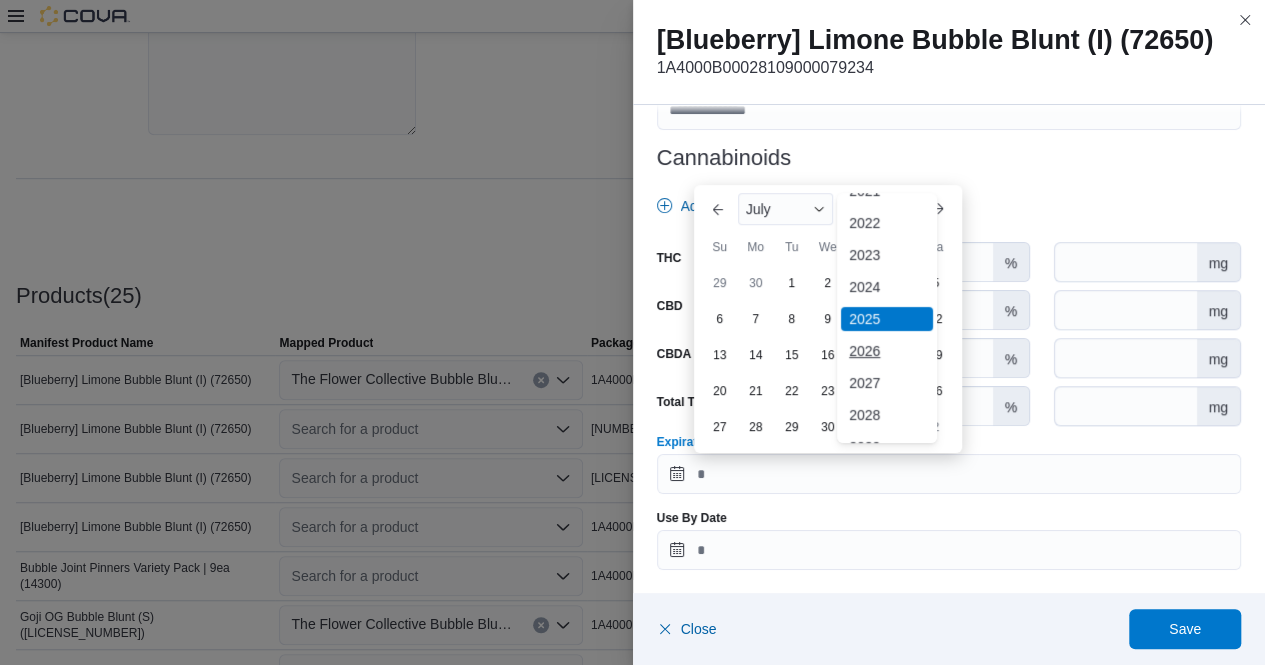 click on "2026" at bounding box center [887, 351] 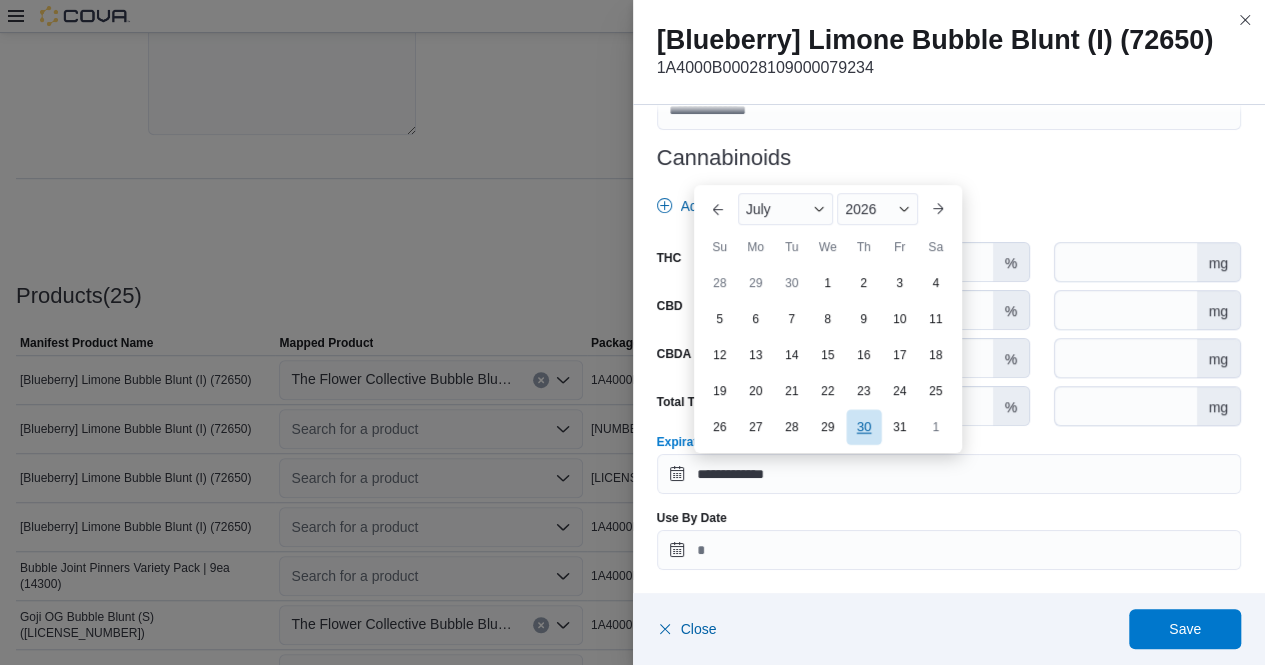 click on "30" at bounding box center [863, 427] 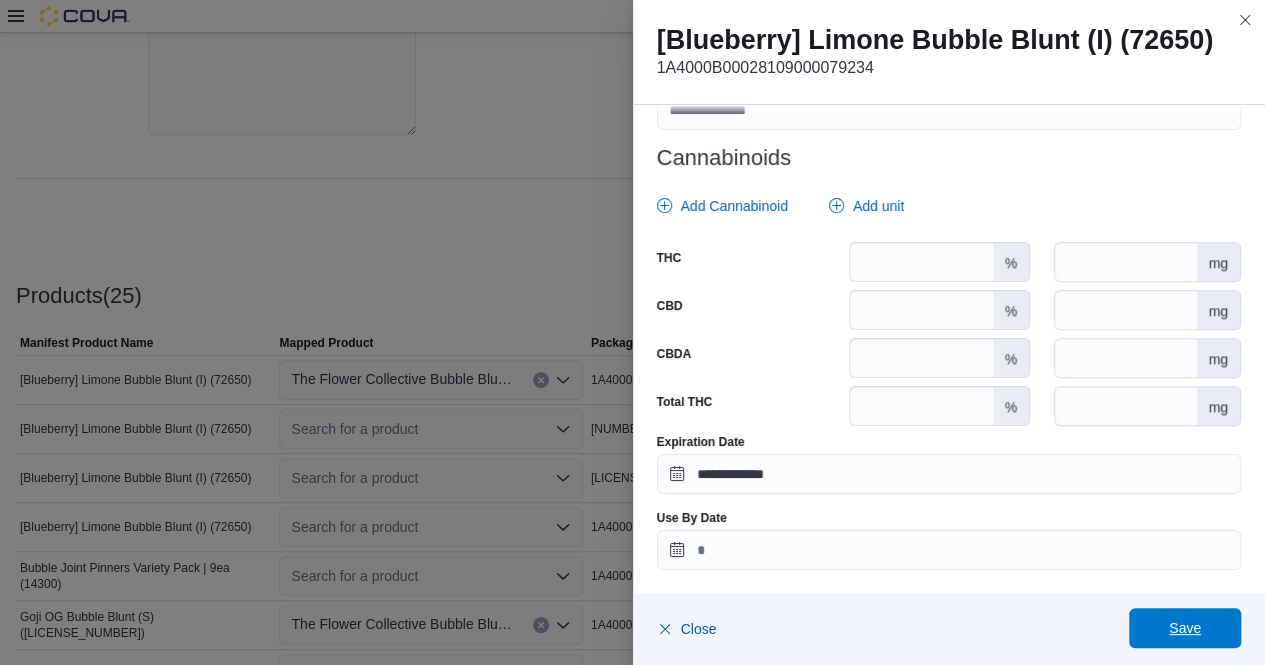 click on "Save" at bounding box center [1185, 628] 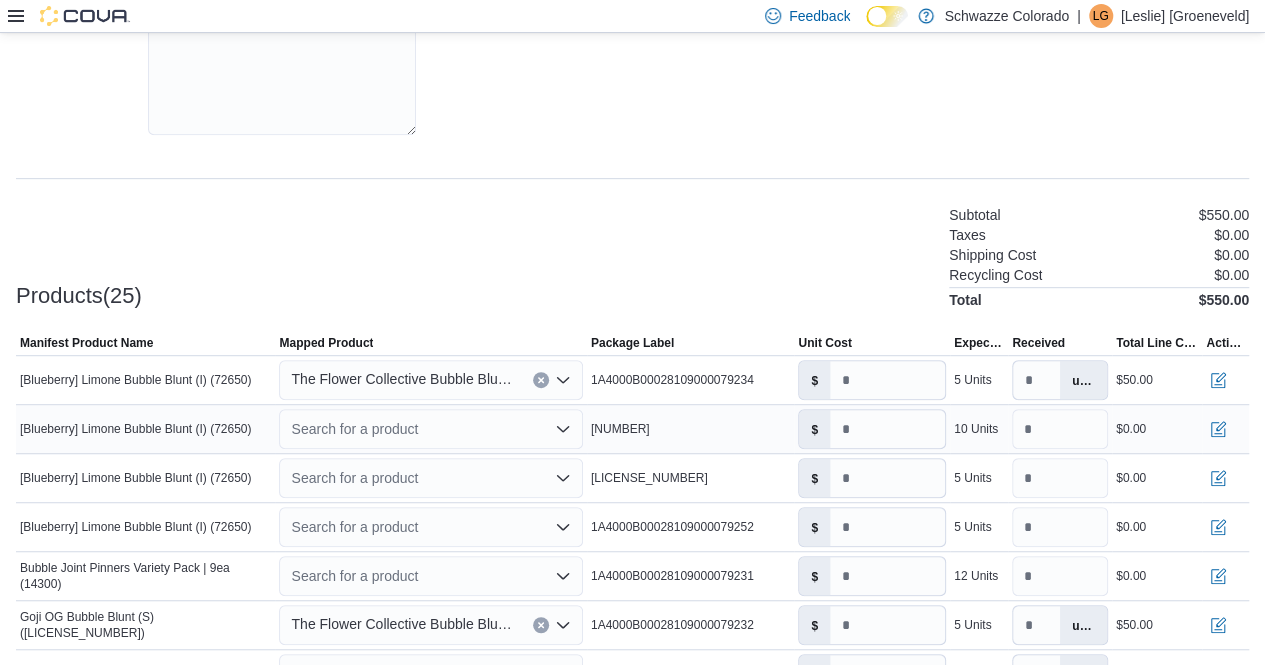 click on "Search for a product" at bounding box center (430, 429) 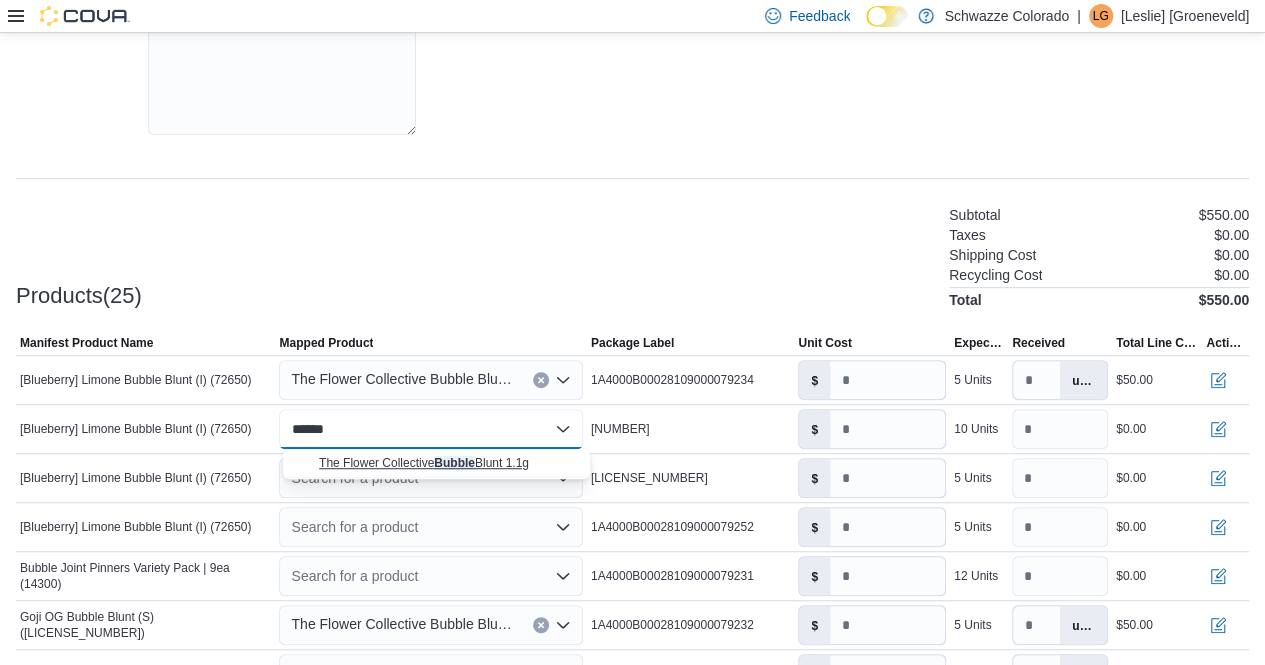 type on "******" 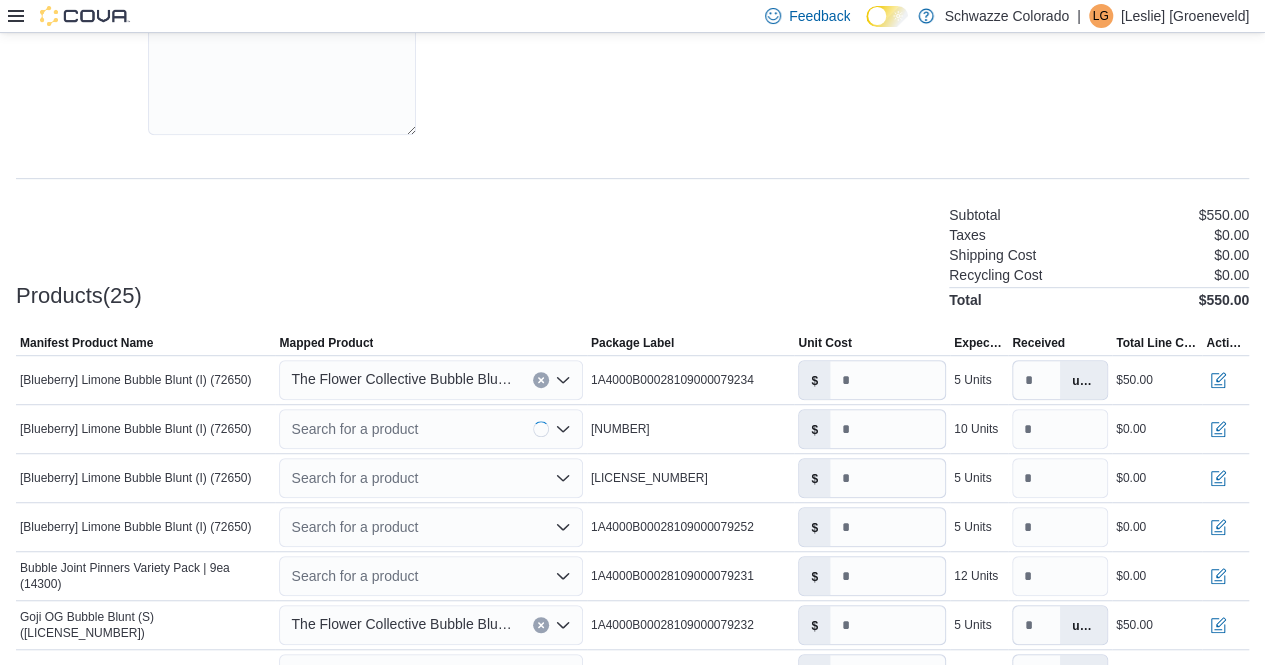 type on "**" 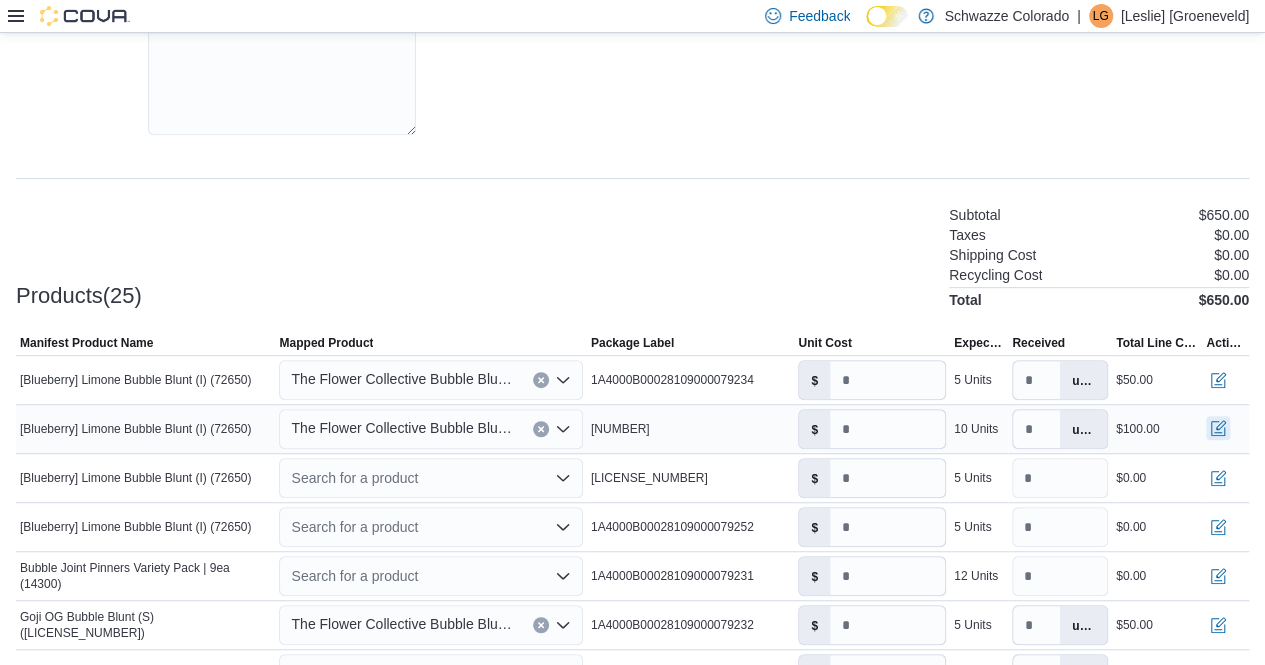click at bounding box center [1218, 428] 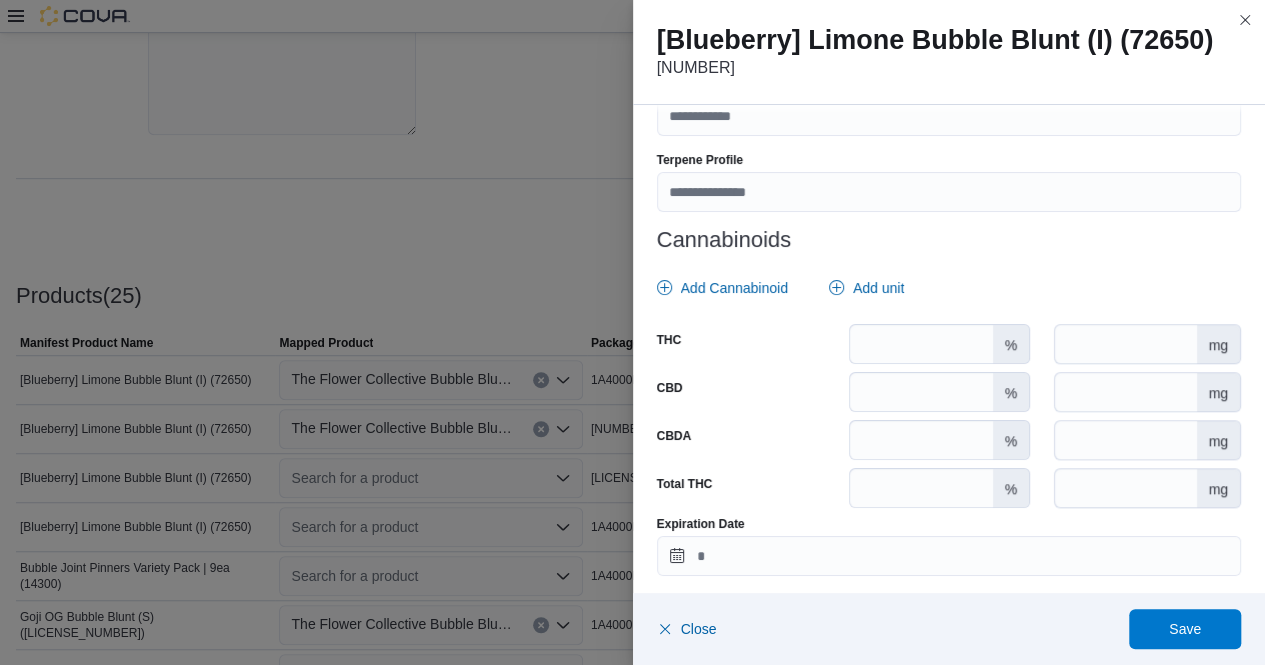 scroll, scrollTop: 798, scrollLeft: 0, axis: vertical 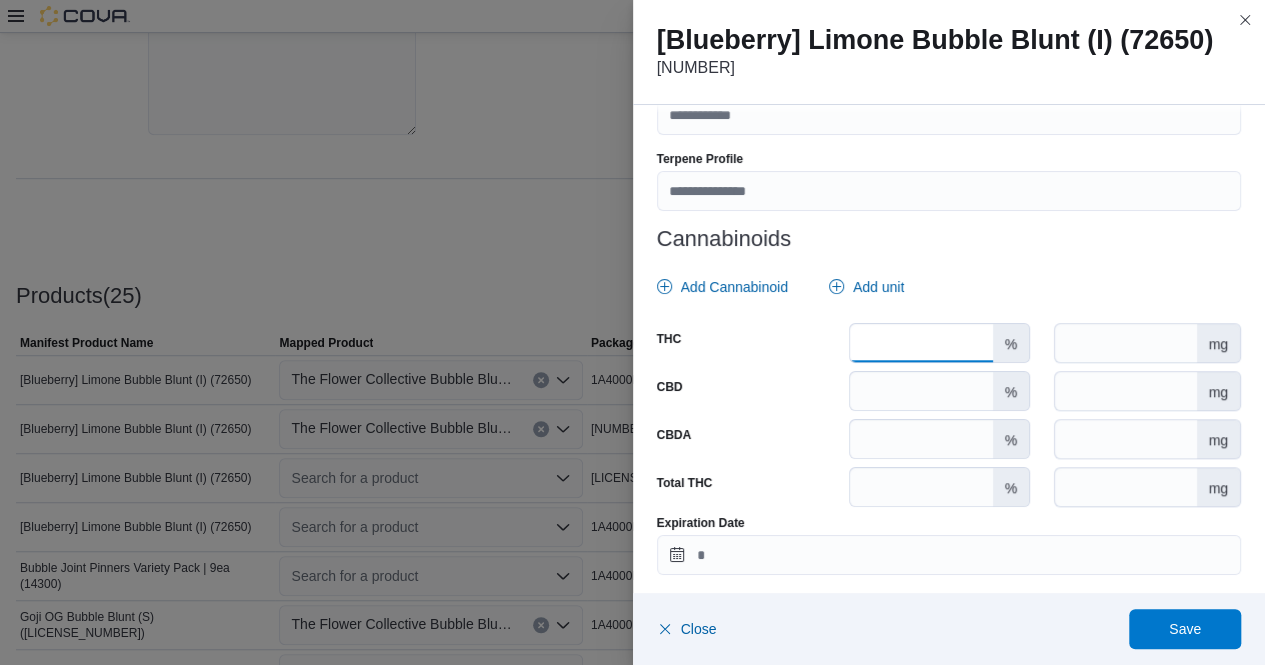 click at bounding box center (921, 343) 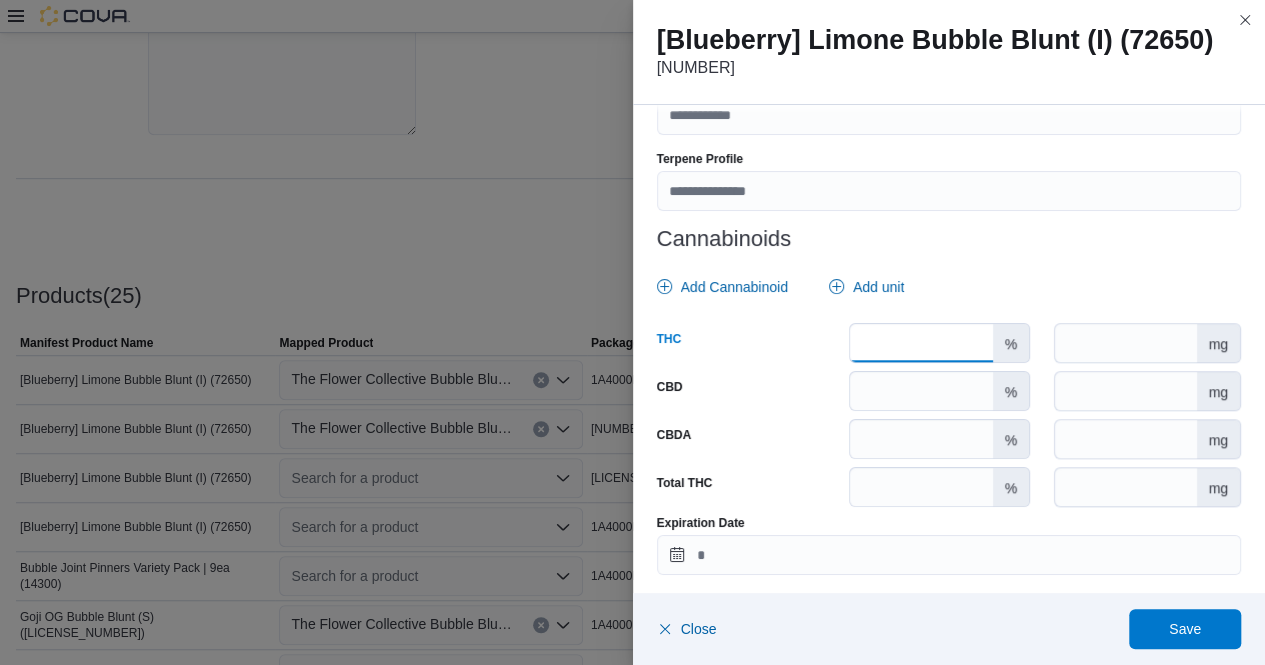 type on "*****" 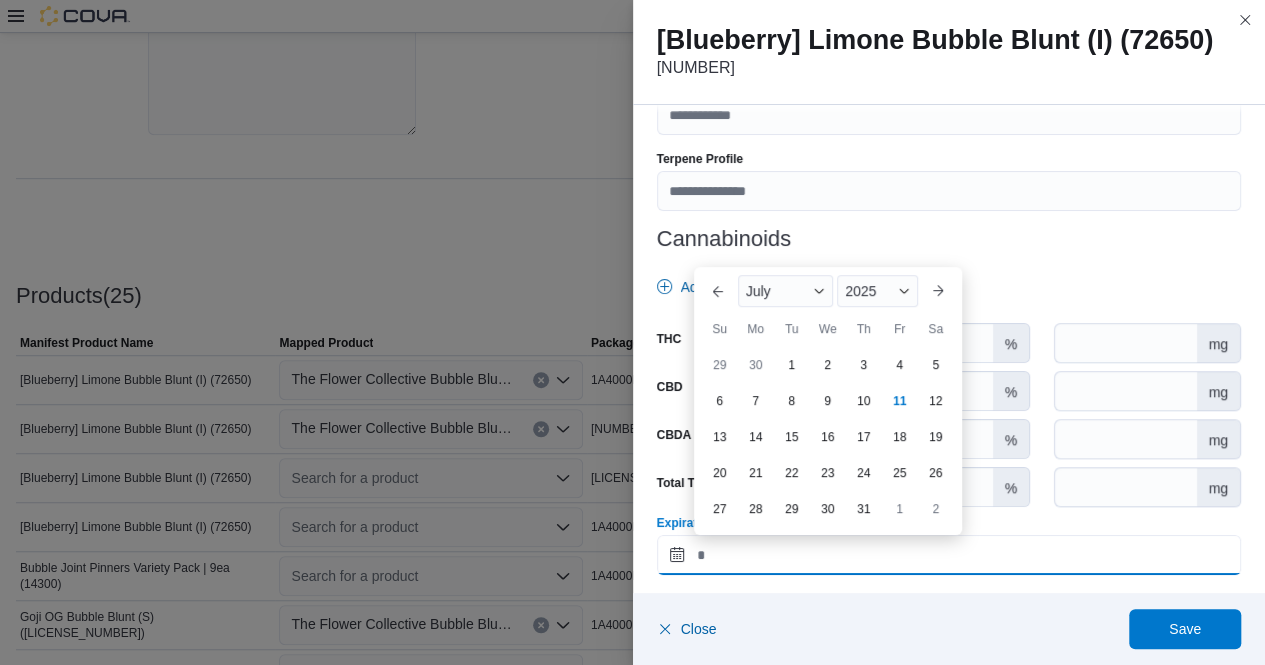 click on "Expiration Date" at bounding box center (949, 555) 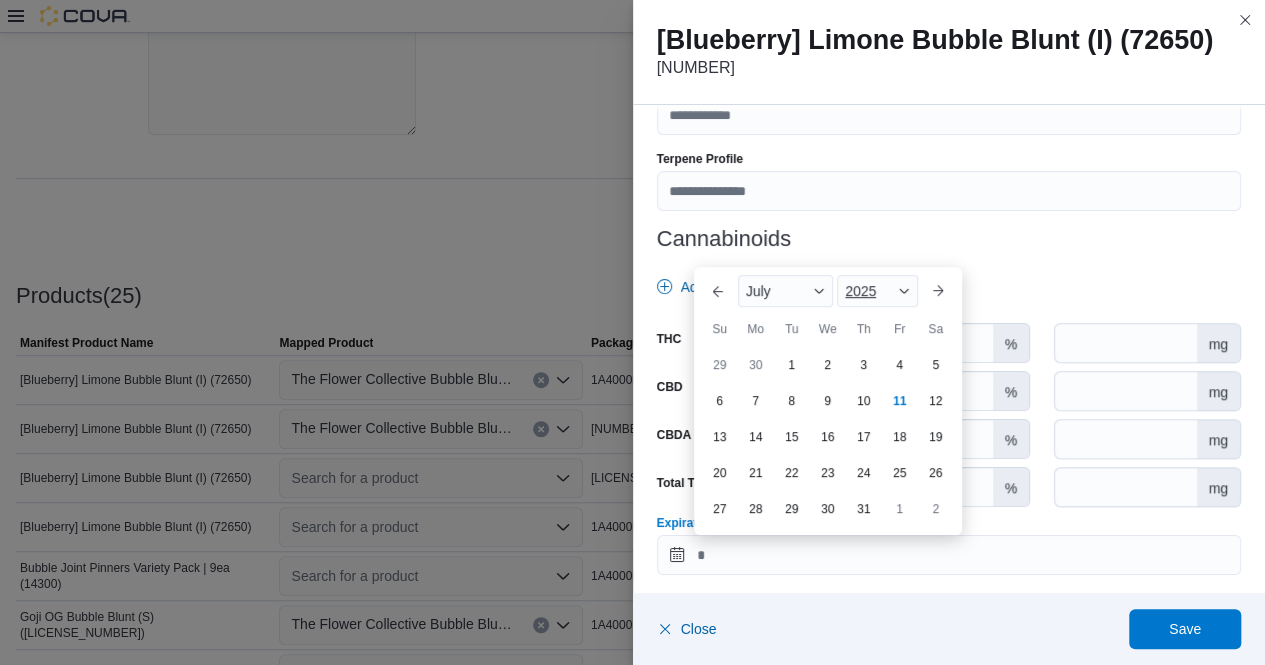 click at bounding box center [904, 291] 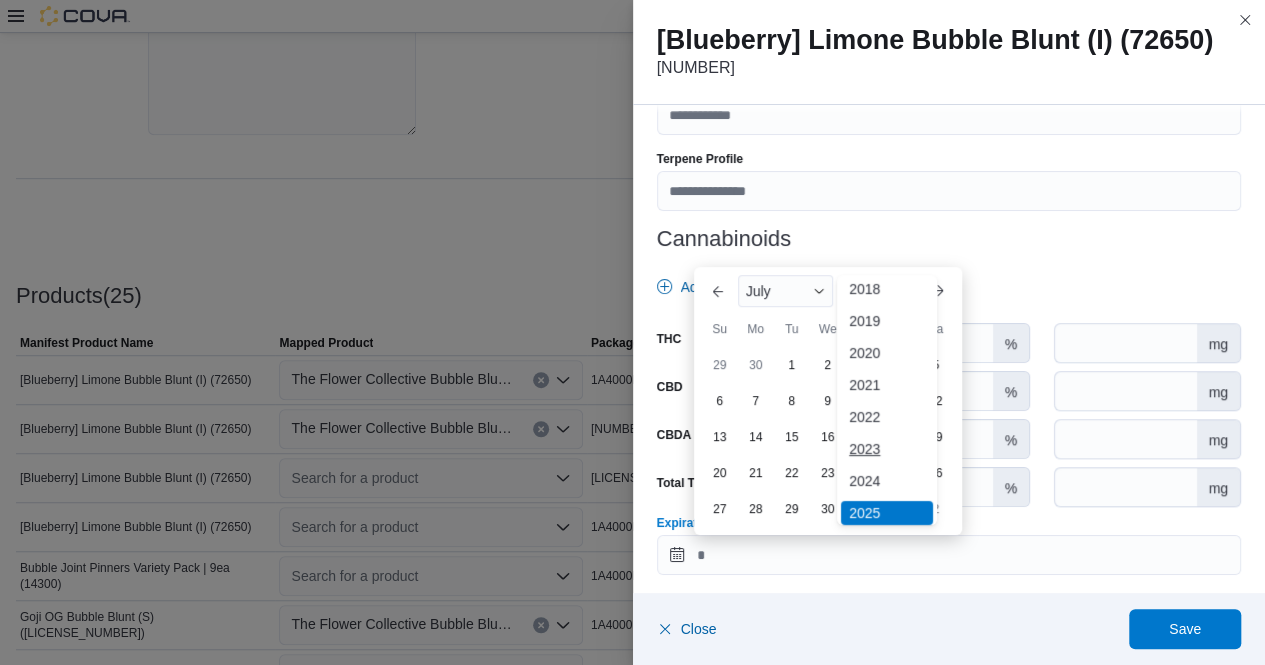 scroll, scrollTop: 60, scrollLeft: 0, axis: vertical 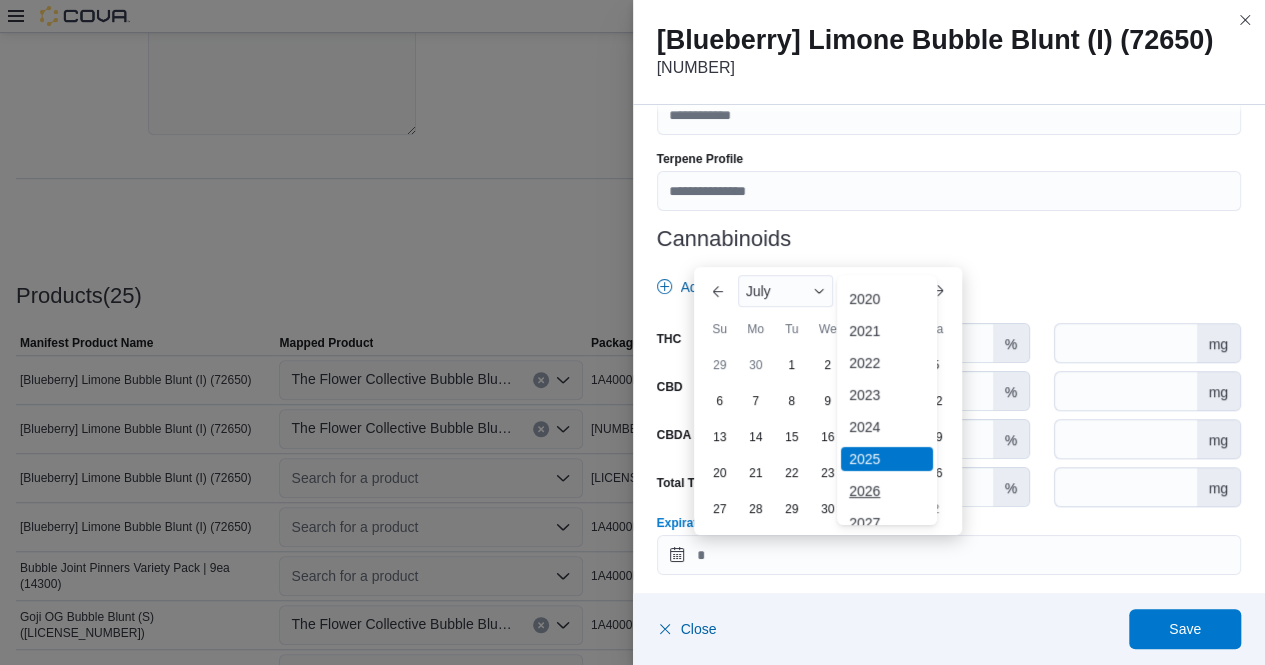 click on "2026" at bounding box center (887, 491) 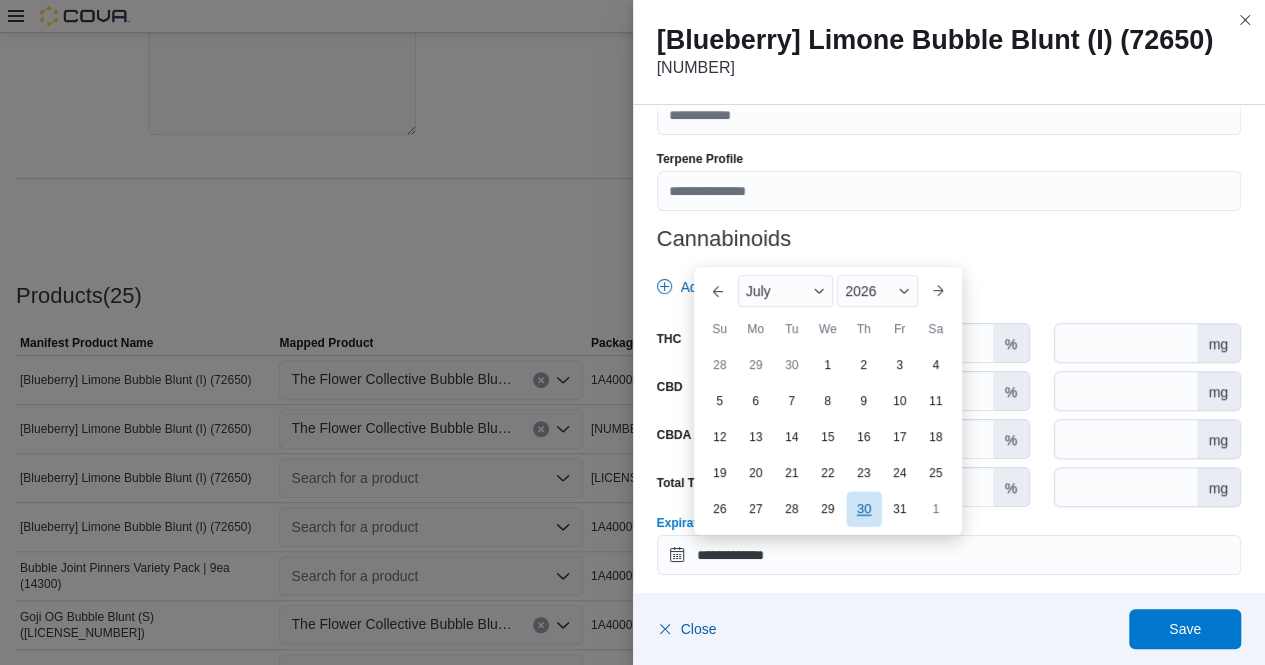 click on "30" at bounding box center (863, 508) 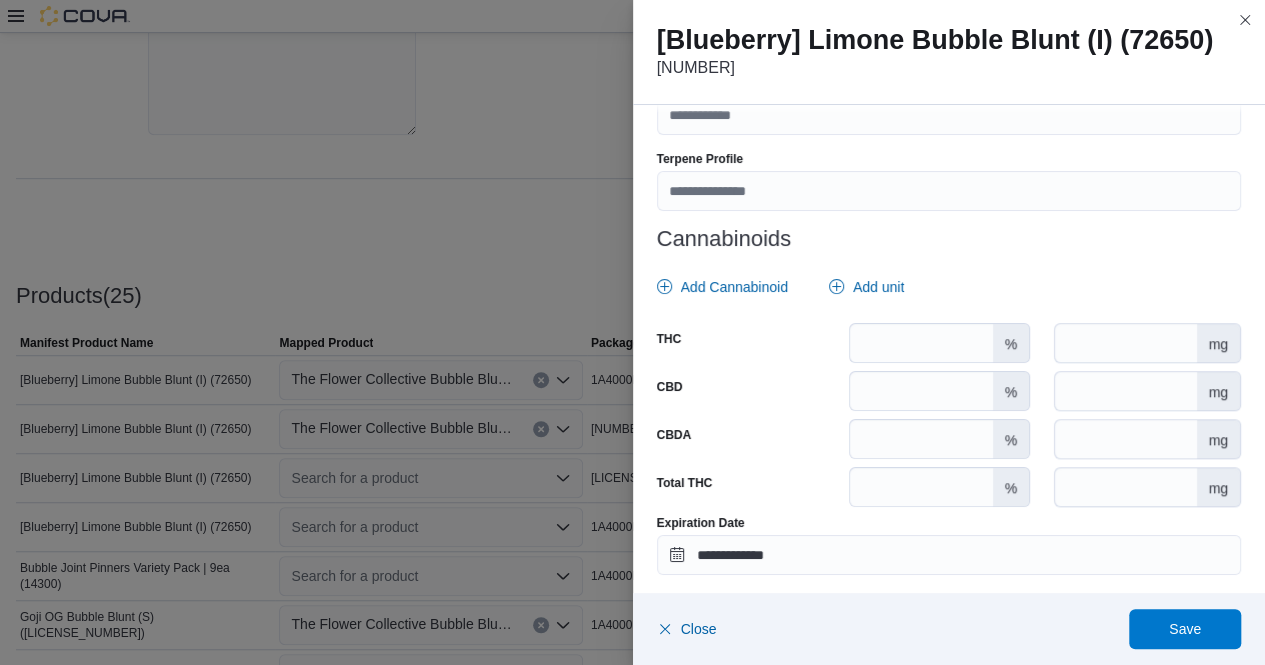 scroll, scrollTop: 879, scrollLeft: 0, axis: vertical 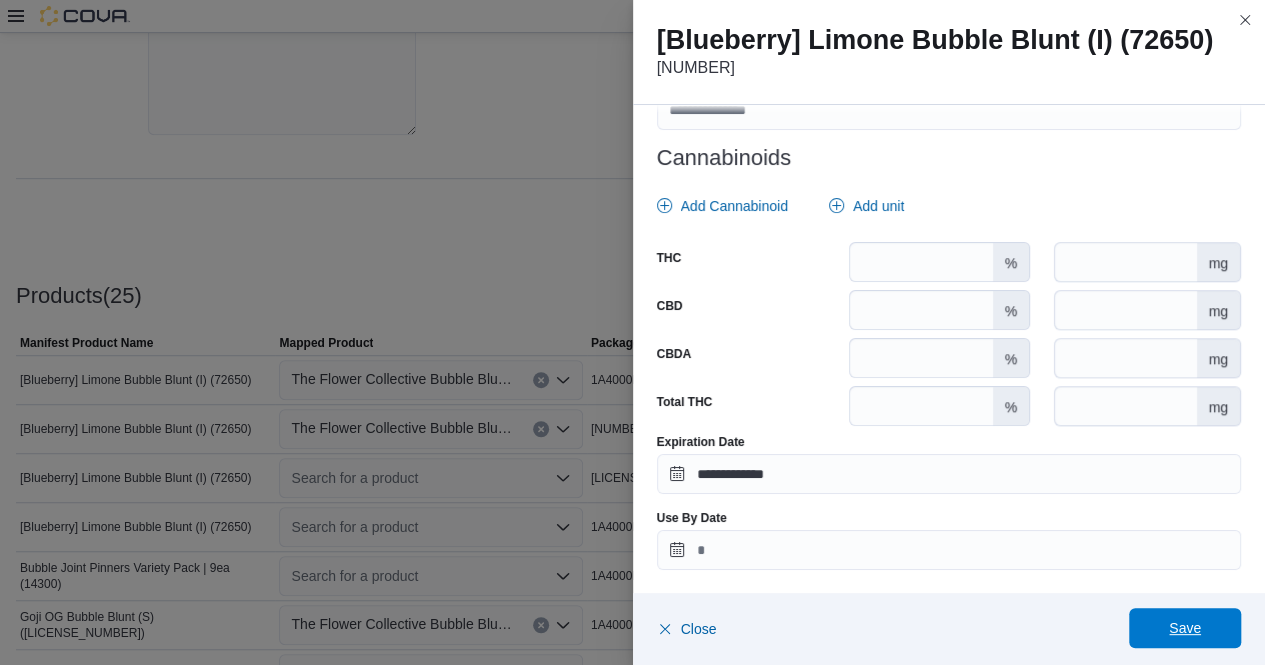 click on "Save" at bounding box center [1185, 628] 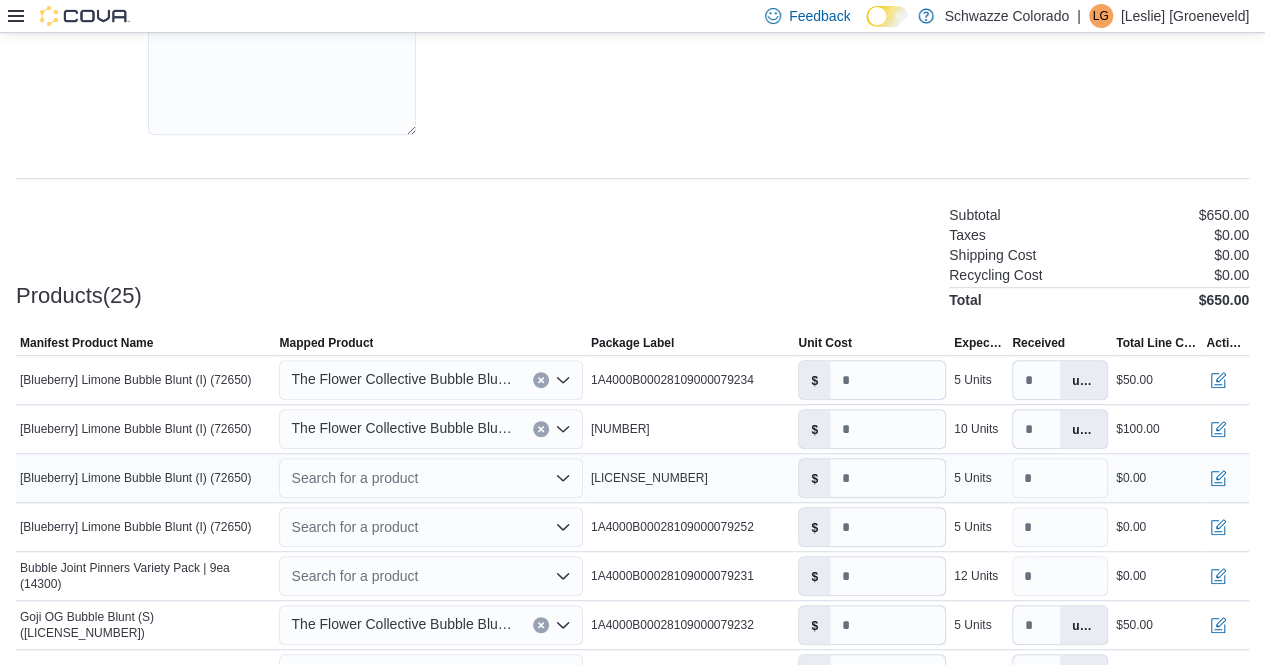 click on "Search for a product" at bounding box center [430, 478] 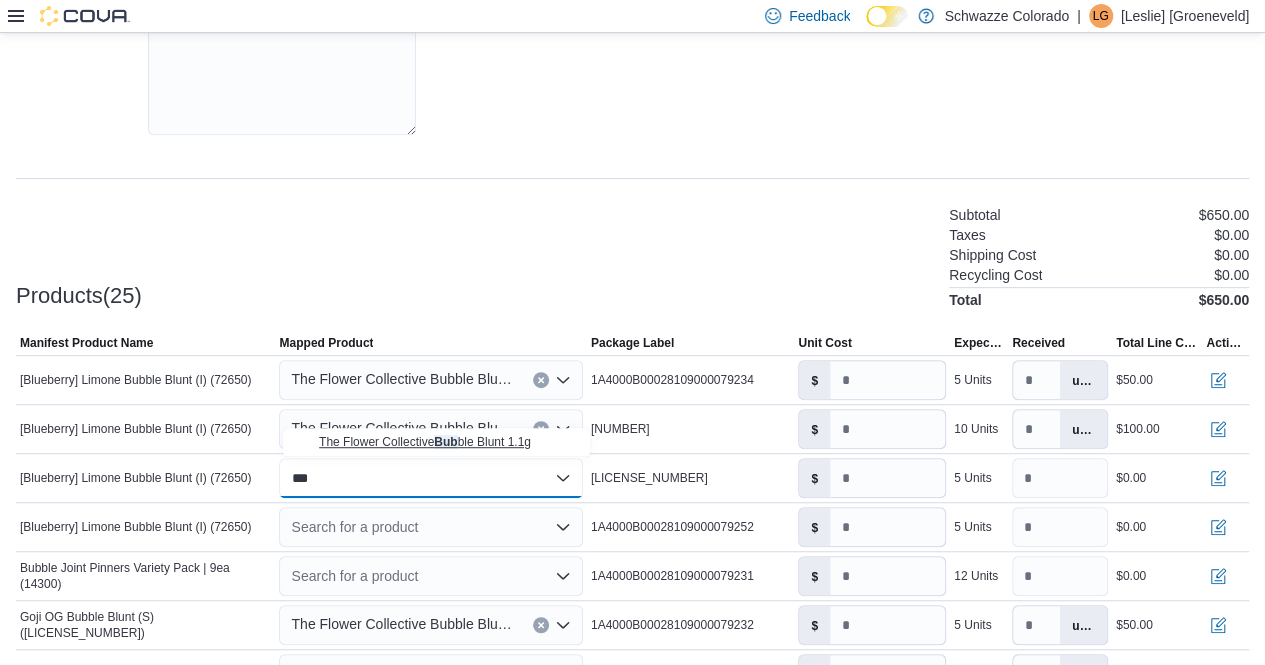 type on "***" 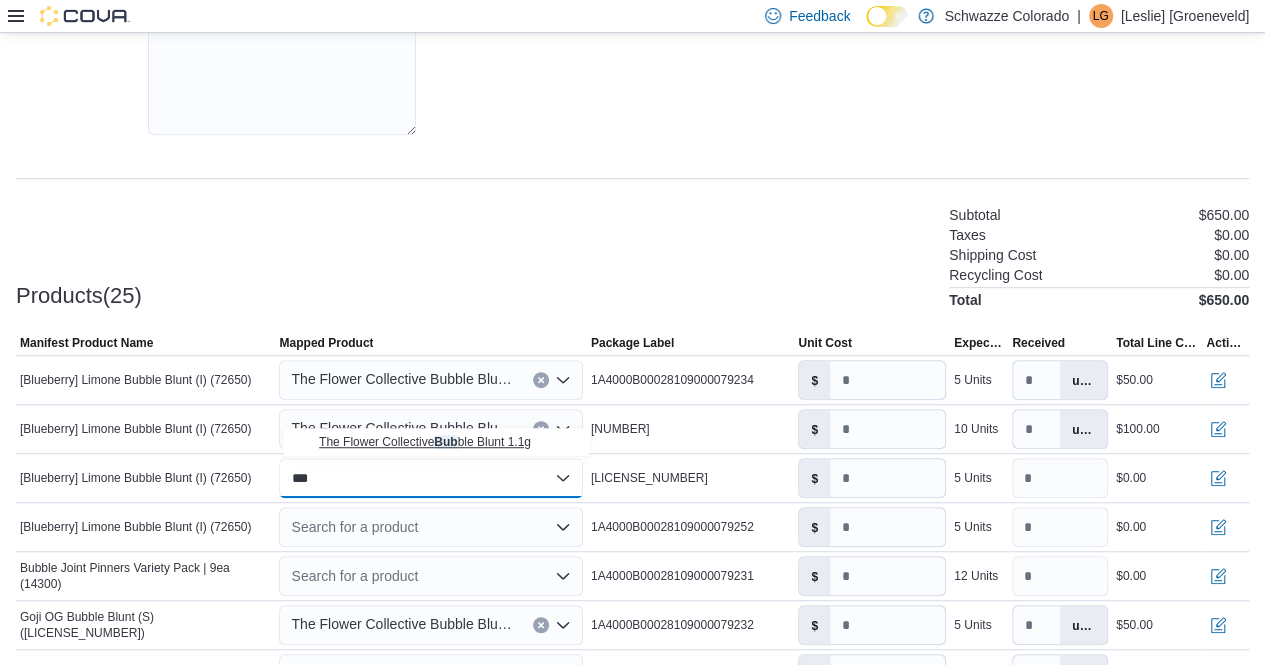 click on "The Flower Collective Bub ble Blunt 1.1g" at bounding box center (425, 442) 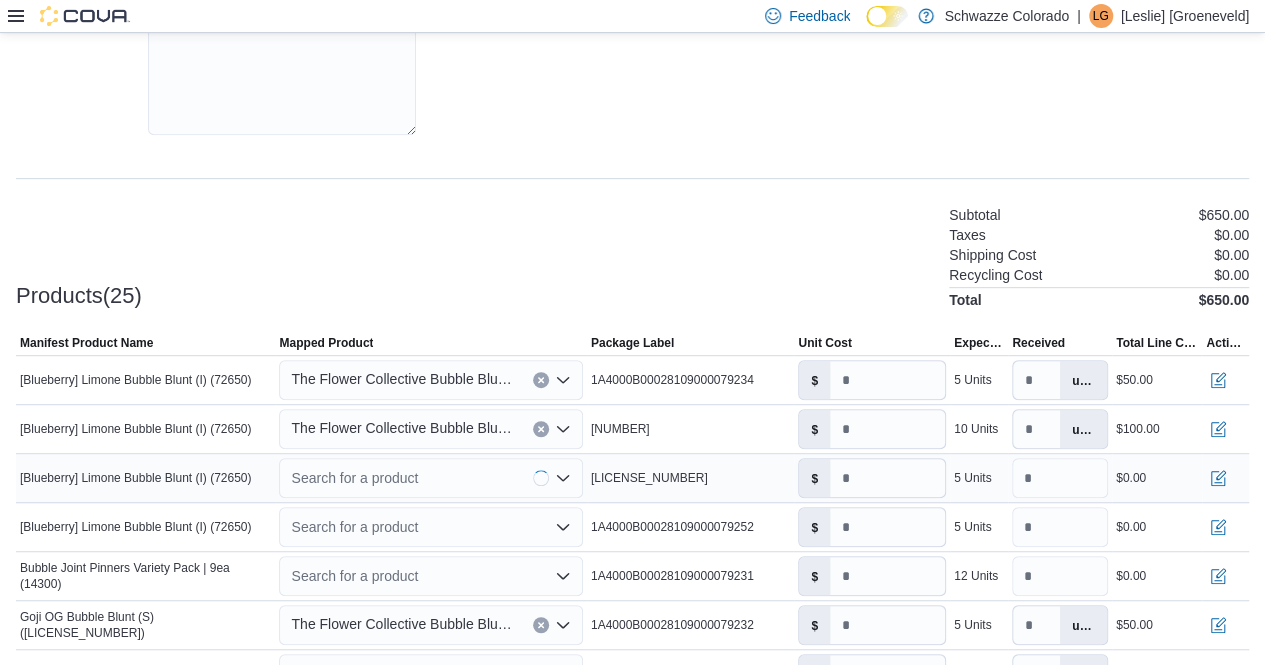 type on "**" 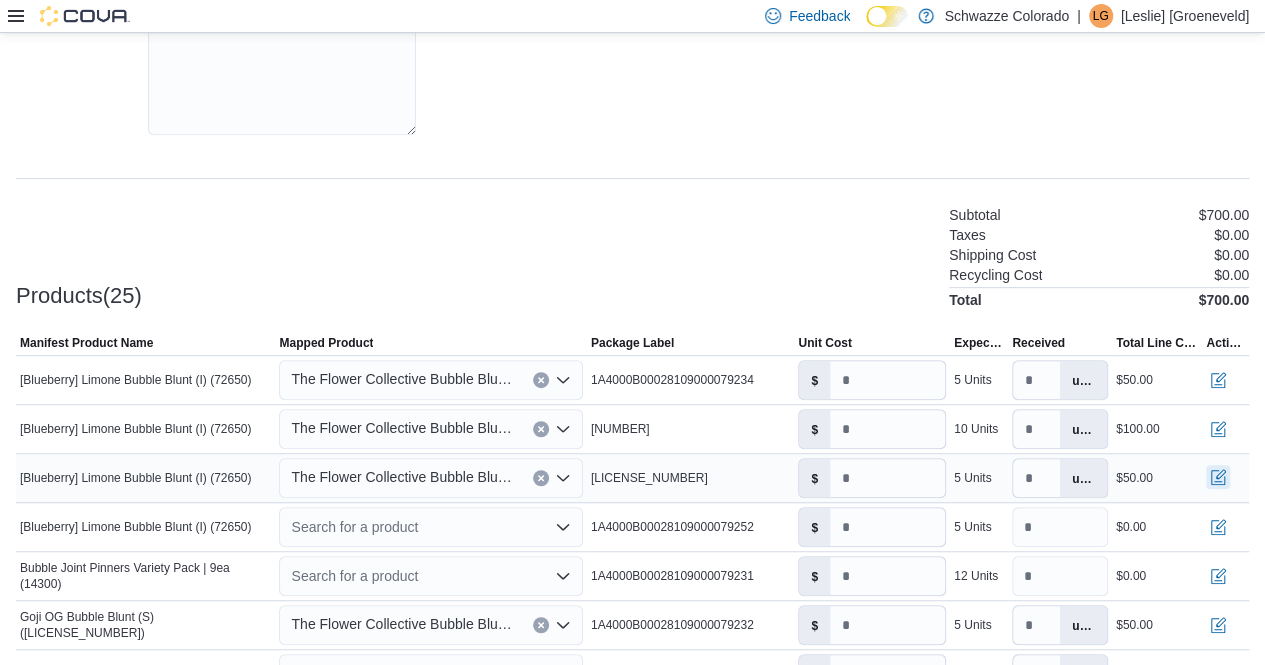 click at bounding box center [1218, 477] 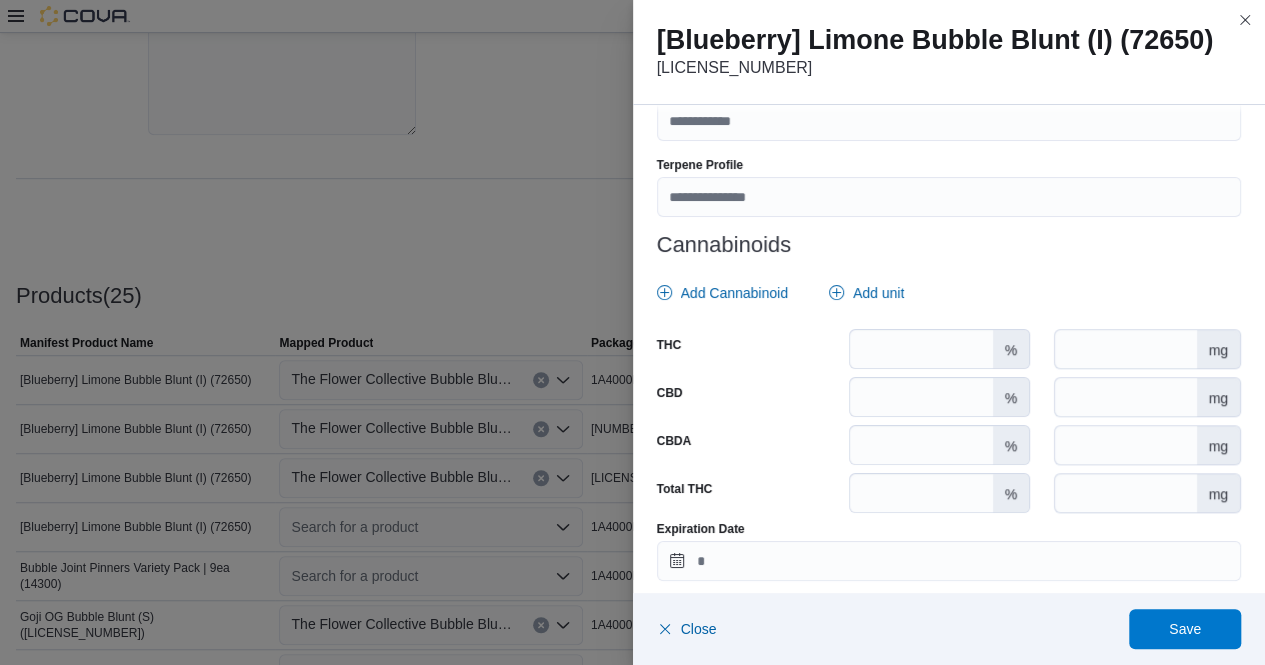scroll, scrollTop: 795, scrollLeft: 0, axis: vertical 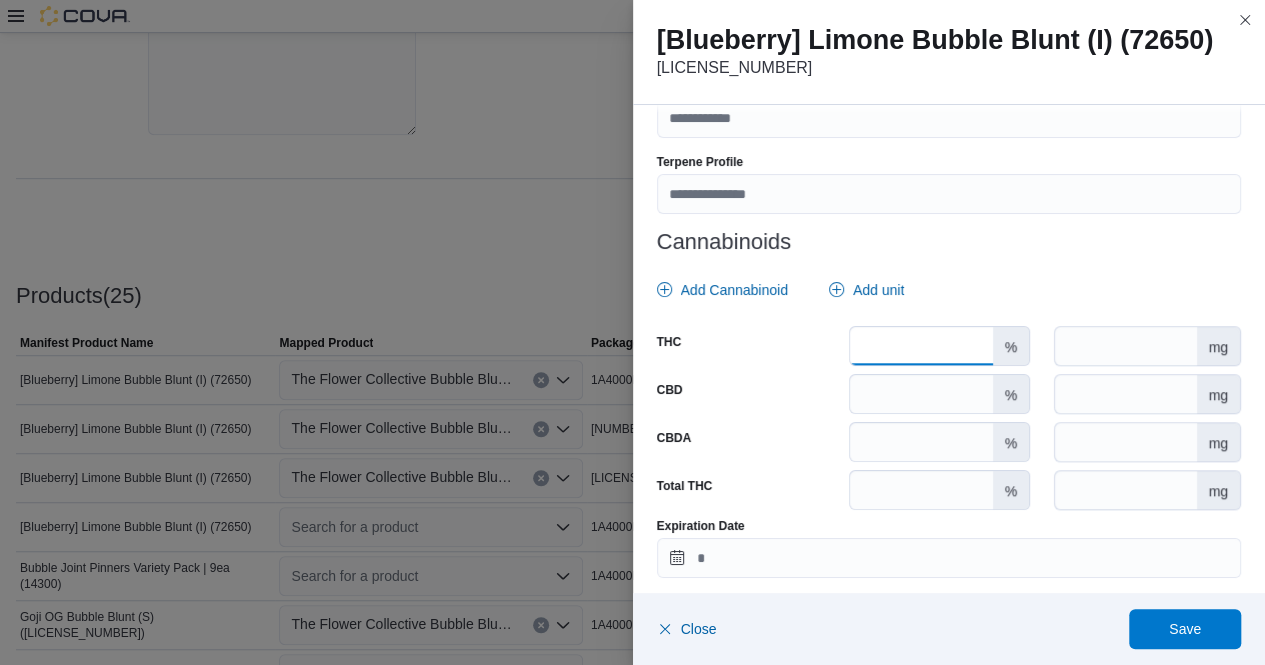 click at bounding box center (921, 346) 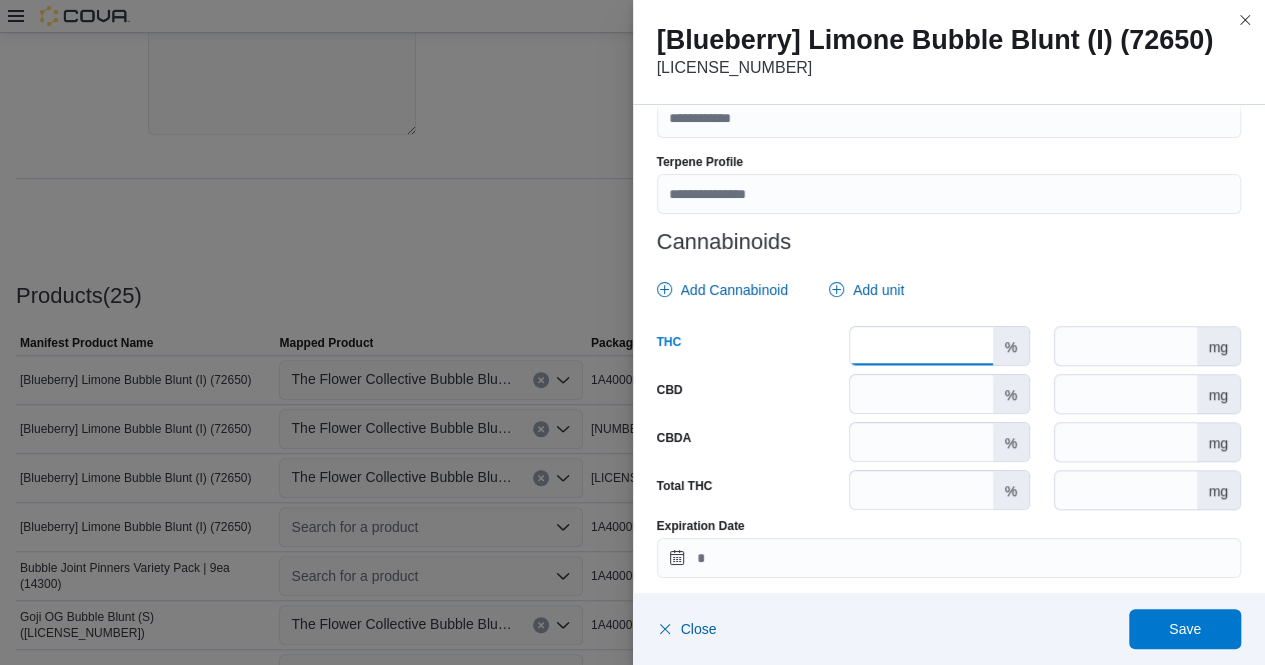 scroll, scrollTop: 879, scrollLeft: 0, axis: vertical 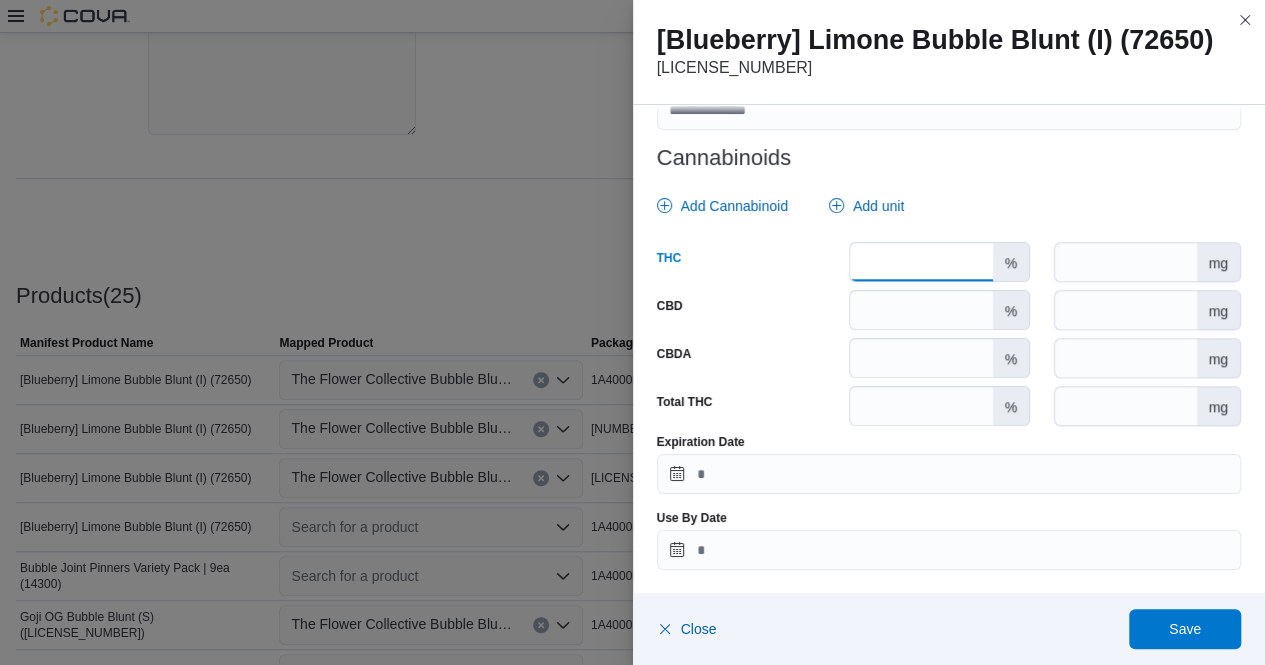 type on "*****" 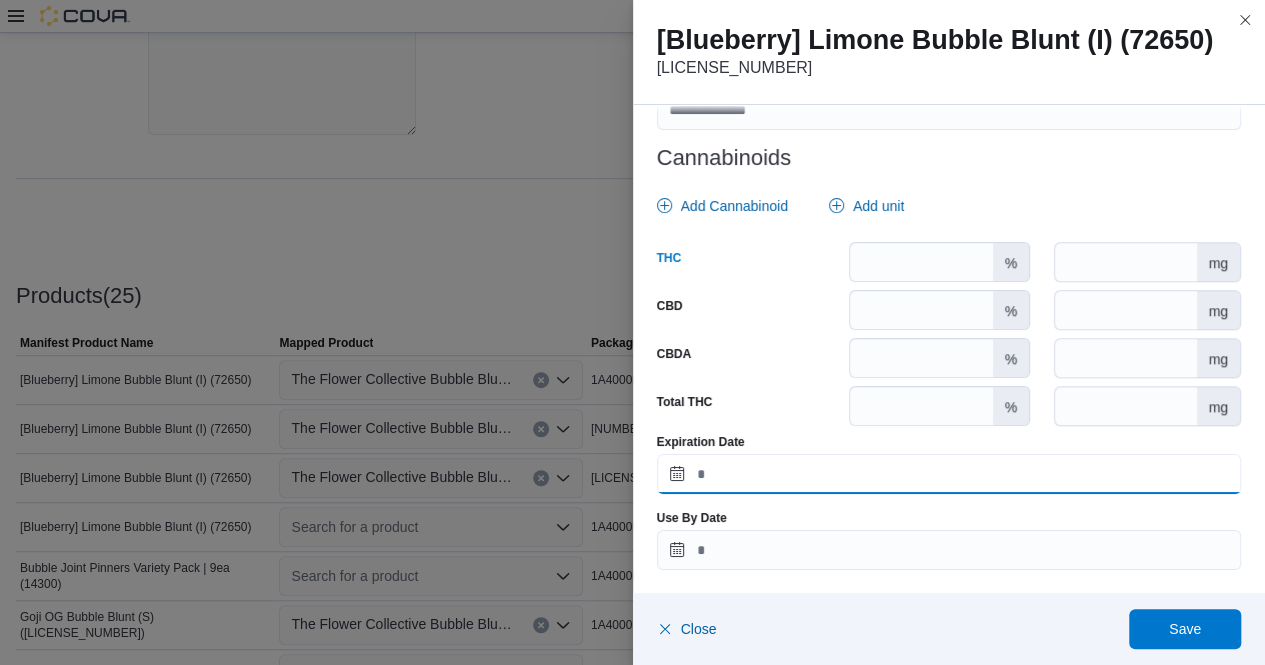 click on "Expiration Date" at bounding box center [949, 474] 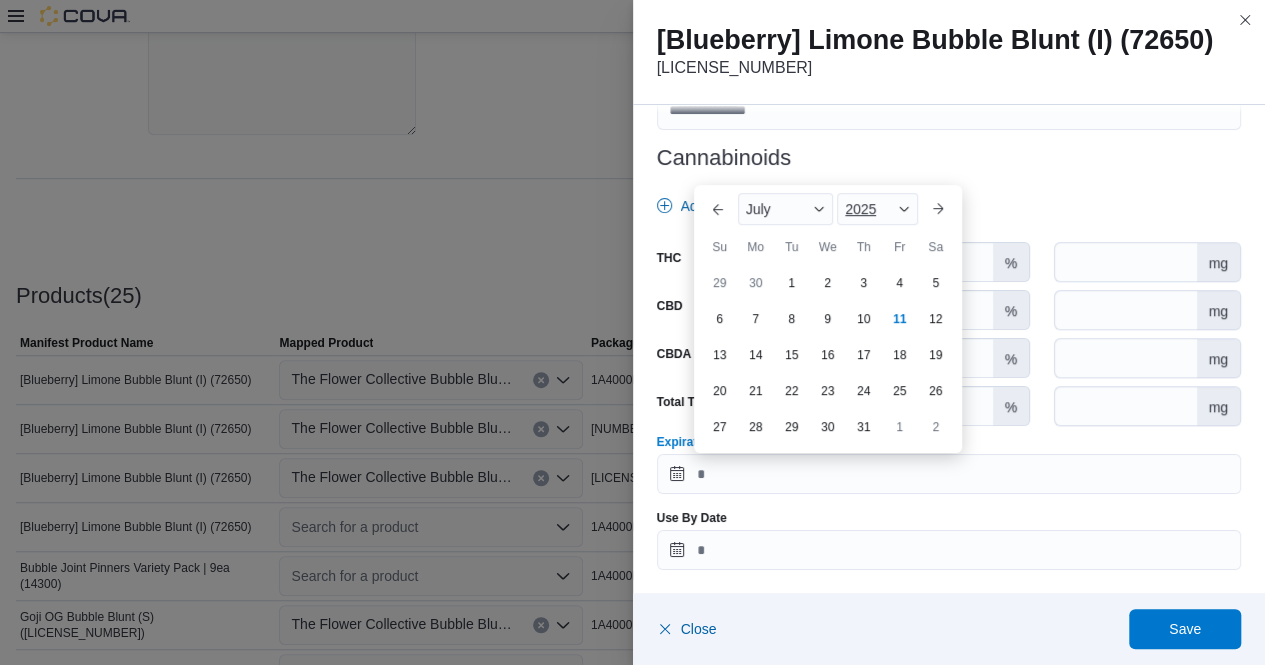 click on "2025" at bounding box center [877, 209] 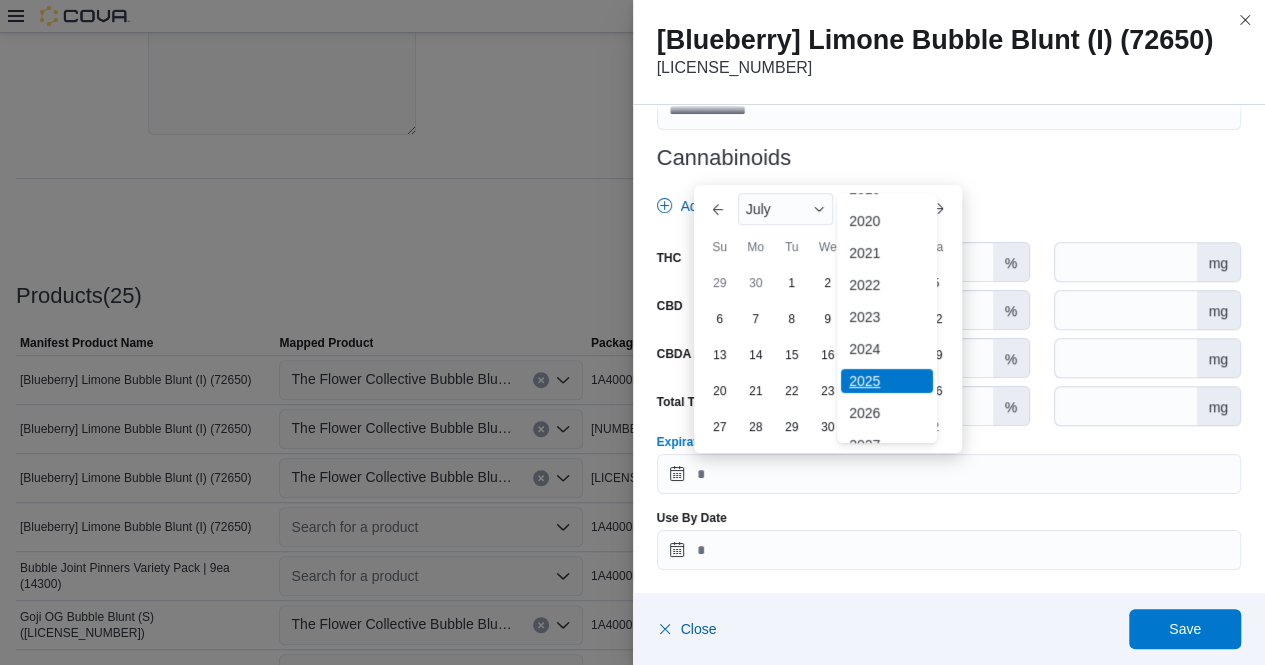 scroll, scrollTop: 61, scrollLeft: 0, axis: vertical 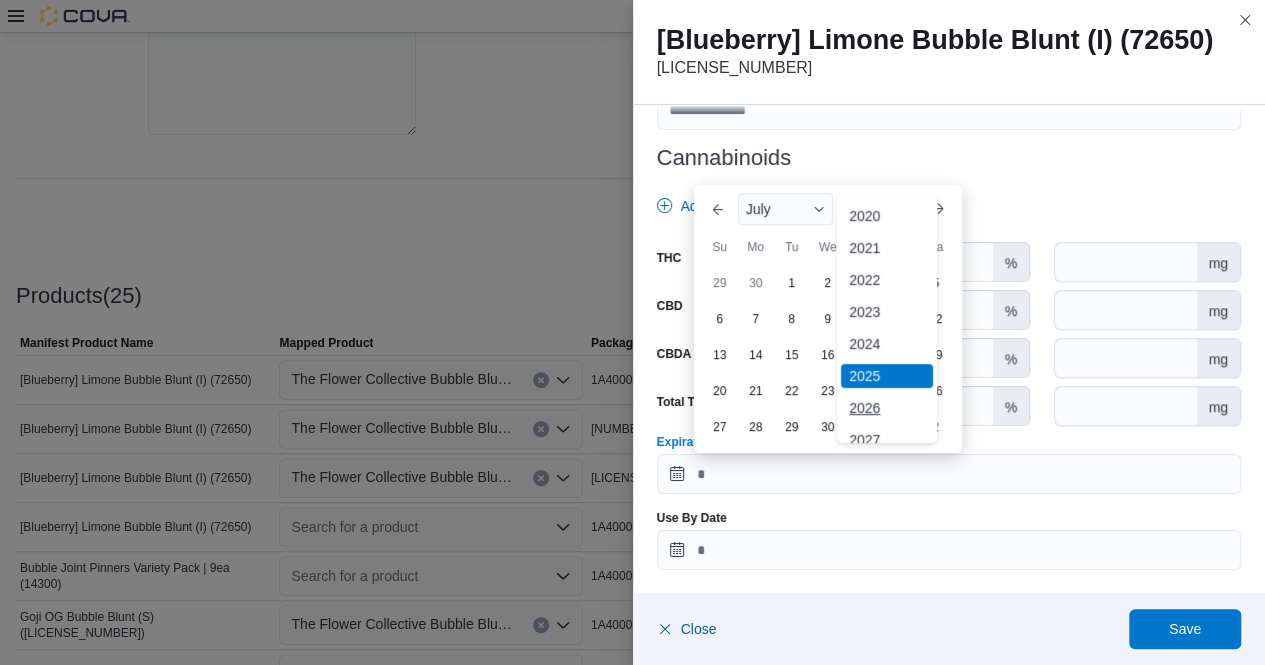 click on "2026" at bounding box center [887, 408] 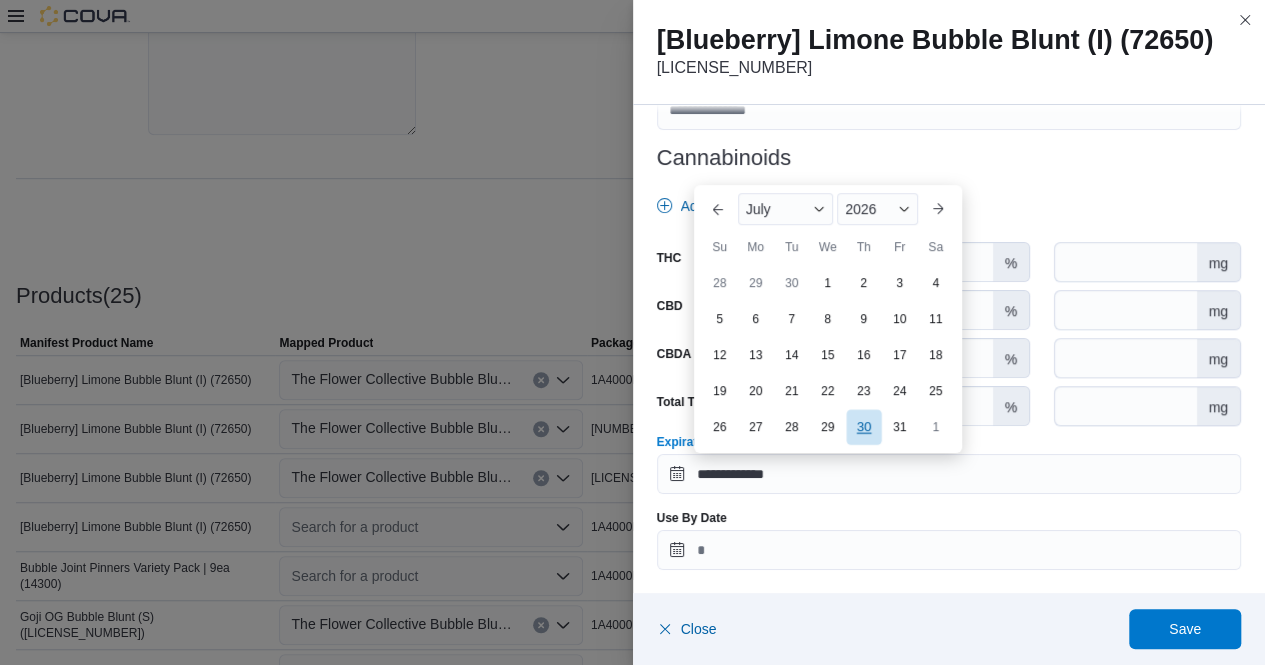 click on "30" at bounding box center (863, 427) 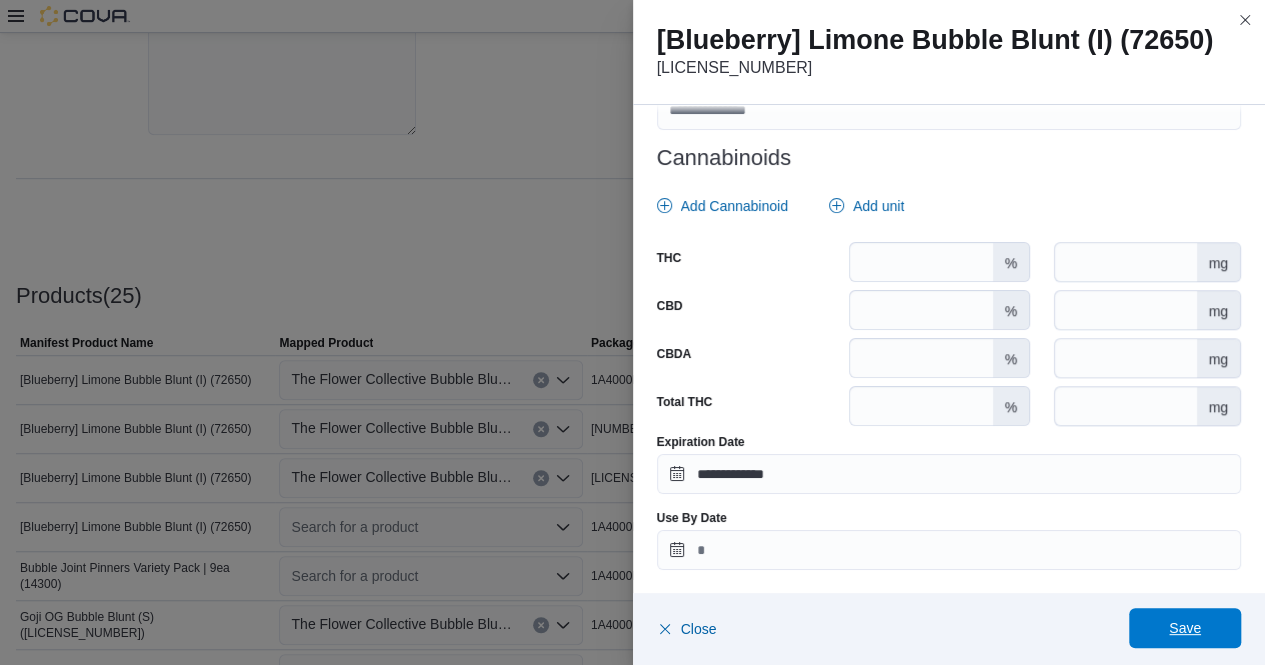 click on "Save" at bounding box center (1185, 628) 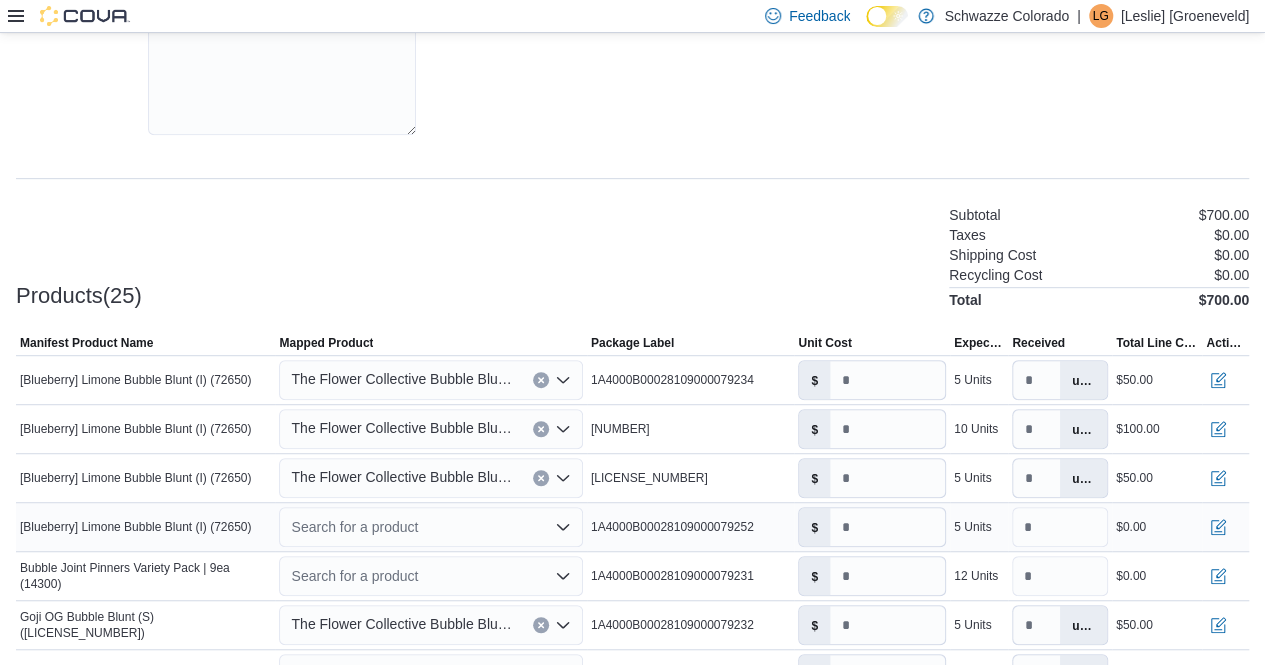 click on "Search for a product" at bounding box center (430, 527) 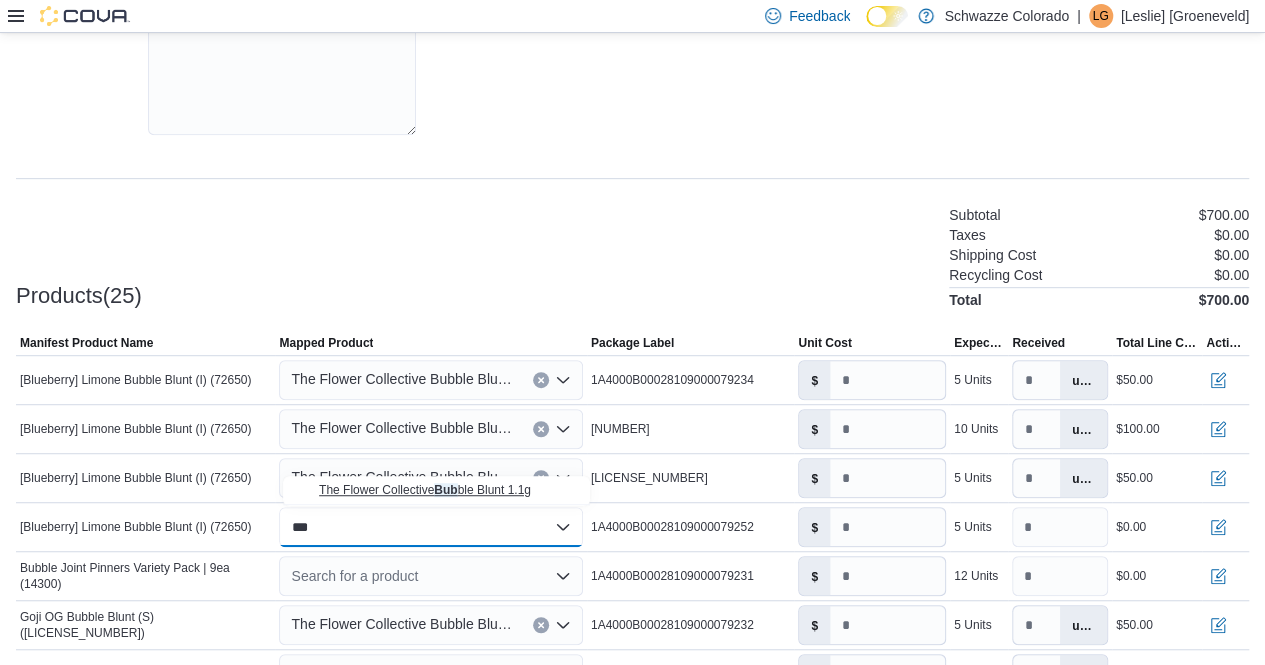 type on "***" 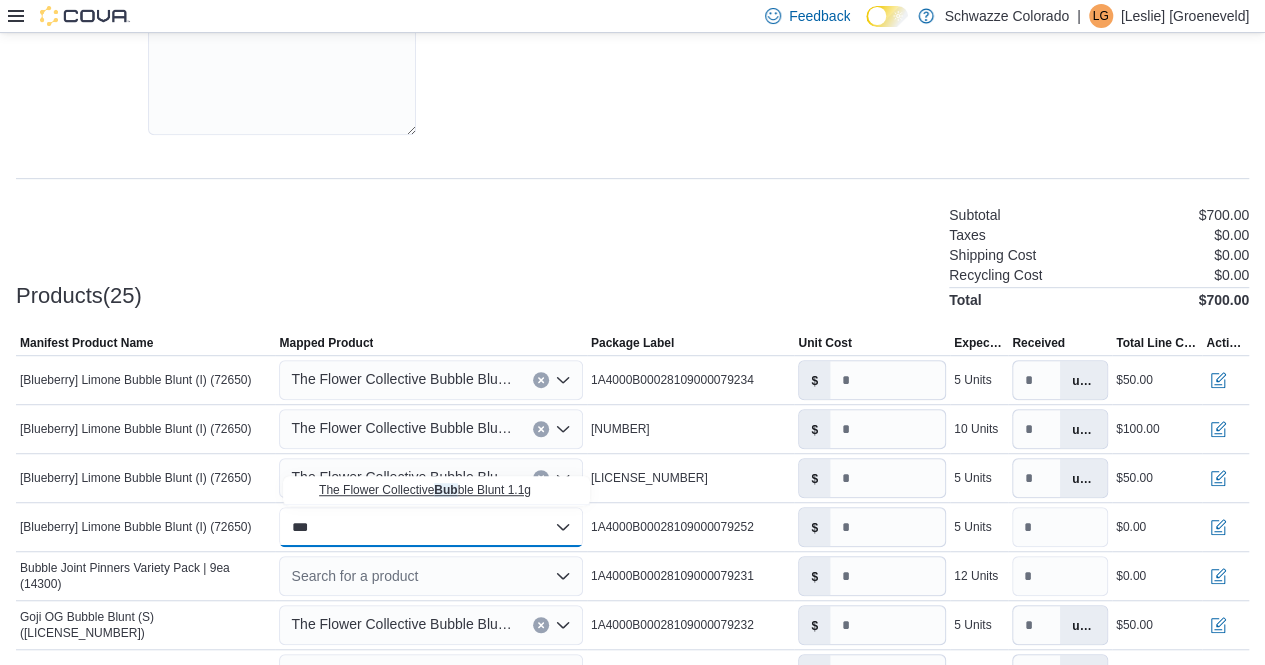 click on "The Flower Collective Bub ble Blunt 1.1g" at bounding box center [425, 490] 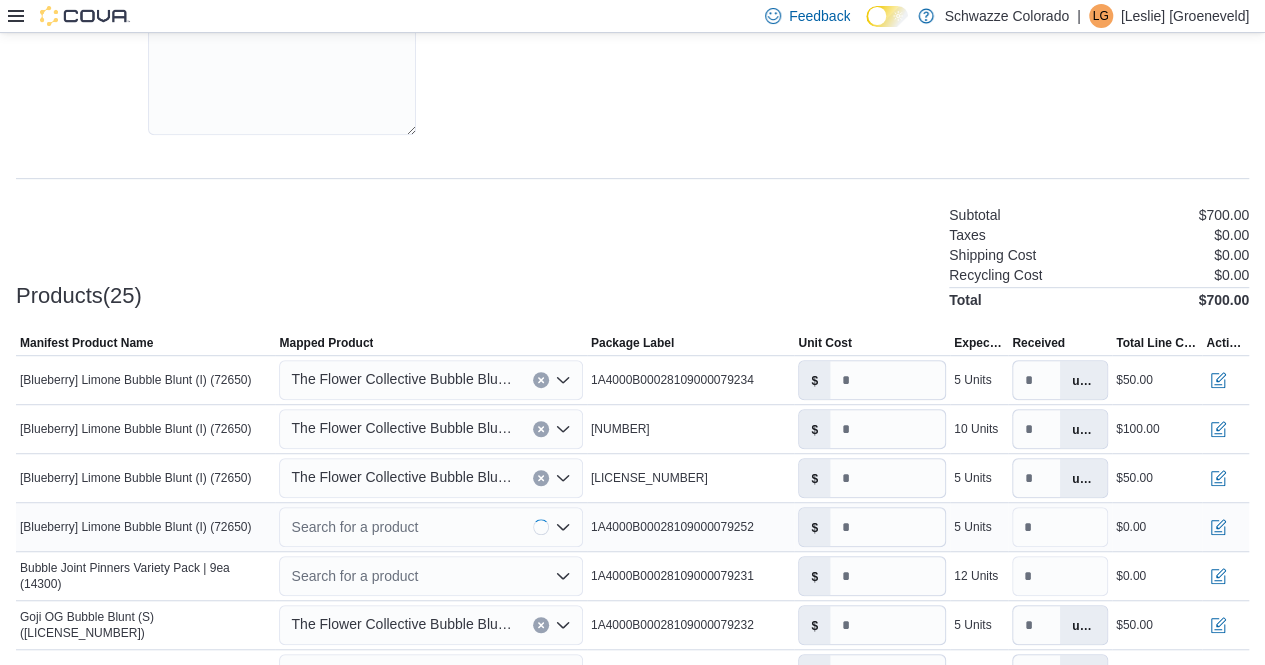 type on "**" 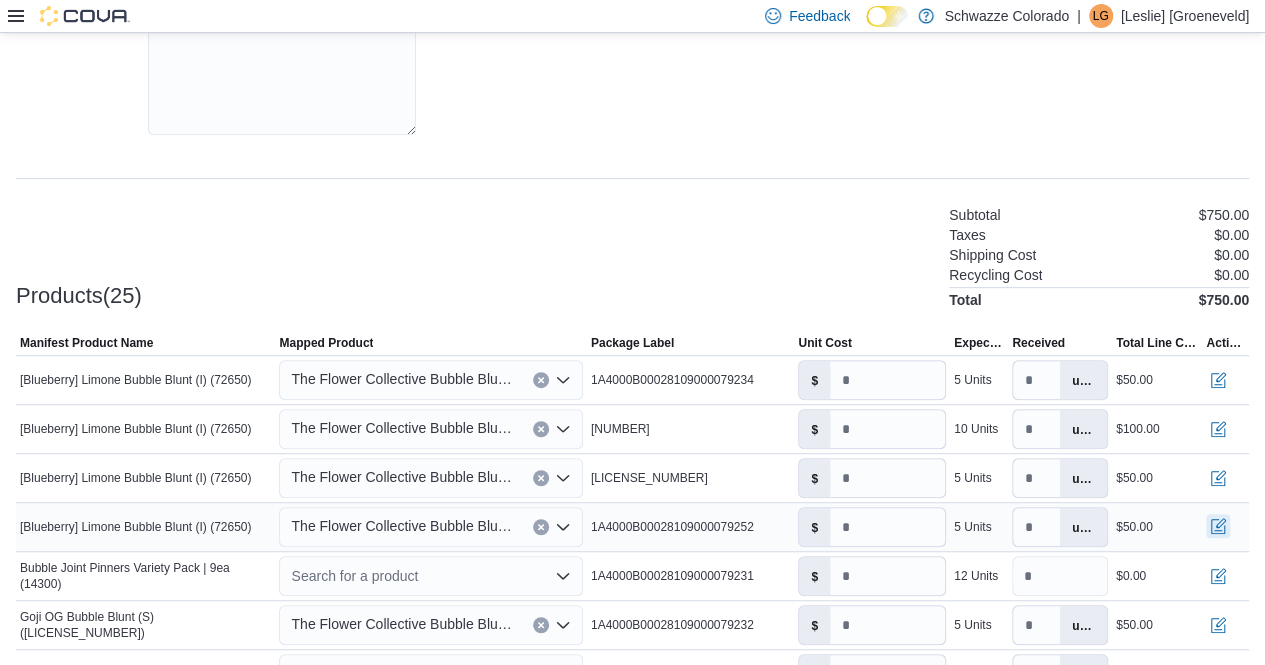 click at bounding box center (1218, 526) 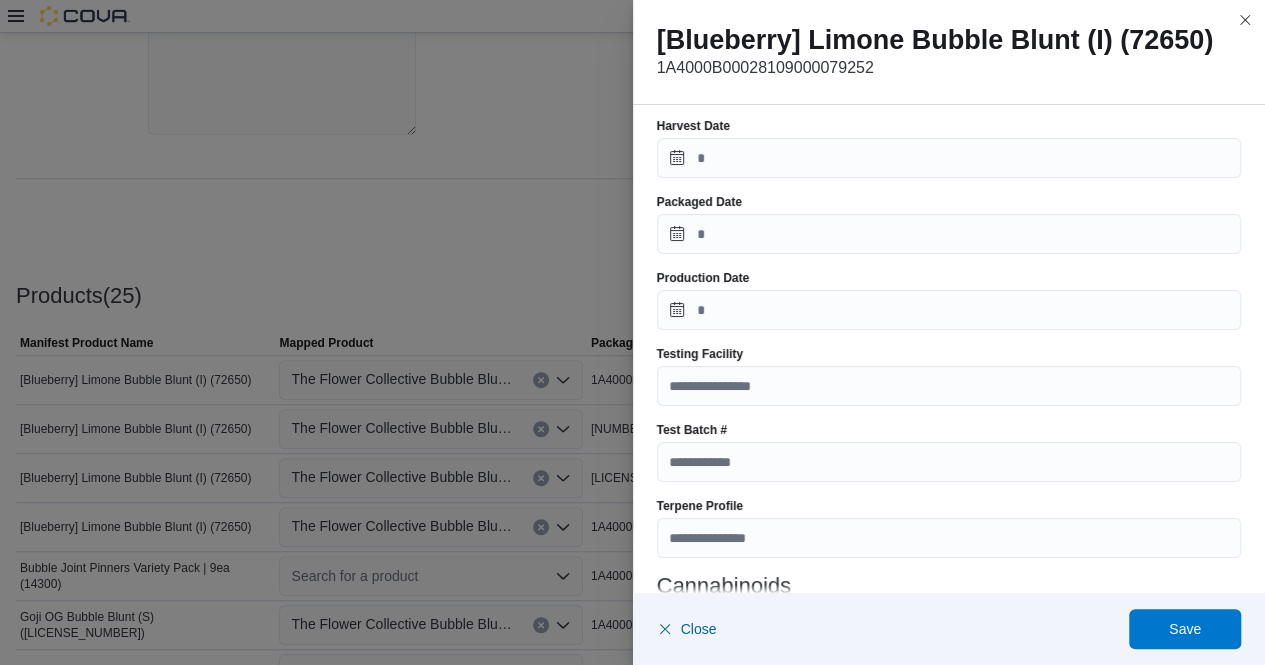 scroll, scrollTop: 659, scrollLeft: 0, axis: vertical 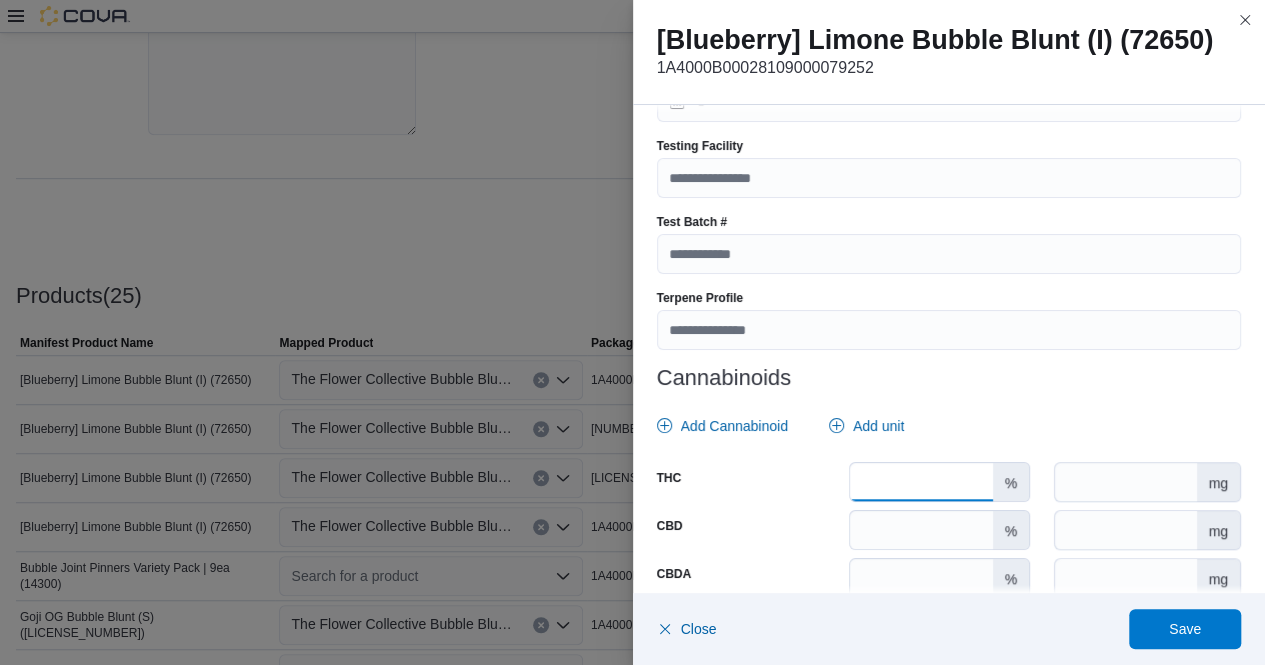 click at bounding box center [921, 482] 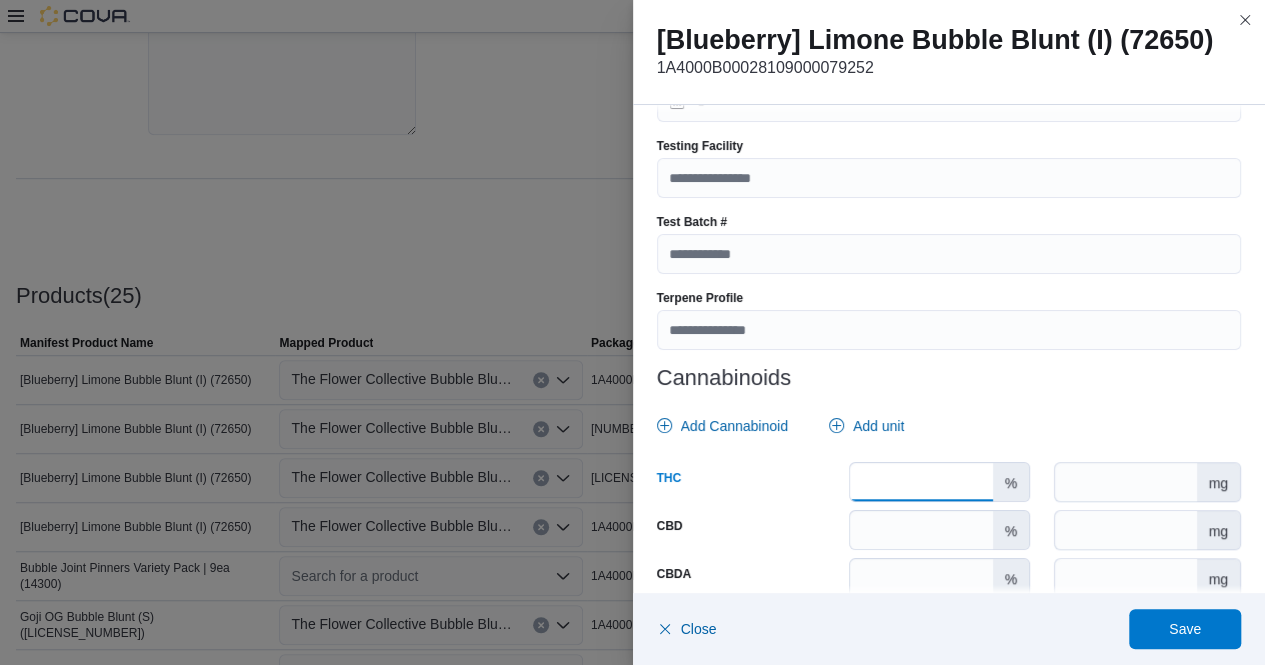 scroll, scrollTop: 879, scrollLeft: 0, axis: vertical 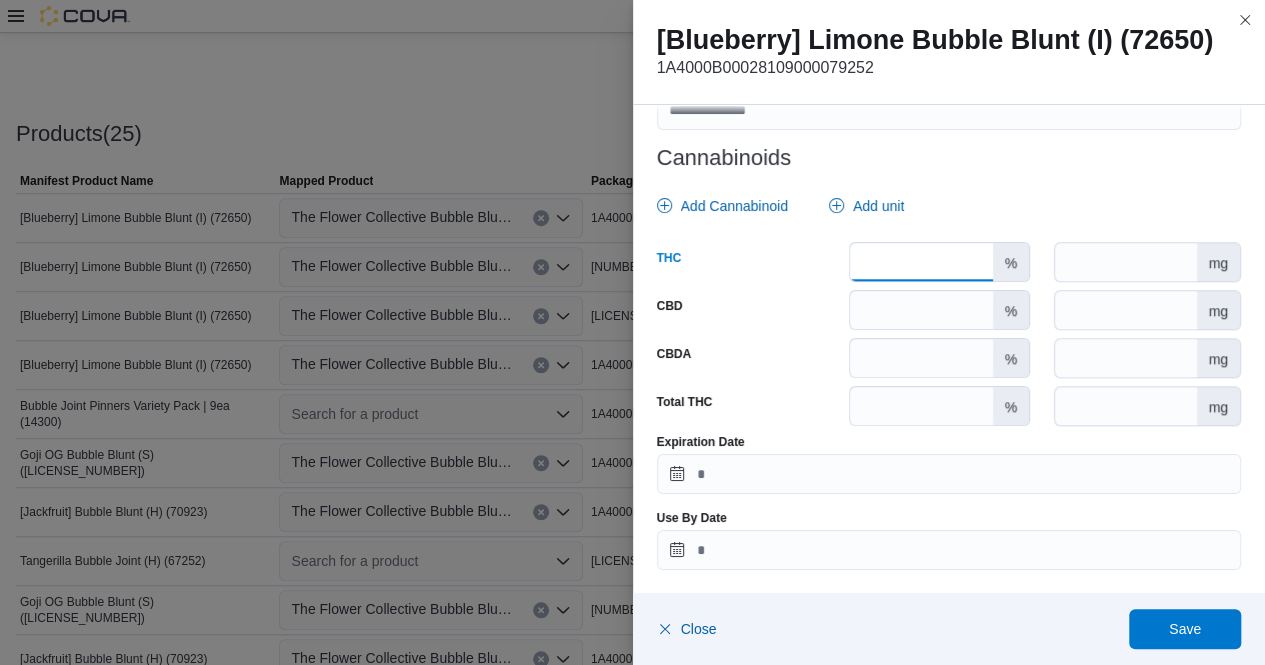 type on "*****" 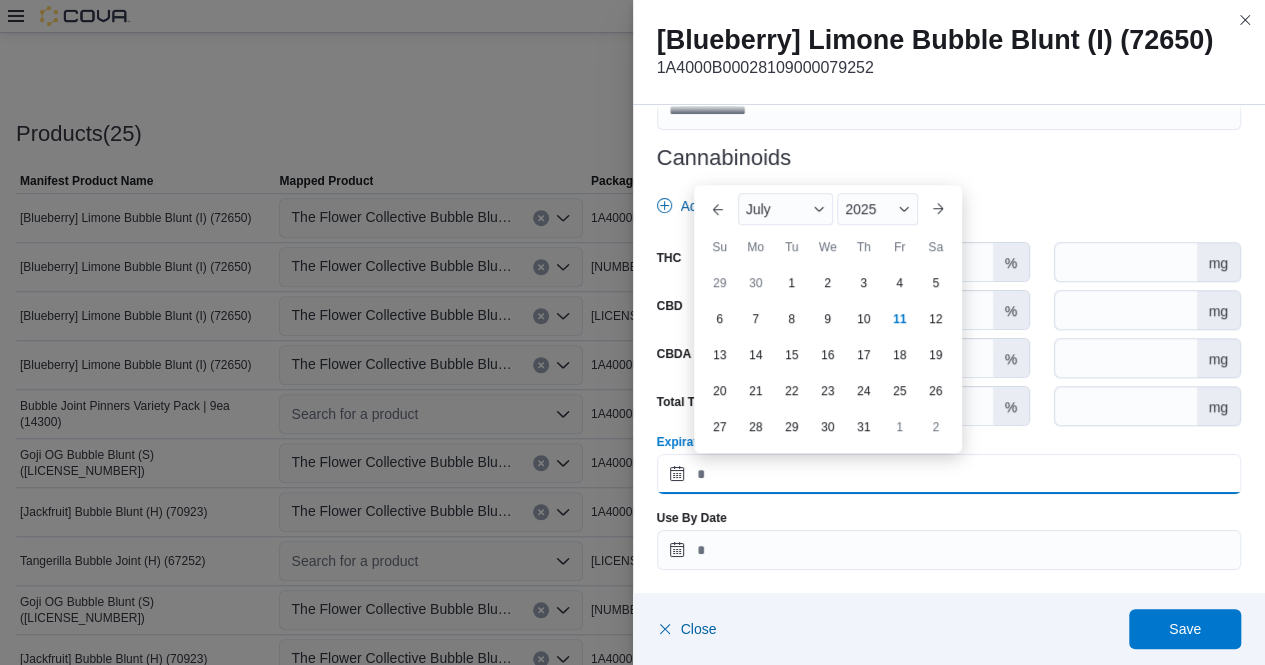 click on "Expiration Date" at bounding box center [949, 474] 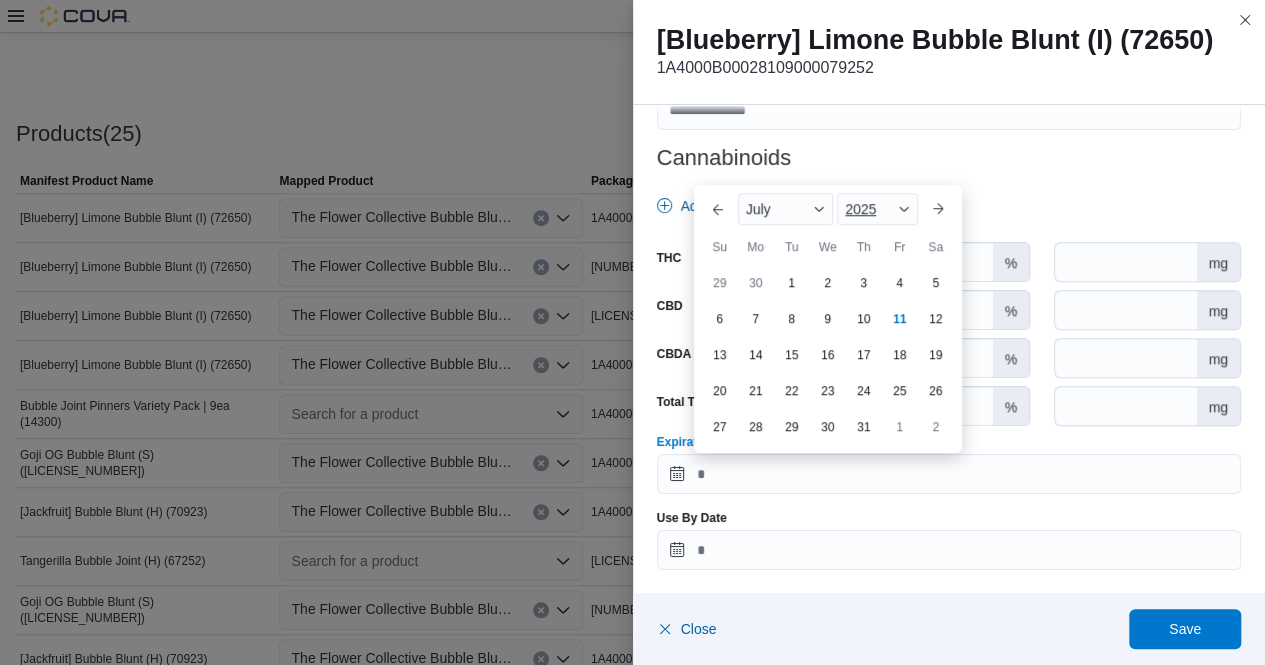 click on "2025" at bounding box center (877, 209) 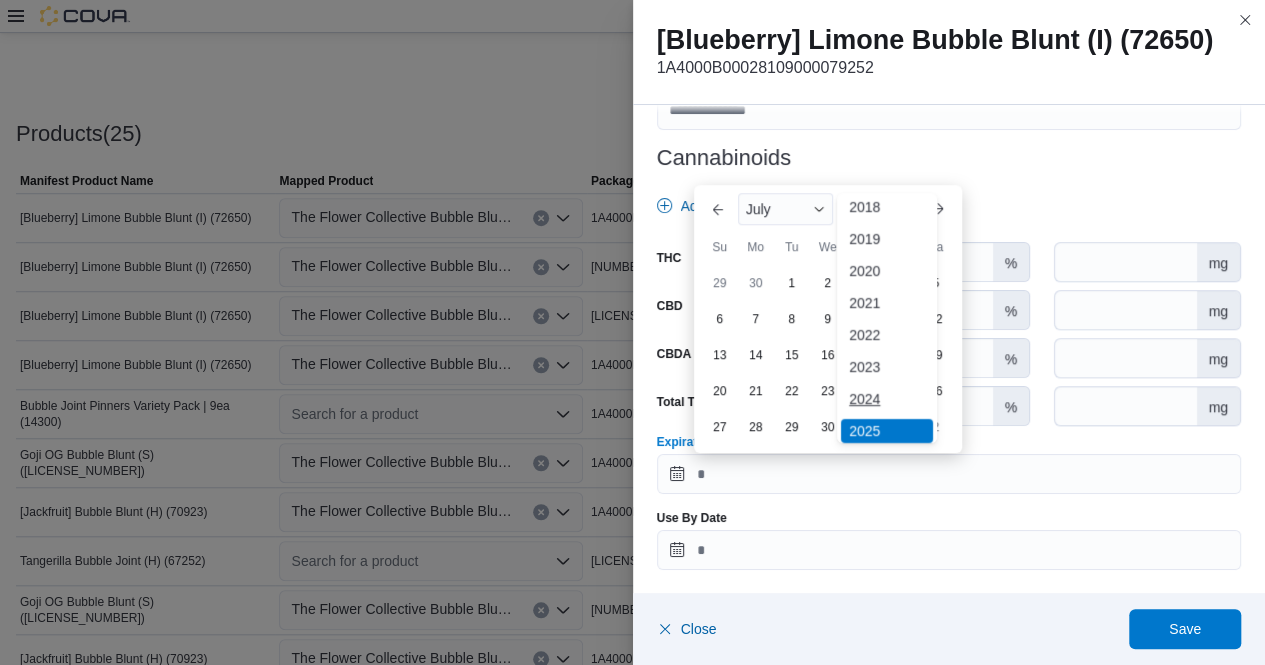 scroll, scrollTop: 78, scrollLeft: 0, axis: vertical 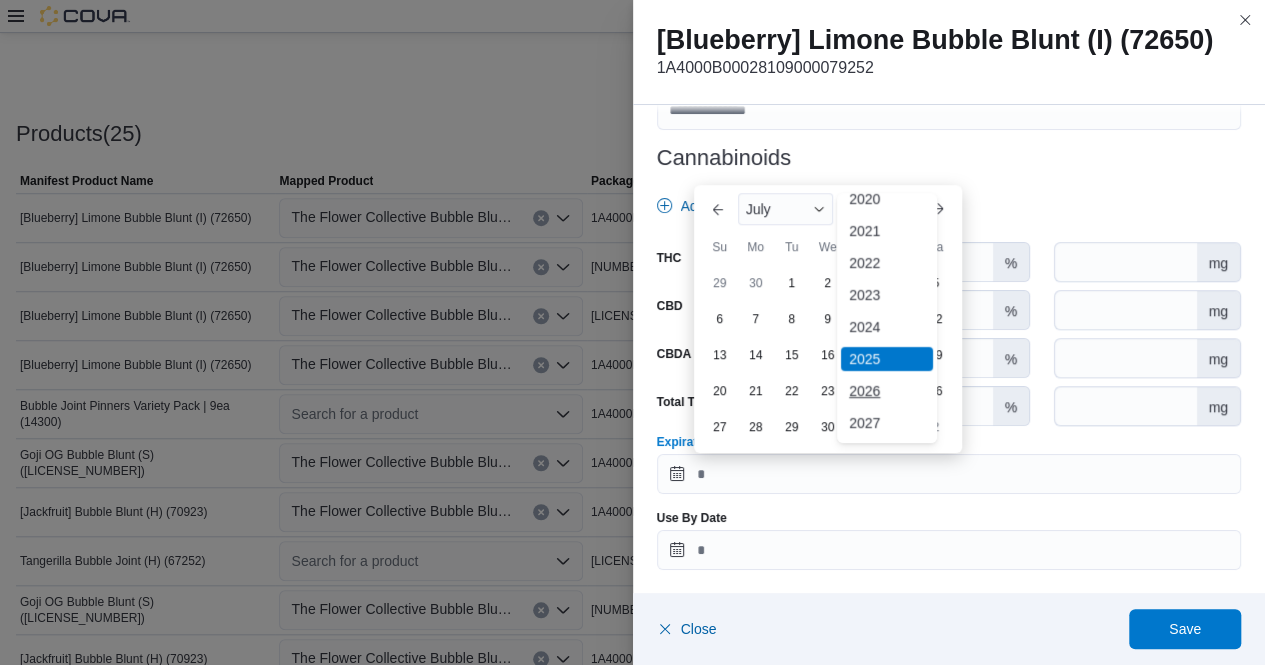 click on "2026" at bounding box center [887, 391] 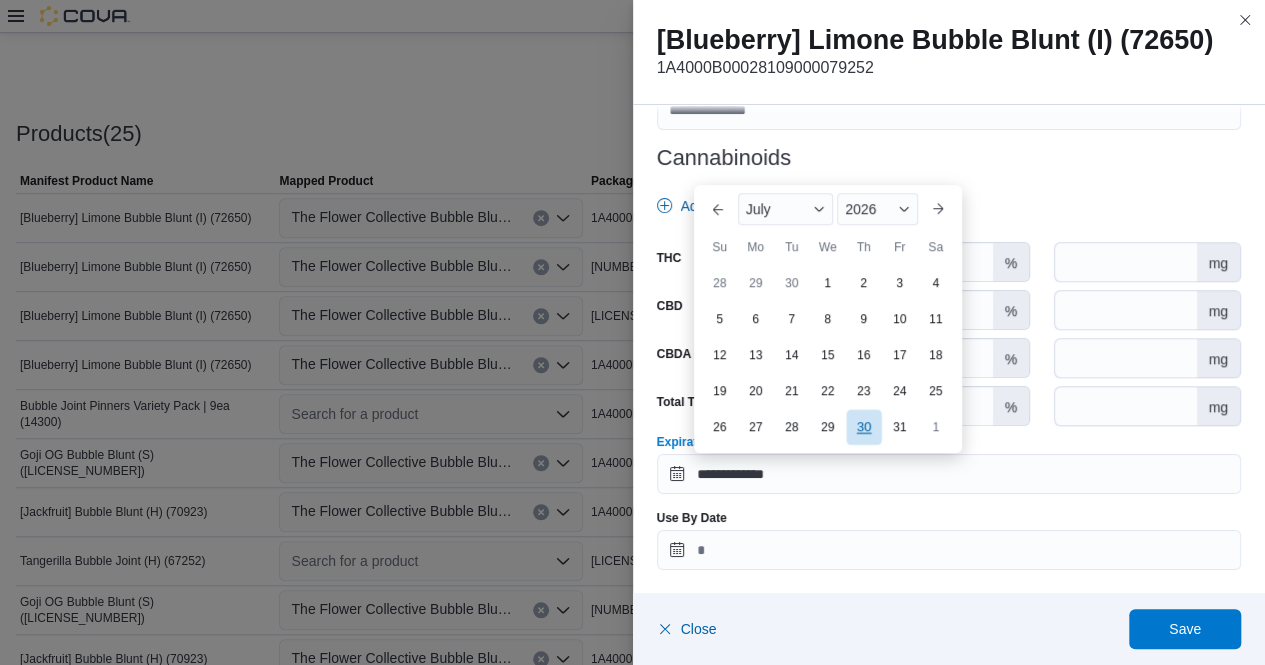 click on "30" at bounding box center [863, 427] 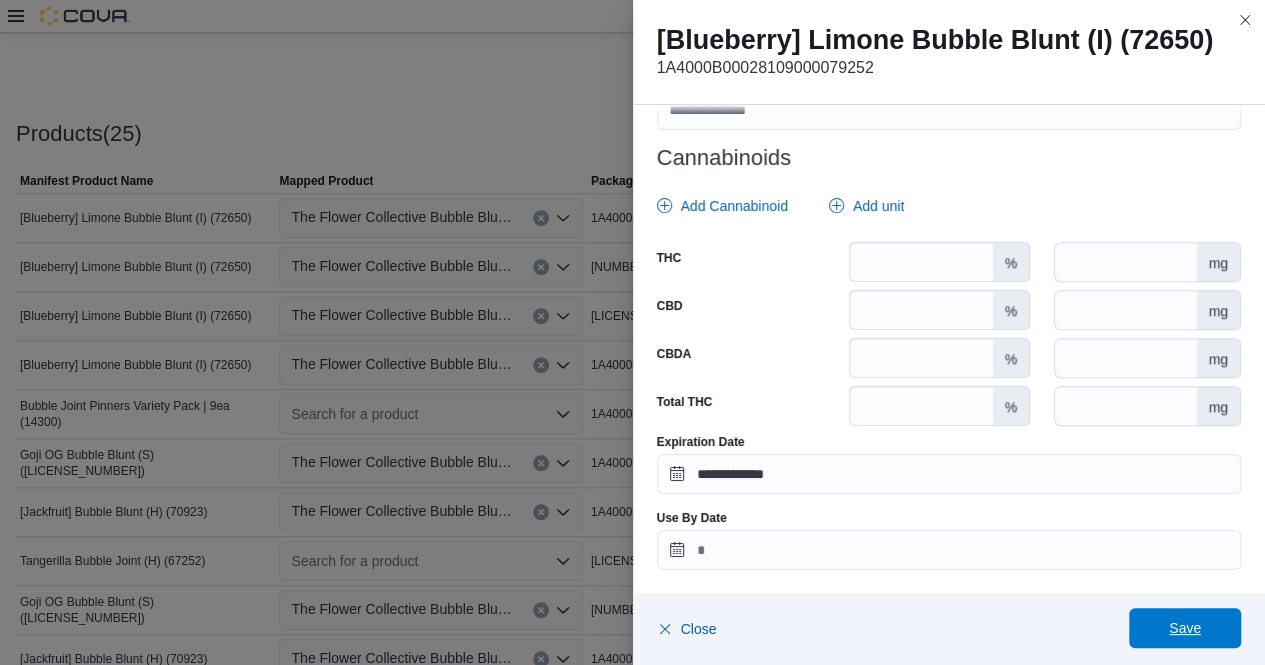 click on "Save" at bounding box center [1185, 628] 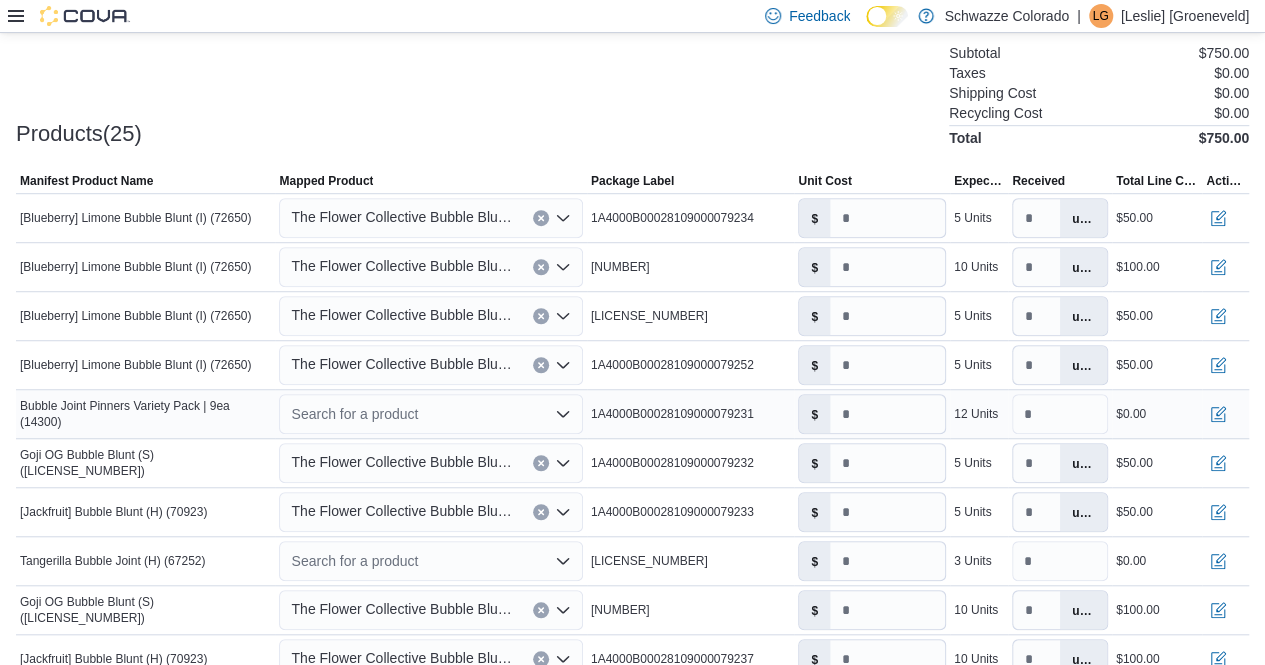 click on "Search for a product" at bounding box center [430, 414] 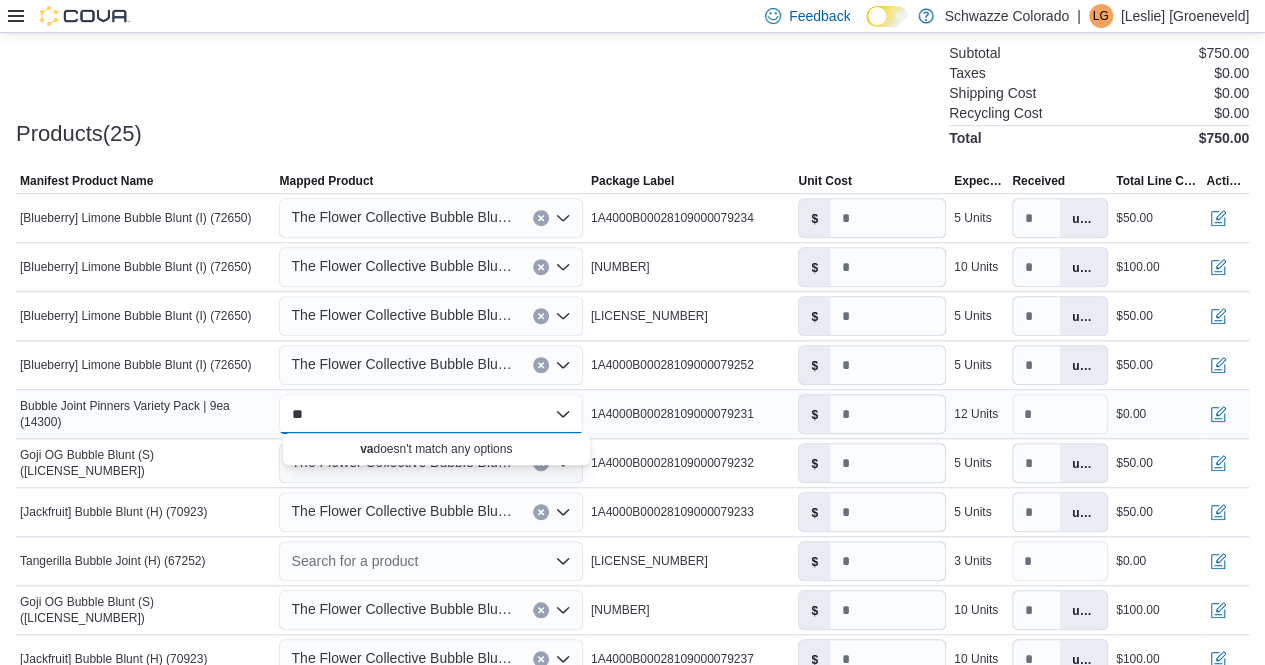 type on "*" 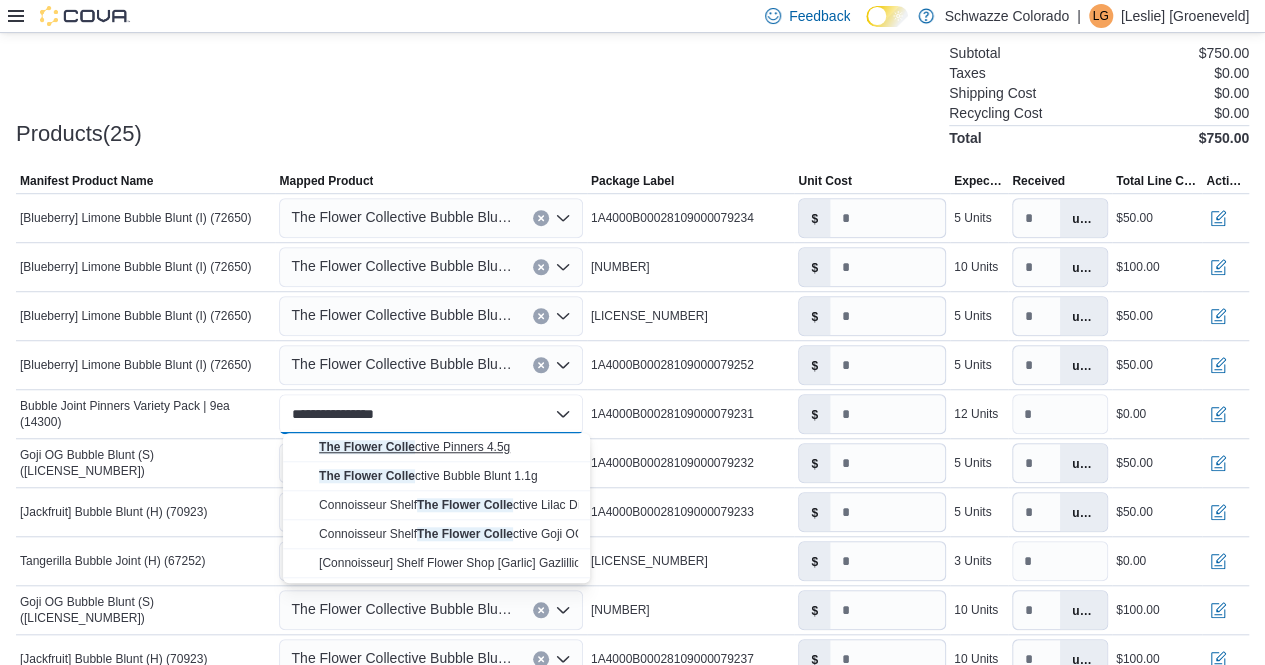 type on "**********" 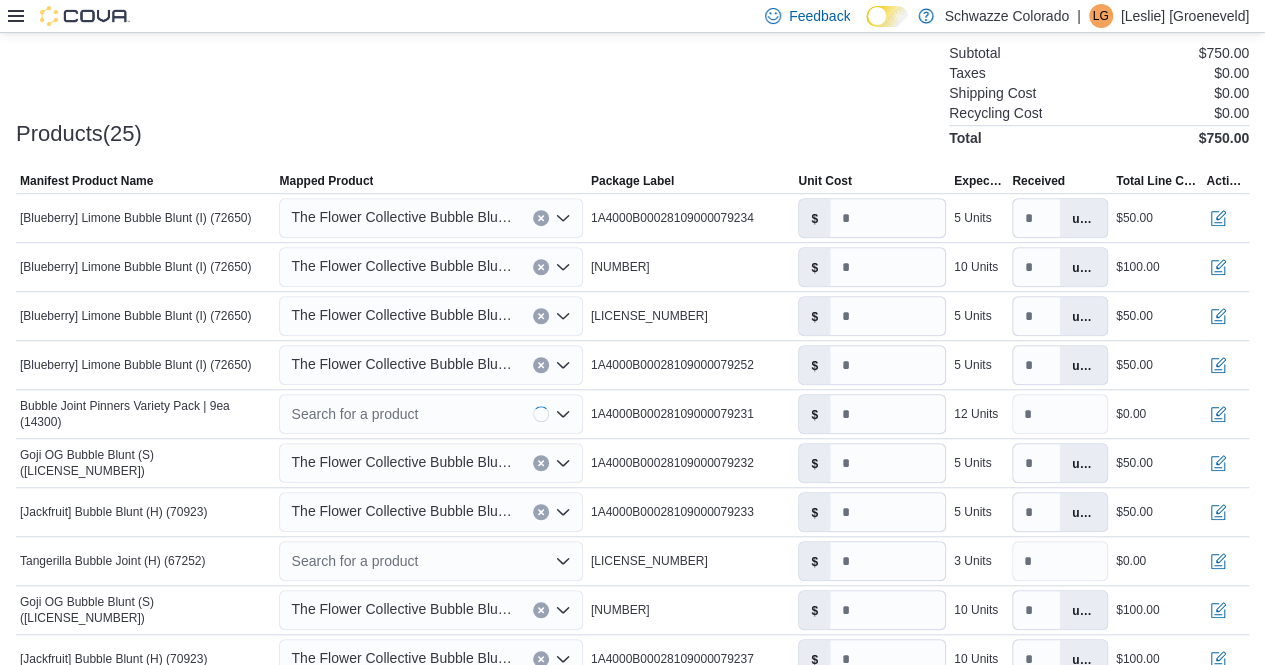 type on "****" 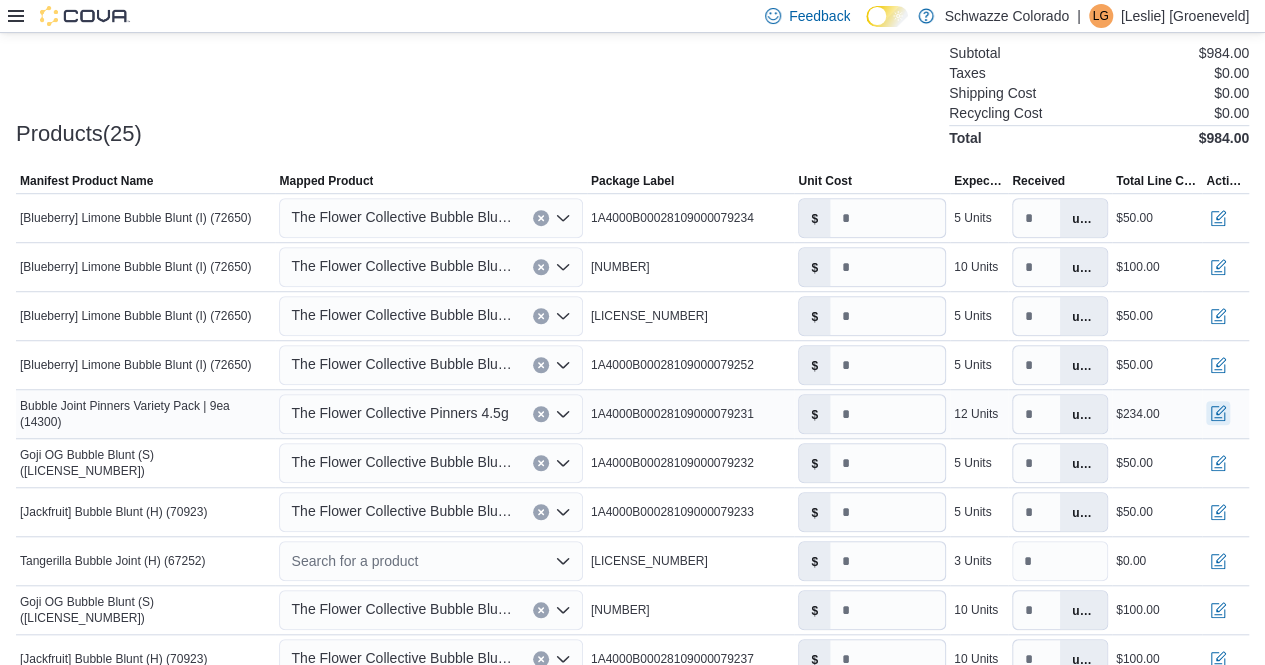 click at bounding box center [1218, 413] 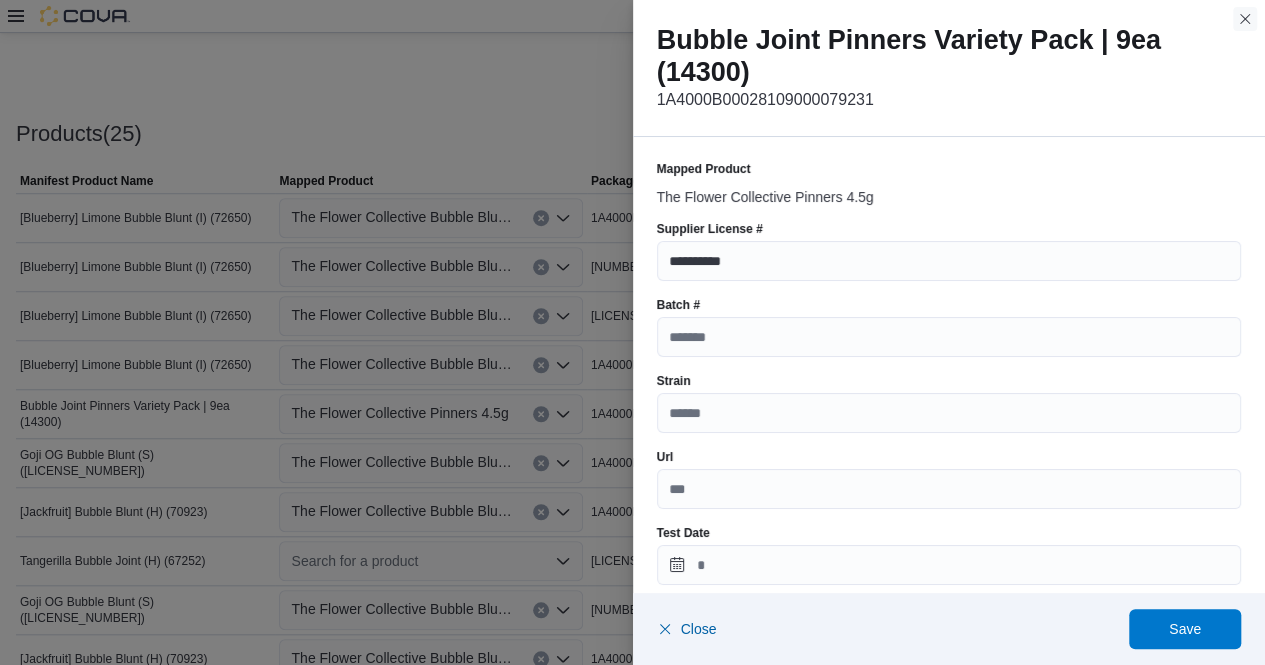 click at bounding box center (1245, 19) 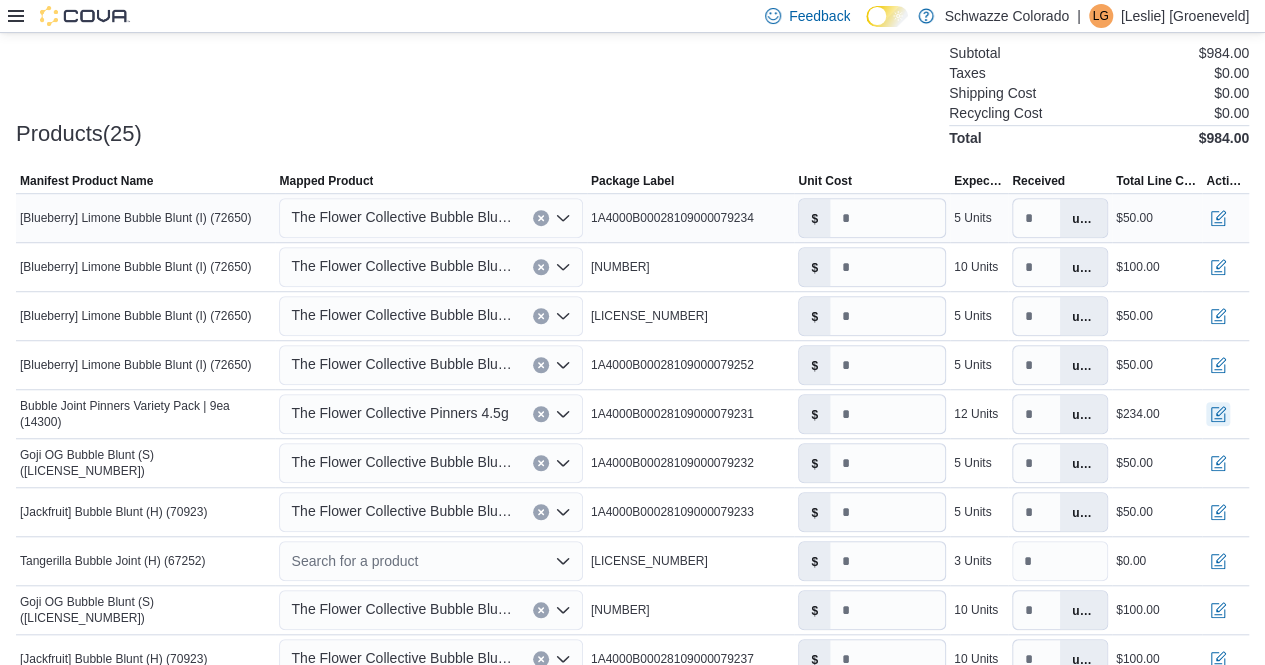scroll, scrollTop: 0, scrollLeft: 0, axis: both 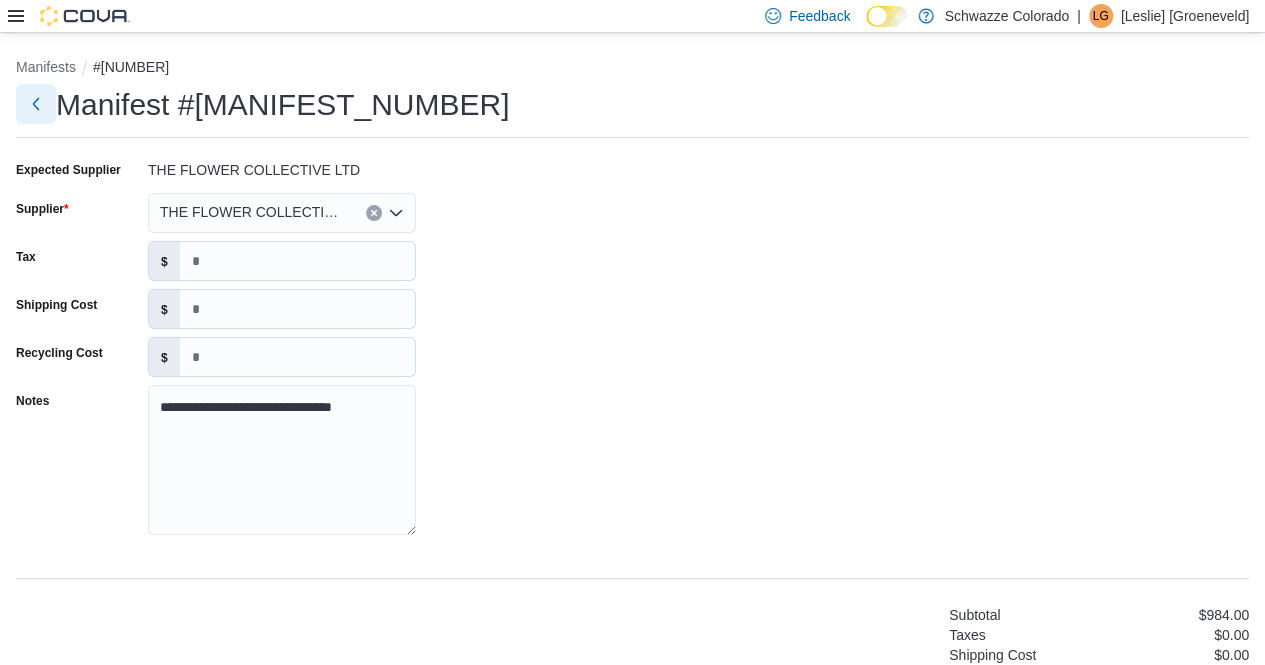 click at bounding box center (36, 104) 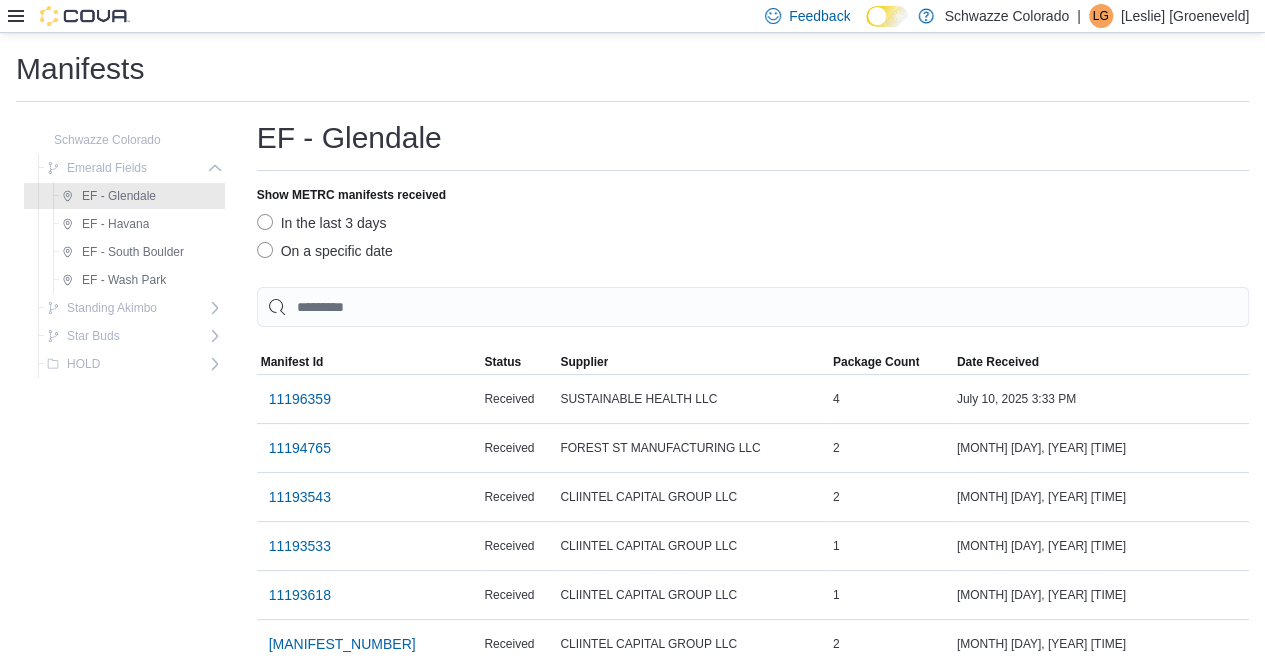 click on "On a specific date" at bounding box center (325, 251) 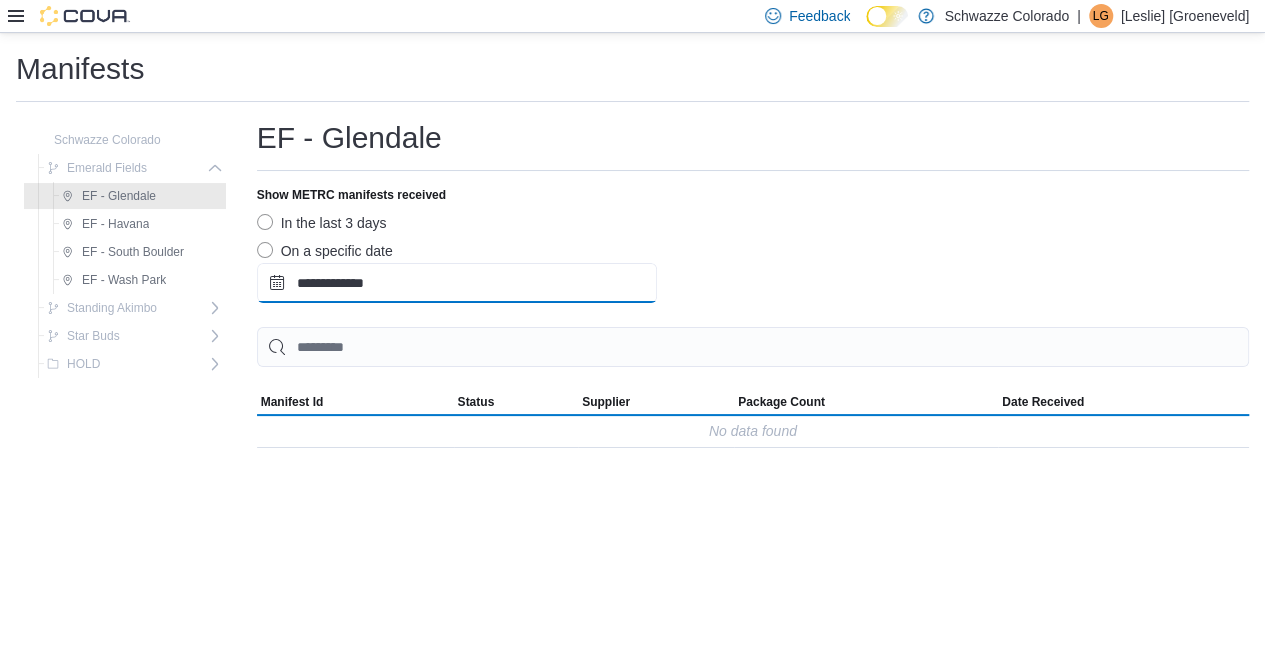 click on "**********" at bounding box center [457, 283] 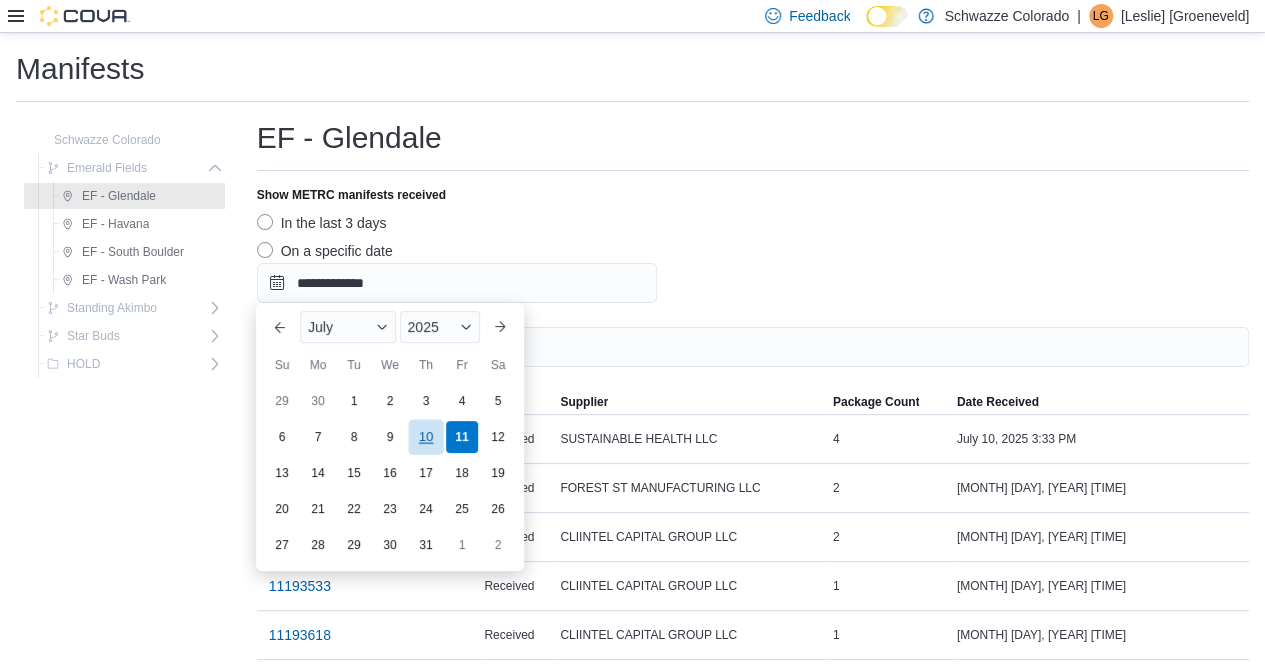 click on "10" at bounding box center [425, 437] 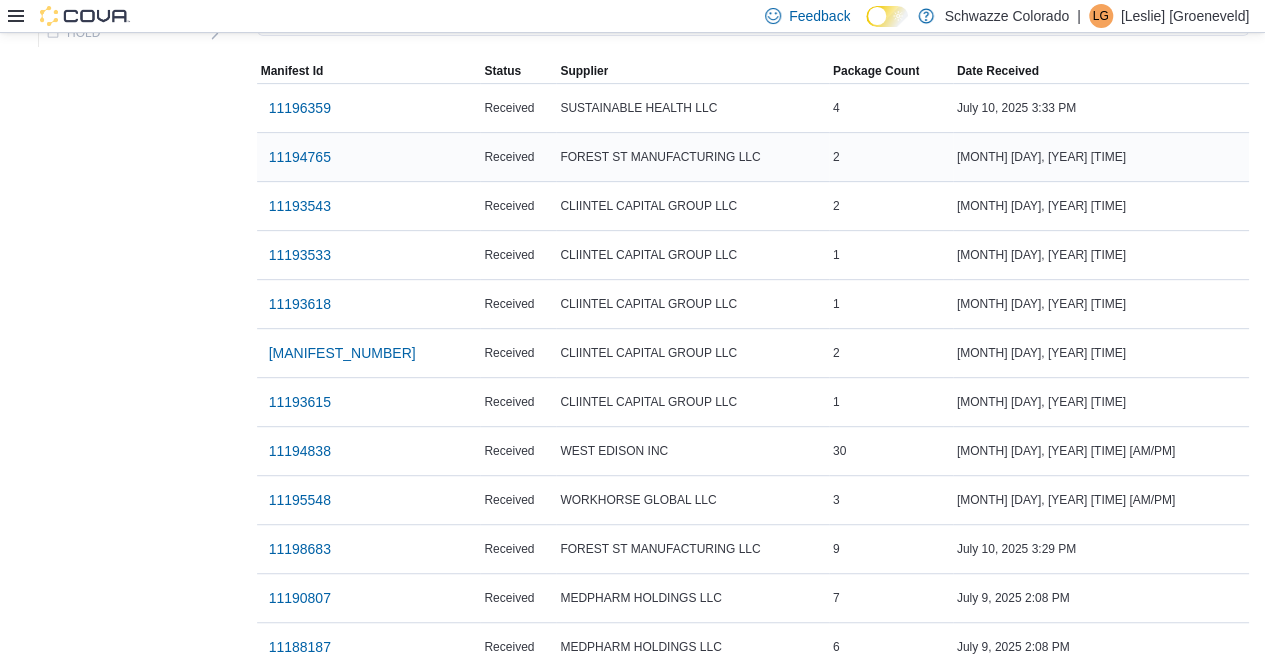 scroll, scrollTop: 333, scrollLeft: 0, axis: vertical 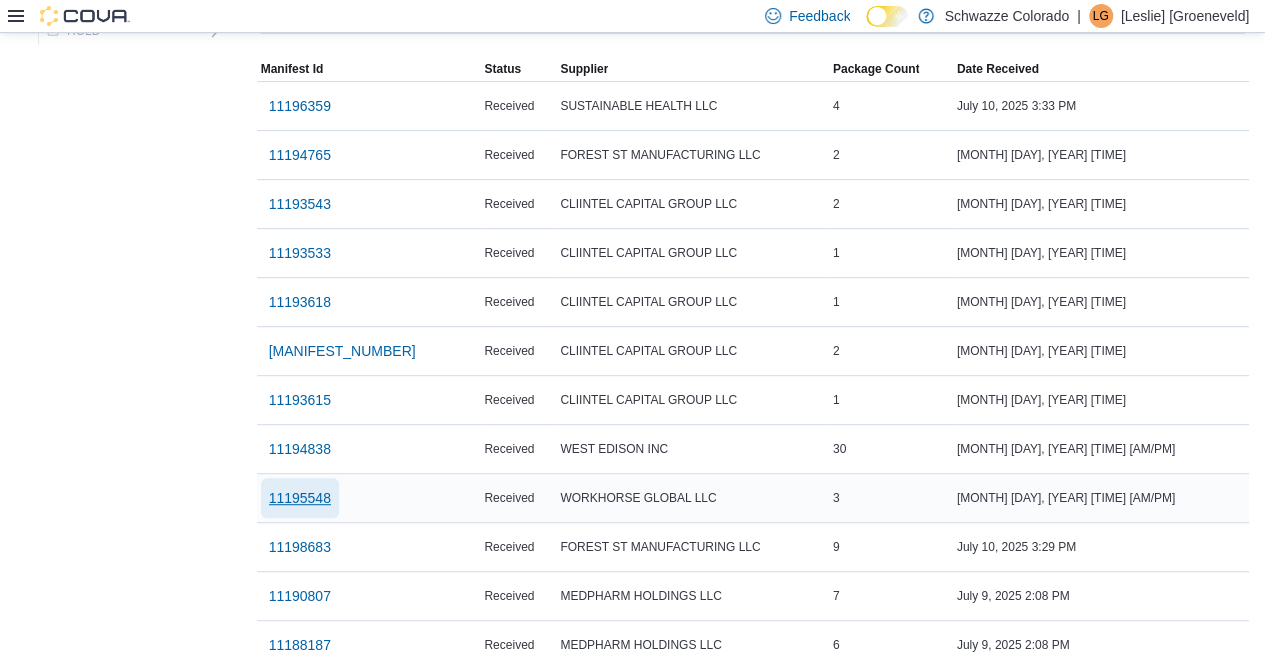 click on "11195548" at bounding box center [300, 498] 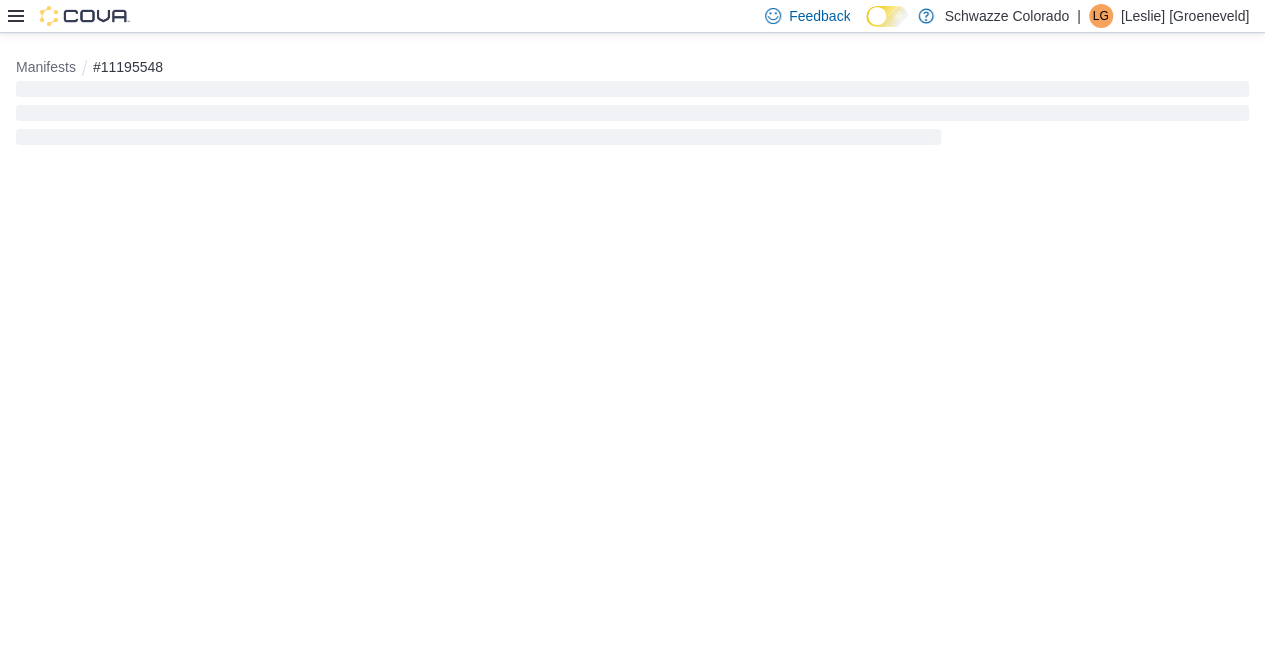 scroll, scrollTop: 0, scrollLeft: 0, axis: both 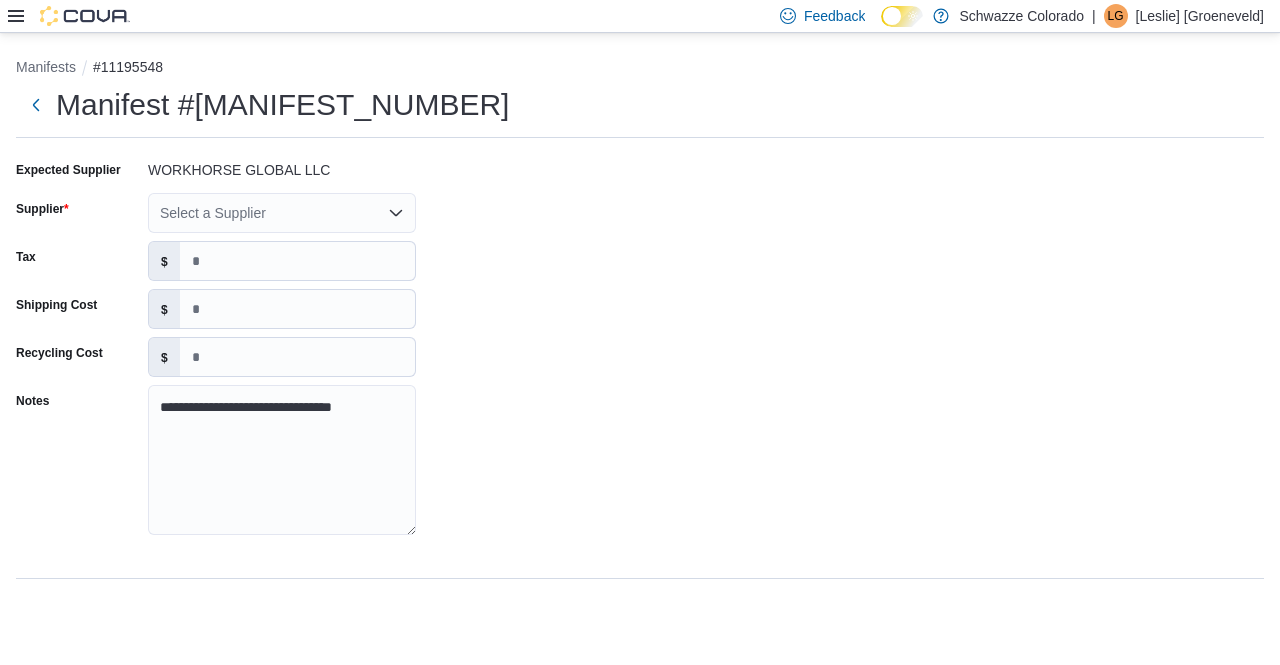 click on "Select a Supplier" at bounding box center (282, 213) 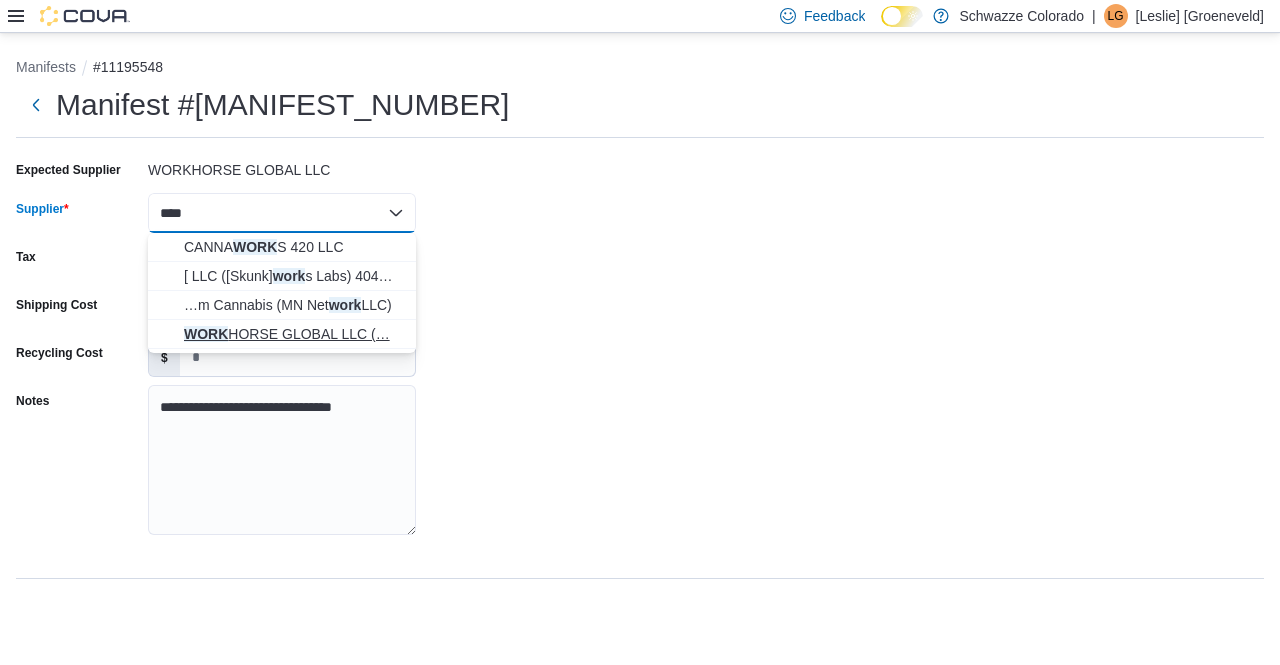 type on "****" 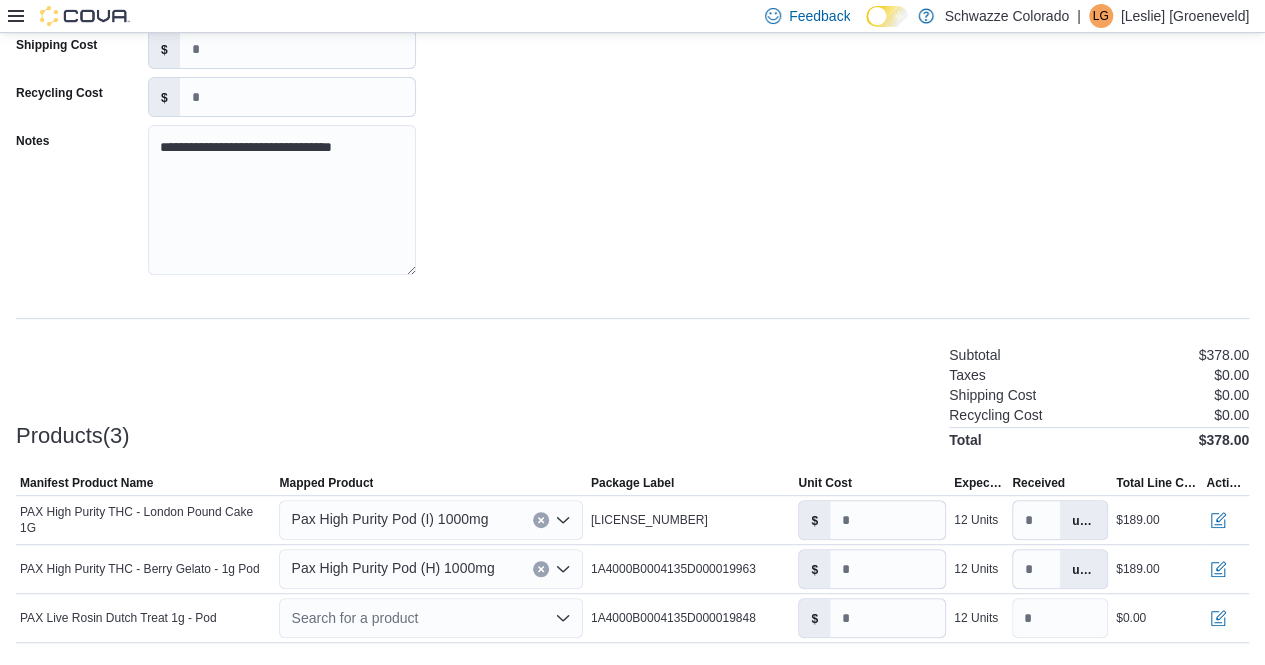 scroll, scrollTop: 316, scrollLeft: 0, axis: vertical 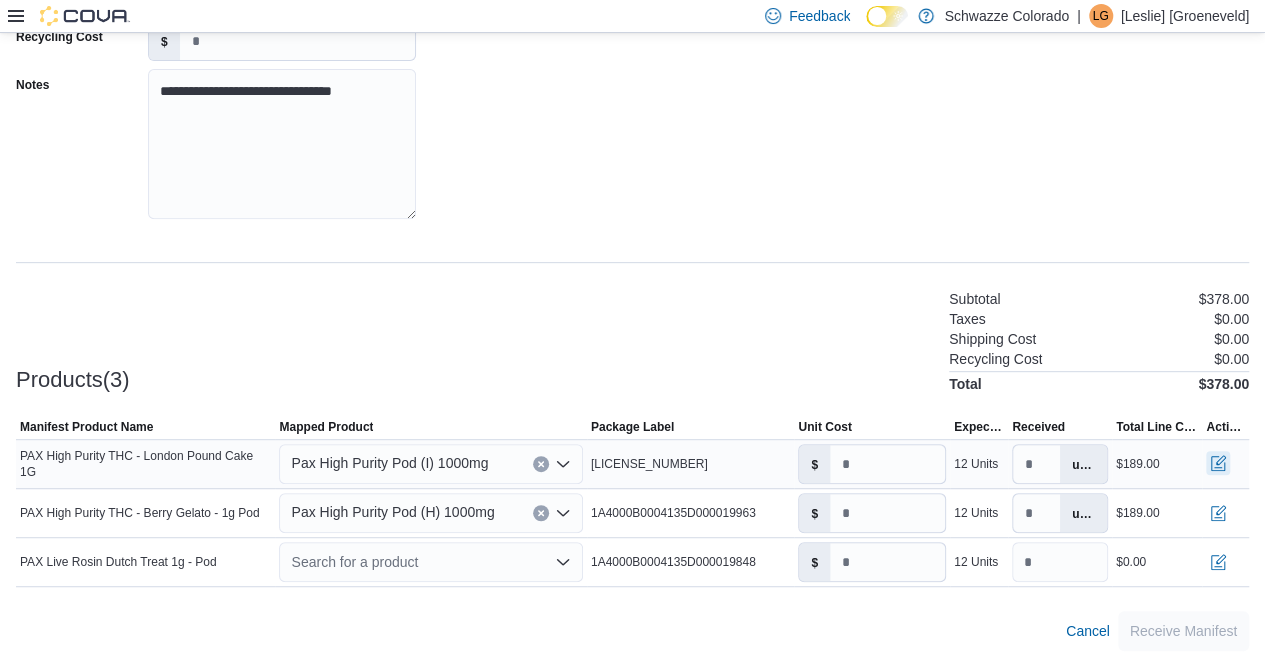 click at bounding box center [1218, 463] 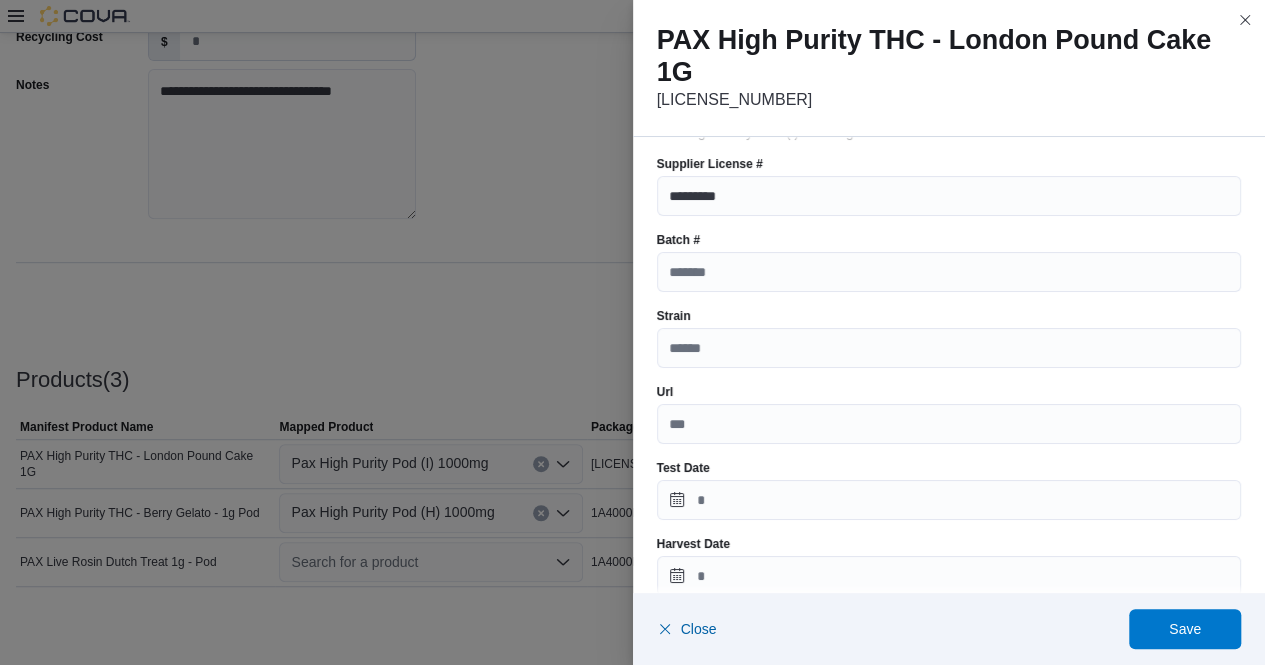scroll, scrollTop: 66, scrollLeft: 0, axis: vertical 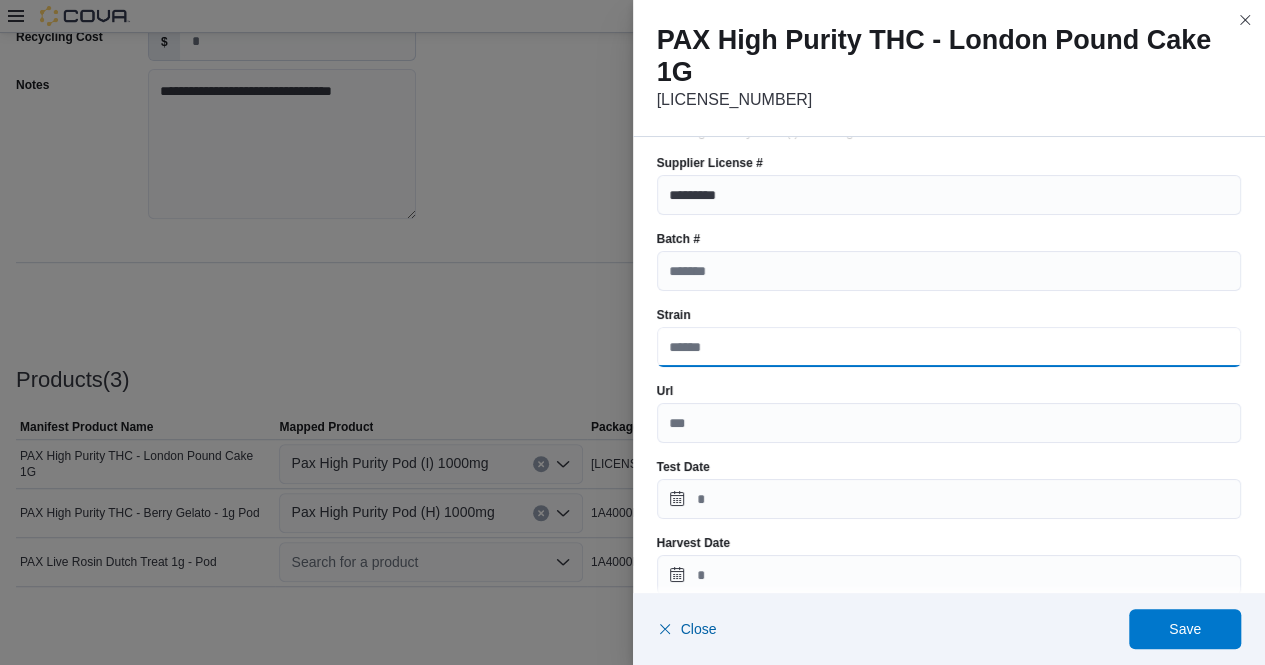 click on "Strain" at bounding box center (949, 347) 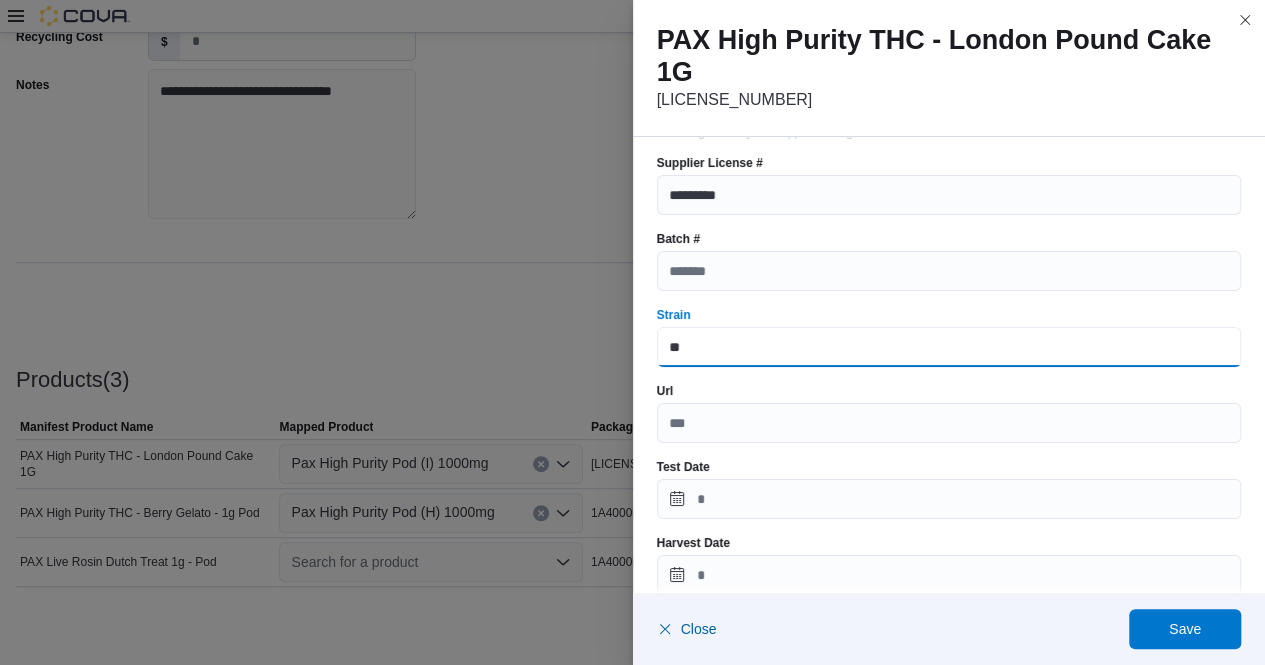 type on "*" 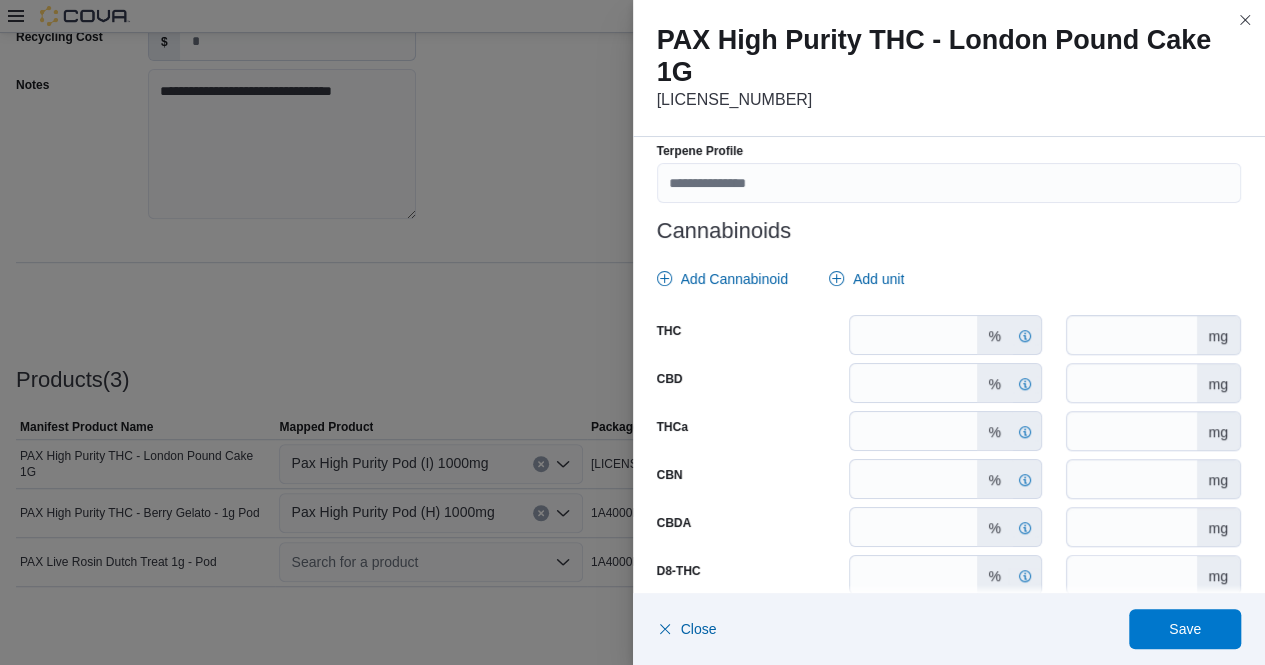 scroll, scrollTop: 839, scrollLeft: 0, axis: vertical 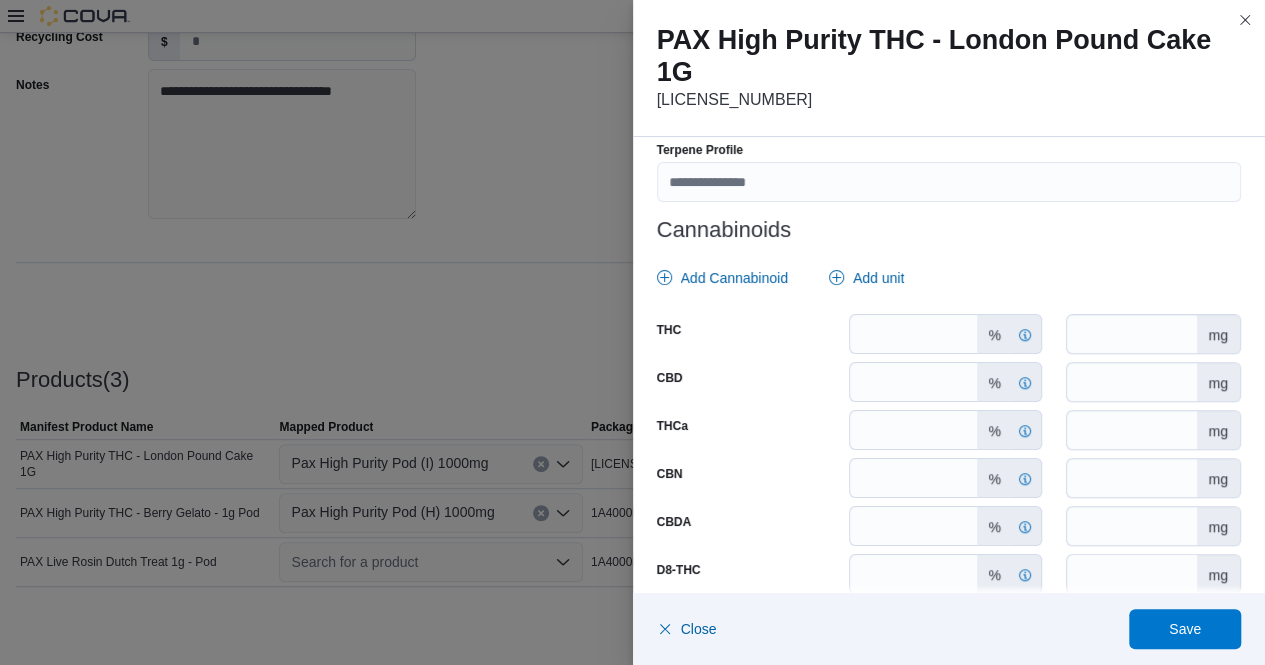 type on "**********" 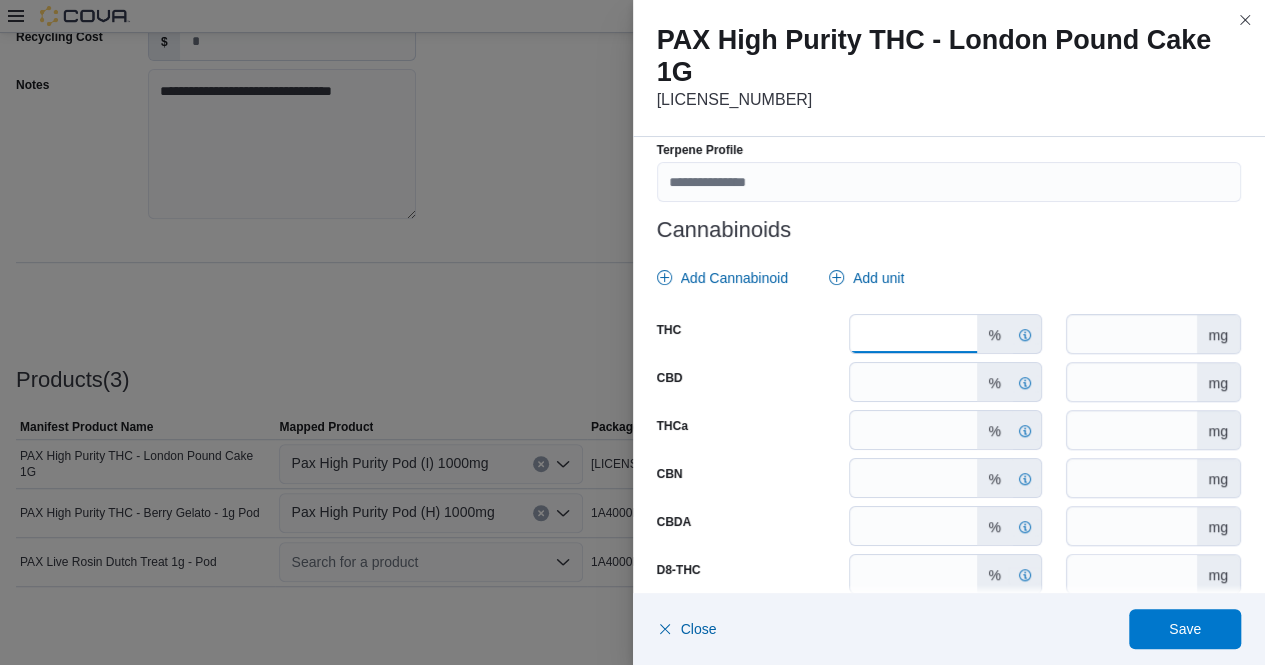 click on "******" at bounding box center [913, 334] 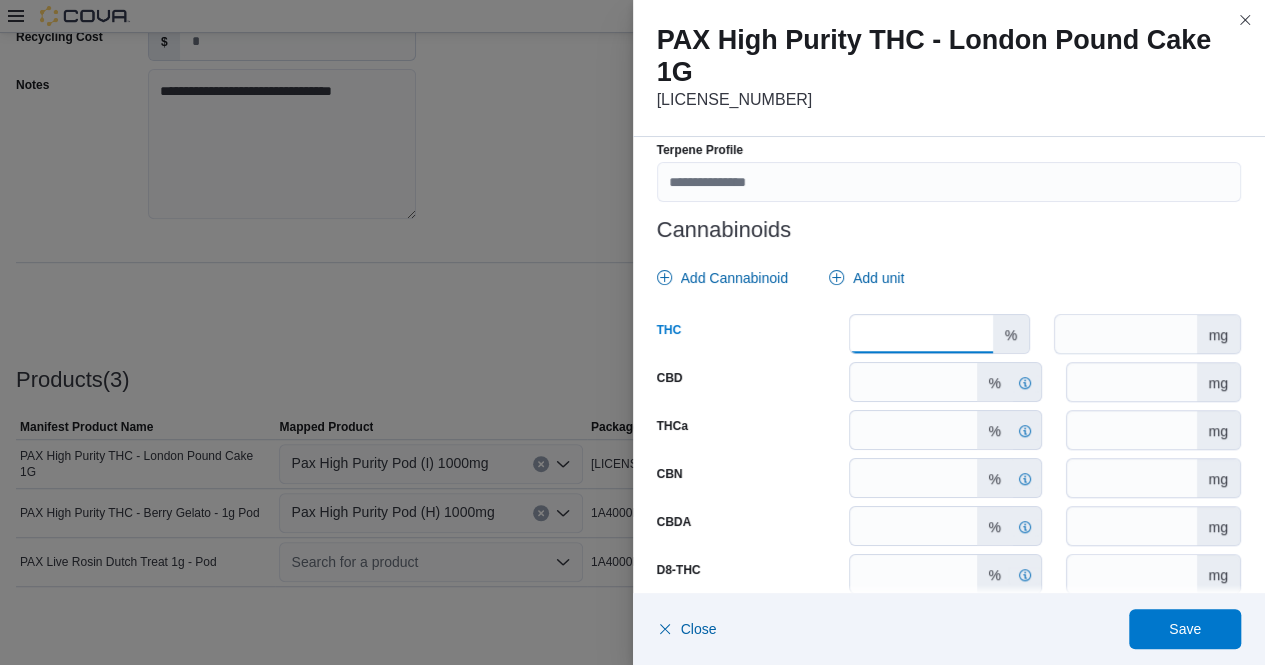 type on "*" 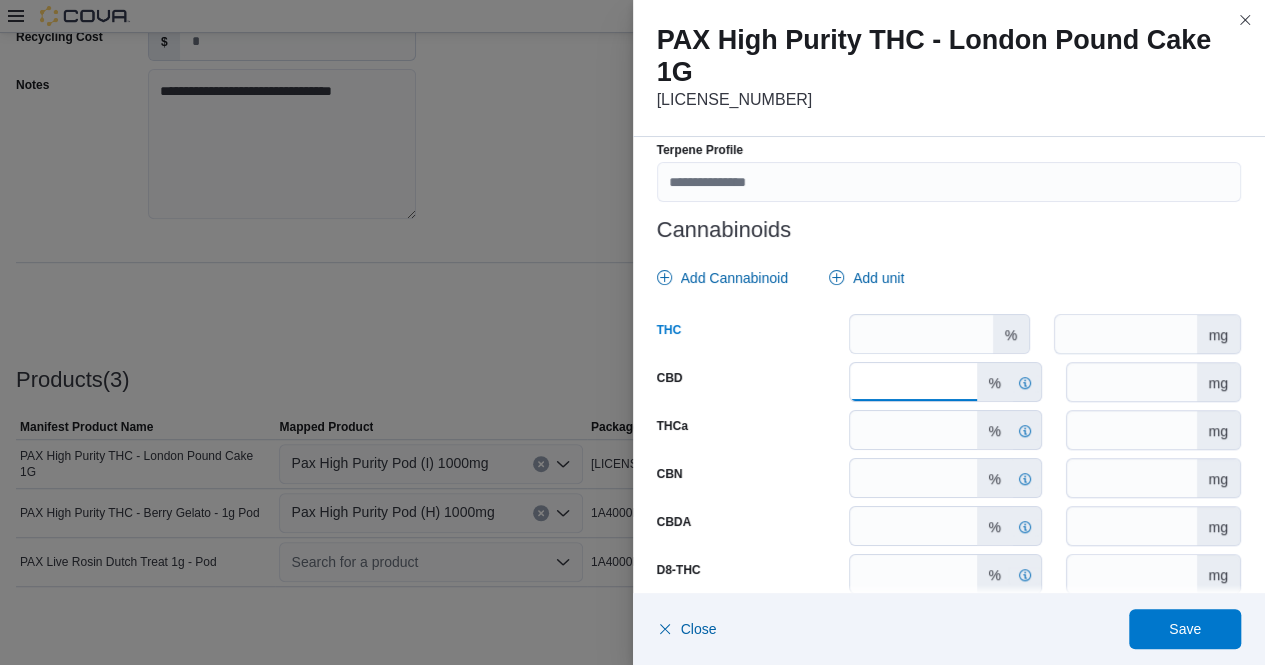 click on "*****" at bounding box center [913, 382] 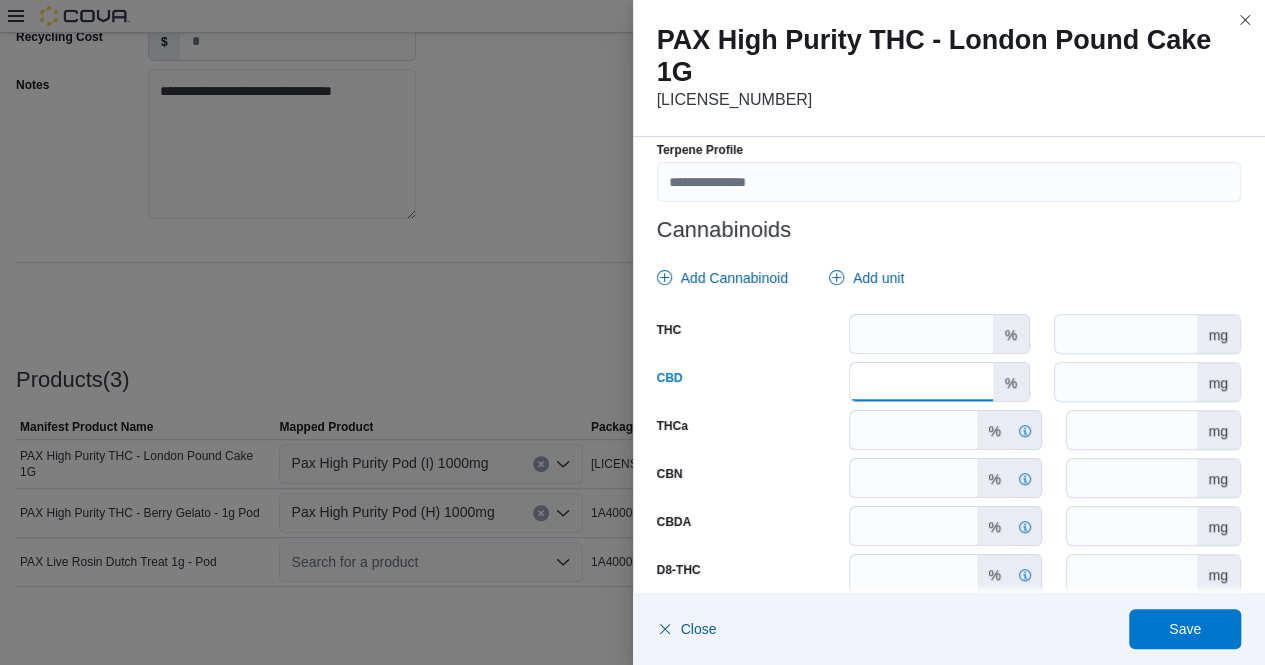 type on "*" 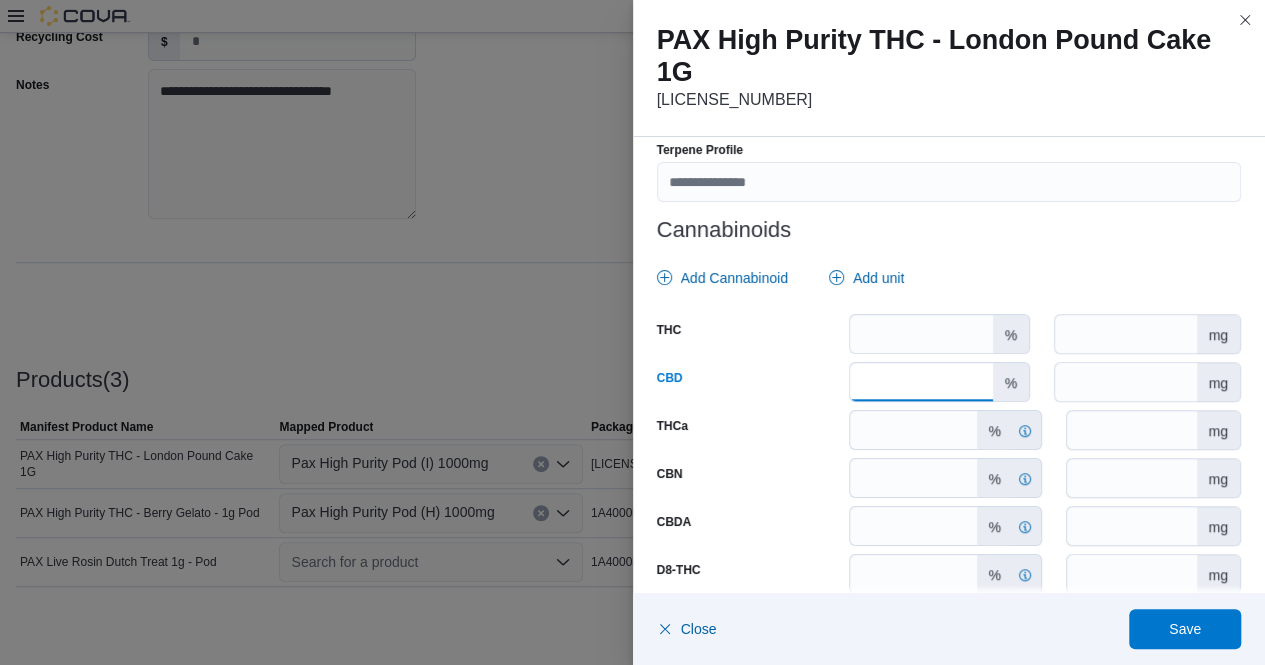 type on "*" 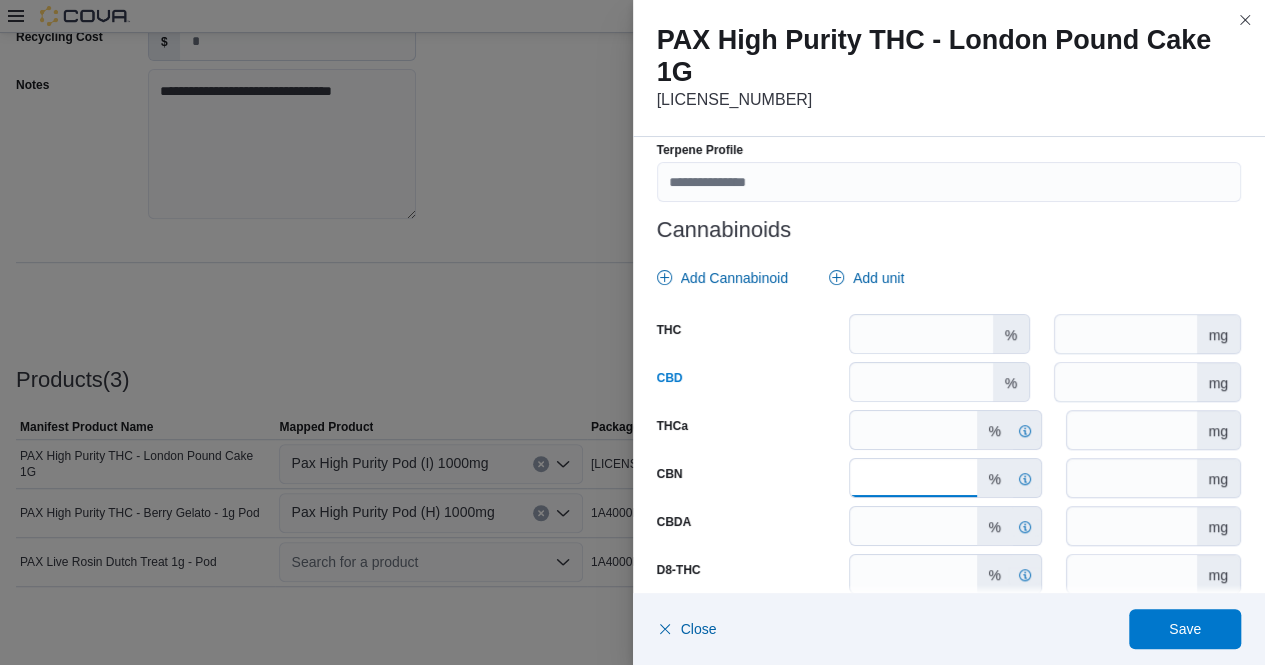 click on "*****" at bounding box center [913, 478] 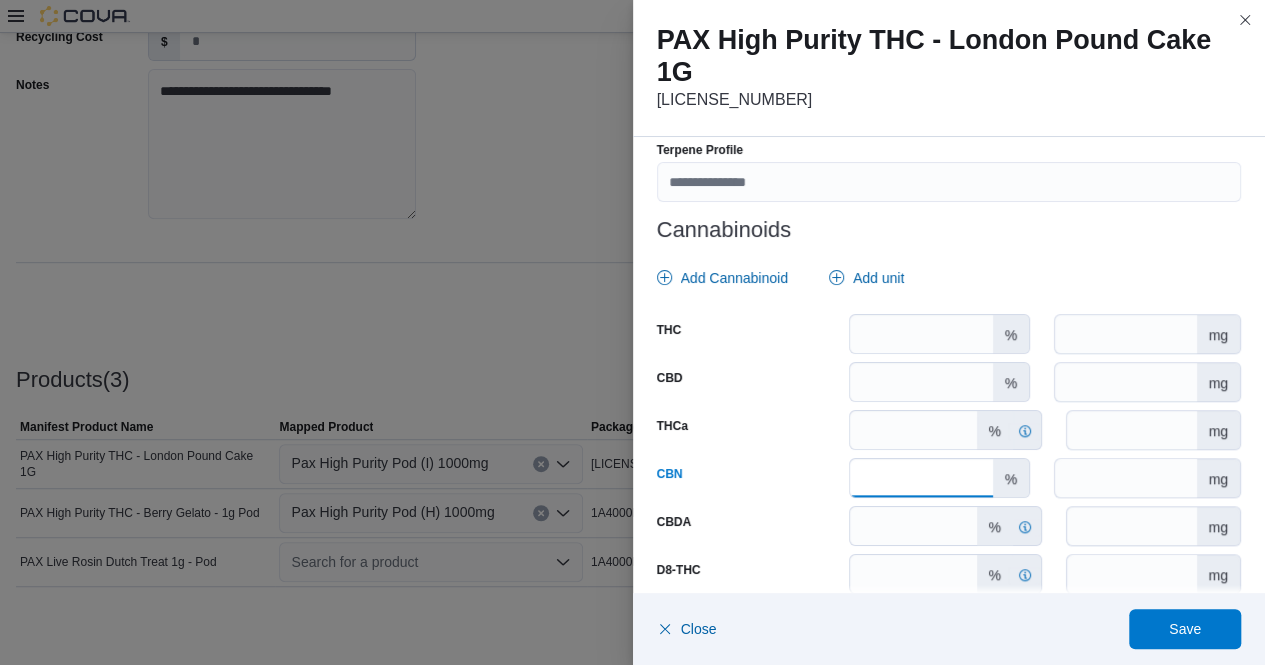type on "*" 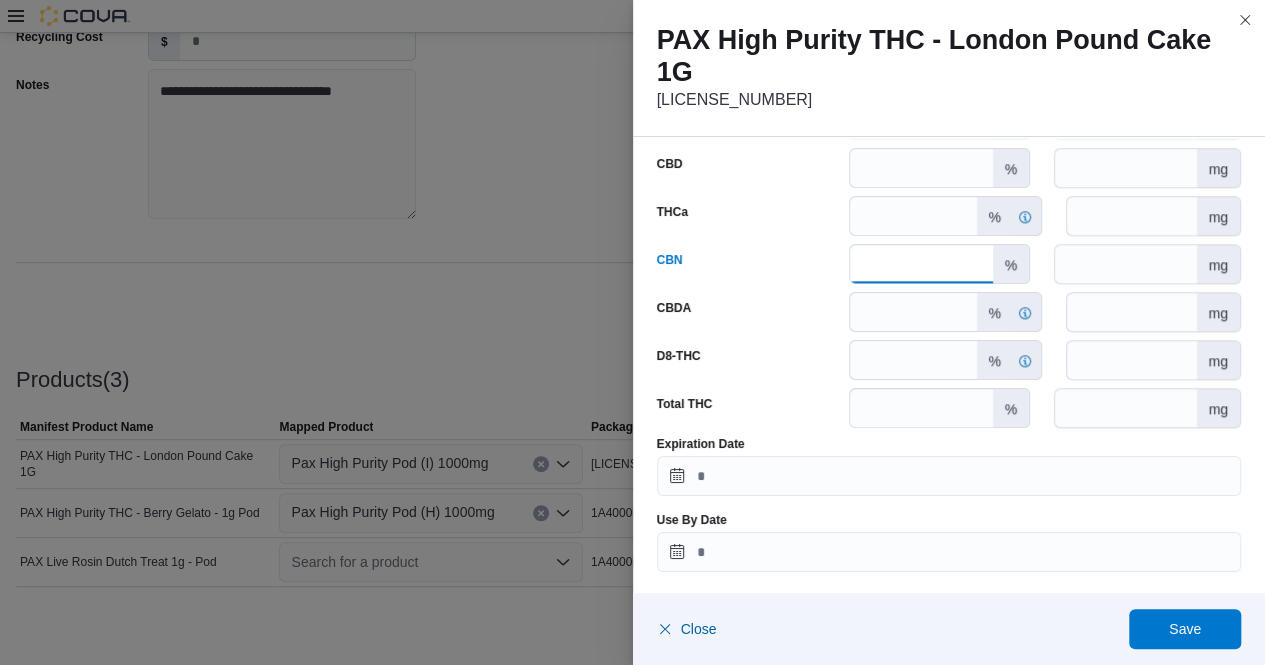 scroll, scrollTop: 1055, scrollLeft: 0, axis: vertical 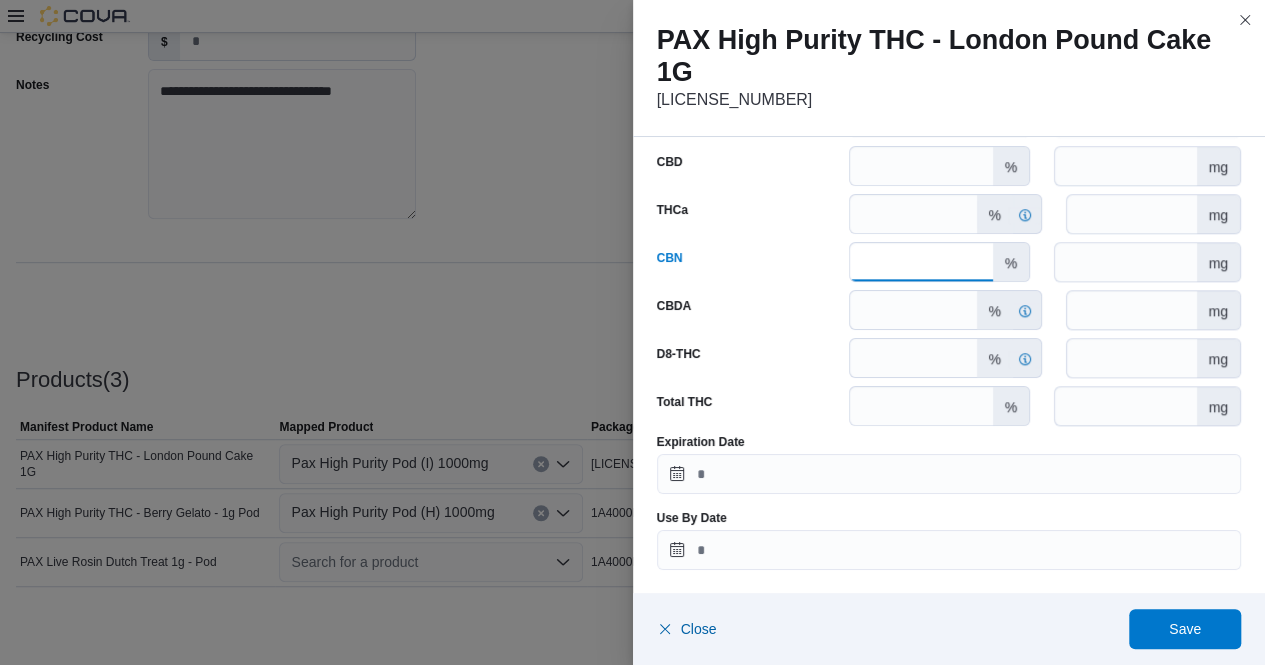 type on "*" 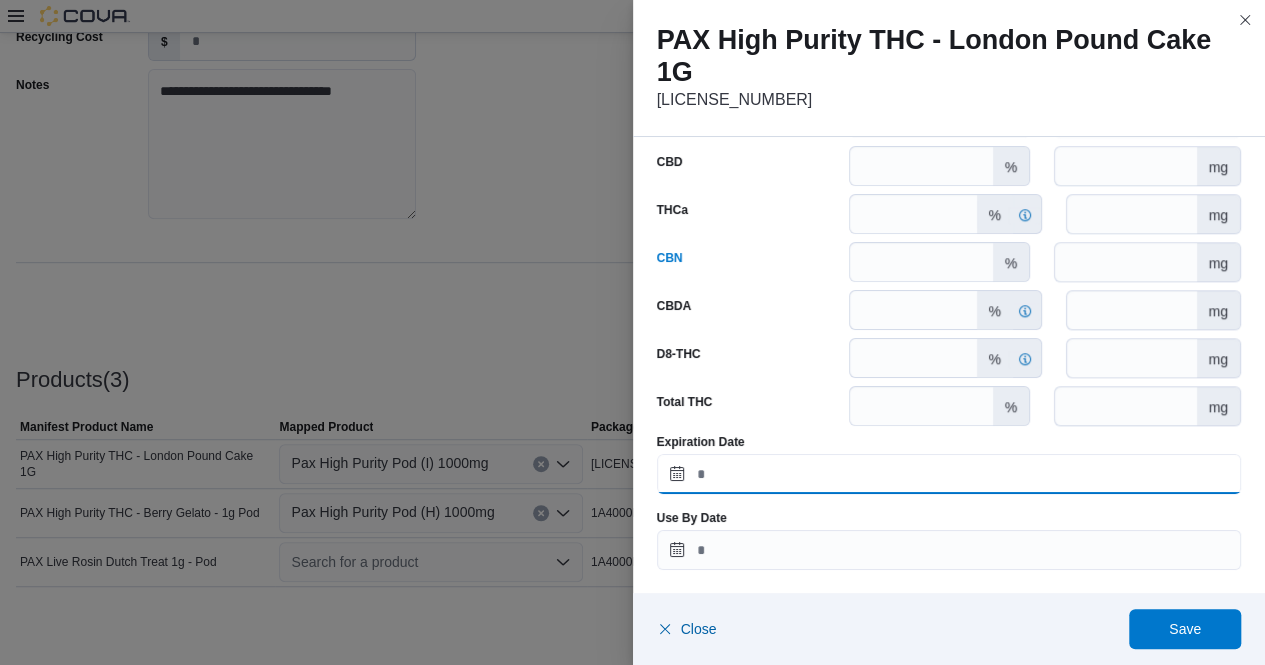 click on "Expiration Date" at bounding box center [949, 474] 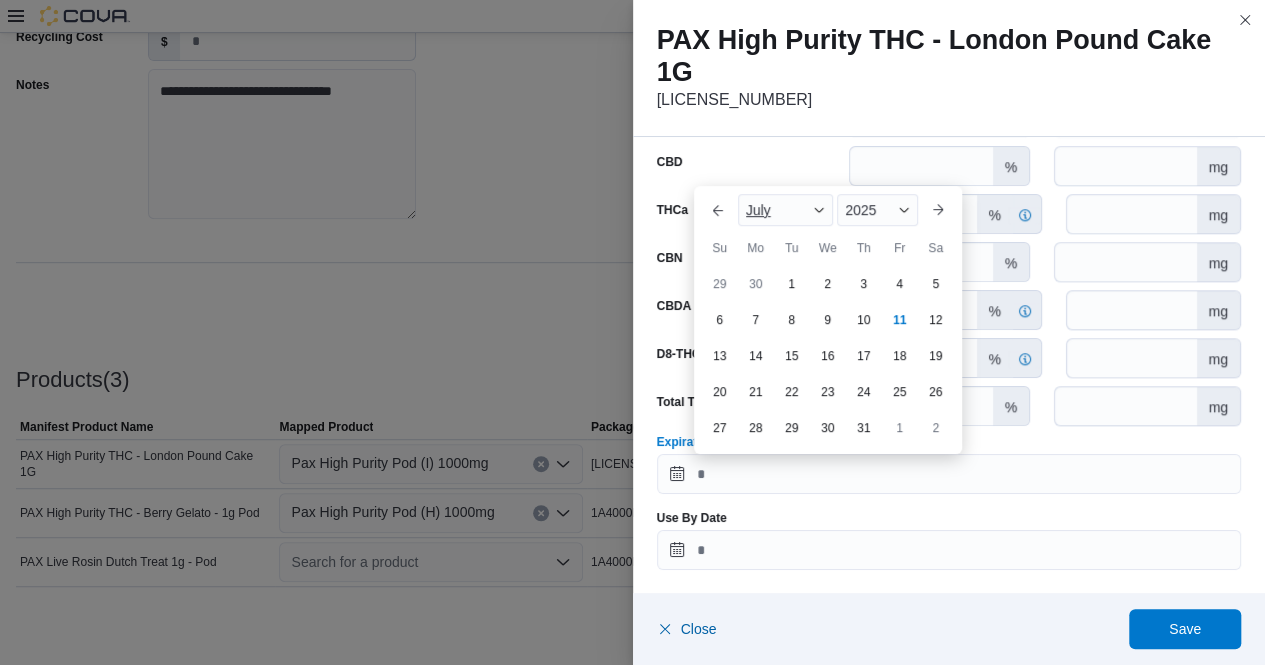 click at bounding box center (819, 210) 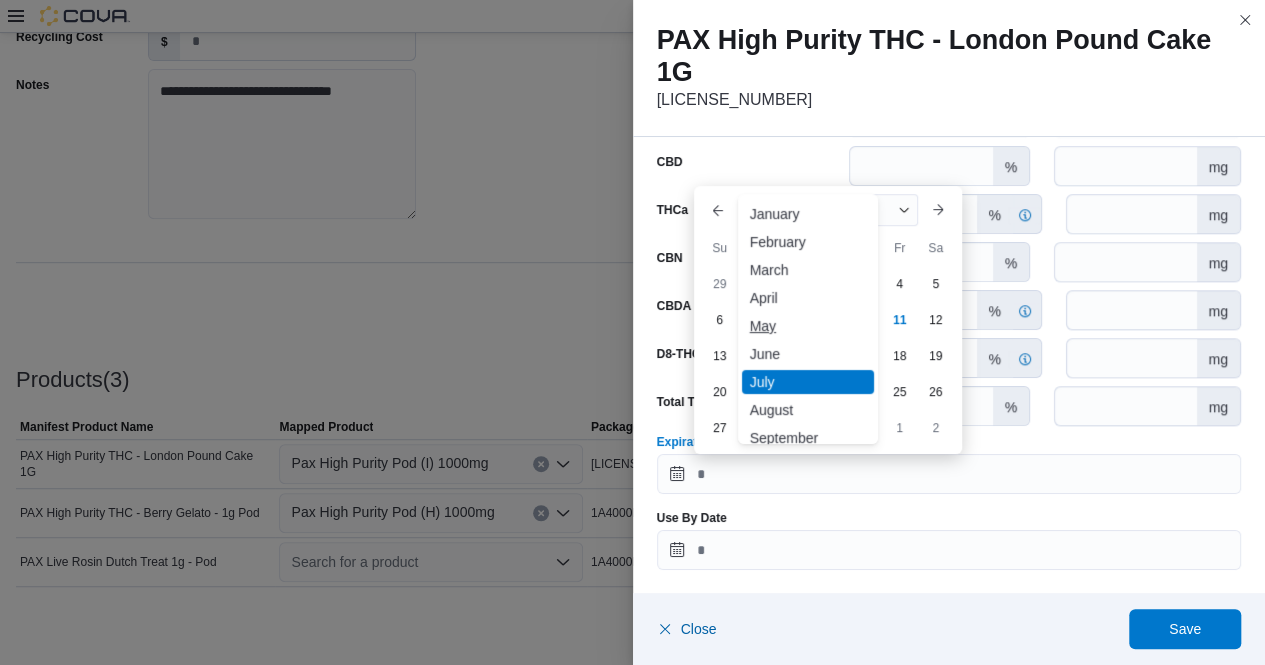 click on "May" at bounding box center [808, 326] 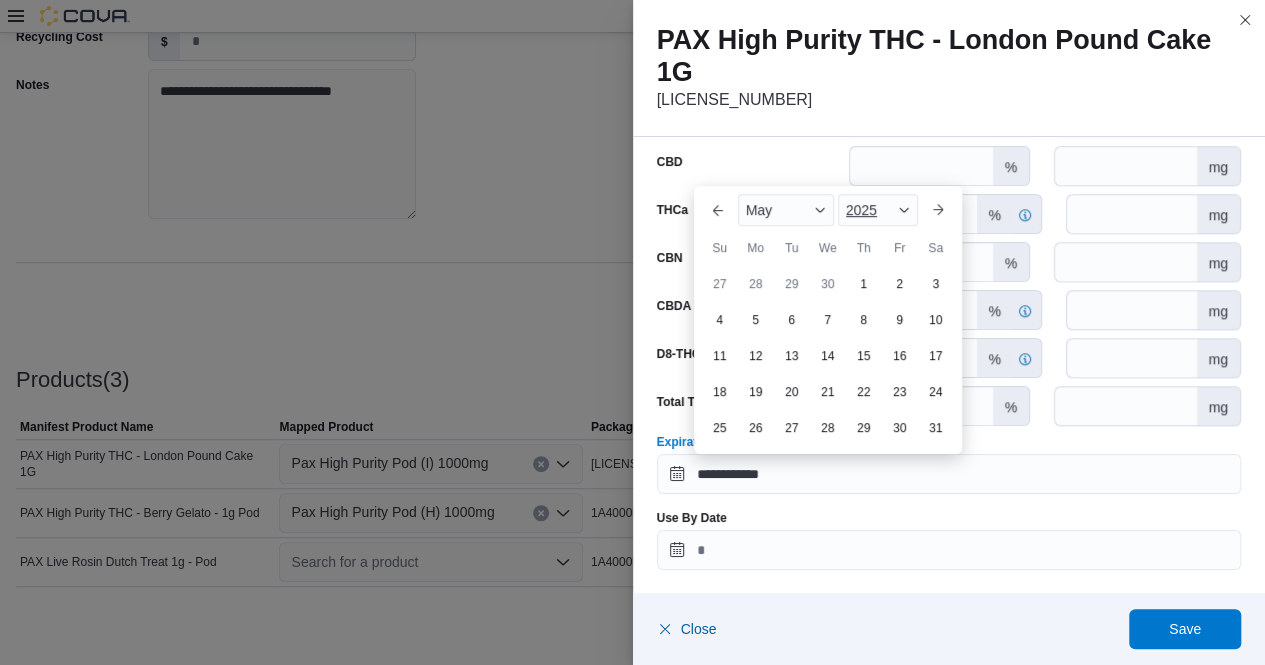 click on "2025" at bounding box center (878, 210) 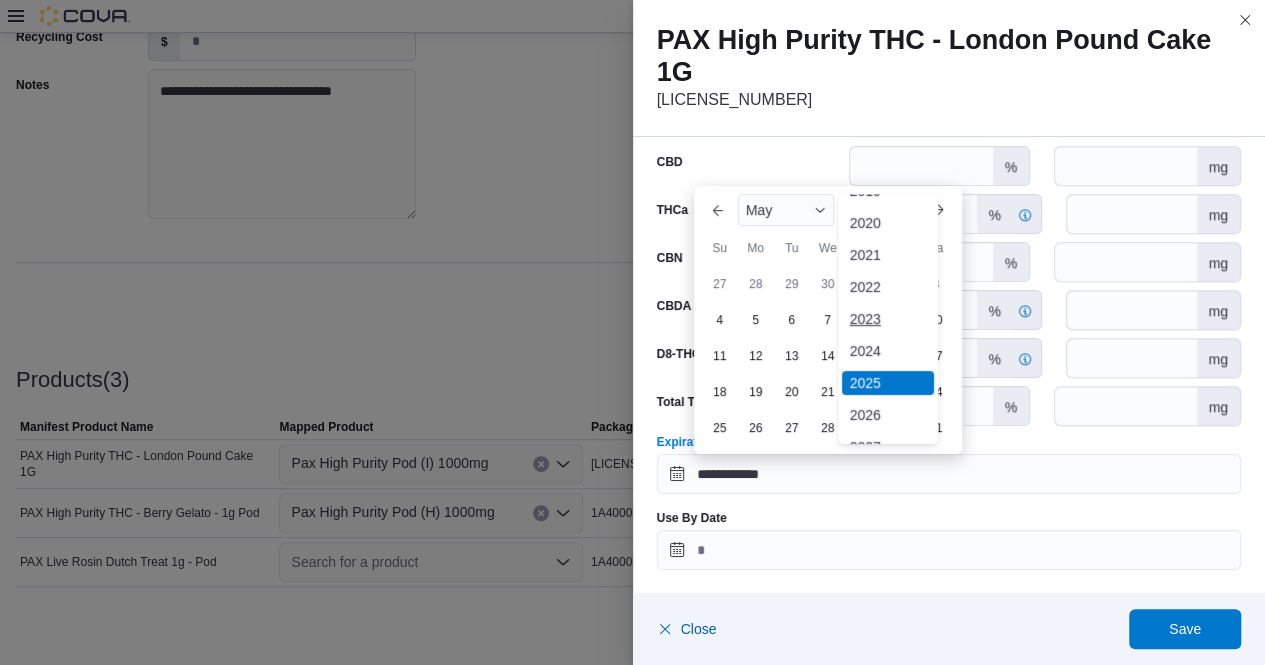scroll, scrollTop: 58, scrollLeft: 0, axis: vertical 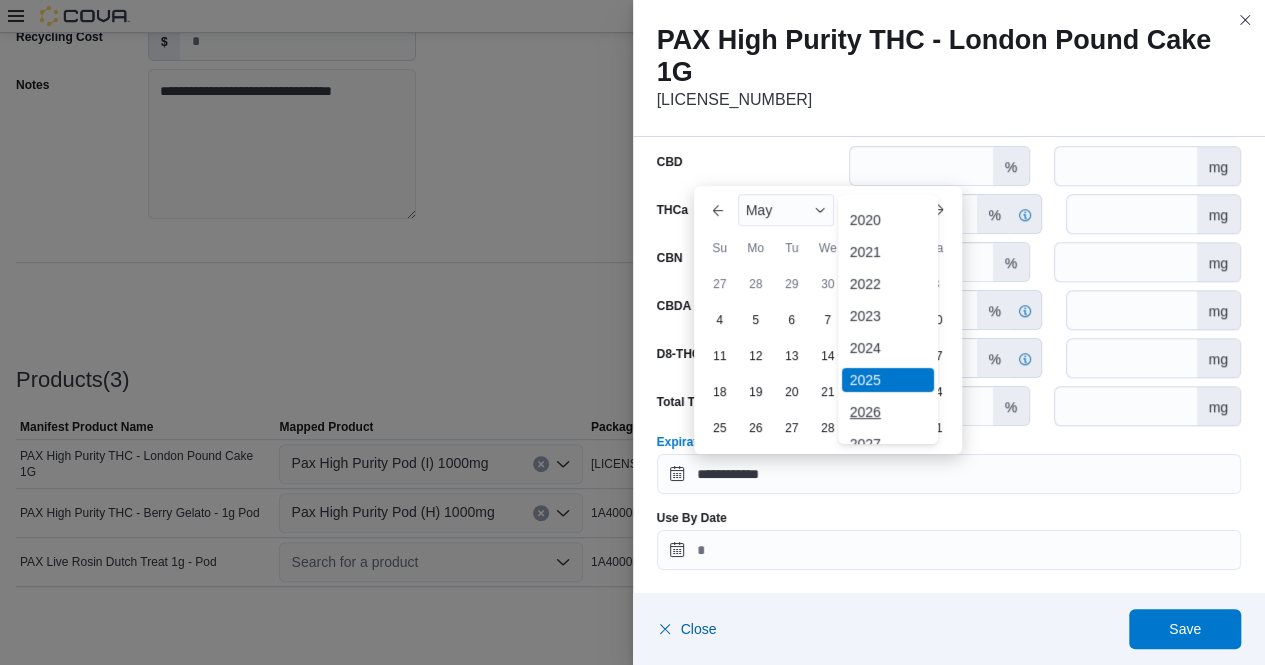 click on "2026" at bounding box center (888, 412) 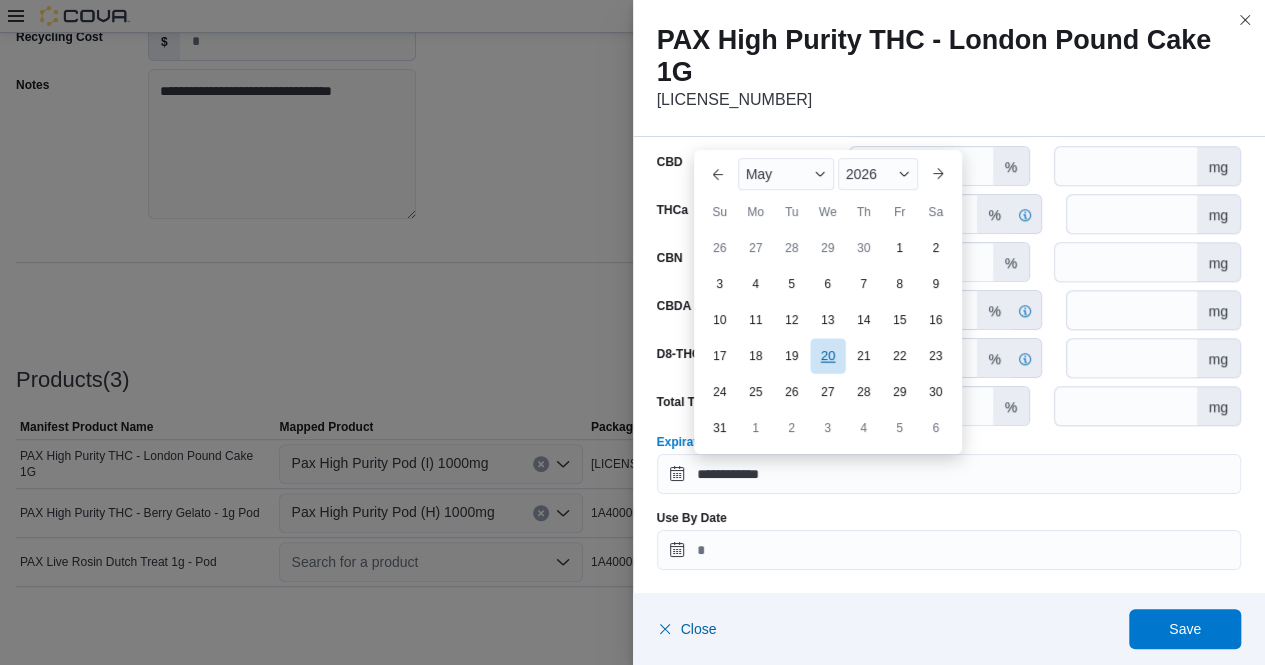 click on "20" at bounding box center [827, 355] 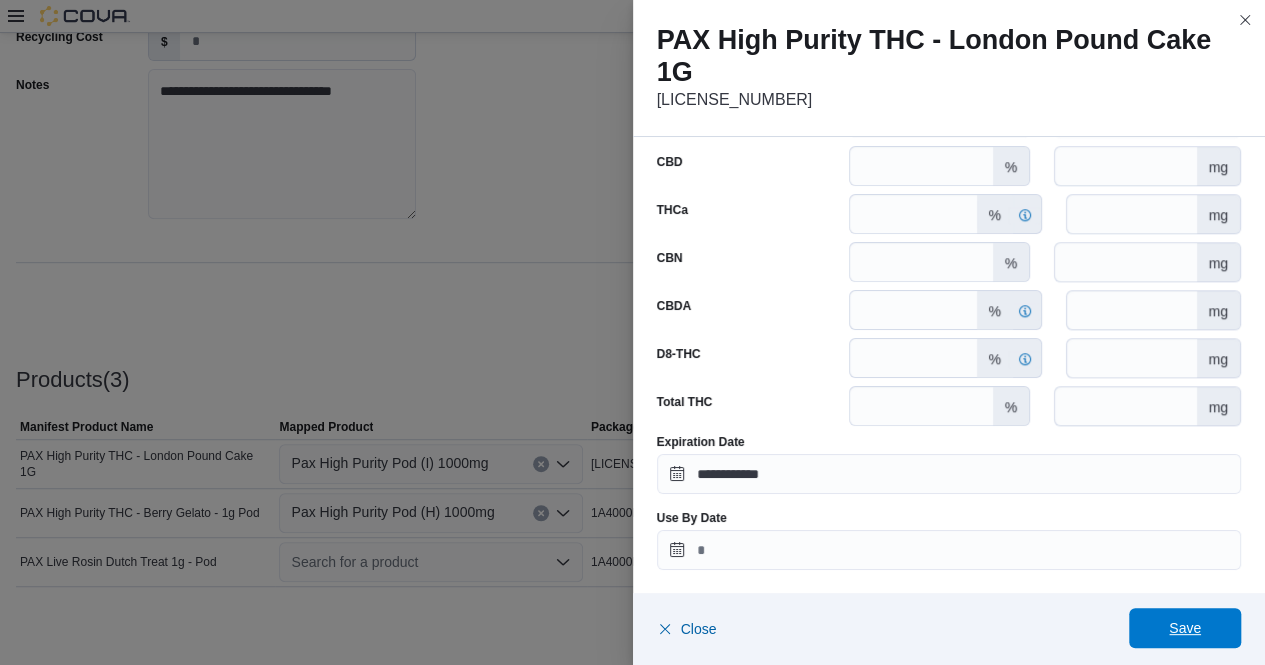click on "Save" at bounding box center (1185, 628) 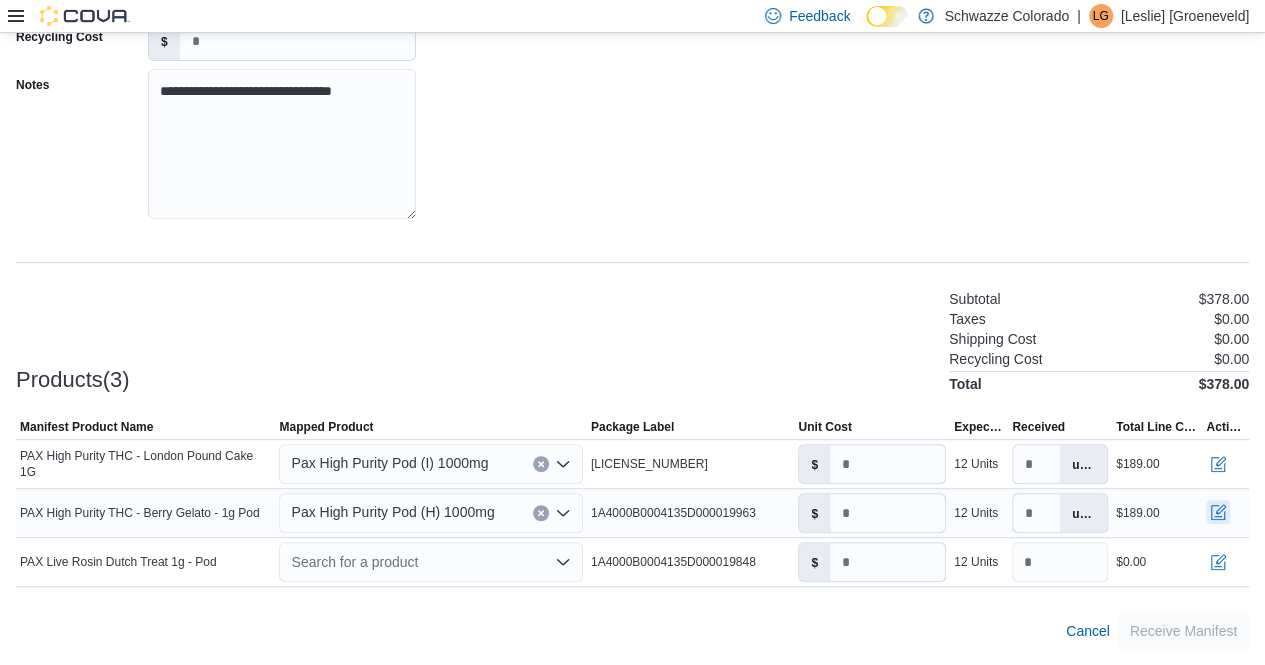 click at bounding box center (1218, 512) 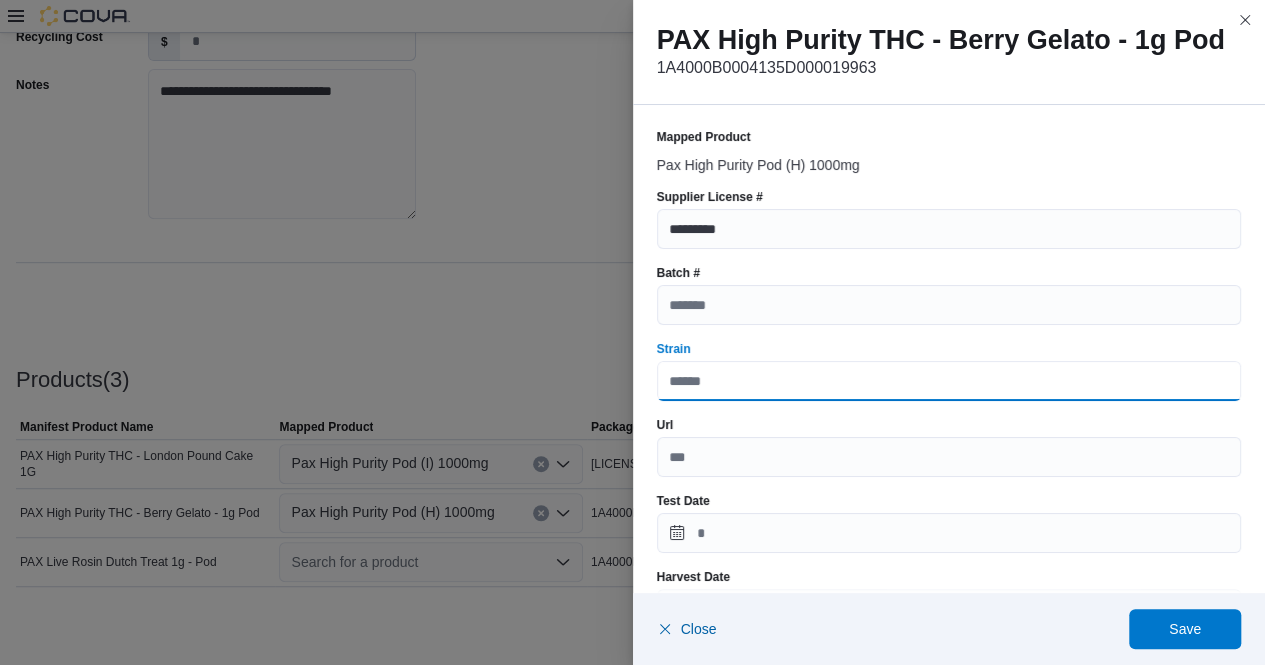 click on "Strain" at bounding box center [949, 381] 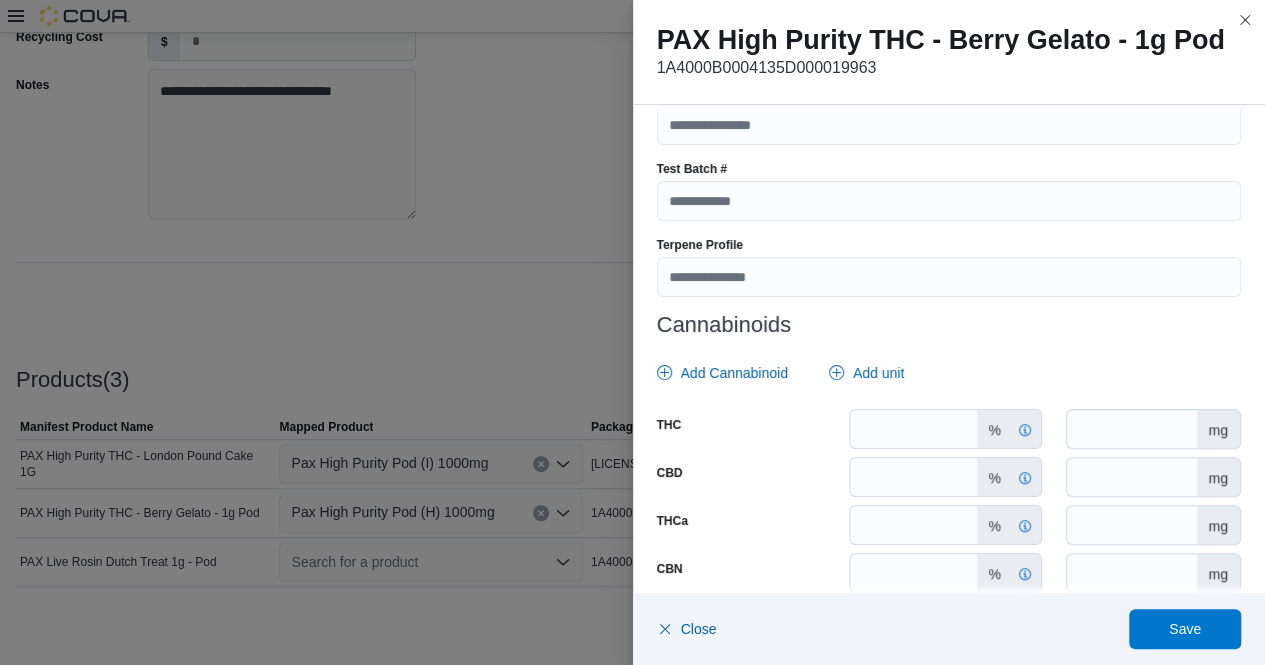 scroll, scrollTop: 724, scrollLeft: 0, axis: vertical 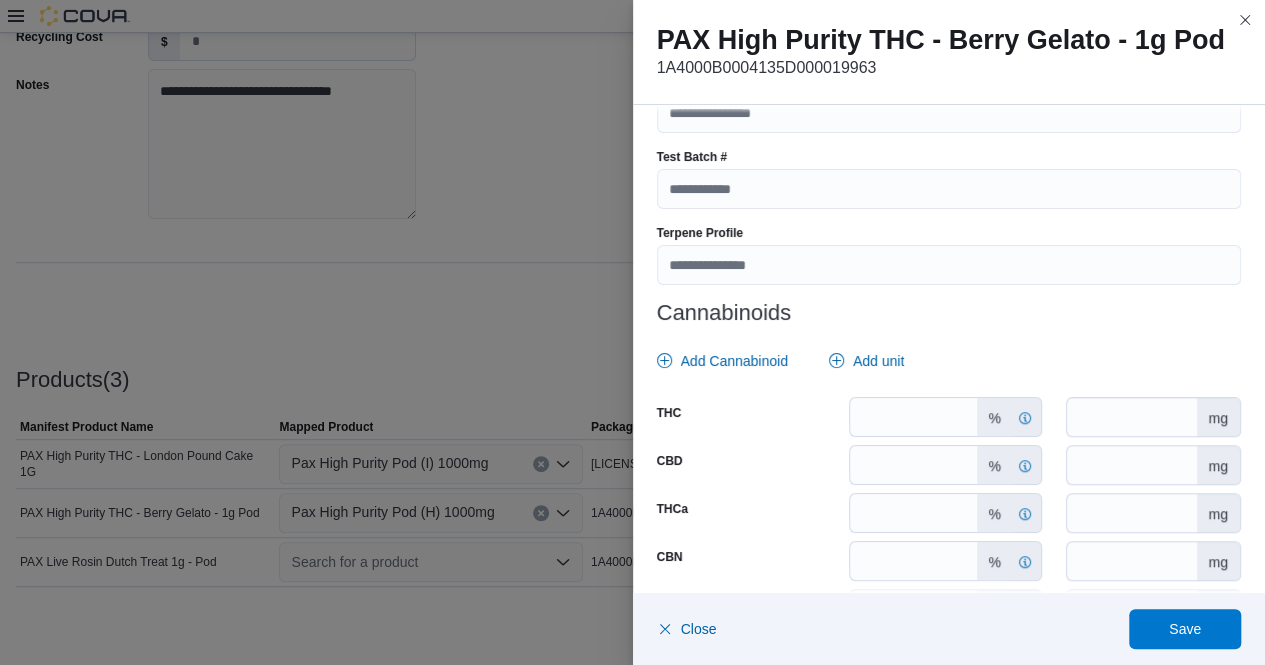 type on "**********" 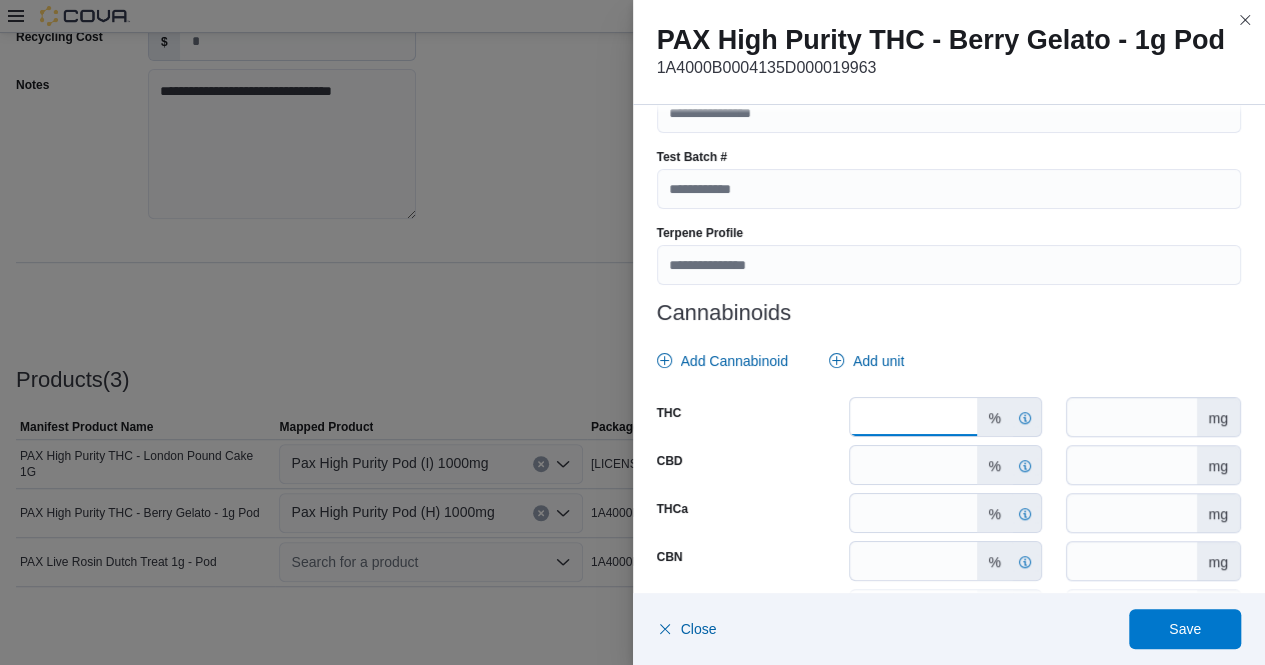 click on "*******" at bounding box center [913, 417] 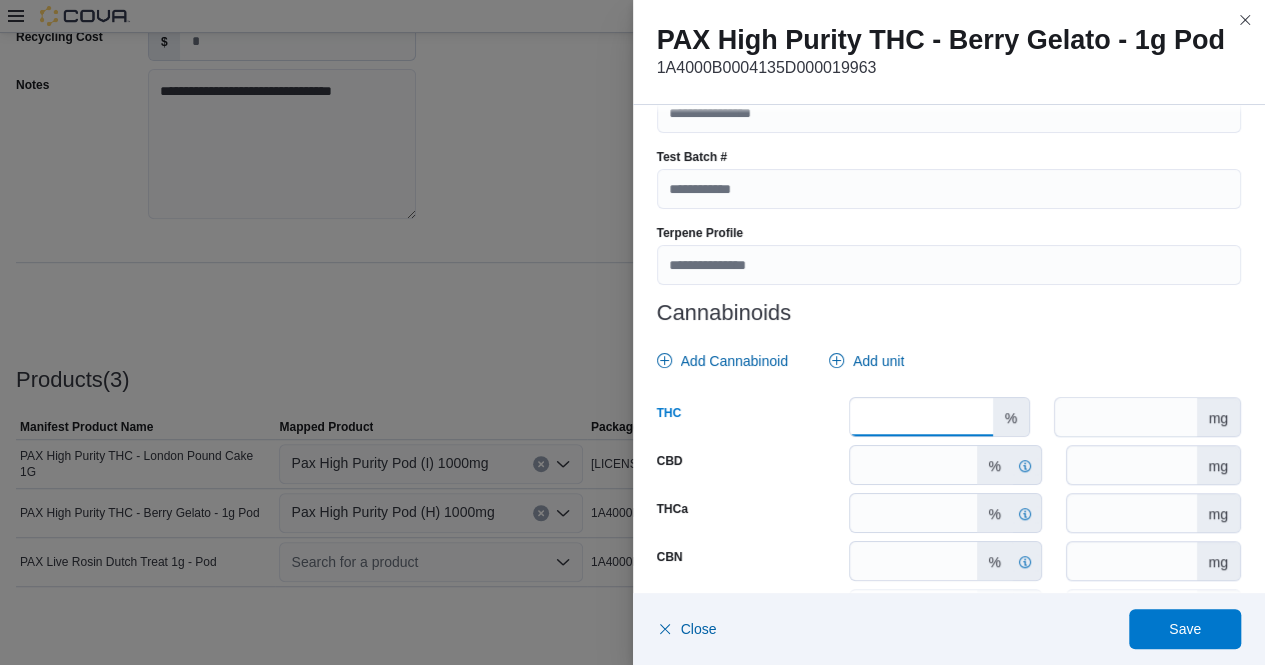 type on "*" 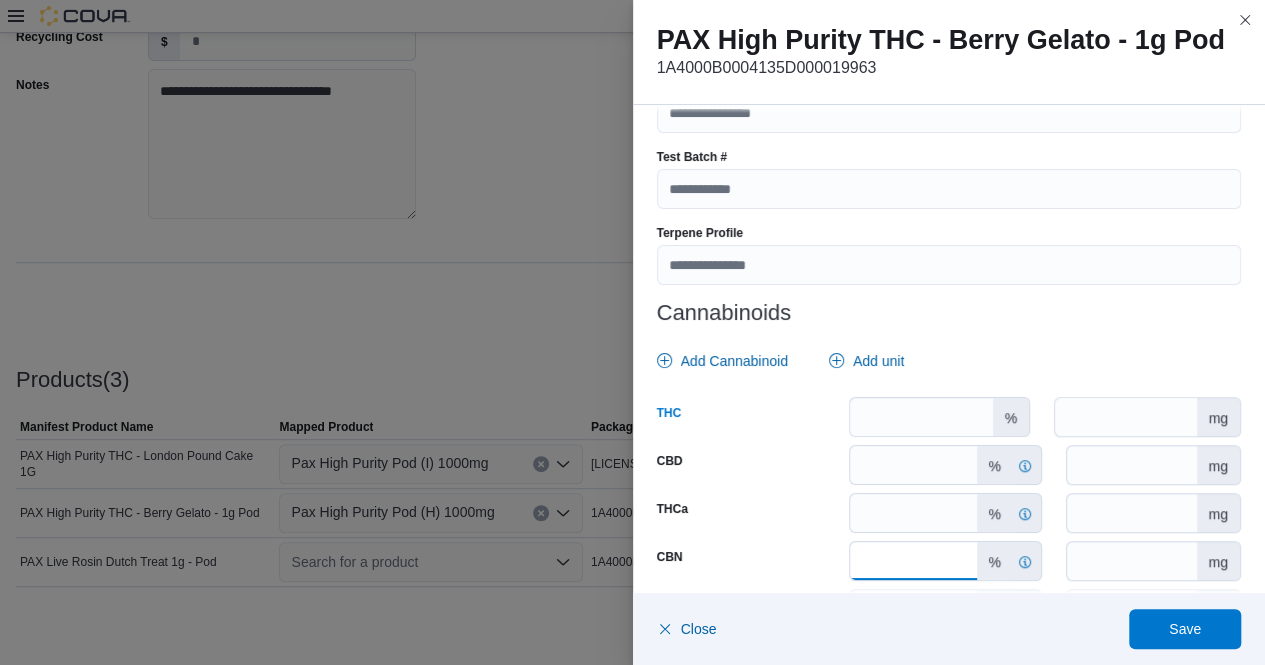 click on "******" at bounding box center [913, 561] 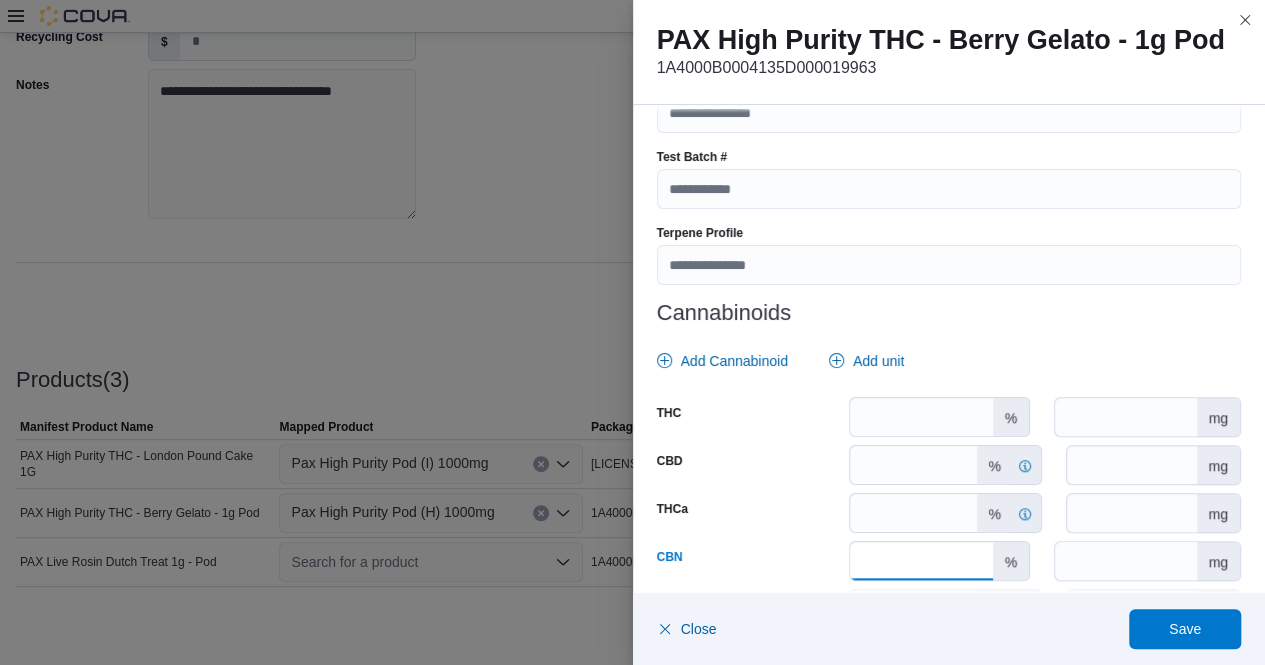 type on "*" 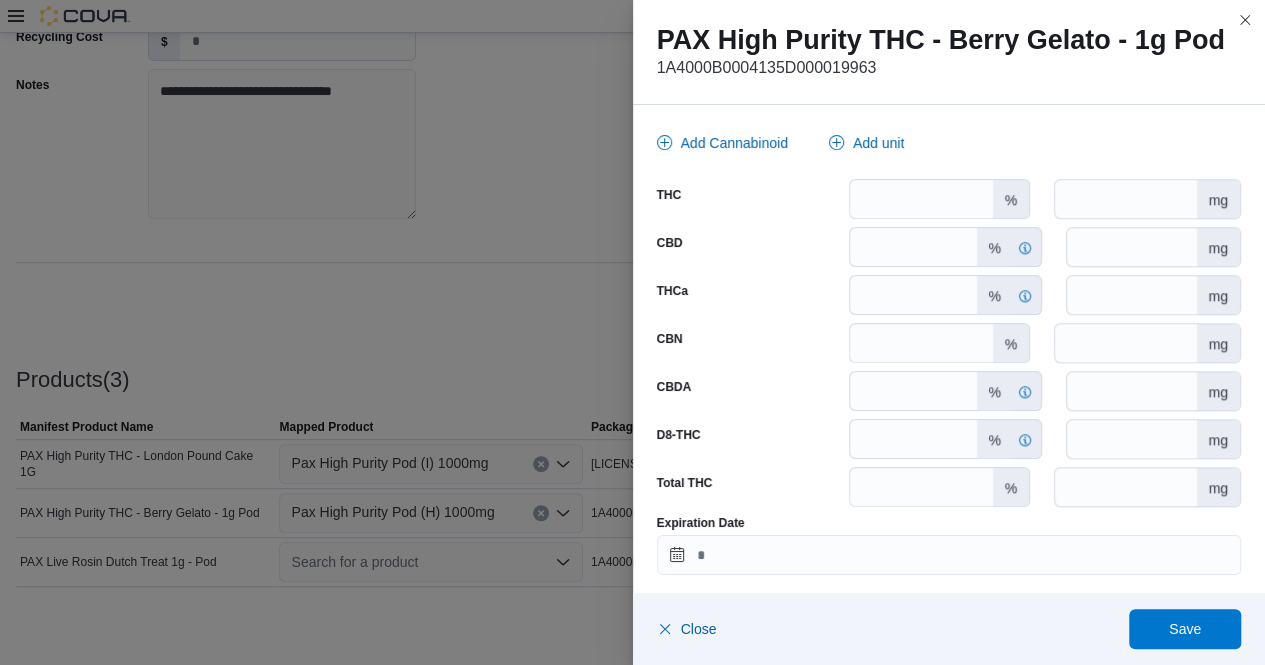 scroll, scrollTop: 1023, scrollLeft: 0, axis: vertical 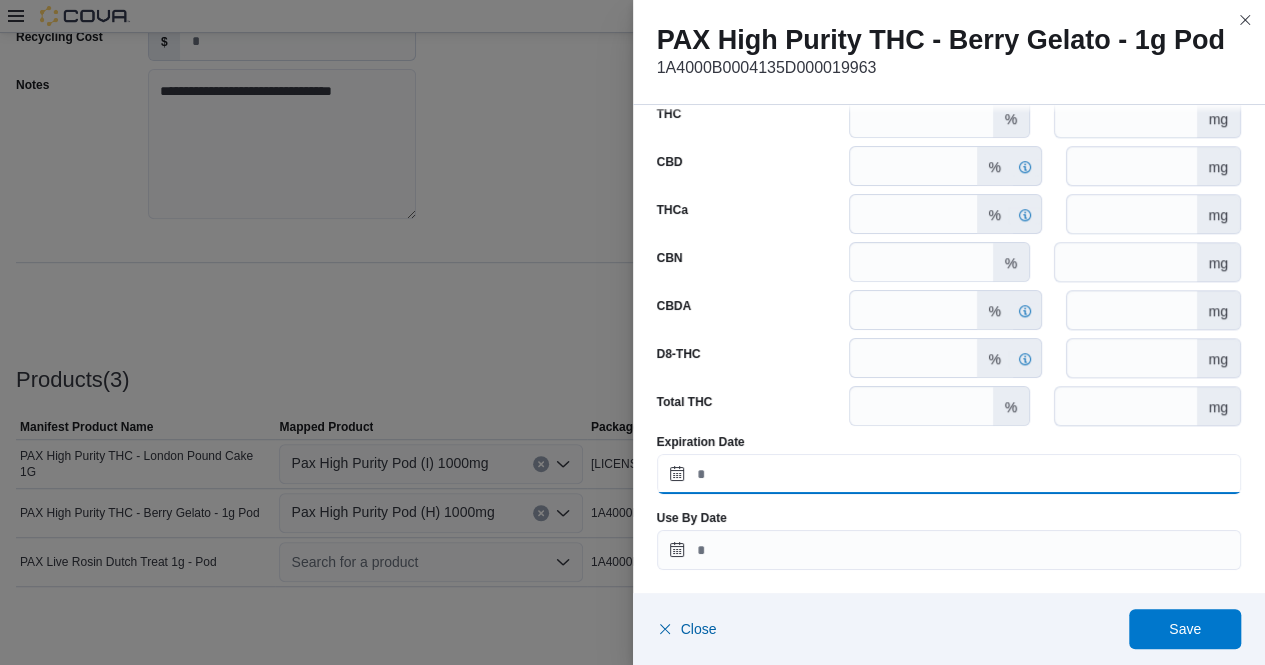 click on "Expiration Date" at bounding box center [949, 474] 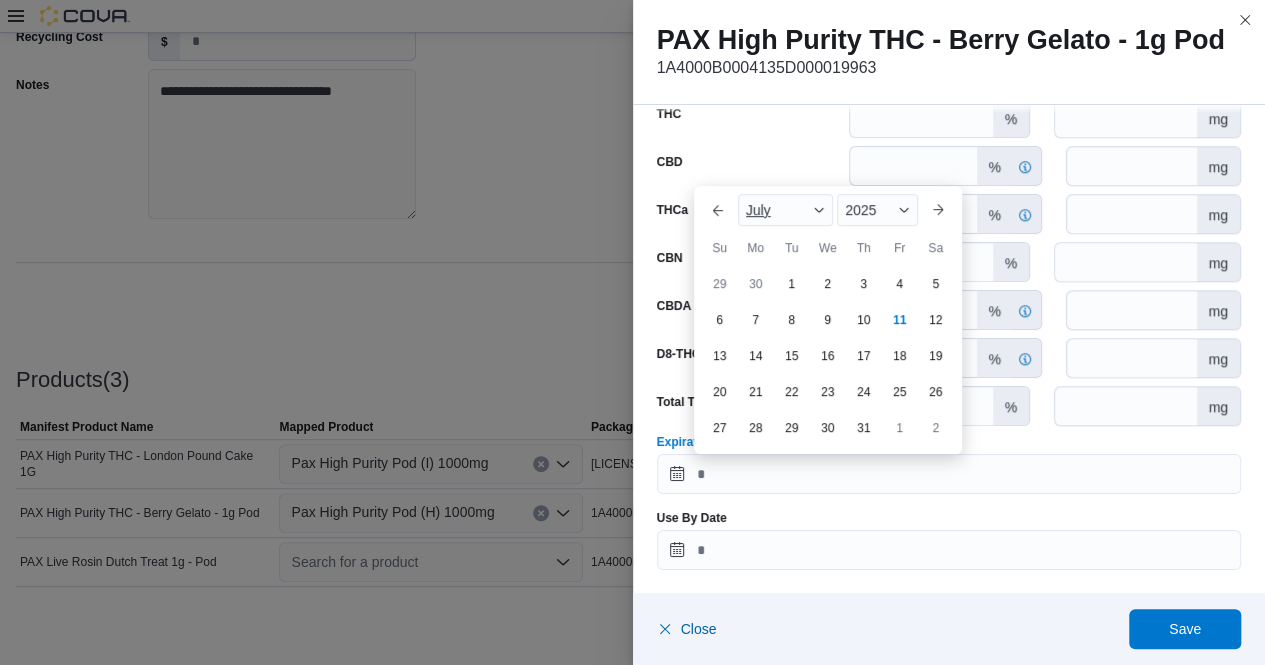 click on "July" at bounding box center [786, 210] 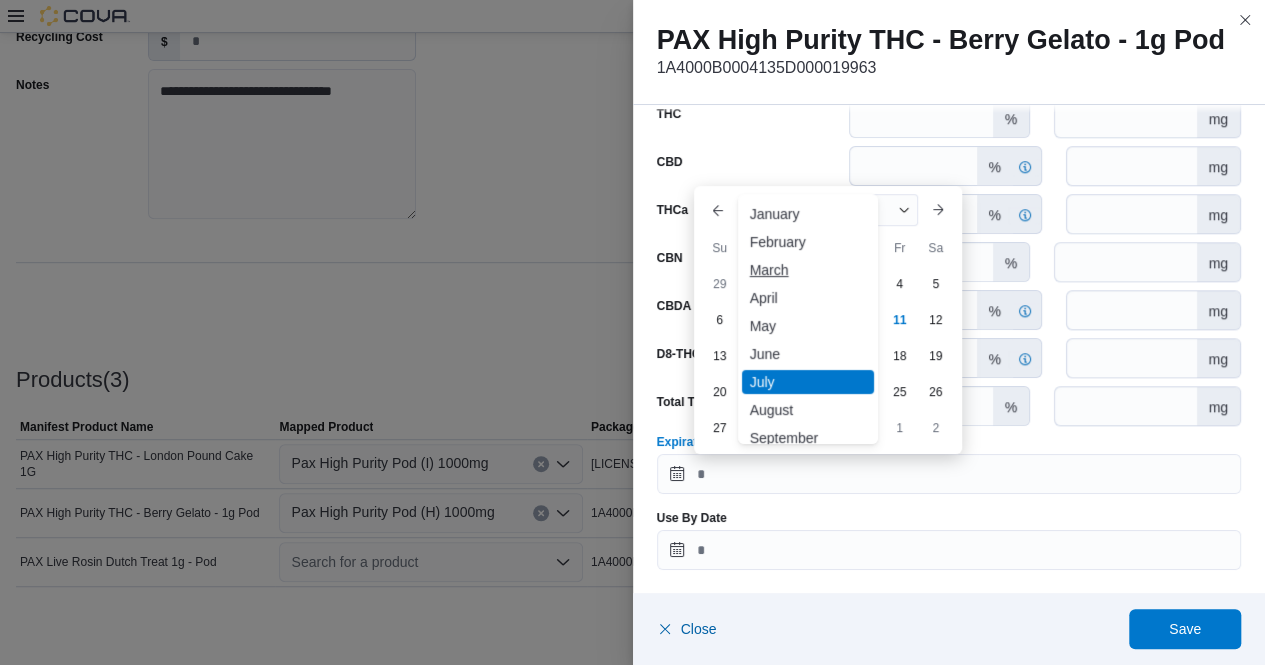 click on "March" at bounding box center [808, 270] 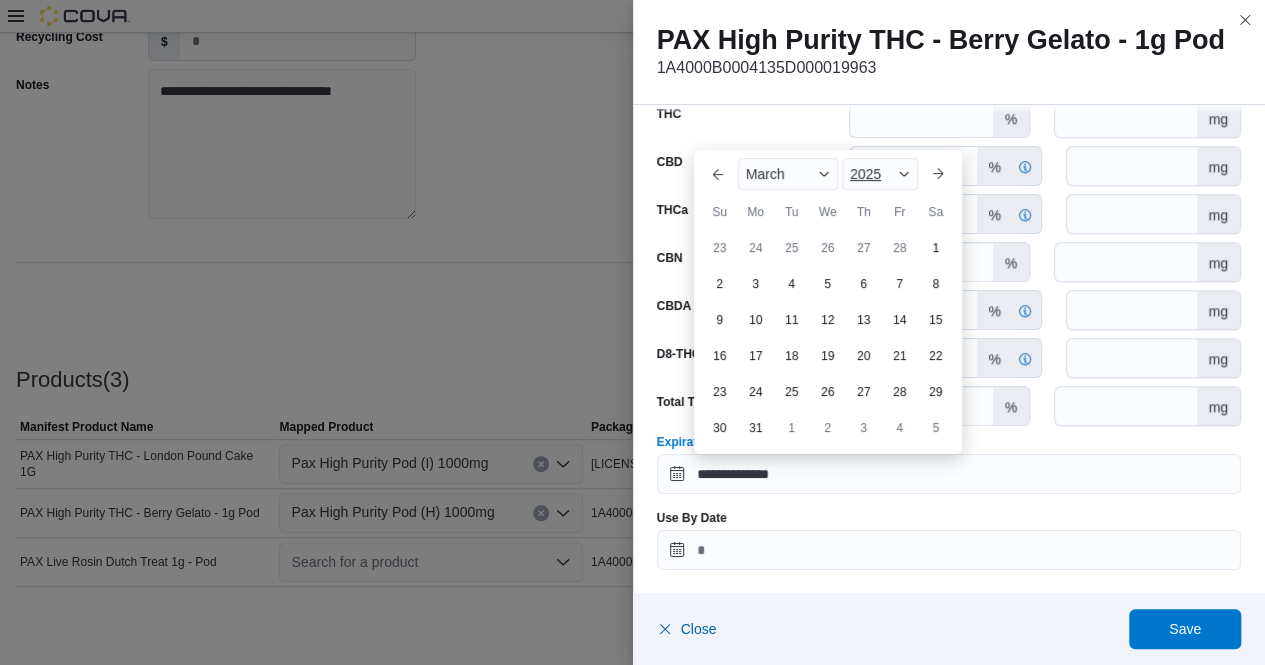 click at bounding box center (904, 174) 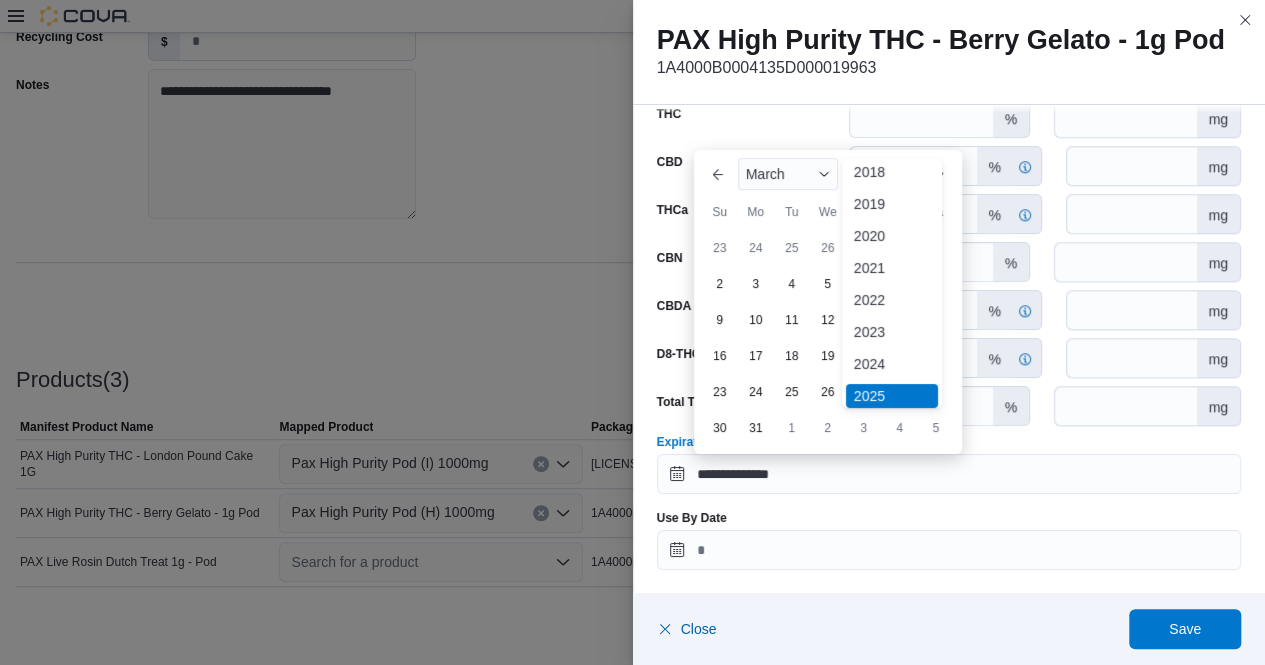 scroll, scrollTop: 91, scrollLeft: 0, axis: vertical 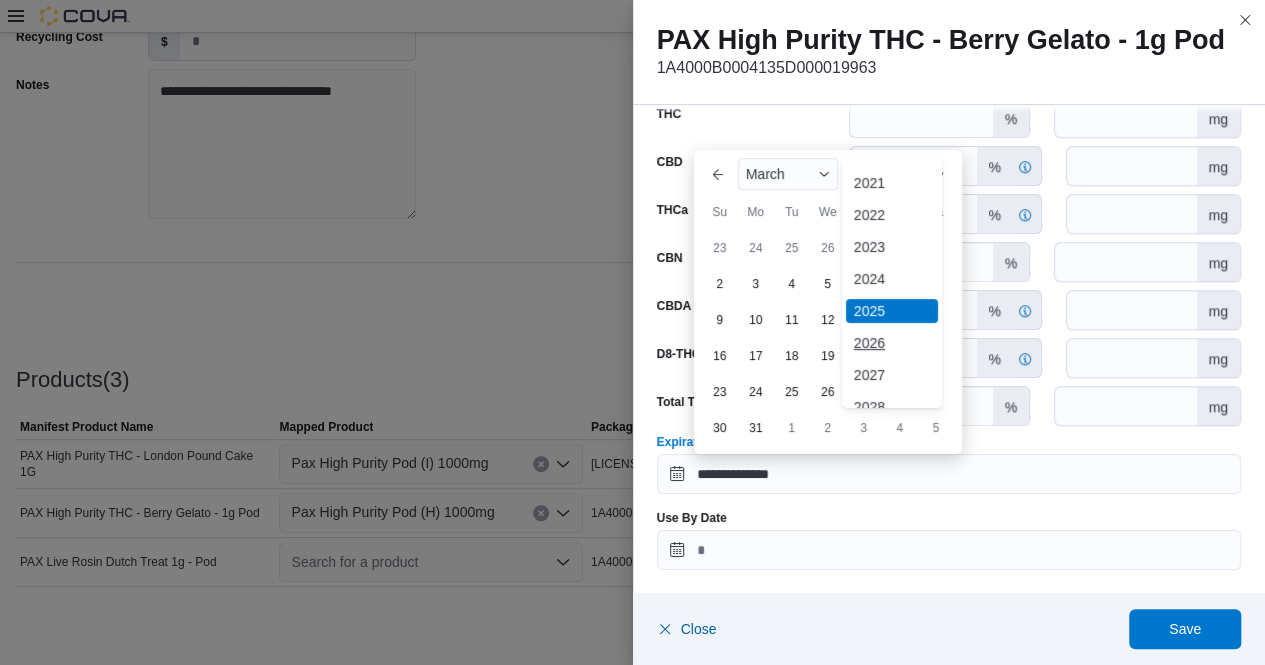 click on "2026" at bounding box center [892, 343] 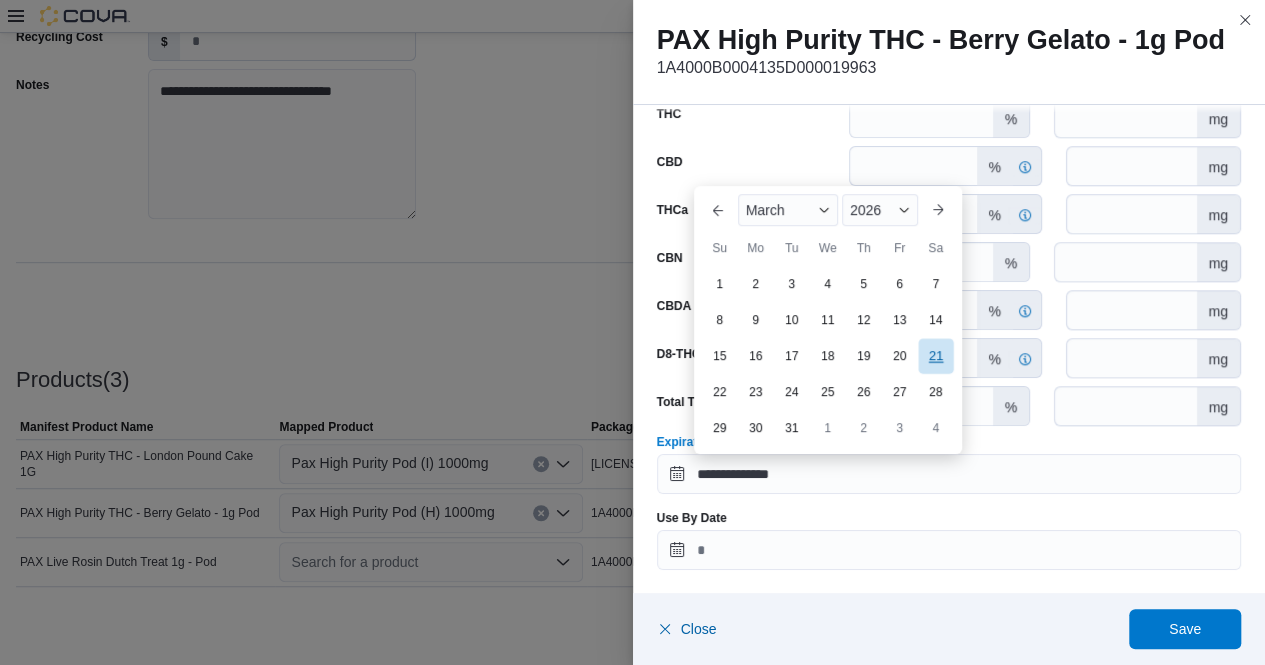 click on "21" at bounding box center (935, 355) 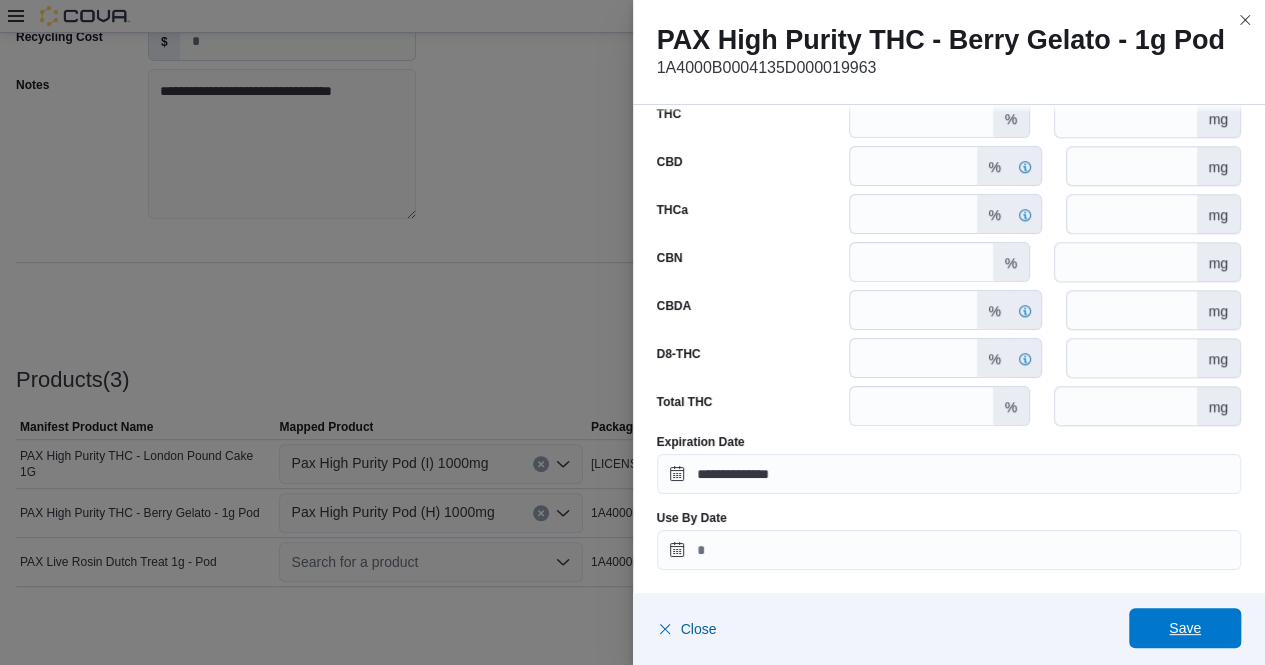 click on "Save" at bounding box center (1185, 628) 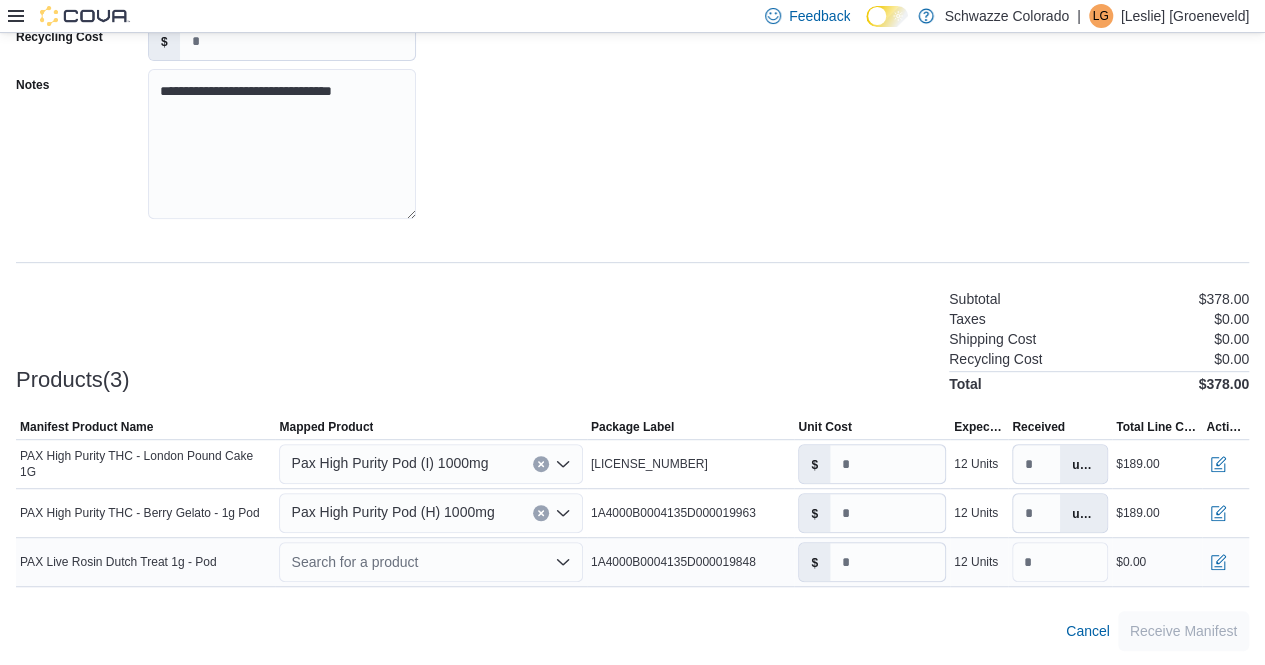 click on "Search for a product" at bounding box center (430, 562) 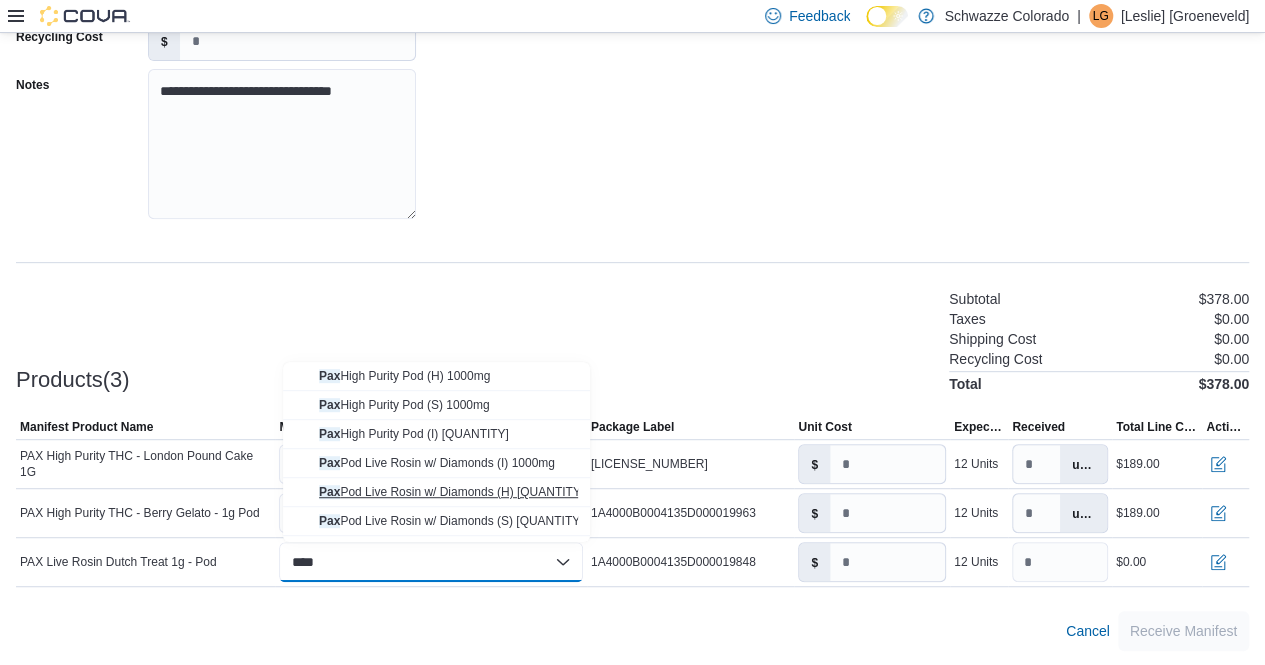 type on "***" 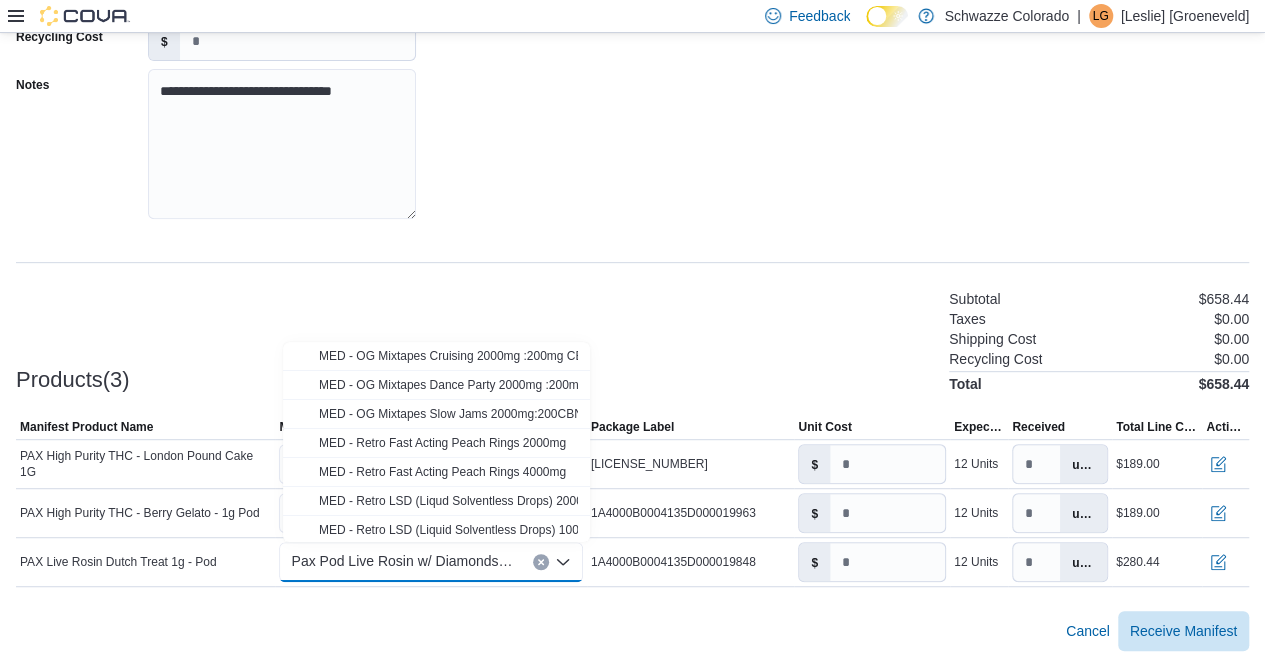 click on "Products(3) Subtotal $658.44 Taxes $0.00 Shipping Cost $0.00 Recycling Cost $0.00 Total $658.44" at bounding box center (632, 339) 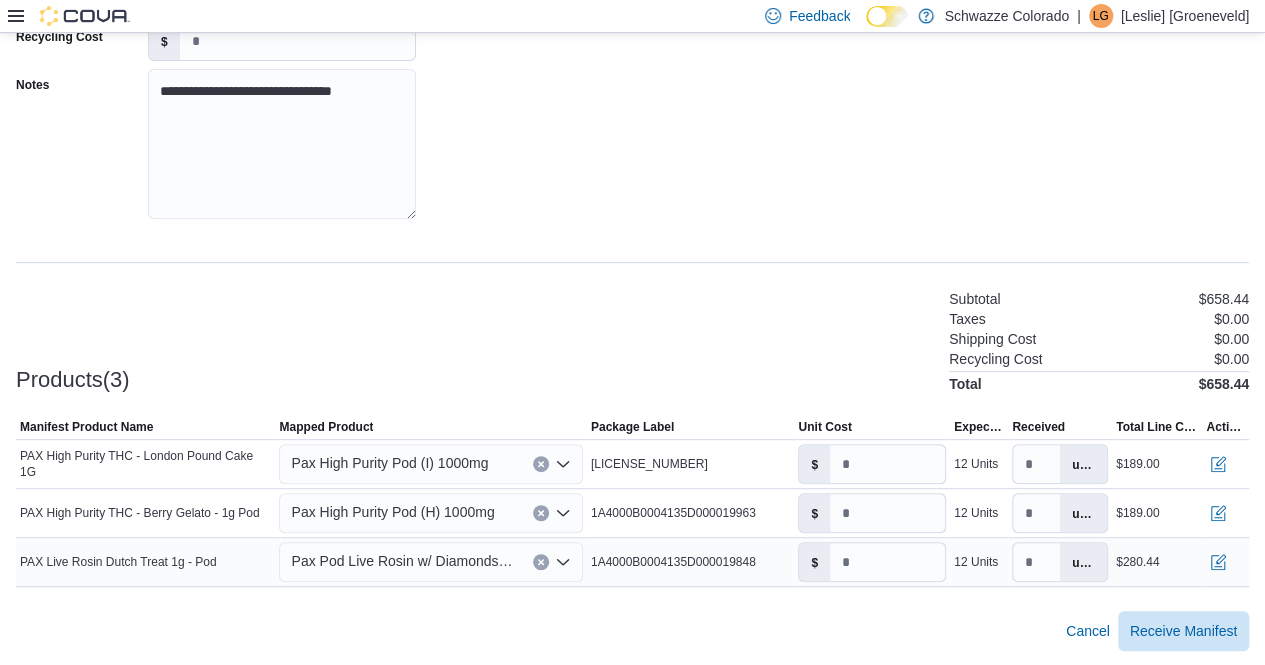 click on "Pax Pod Live Rosin w/ Diamonds (H) 1000mg" at bounding box center [401, 561] 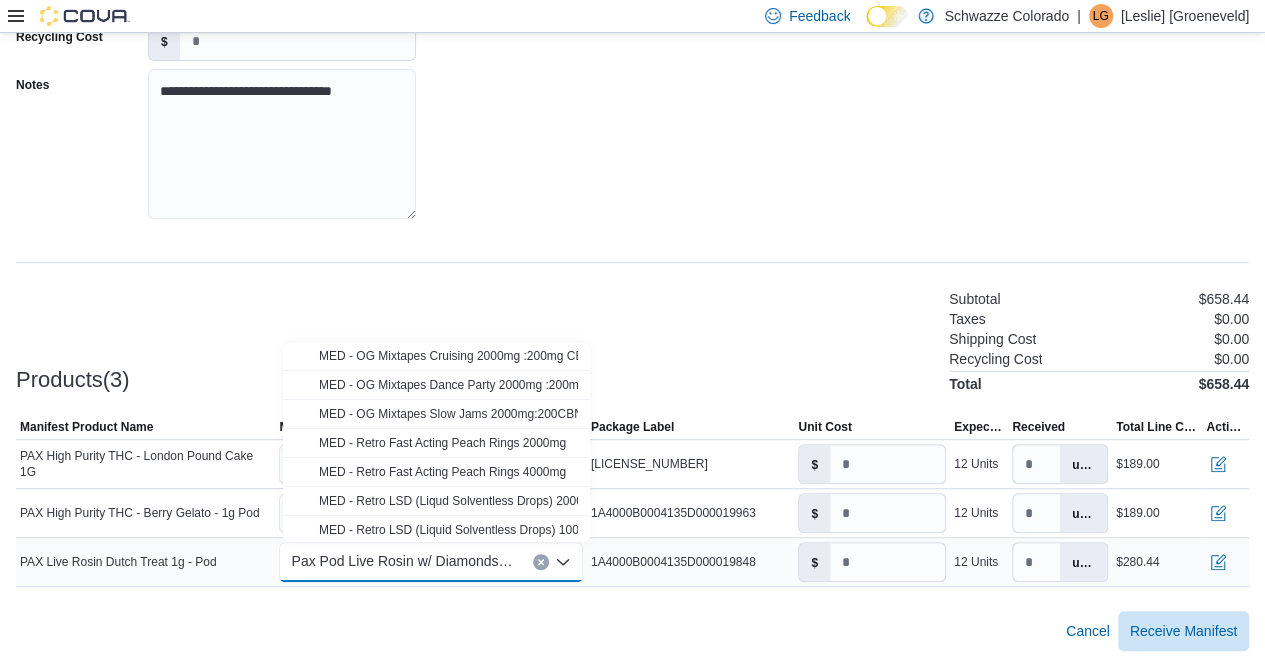 type on "*" 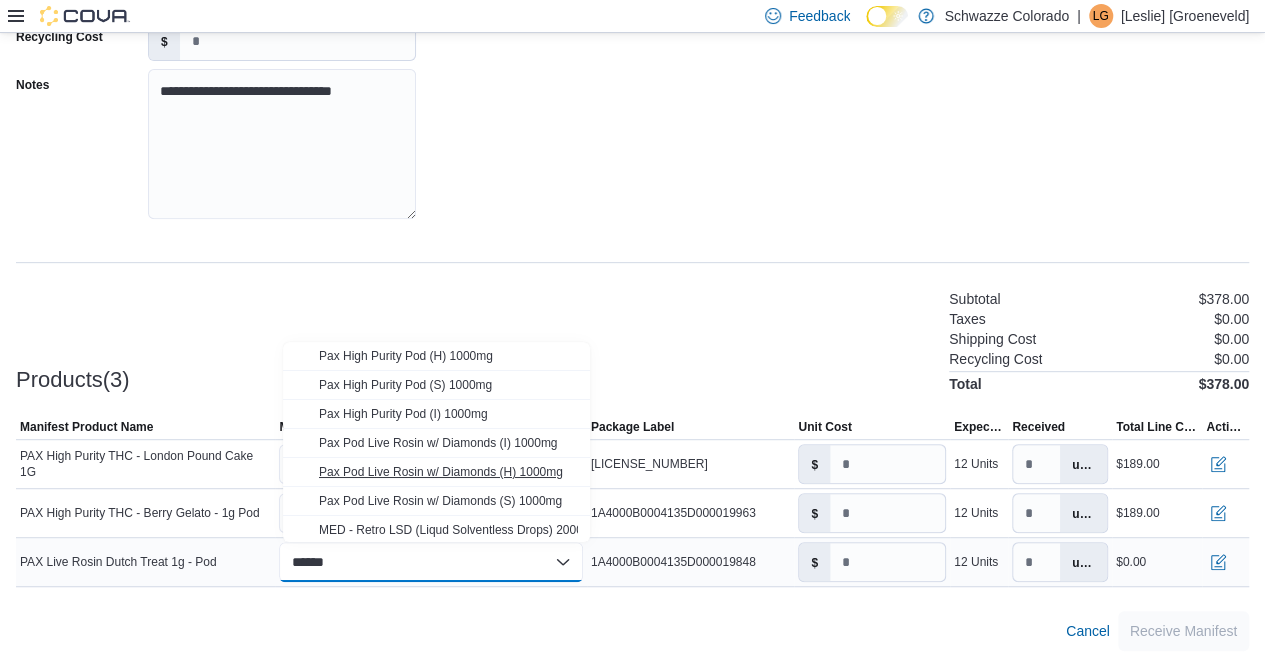 type on "******" 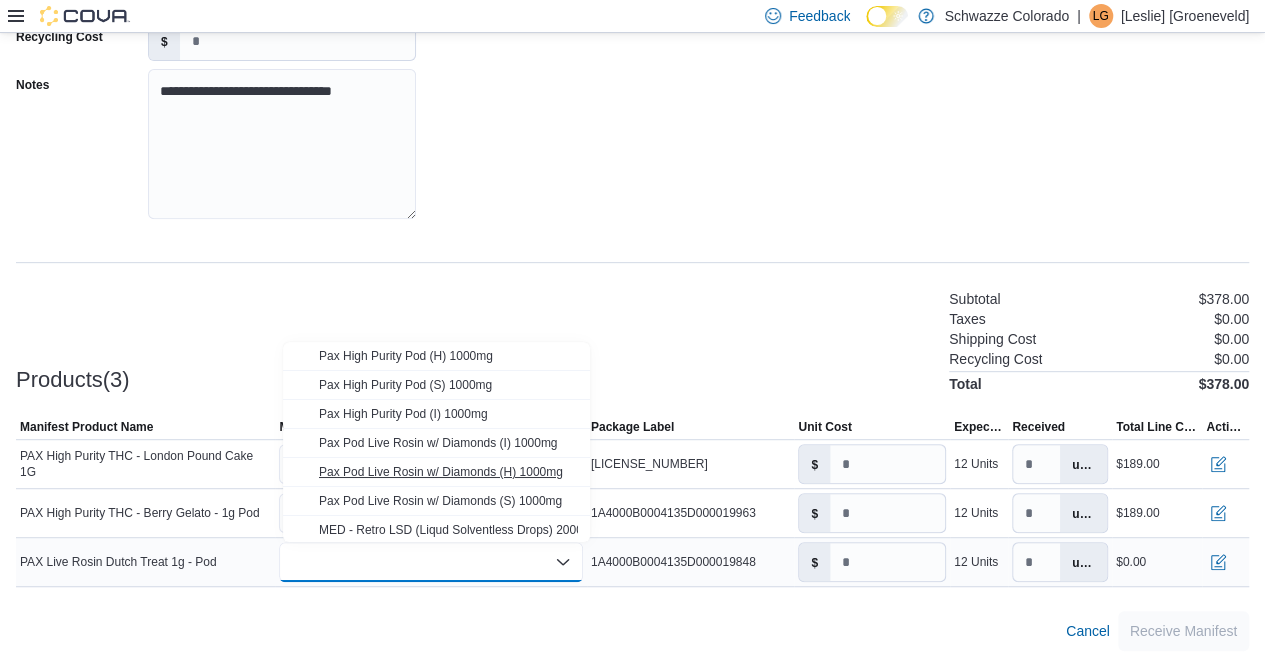 type on "*****" 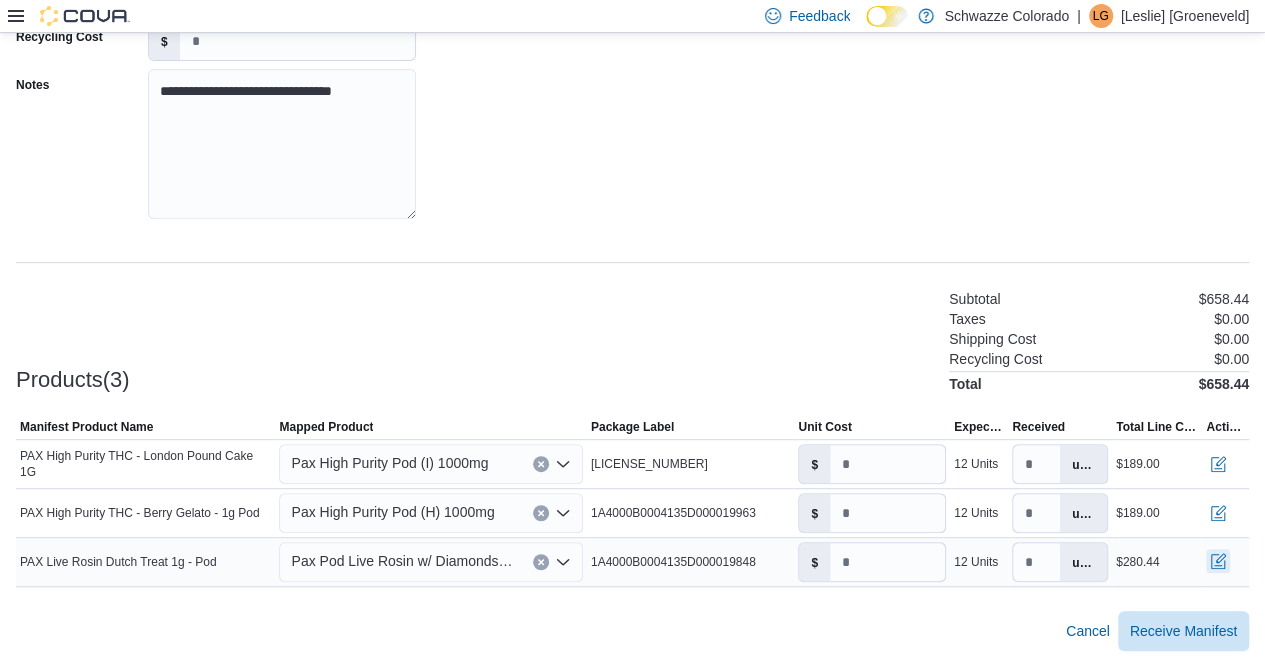 click at bounding box center [1218, 561] 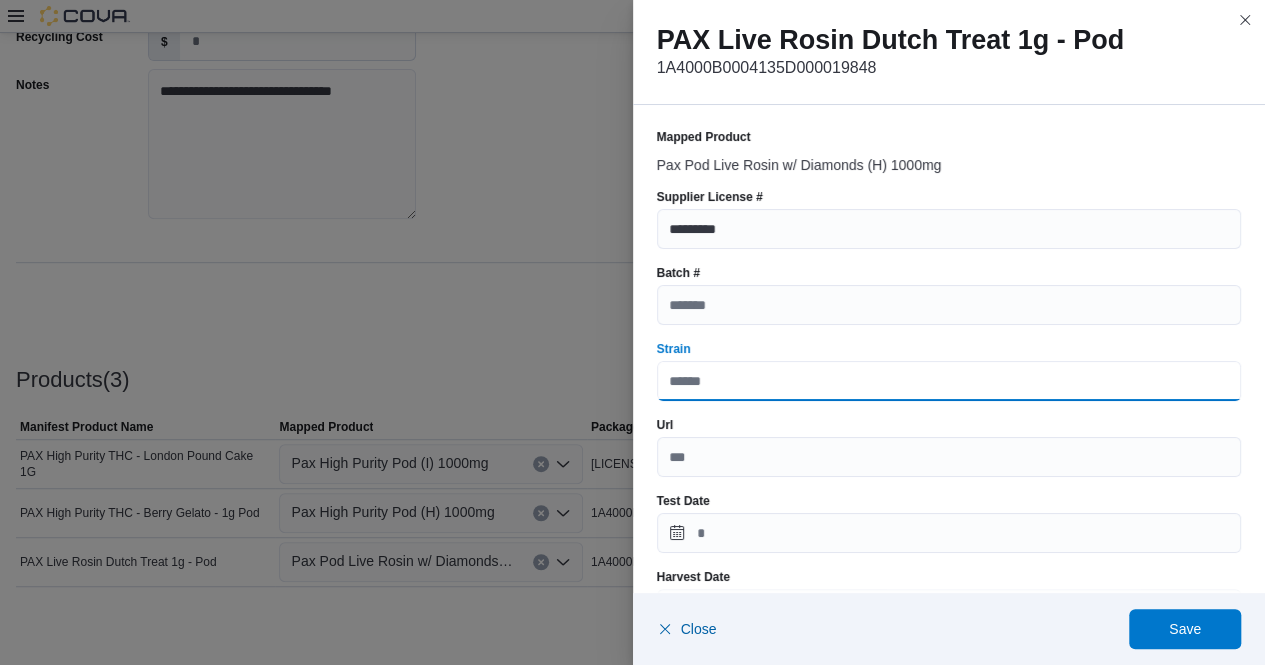 click on "Strain" at bounding box center (949, 381) 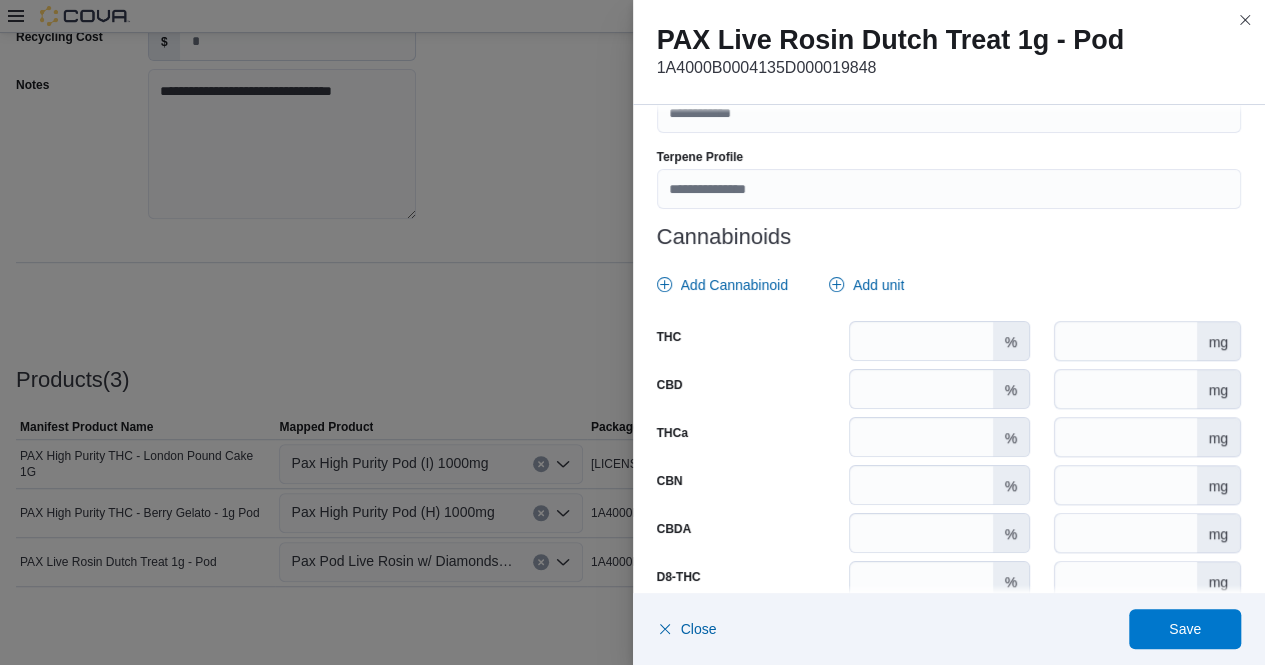 scroll, scrollTop: 805, scrollLeft: 0, axis: vertical 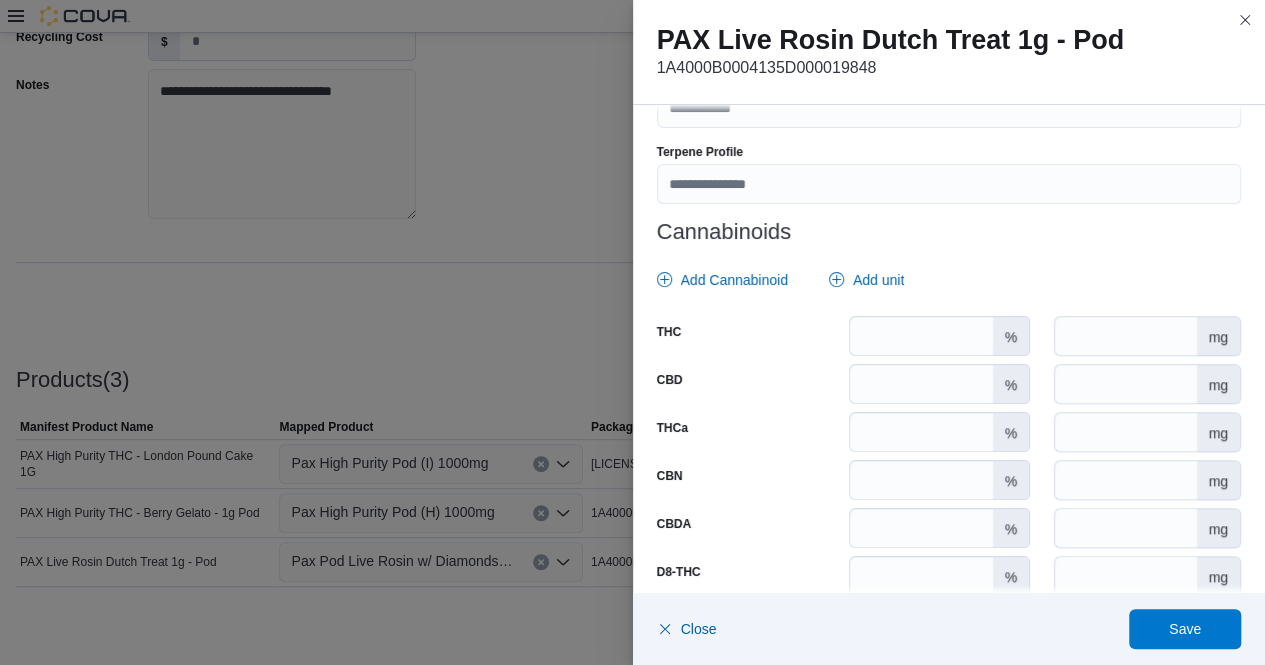 type on "**********" 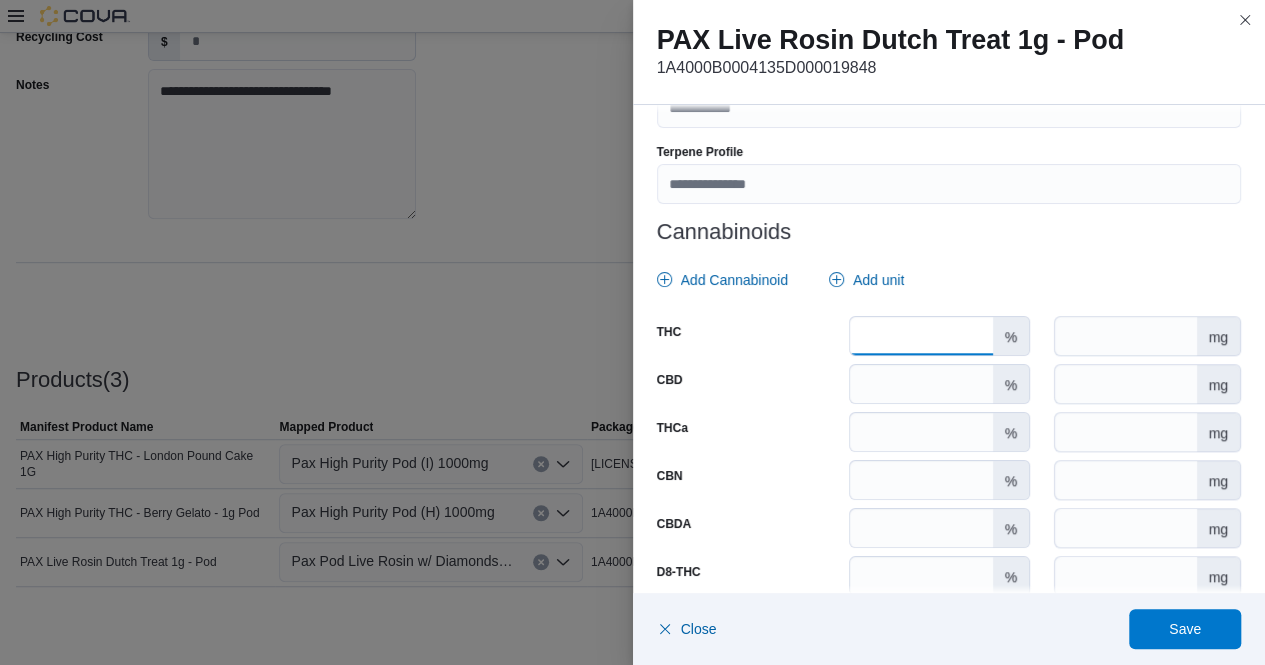 click on "*" at bounding box center [921, 336] 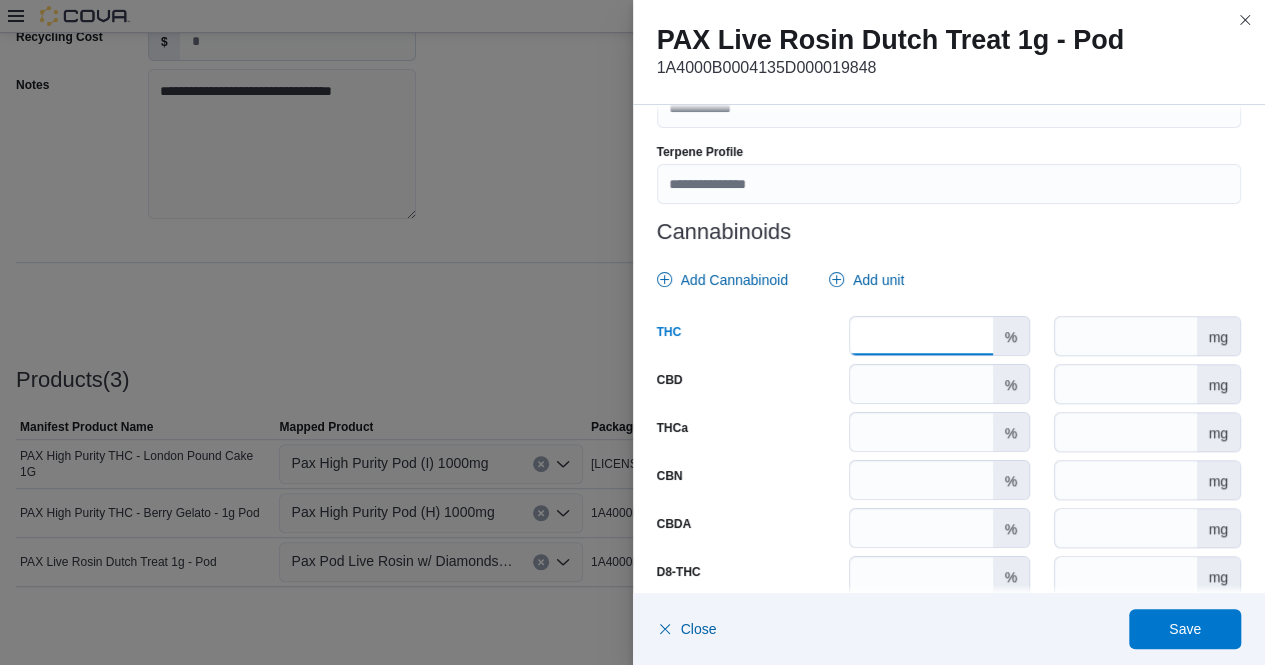 type on "****" 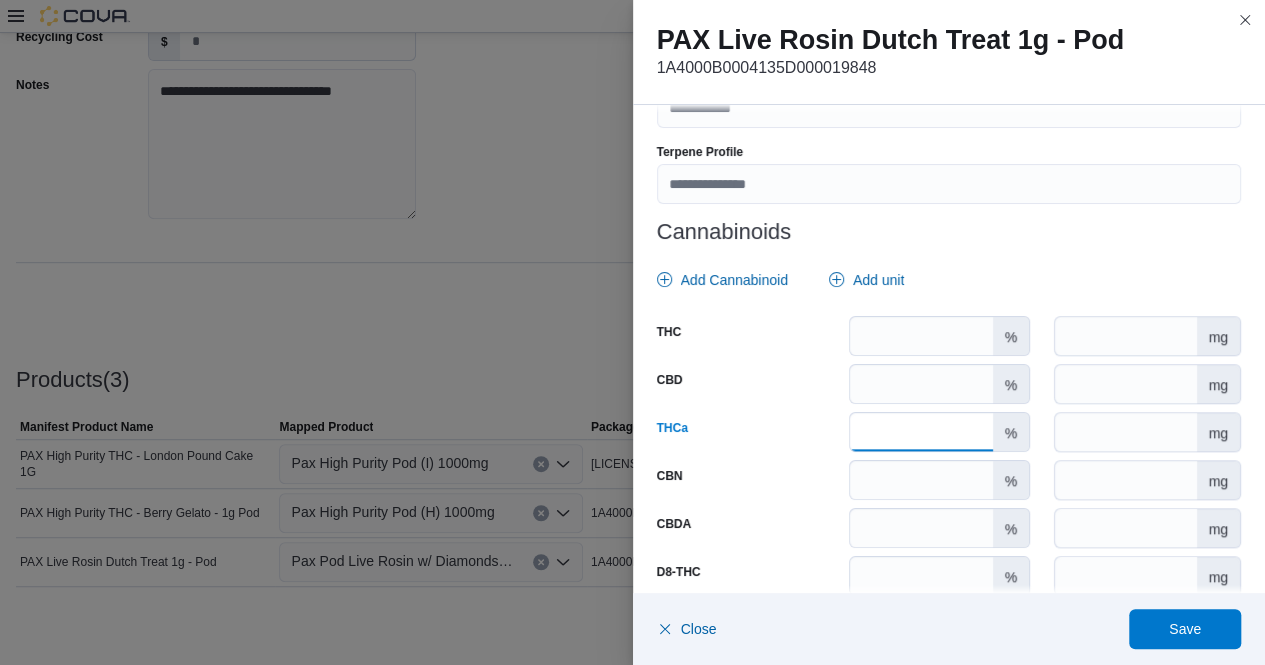 click on "*****" at bounding box center [921, 432] 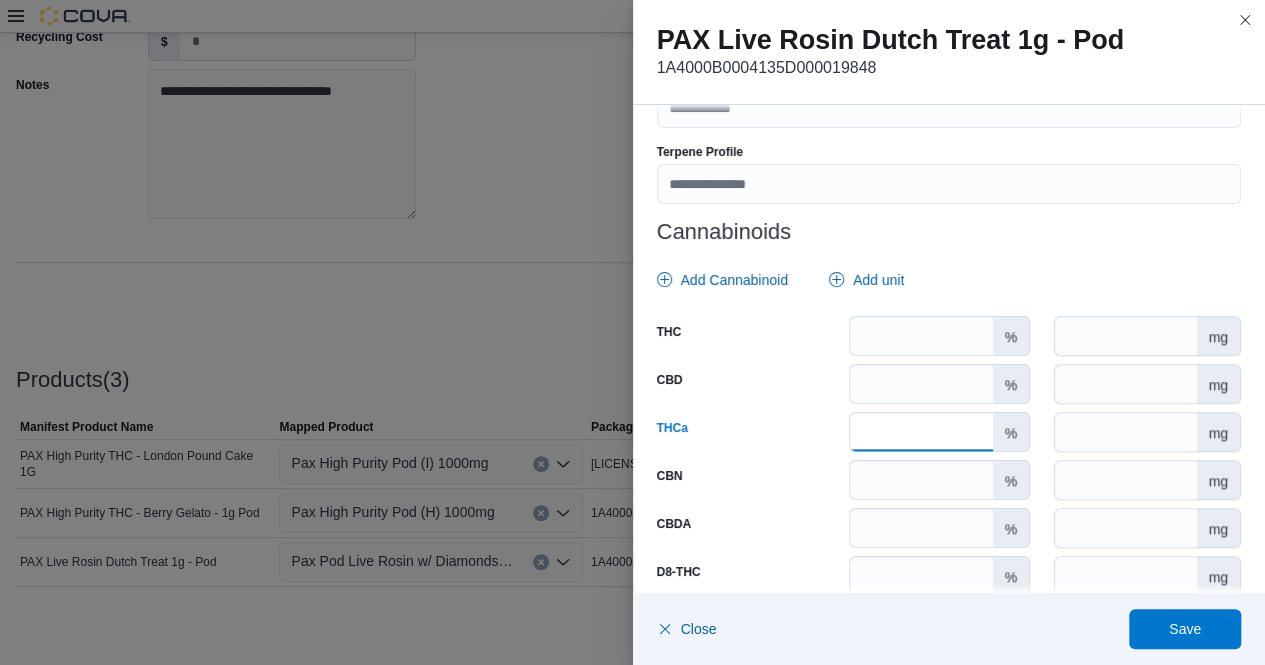 type on "*" 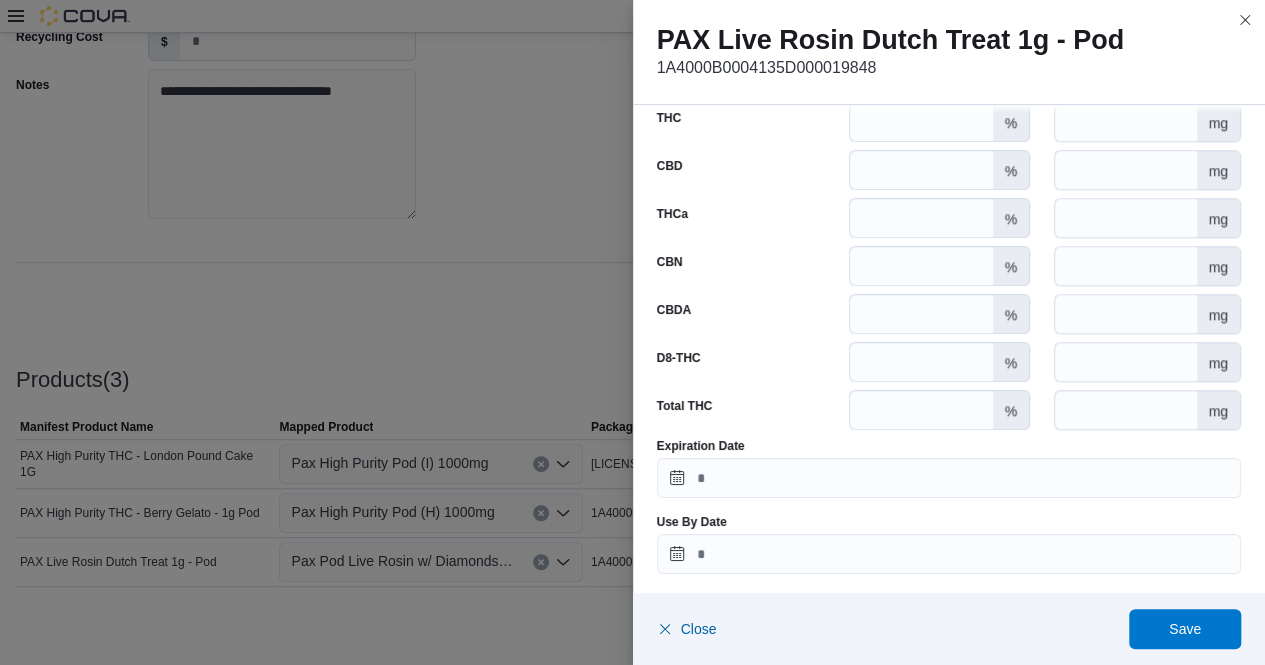 scroll, scrollTop: 1023, scrollLeft: 0, axis: vertical 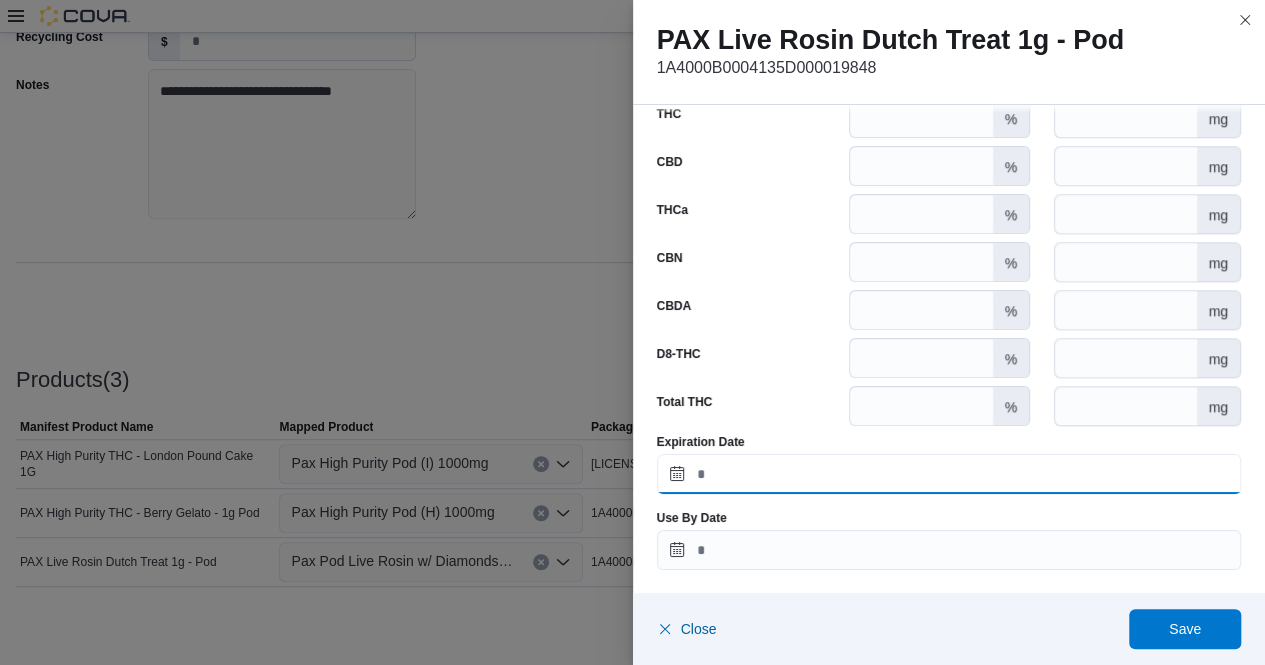 click on "Expiration Date" at bounding box center [949, 474] 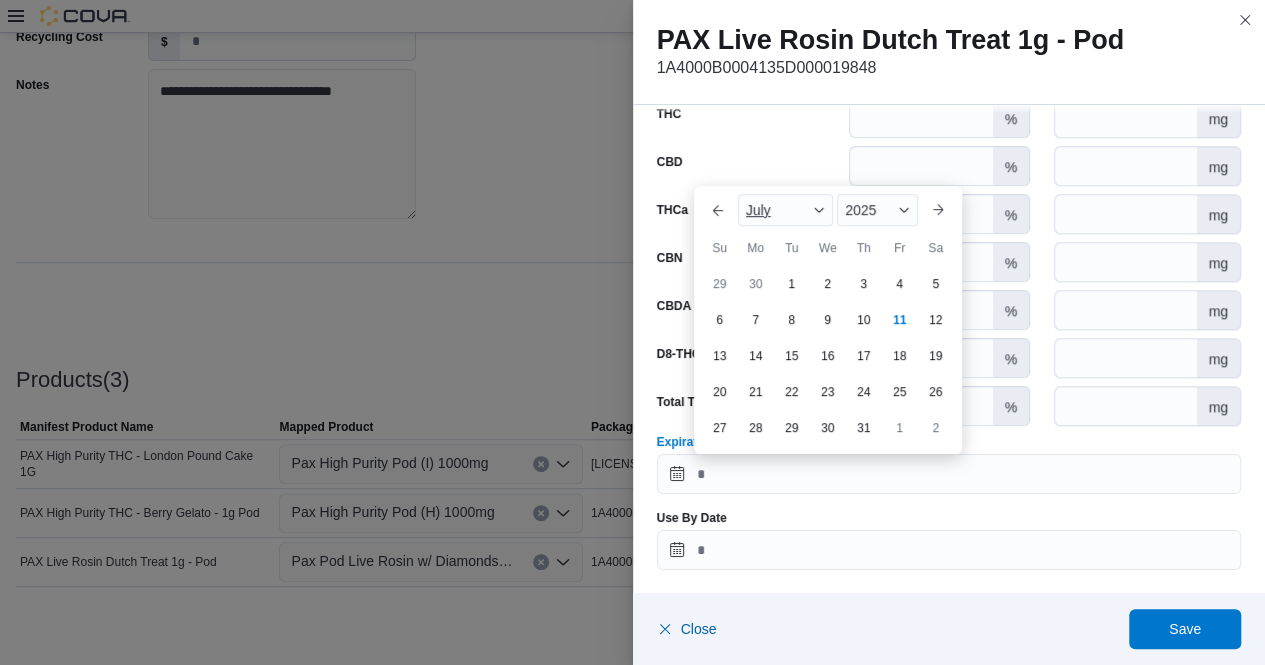 click at bounding box center [819, 210] 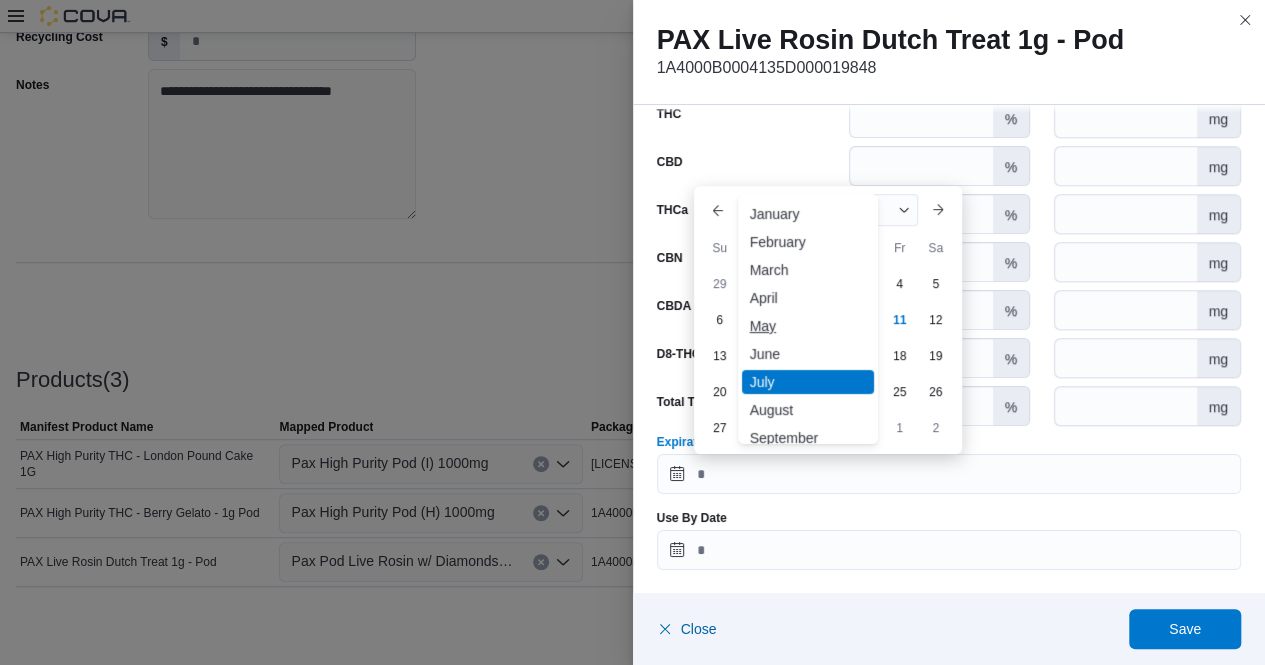 click on "May" at bounding box center [808, 326] 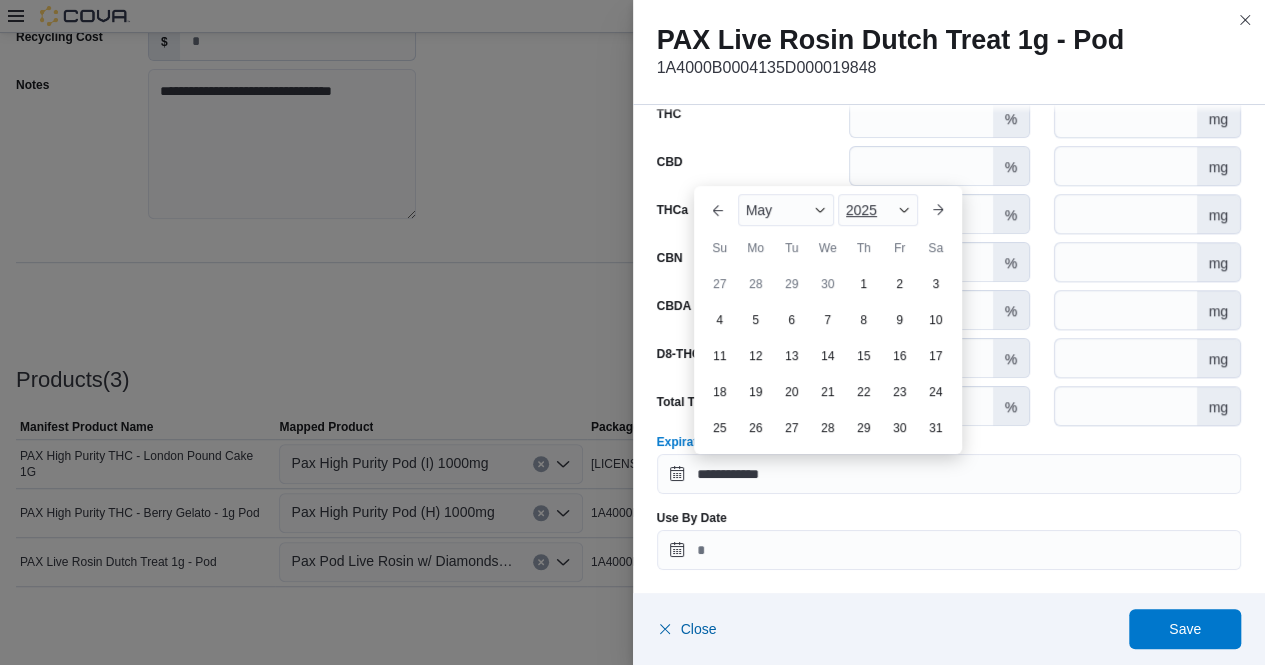 click on "2025" at bounding box center [878, 210] 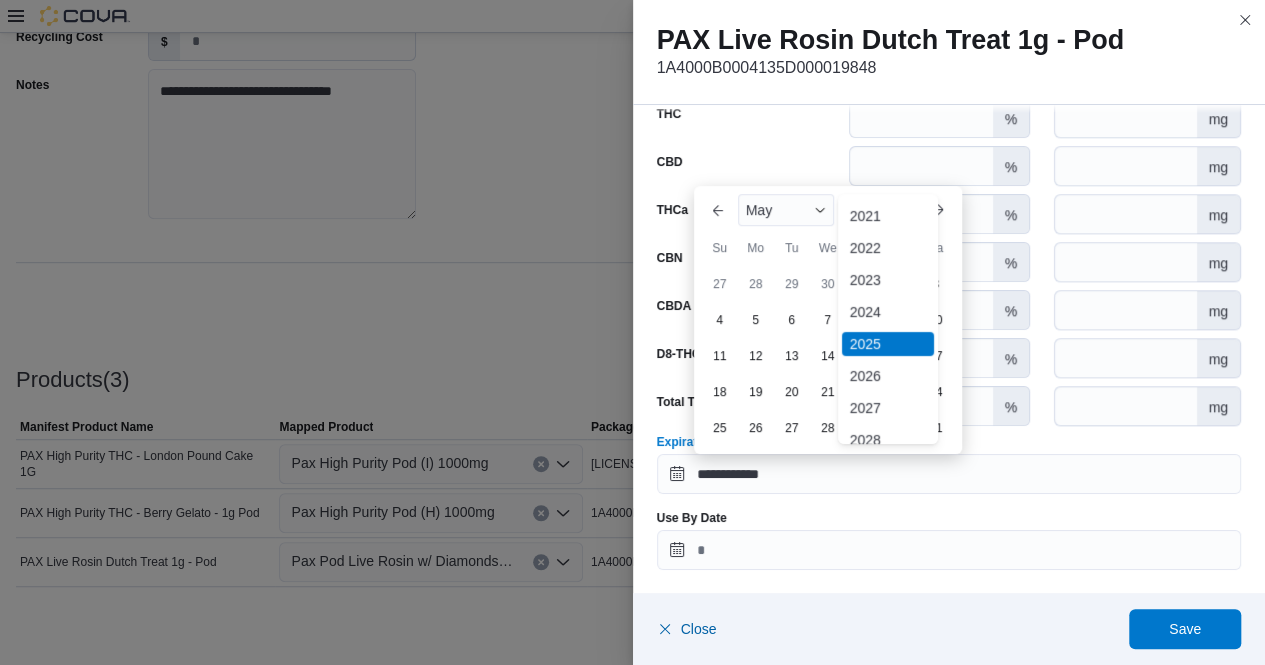 scroll, scrollTop: 96, scrollLeft: 0, axis: vertical 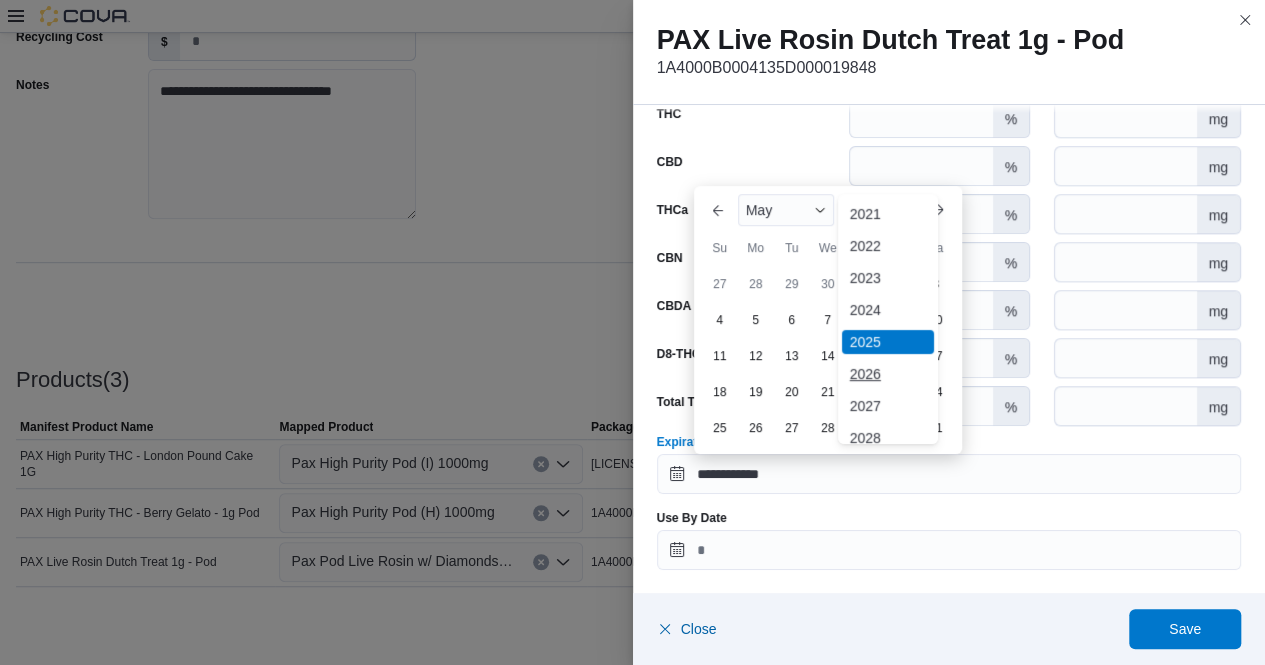 click on "2026" at bounding box center [888, 374] 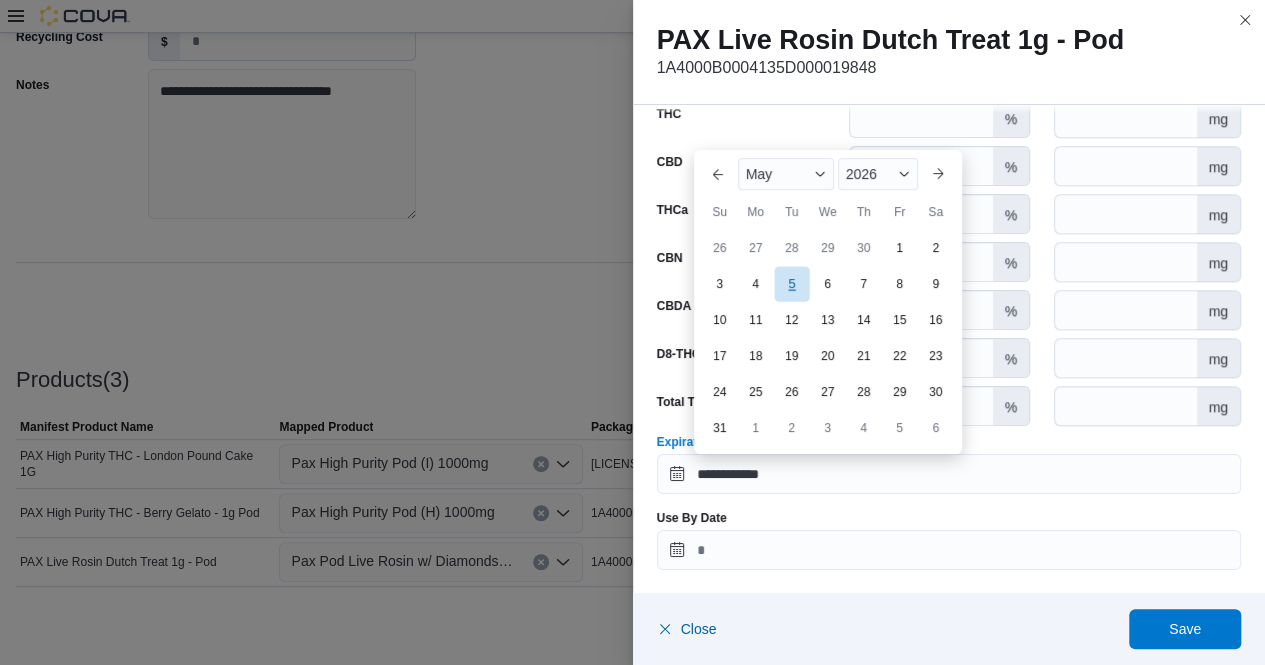 click on "5" at bounding box center (791, 283) 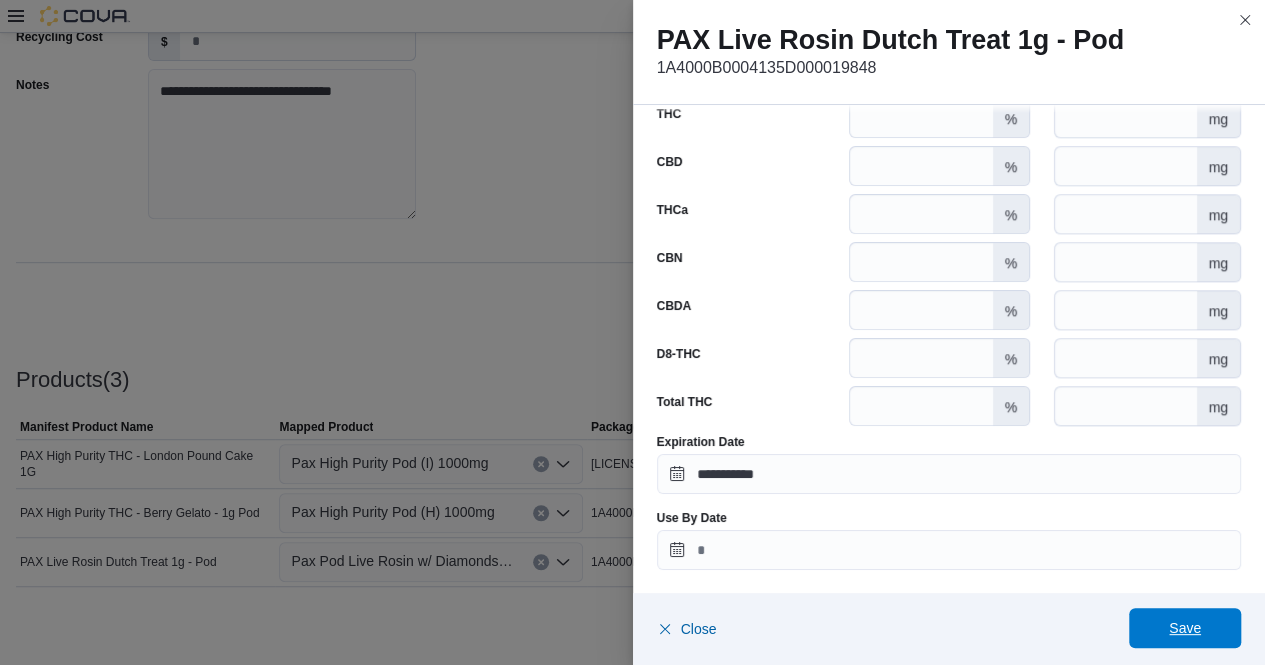 click on "Save" at bounding box center (1185, 628) 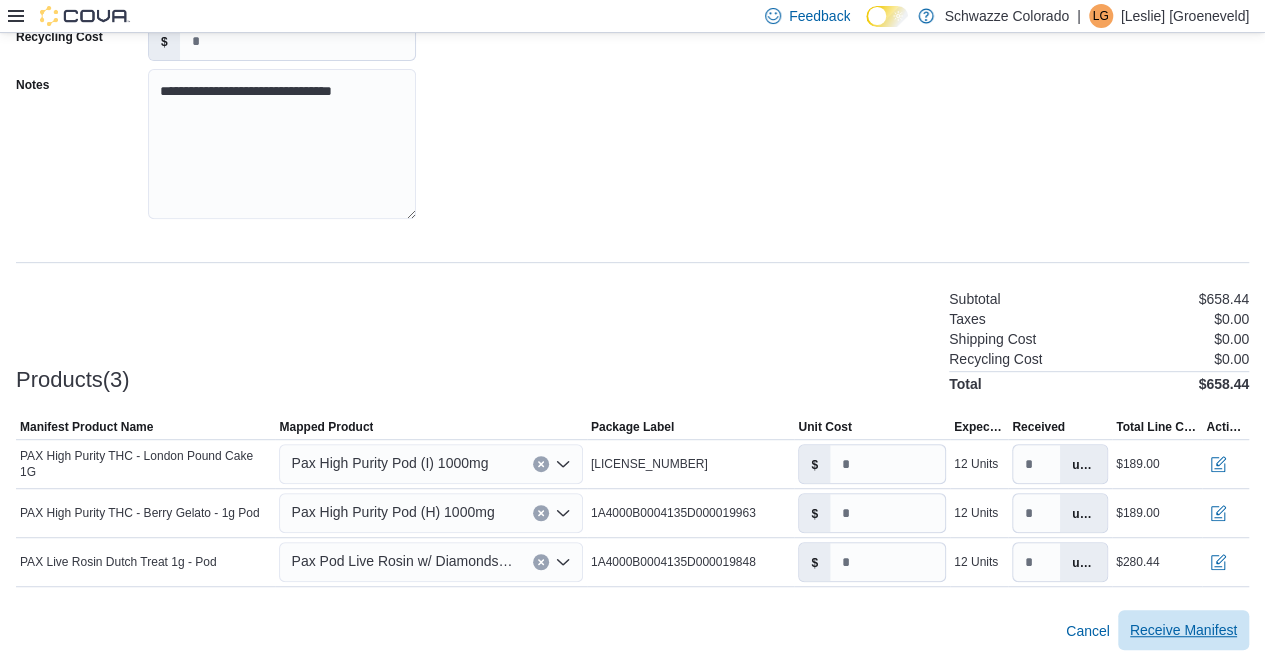 click on "Receive Manifest" at bounding box center (1183, 630) 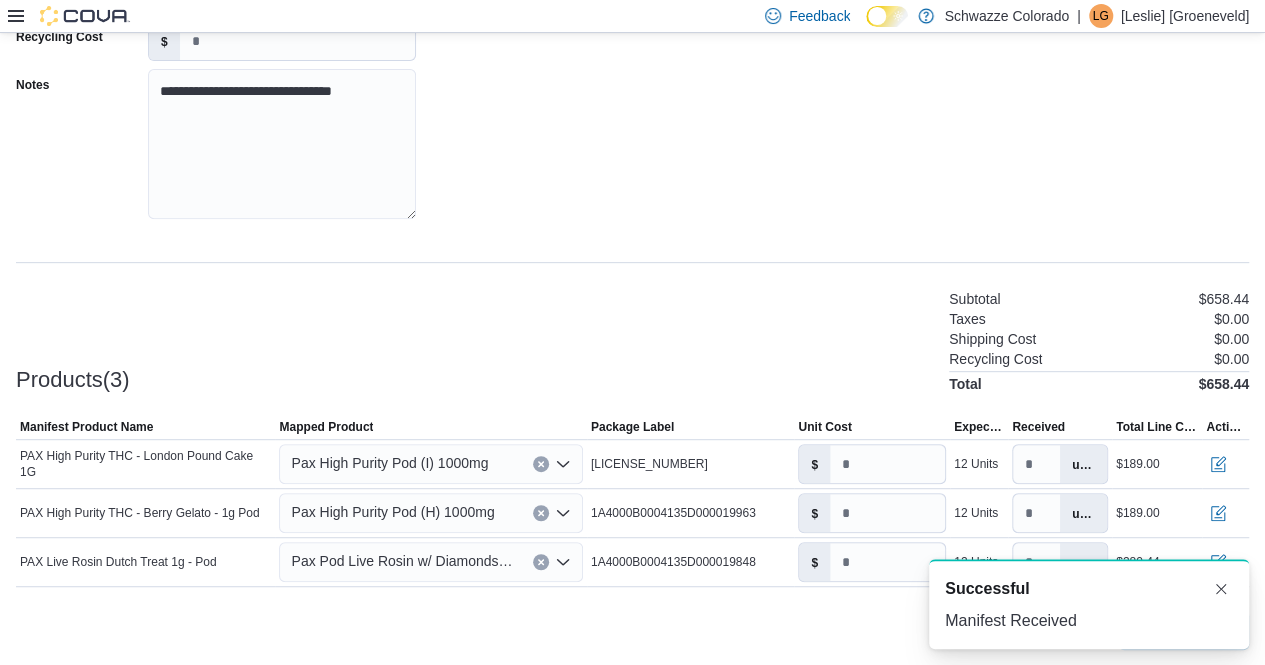 scroll, scrollTop: 0, scrollLeft: 0, axis: both 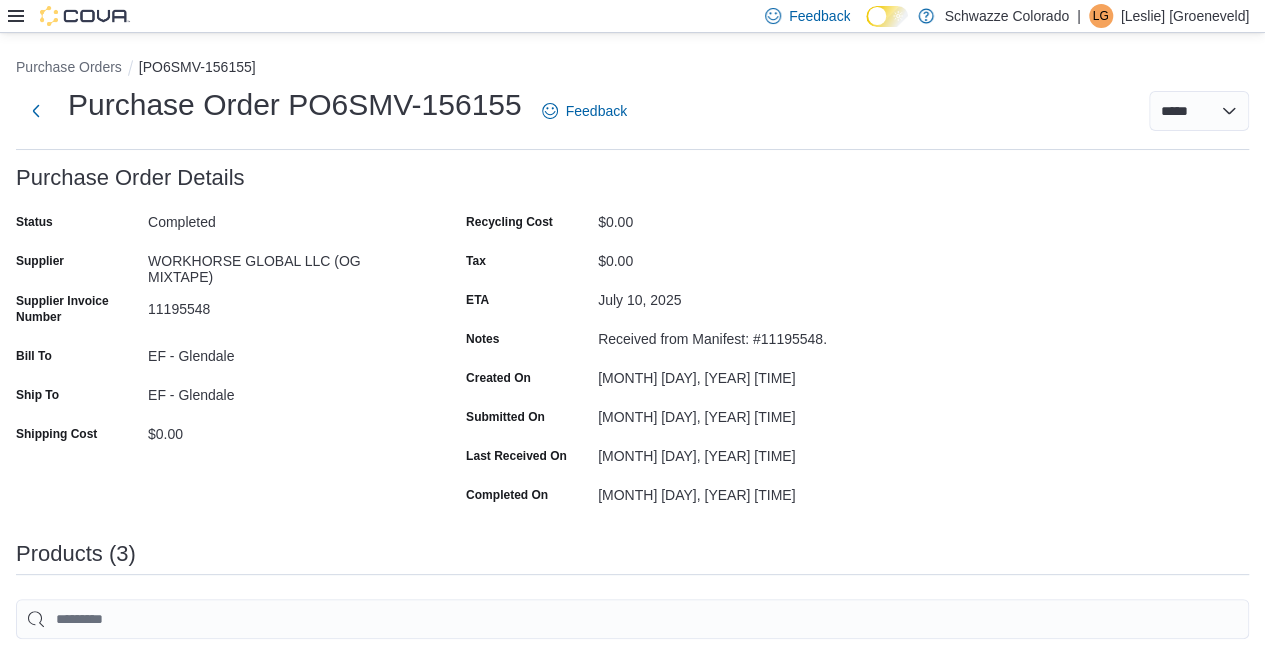 click 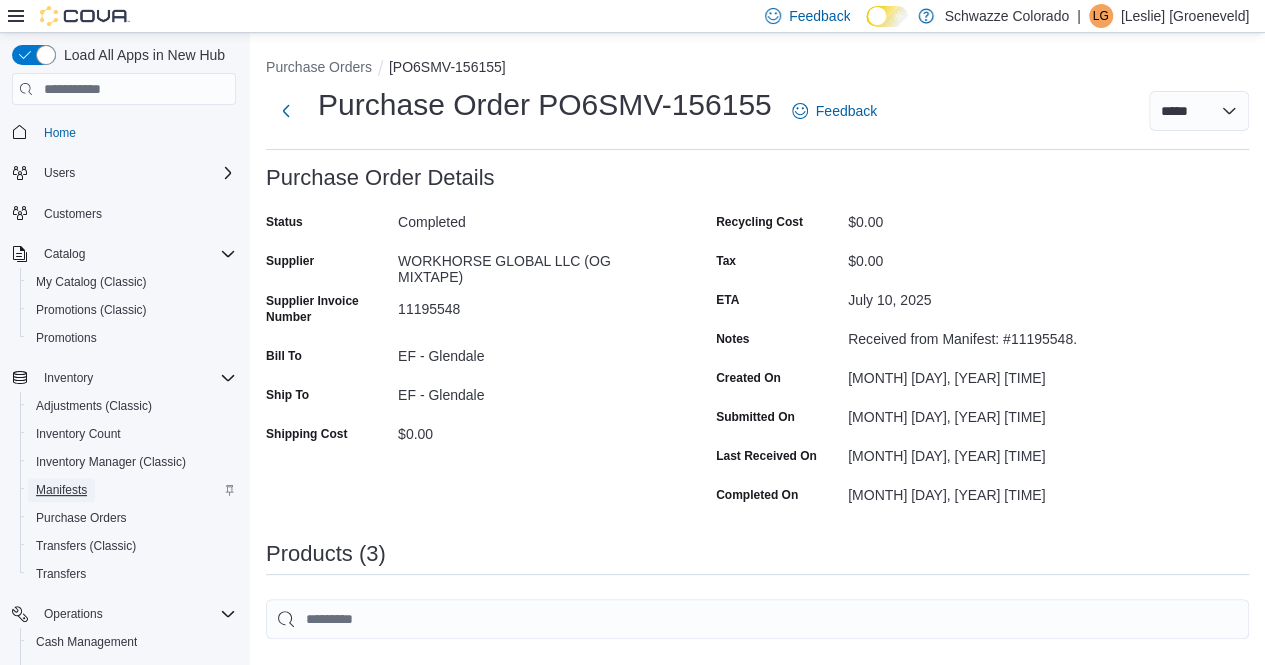 click on "Manifests" at bounding box center (61, 490) 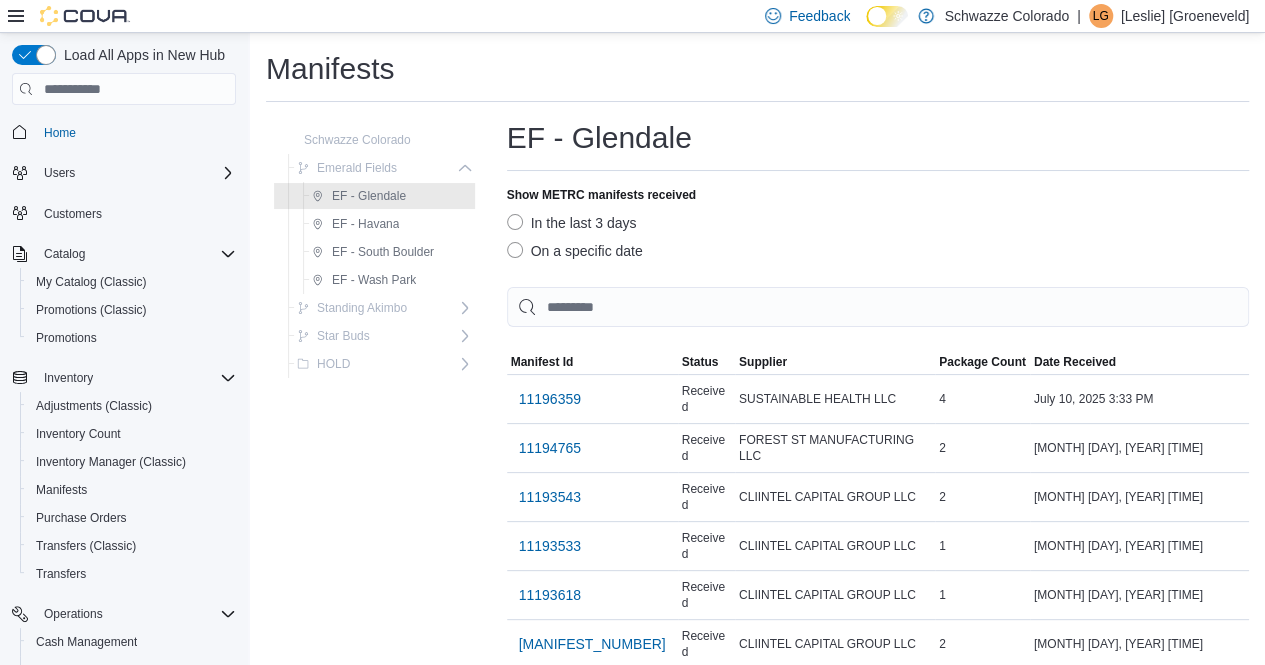 click on "On a specific date" at bounding box center (575, 251) 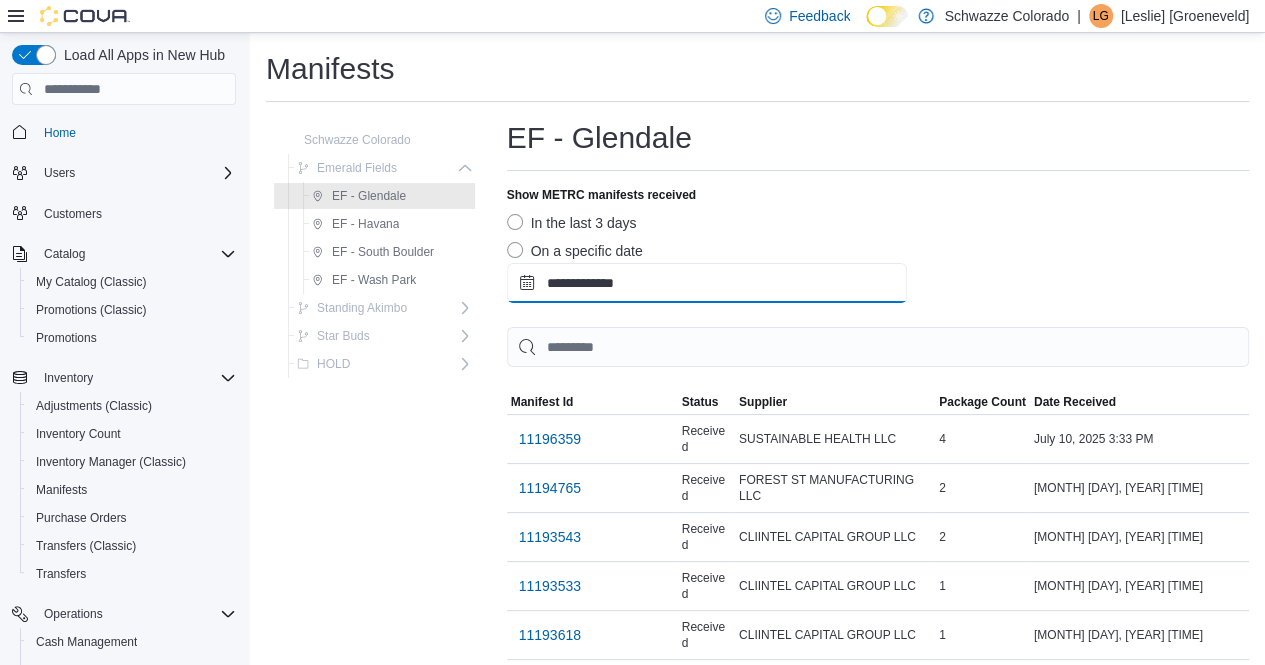click on "**********" at bounding box center (707, 283) 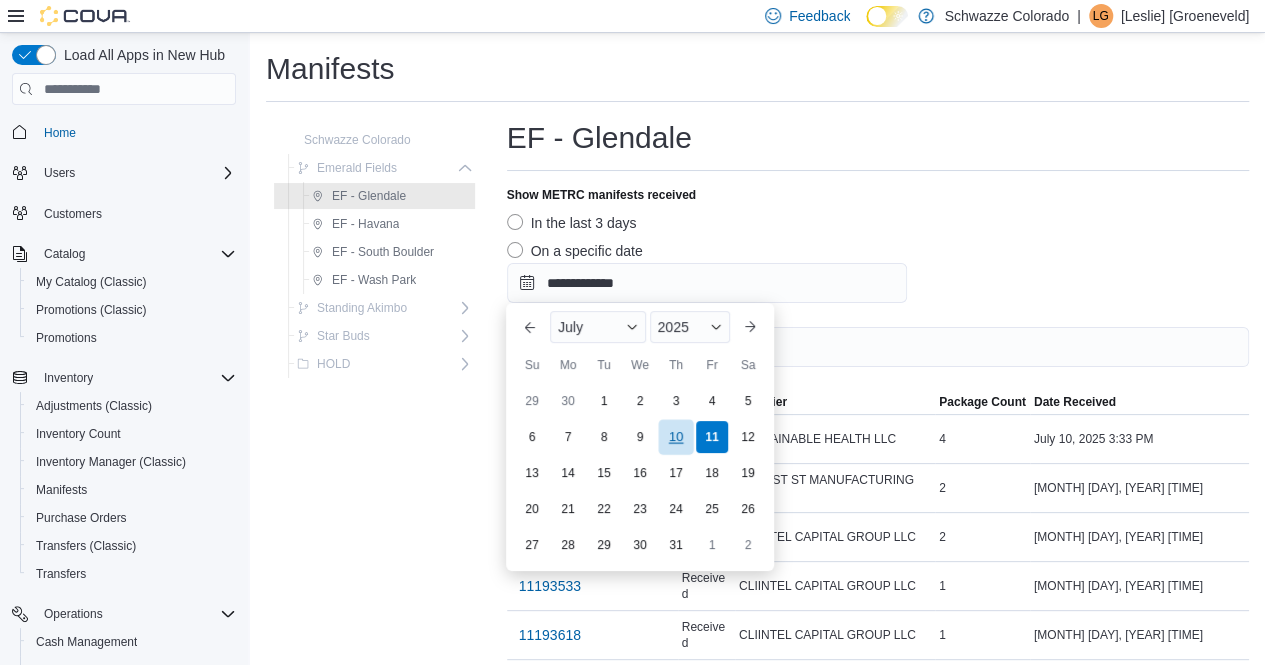 click on "10" at bounding box center [675, 437] 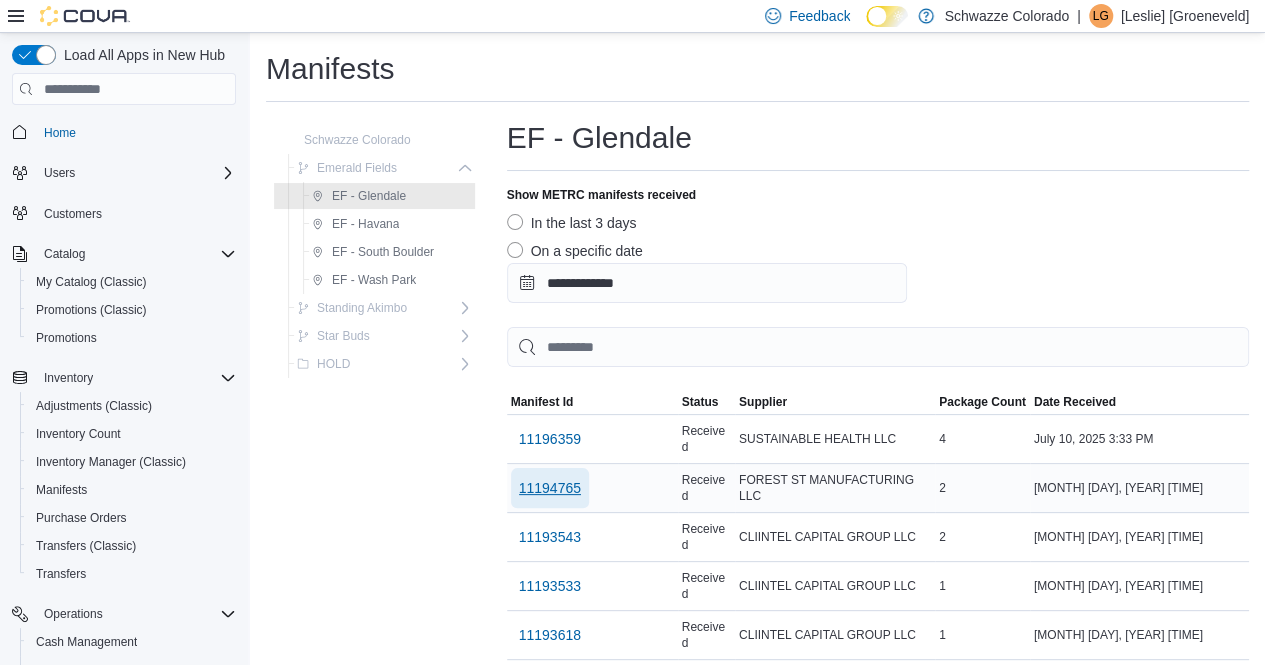 click on "11194765" at bounding box center (550, 488) 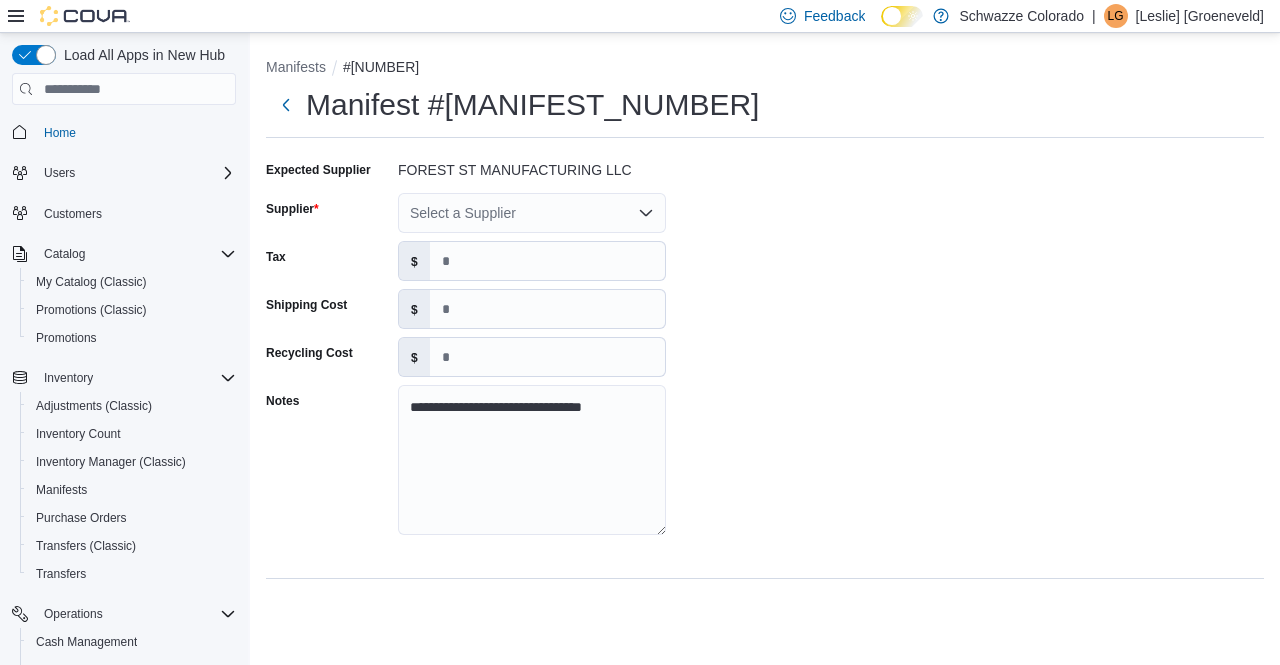 click on "Select a Supplier" at bounding box center [532, 213] 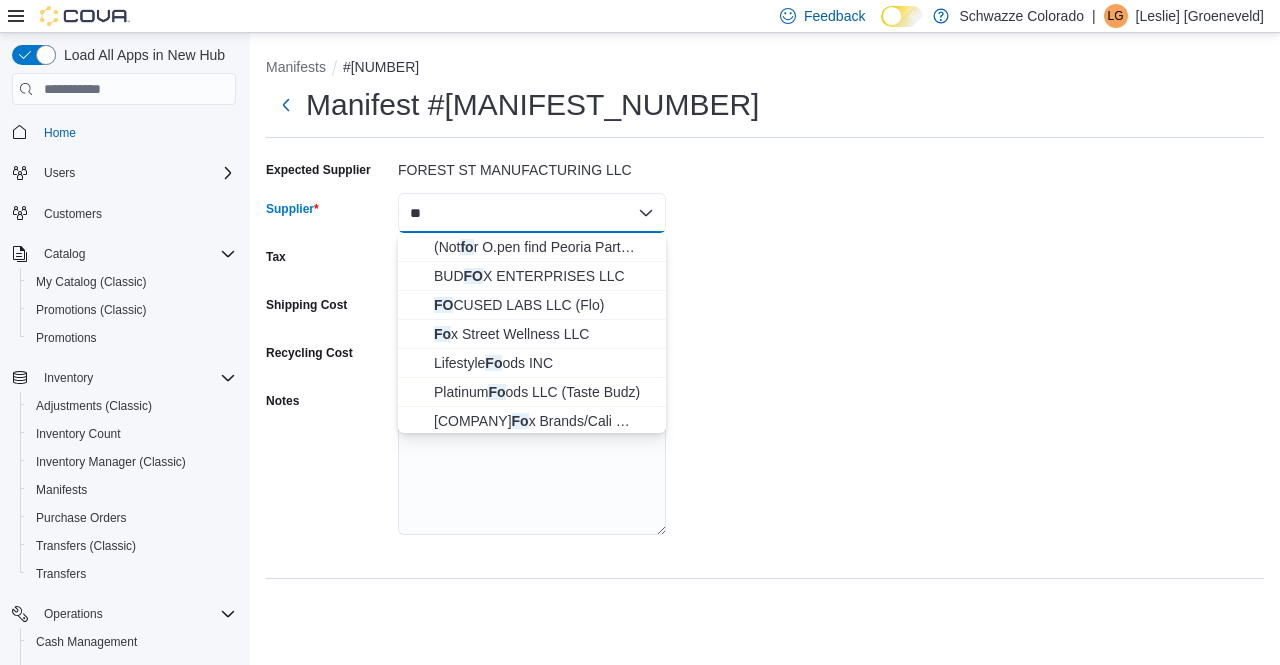 type on "*" 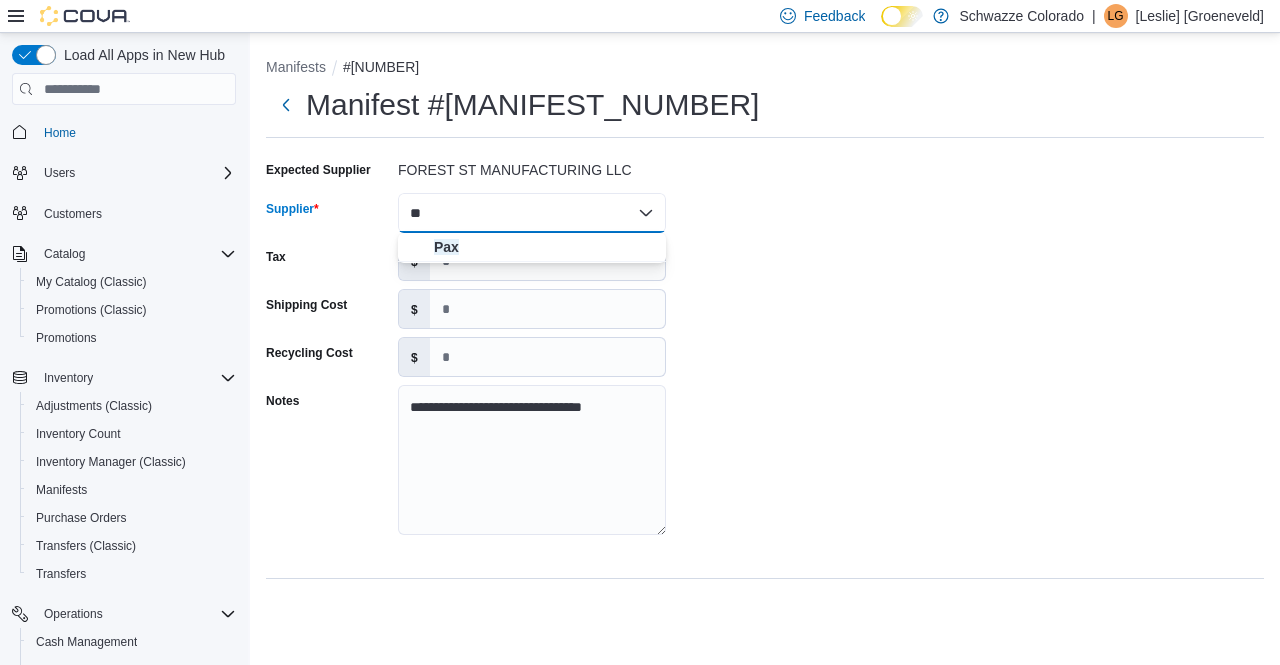 type on "*" 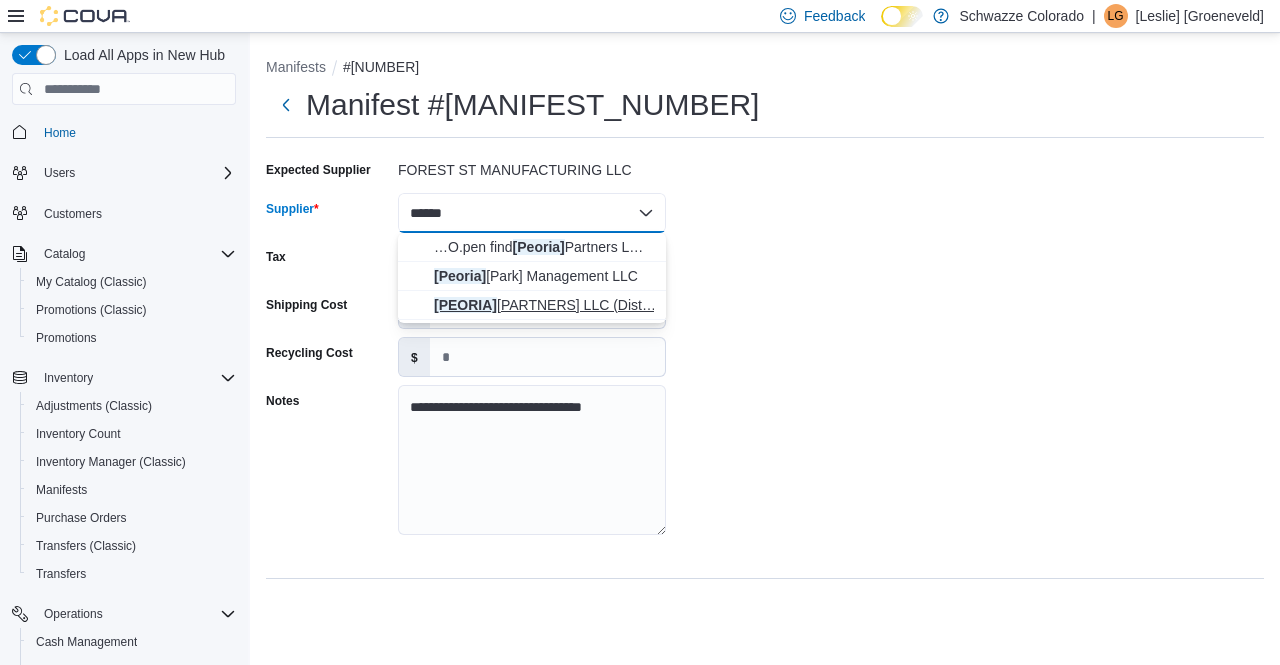 type on "******" 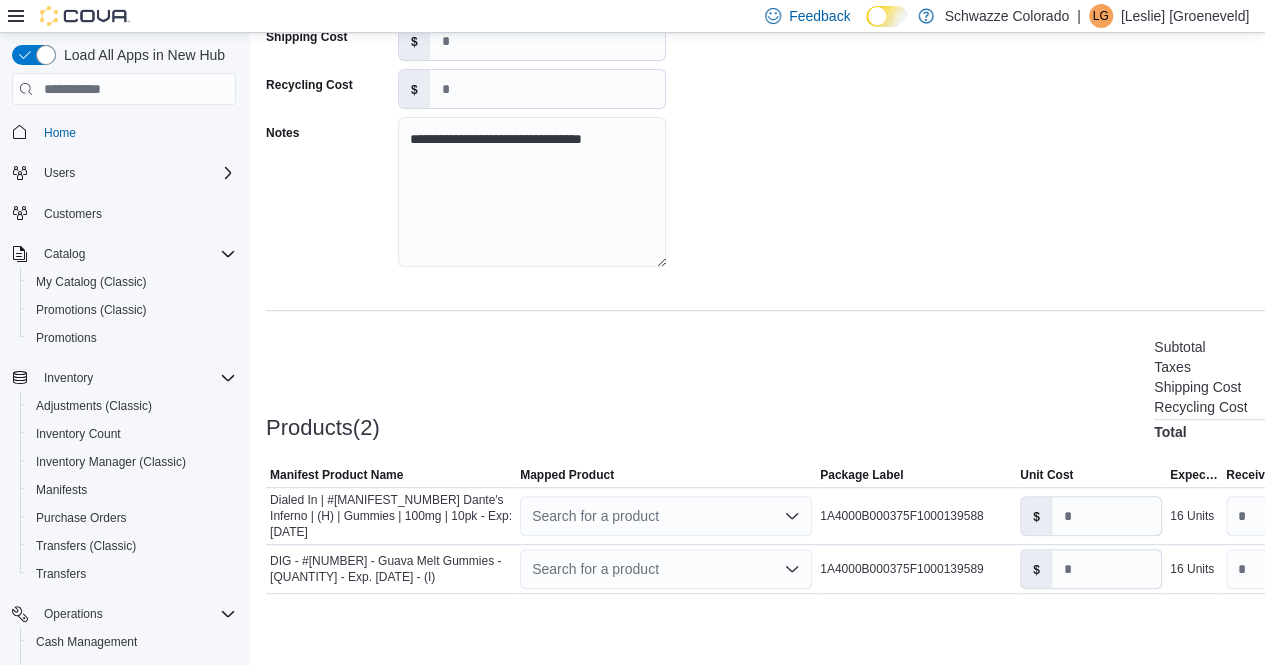 scroll, scrollTop: 0, scrollLeft: 0, axis: both 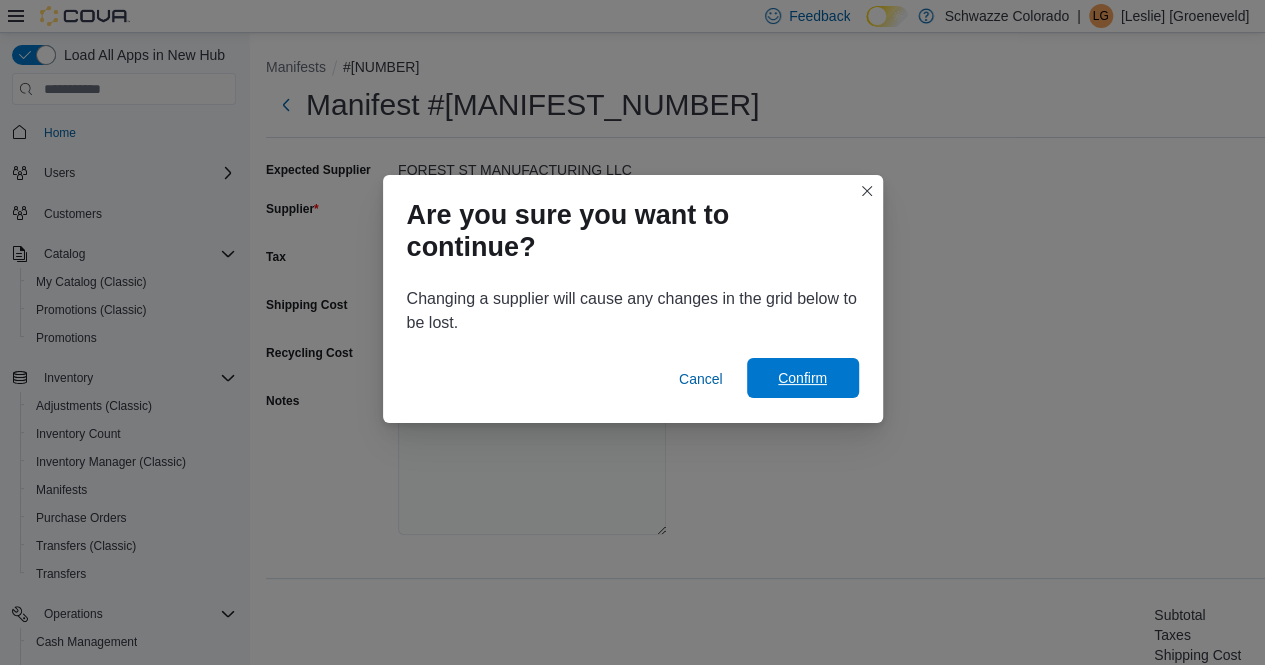 click on "Confirm" at bounding box center [803, 378] 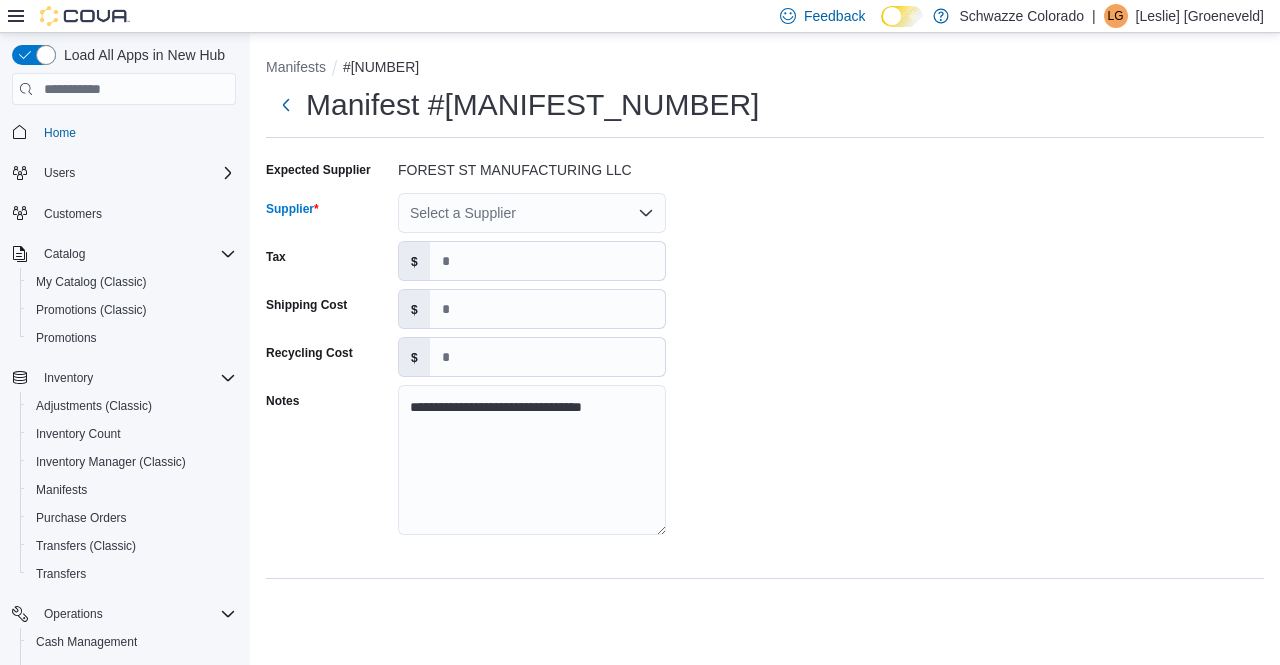 click on "Select a Supplier" at bounding box center (532, 213) 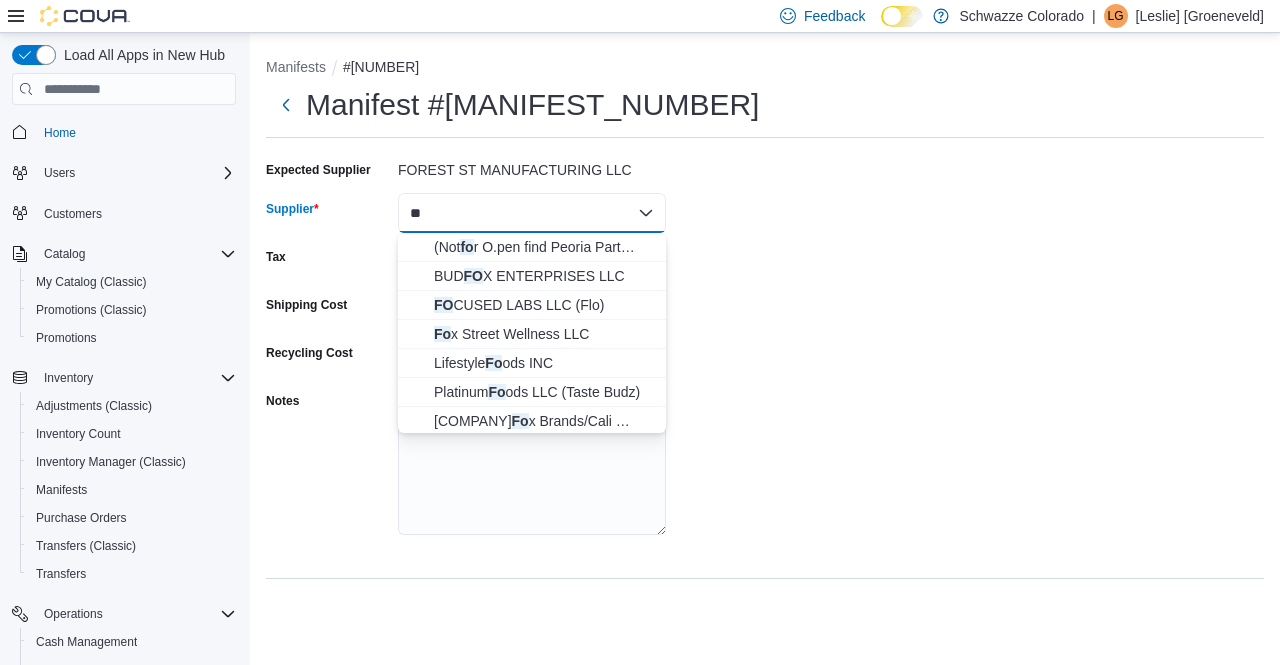 type on "*" 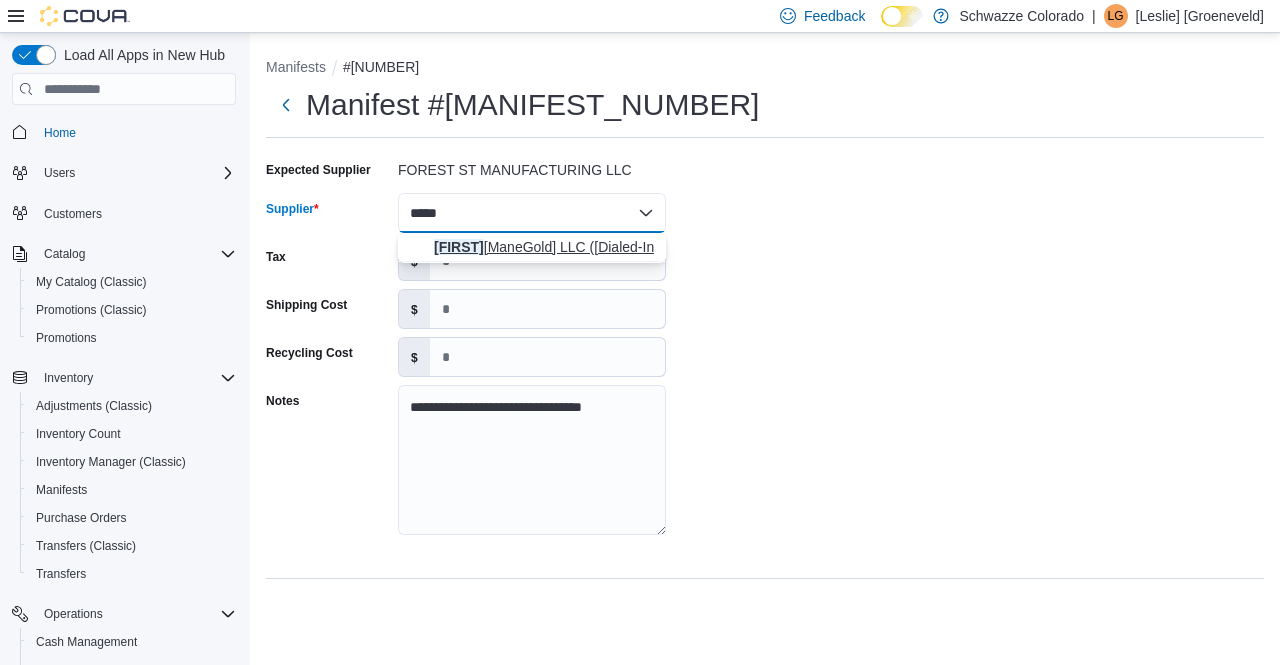 type on "*****" 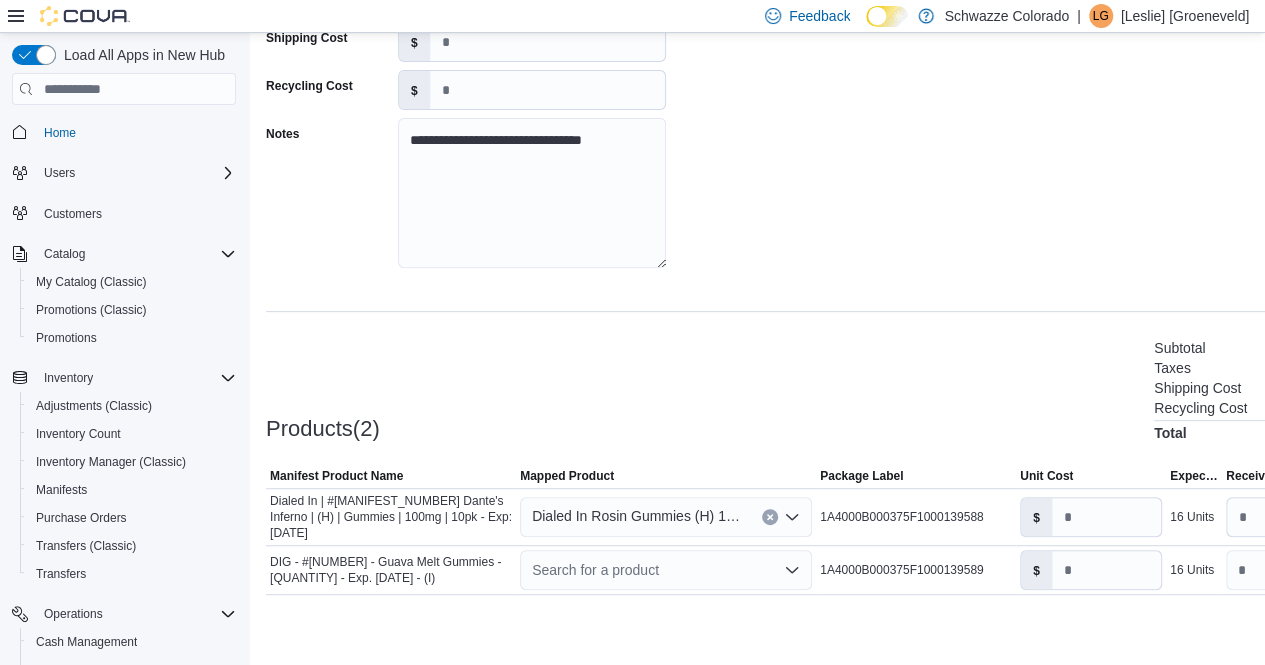 scroll, scrollTop: 268, scrollLeft: 0, axis: vertical 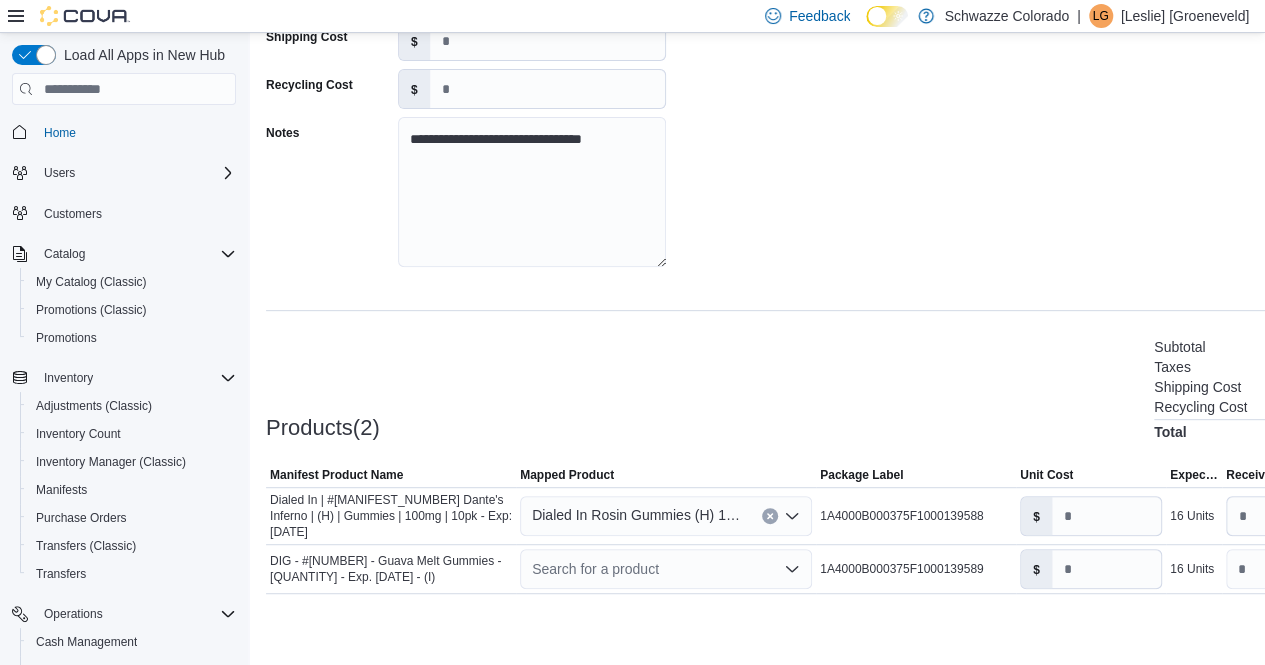 click 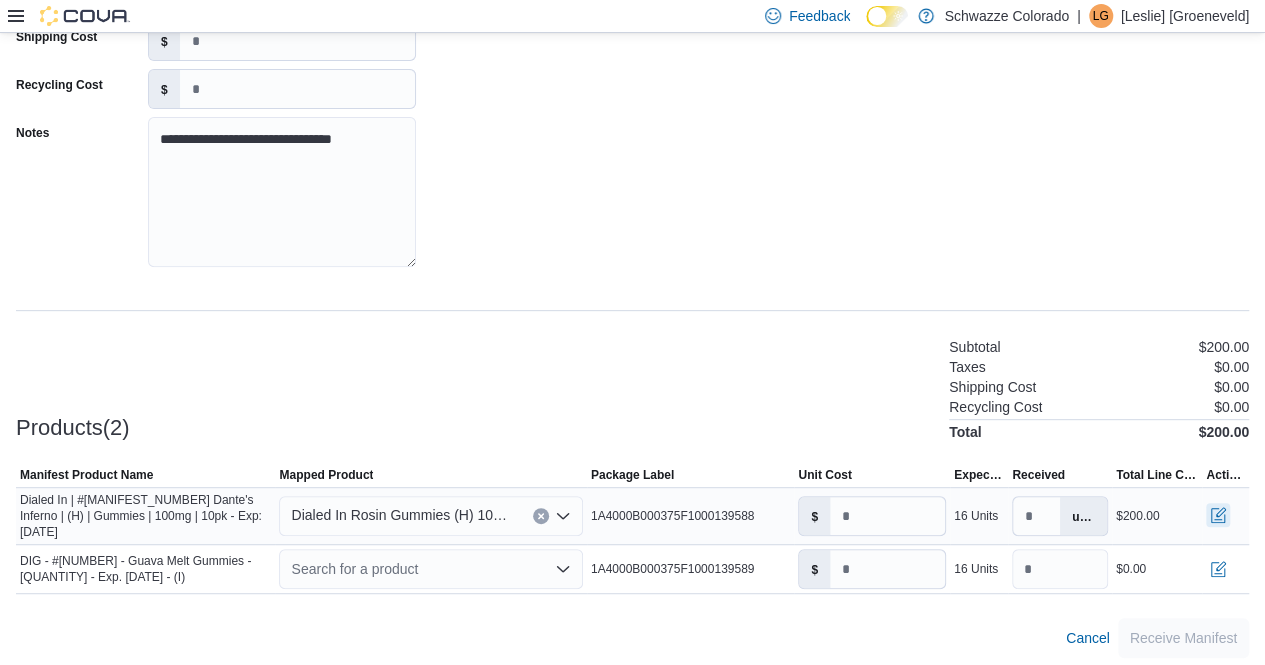 click at bounding box center [1218, 515] 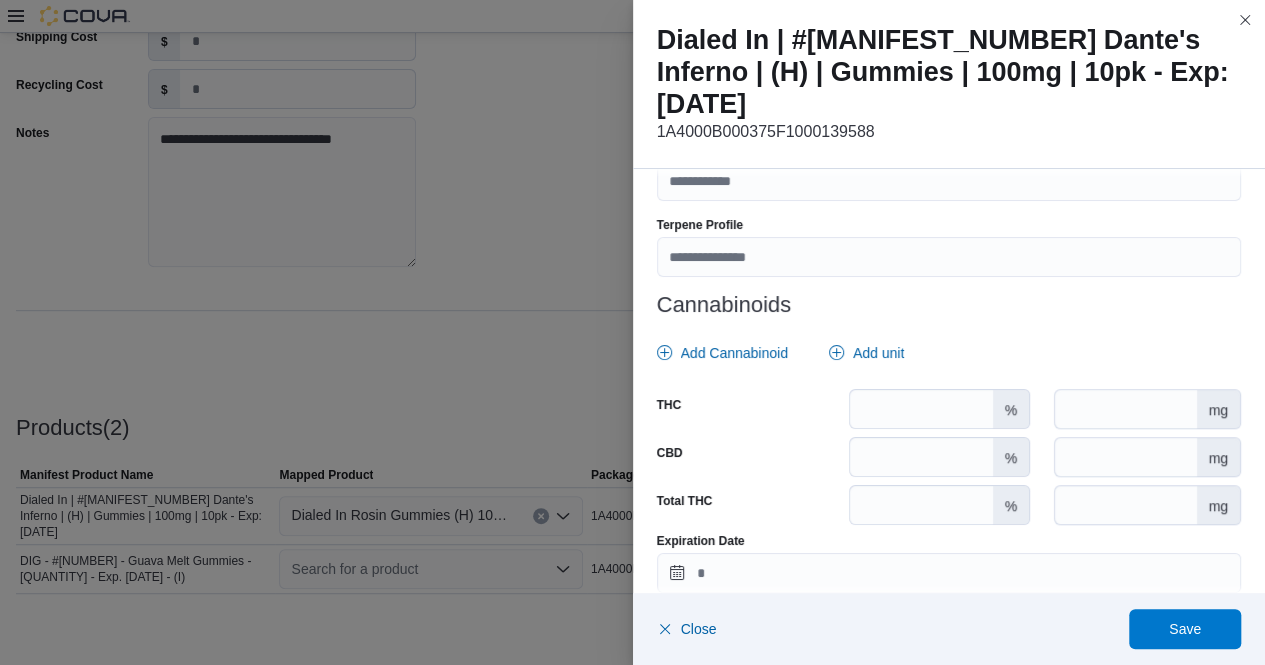 scroll, scrollTop: 863, scrollLeft: 0, axis: vertical 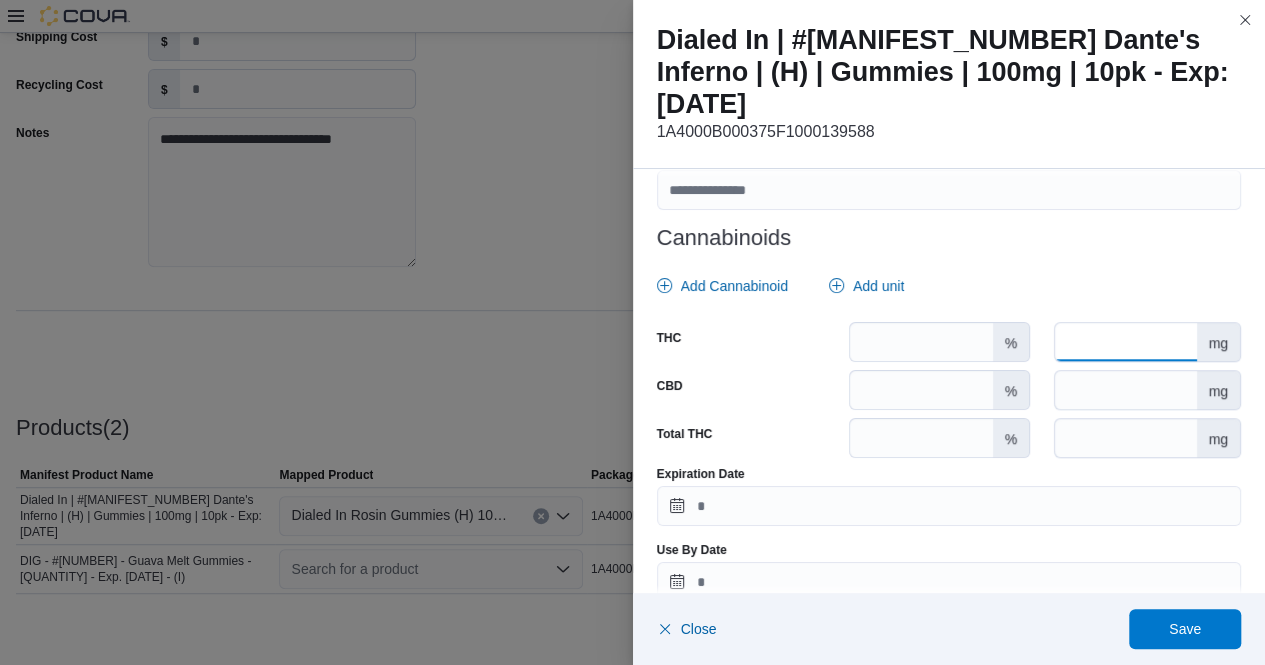 click at bounding box center [1125, 342] 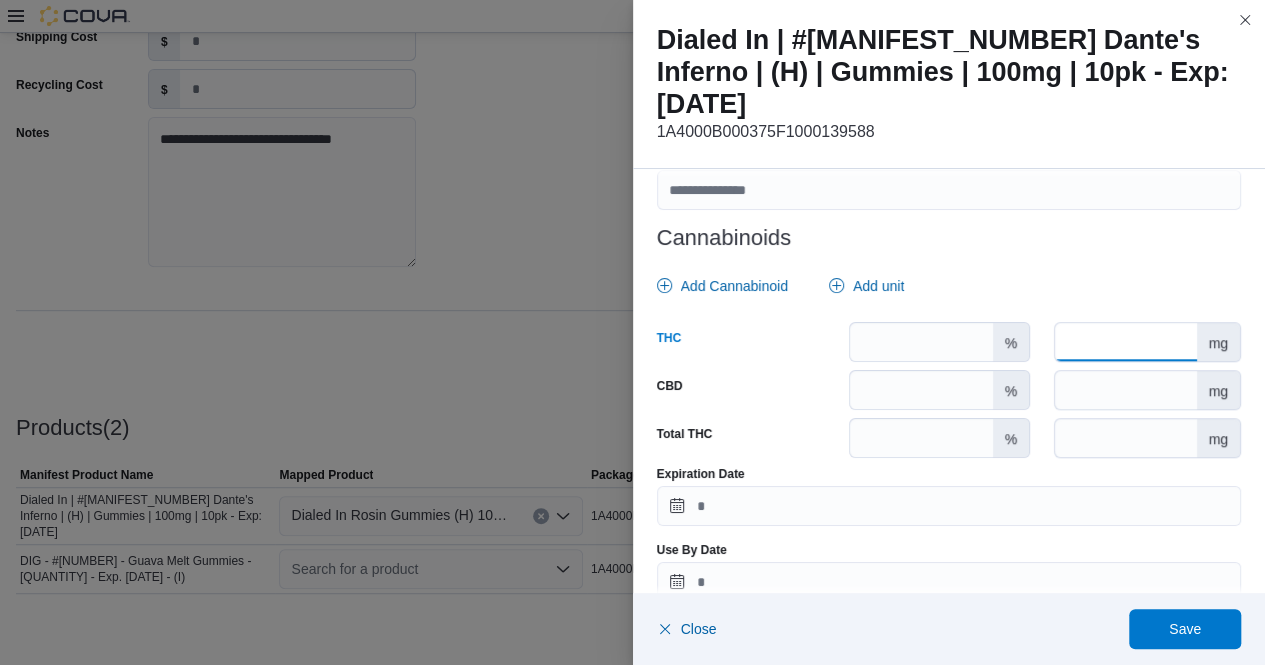 type on "***" 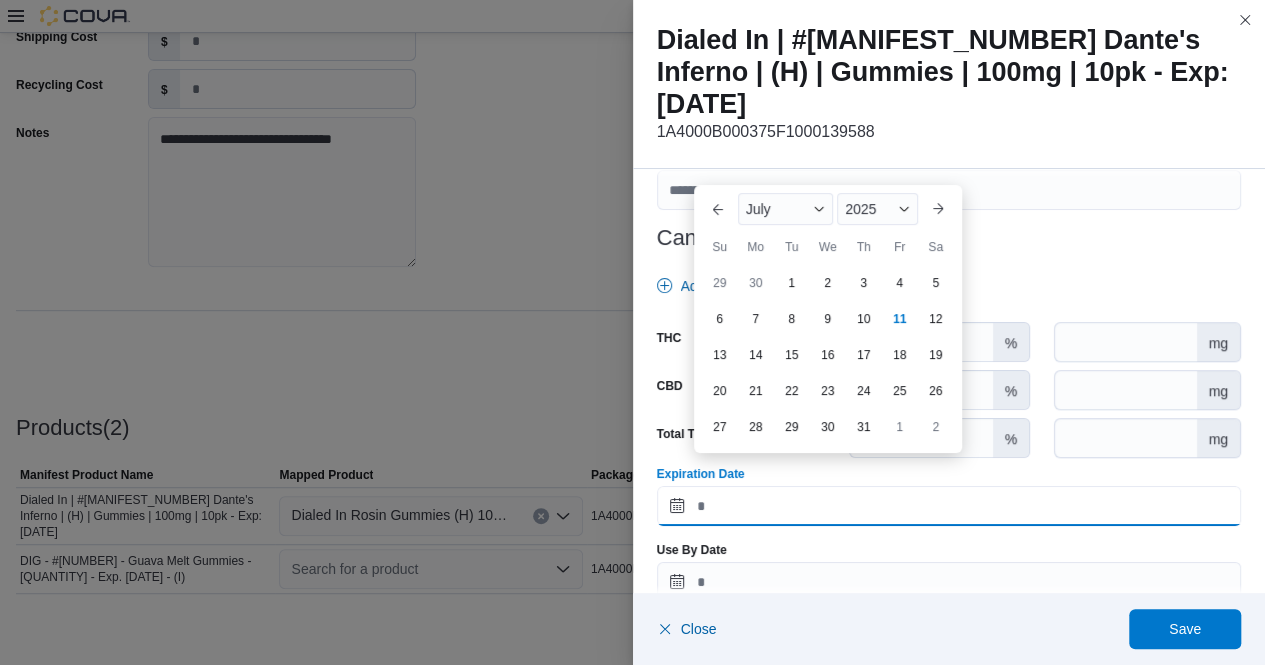 click on "Expiration Date" at bounding box center (949, 506) 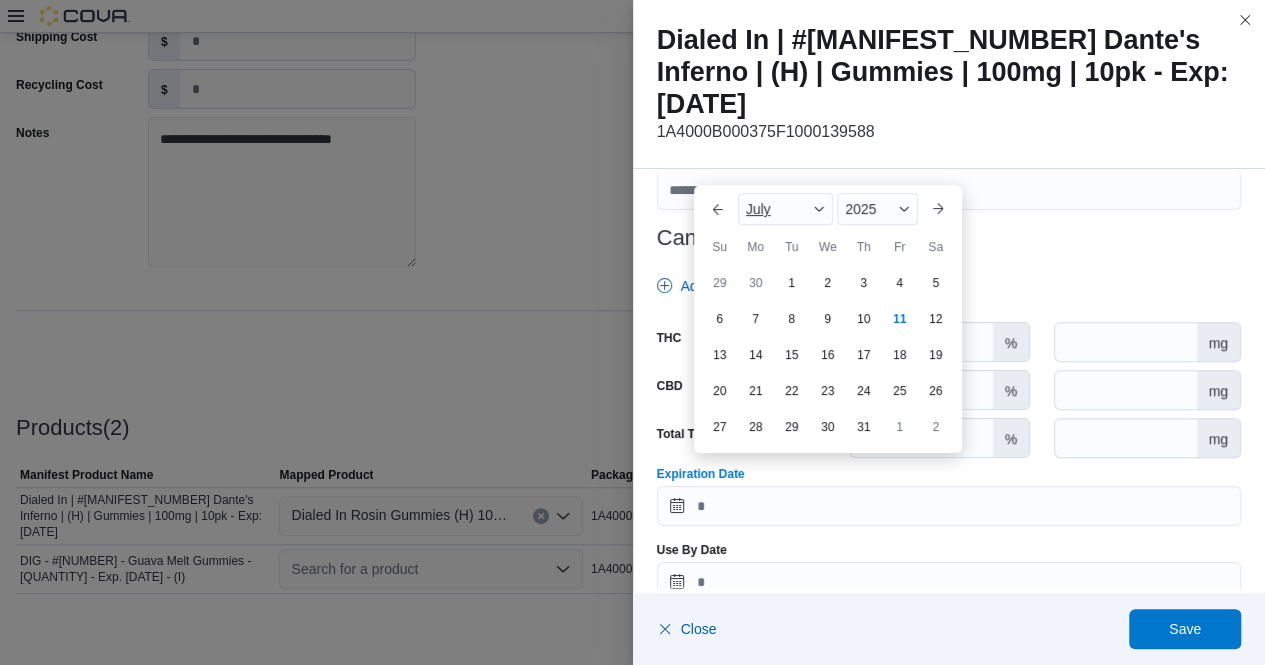 click at bounding box center (819, 209) 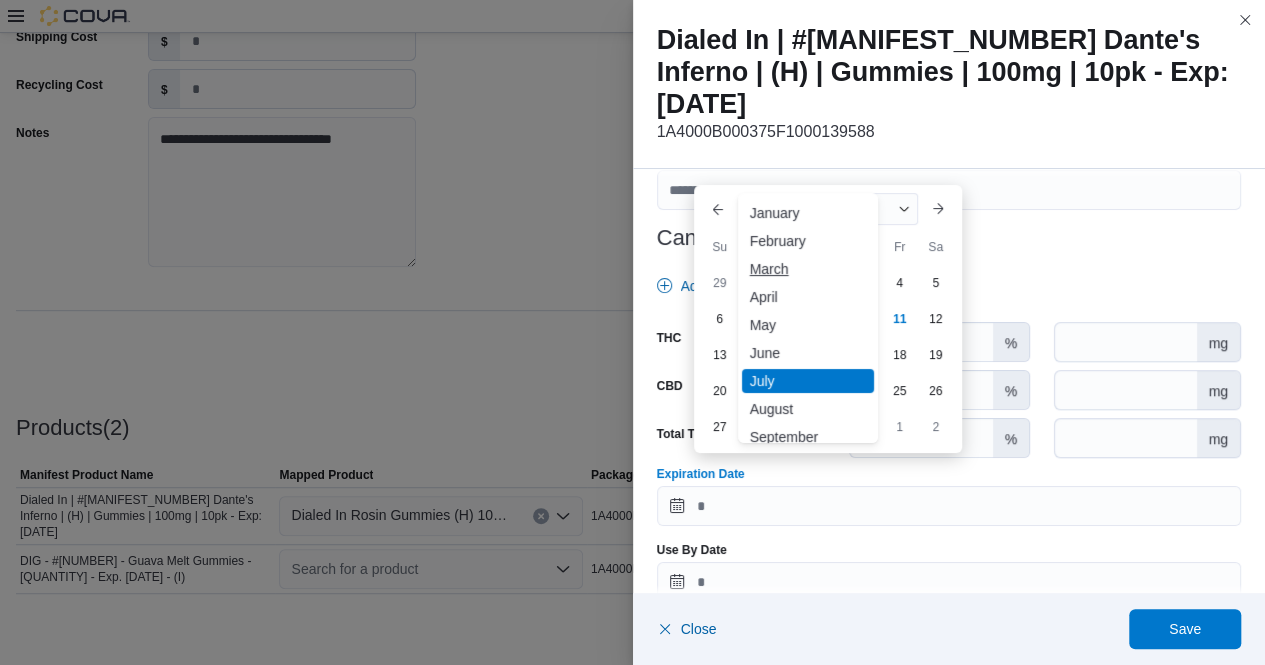 click on "March" at bounding box center [808, 269] 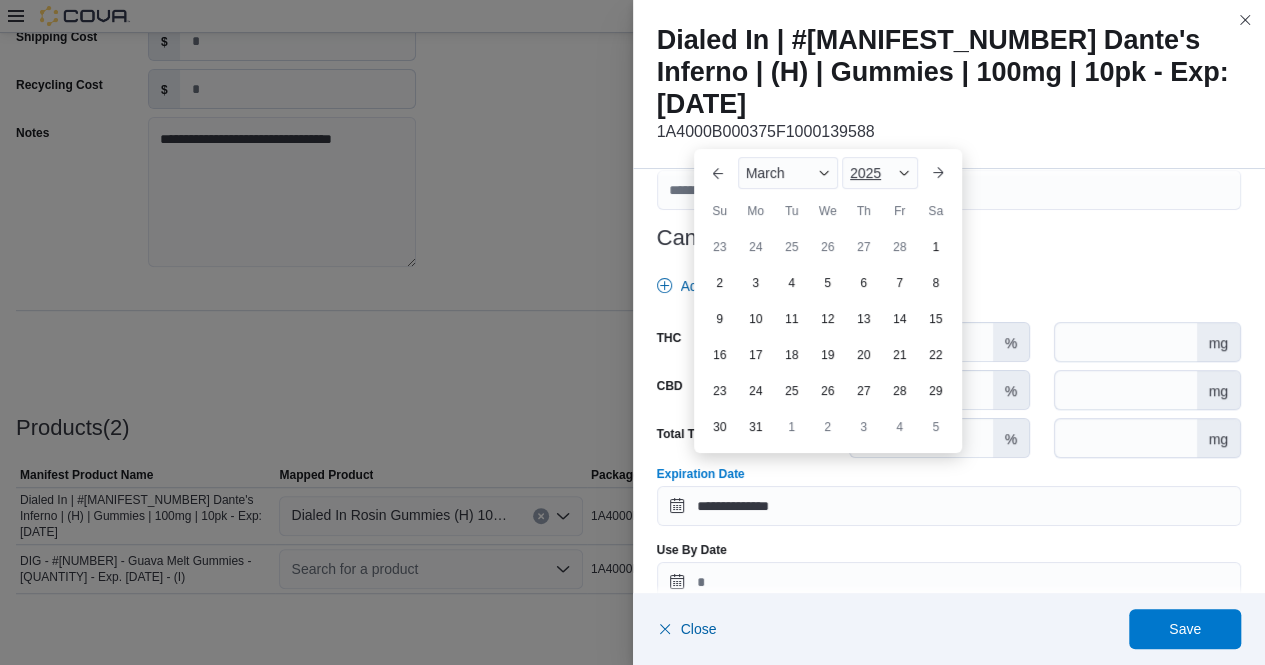 click on "2025" at bounding box center (880, 173) 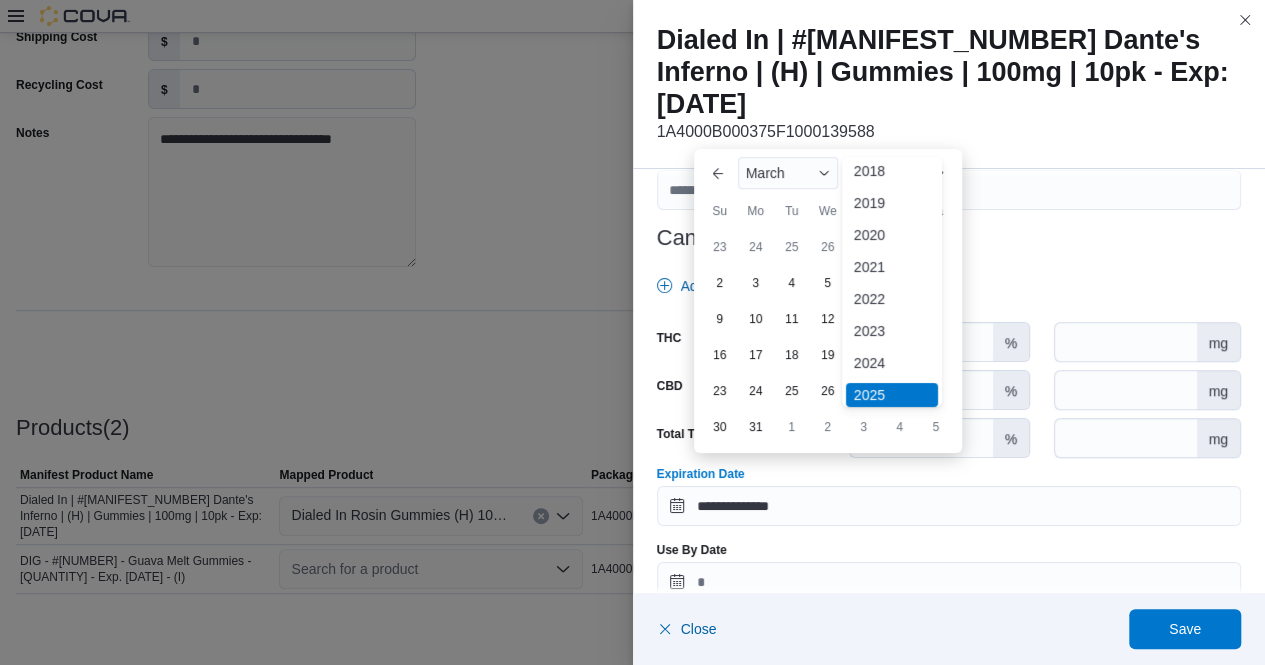 scroll, scrollTop: 94, scrollLeft: 0, axis: vertical 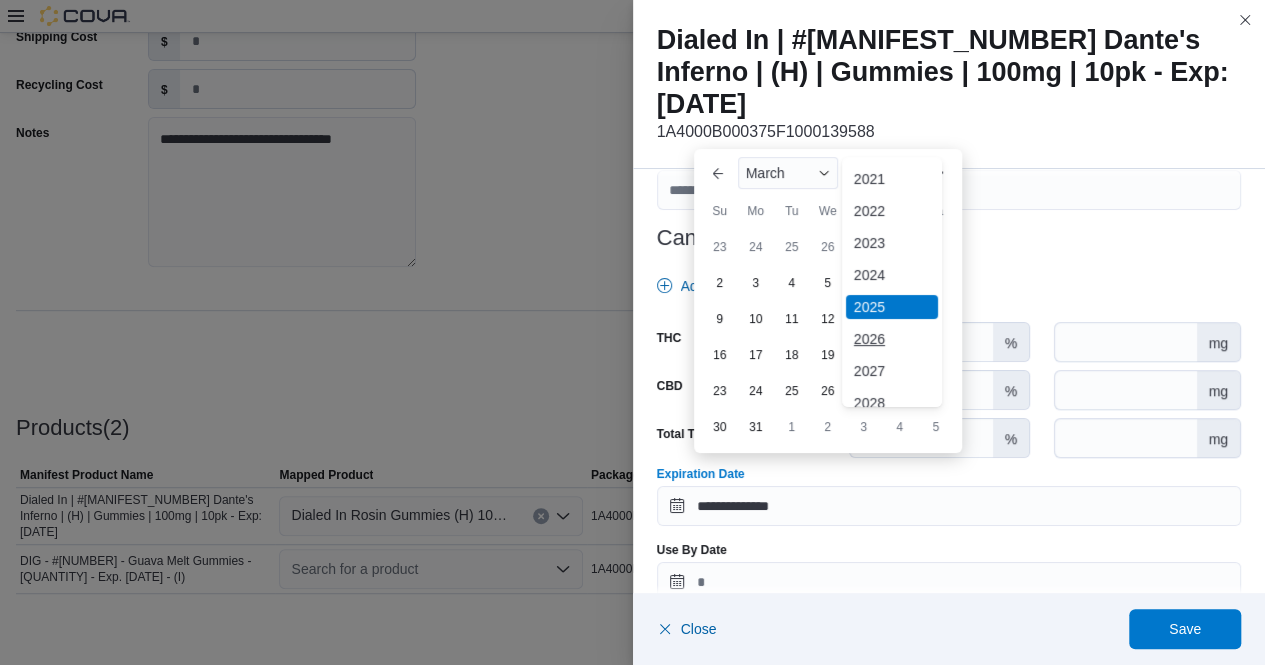 click on "2026" at bounding box center [892, 339] 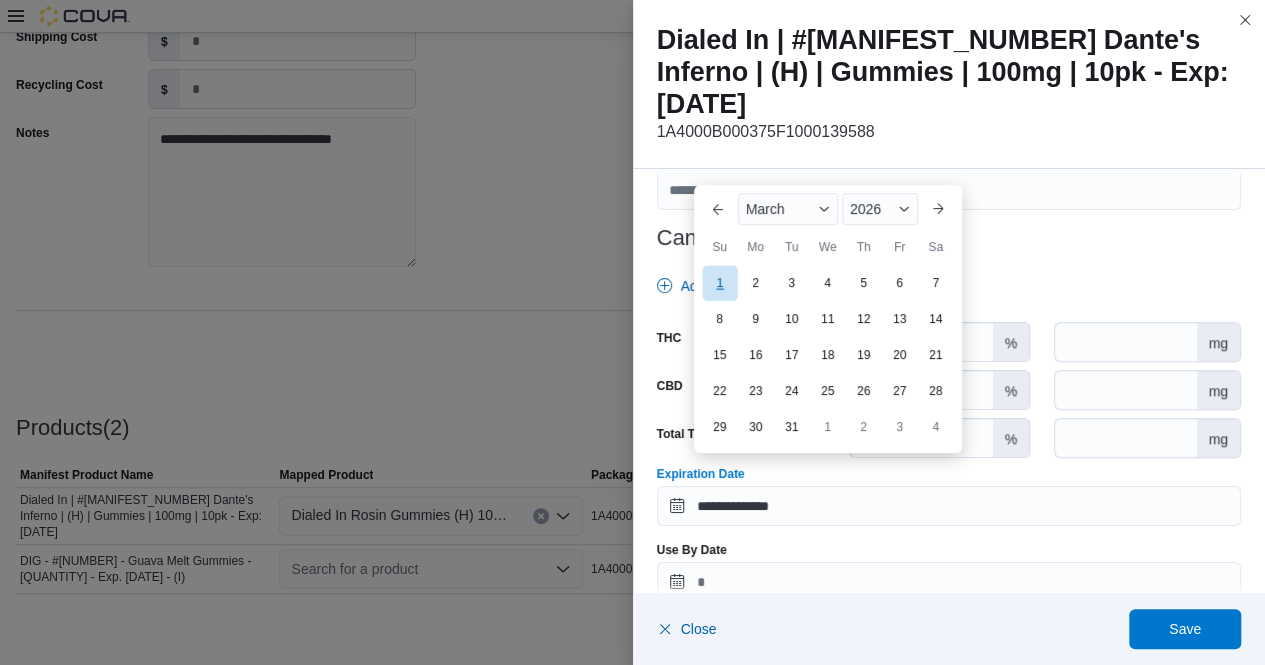 click on "1" at bounding box center [719, 283] 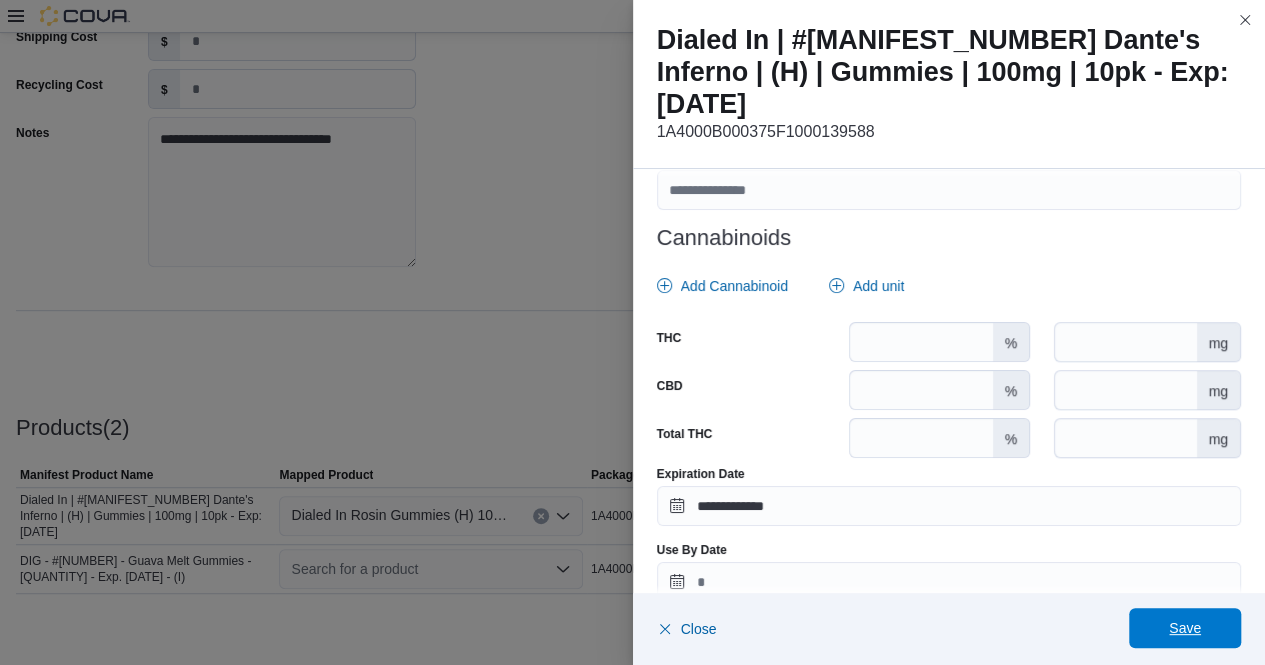 click on "Save" at bounding box center (1185, 628) 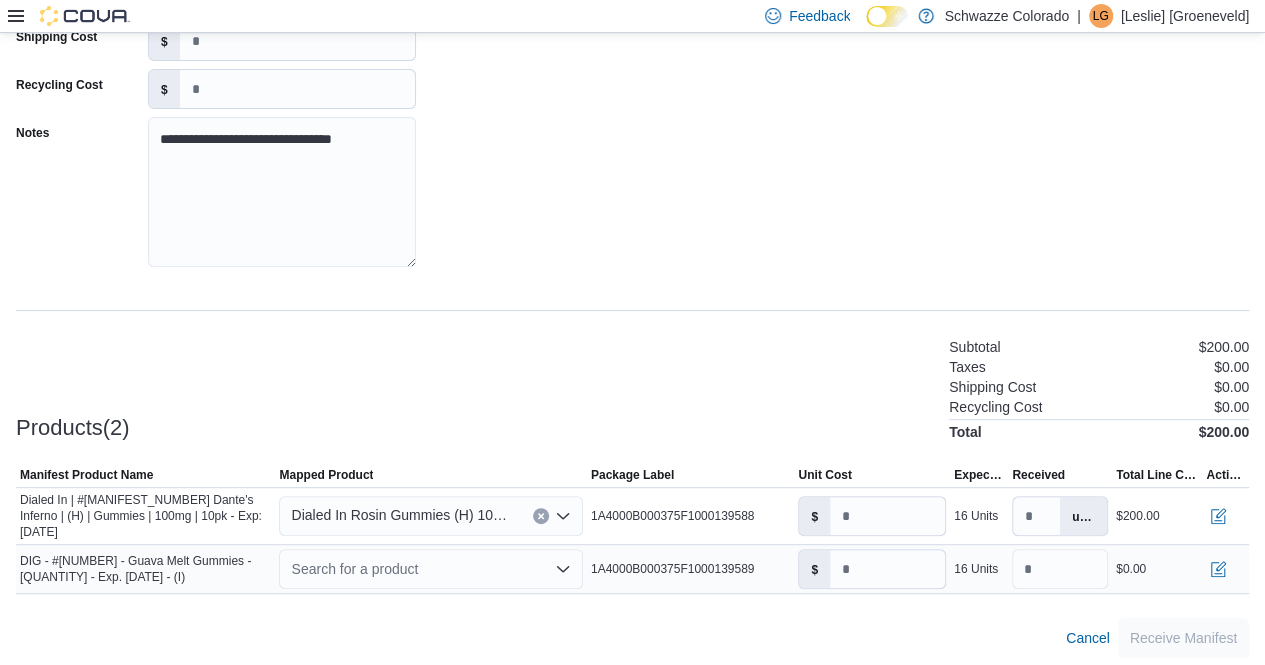 click on "Search for a product" at bounding box center (430, 569) 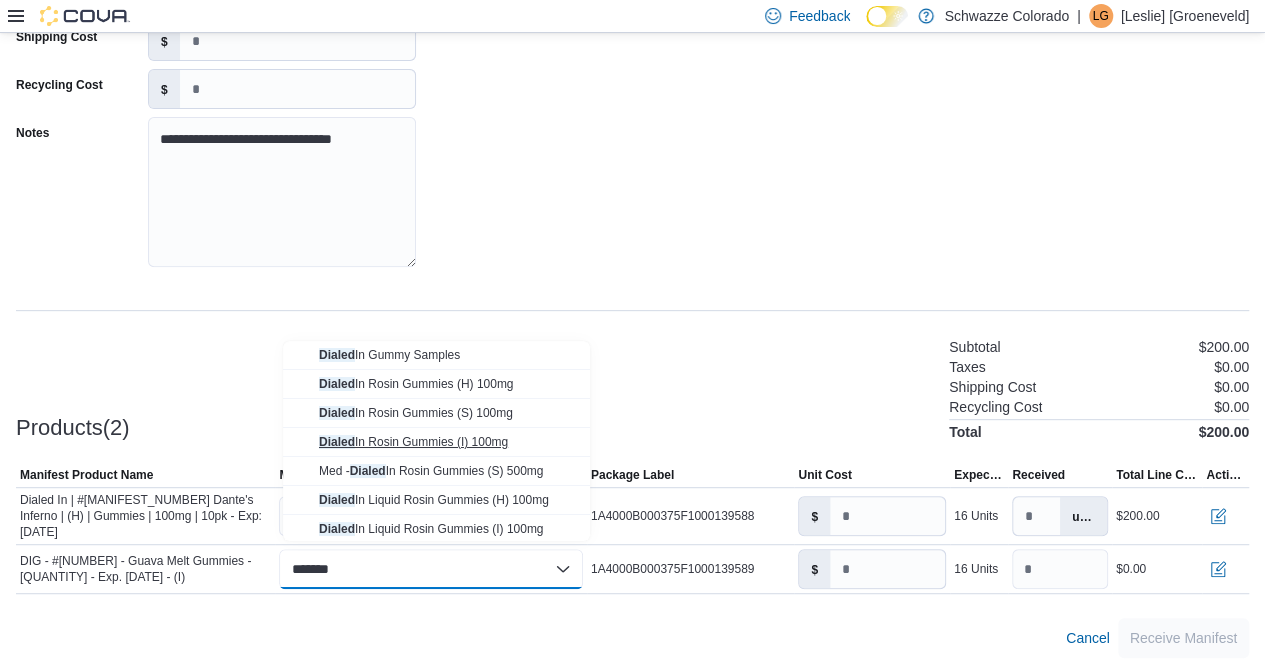 type on "******" 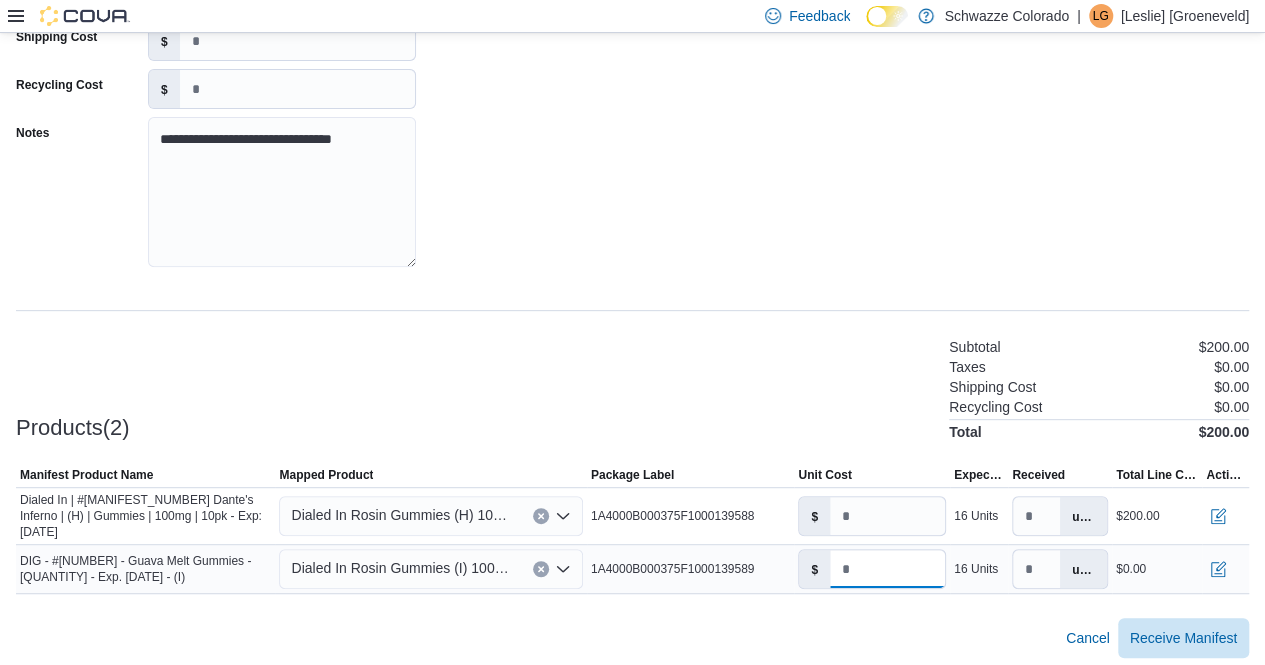 click on "*" at bounding box center [887, 569] 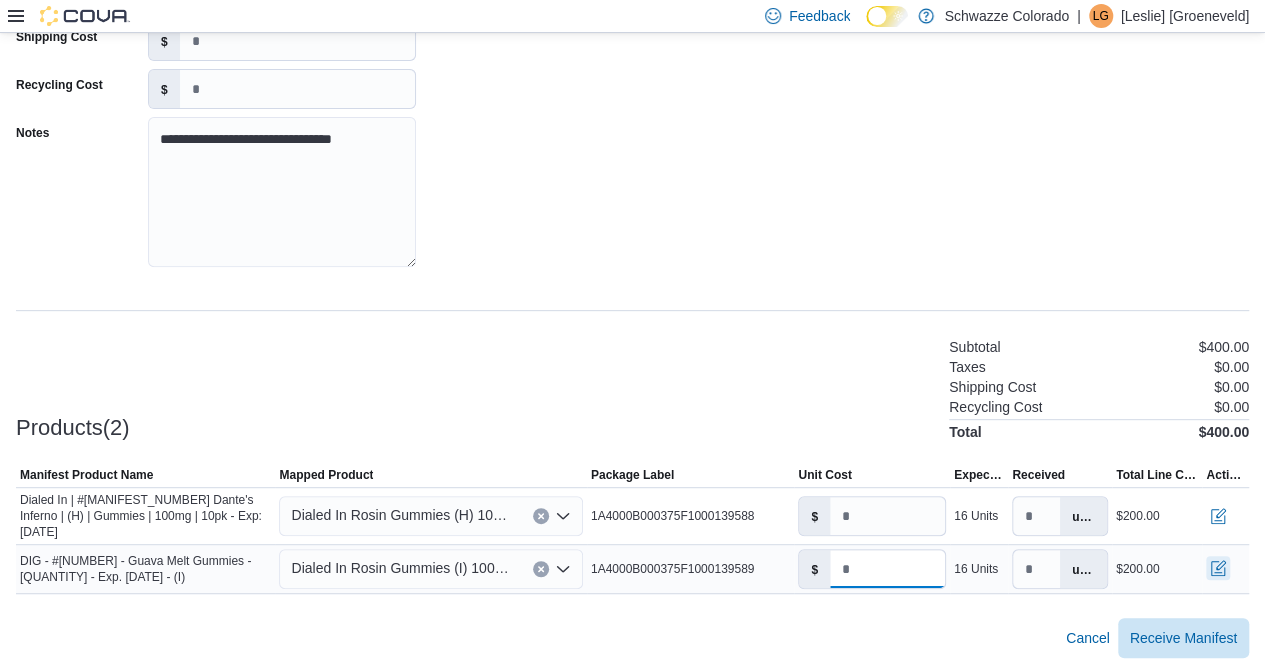 type on "****" 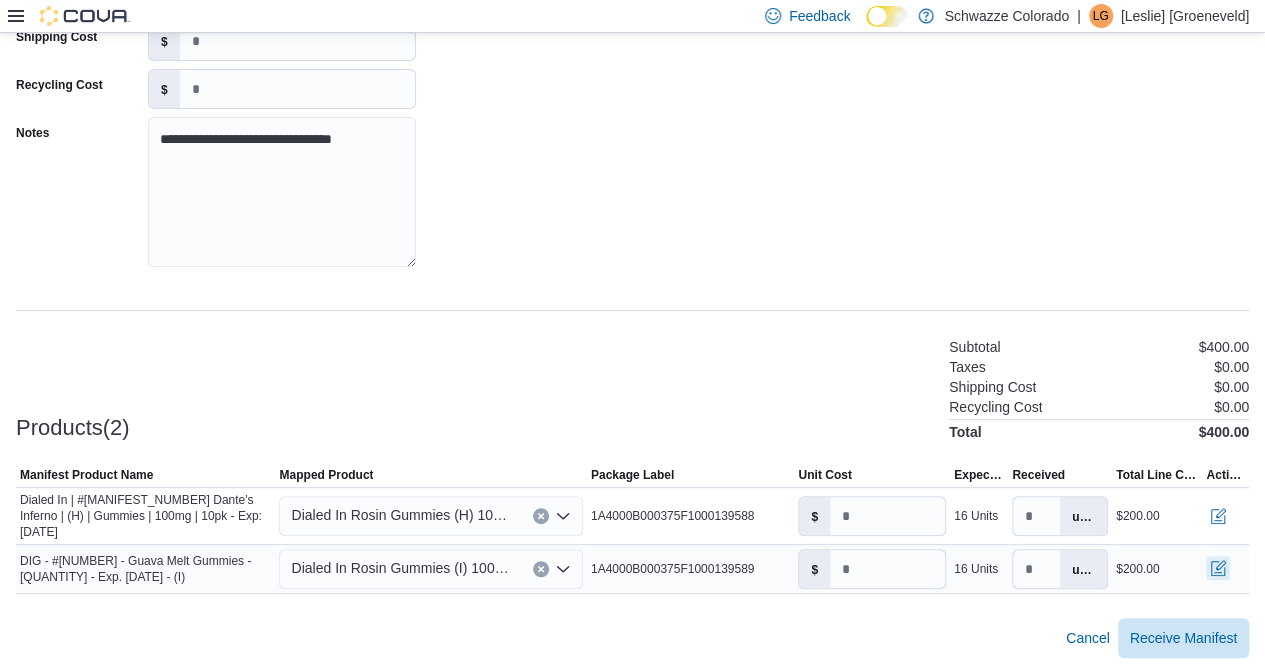 click at bounding box center (1218, 568) 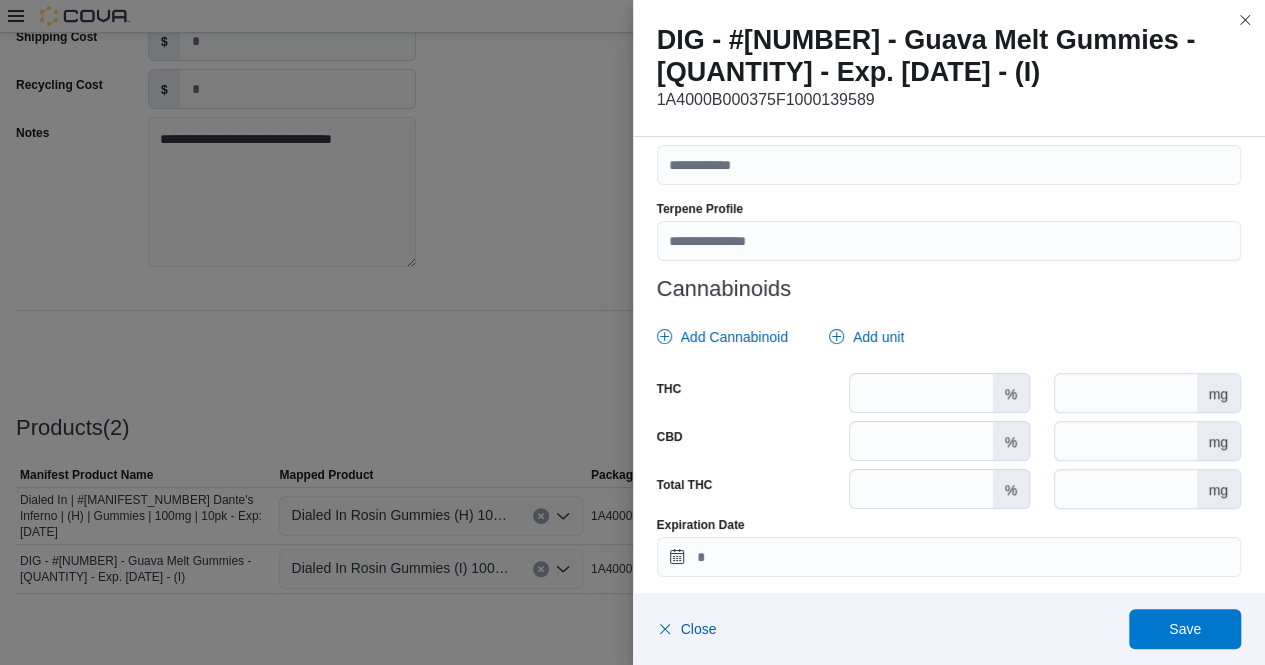 scroll, scrollTop: 788, scrollLeft: 0, axis: vertical 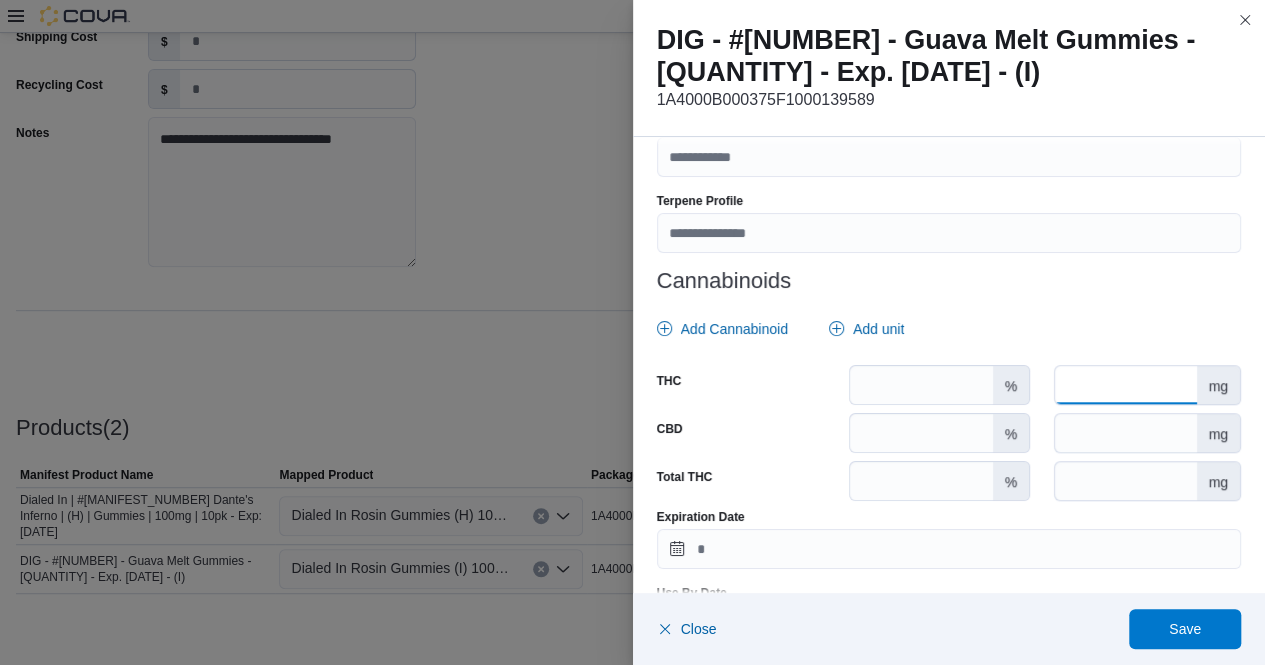 click at bounding box center (1125, 385) 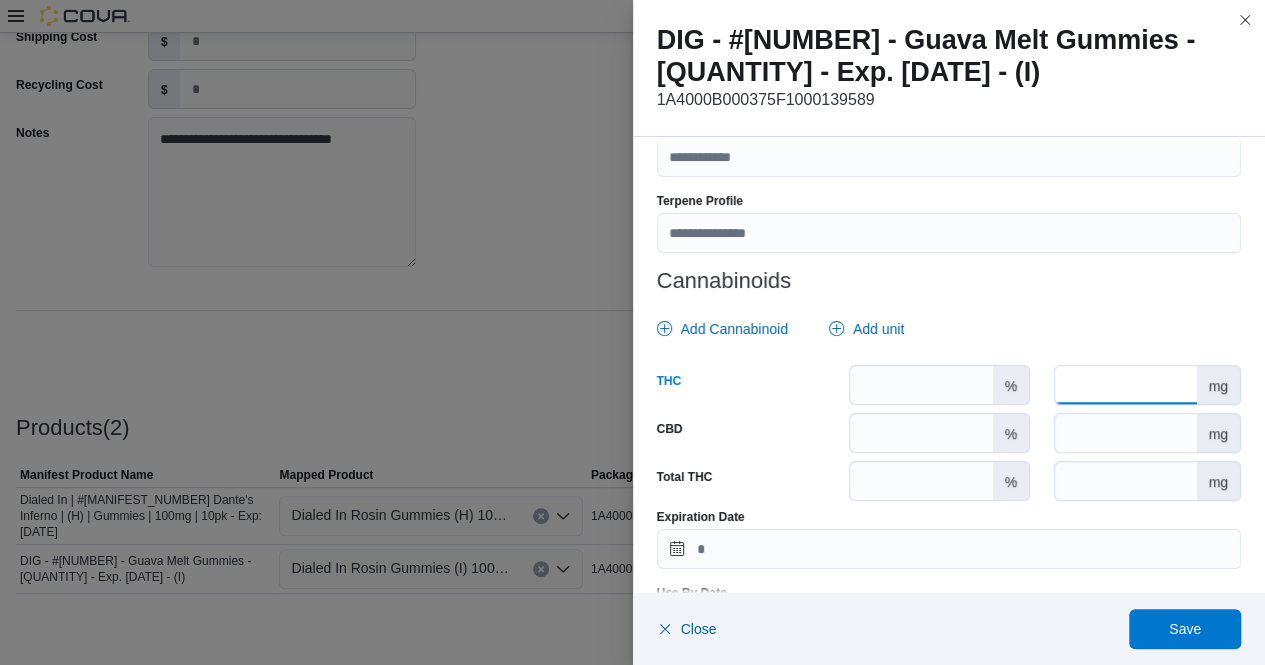 type on "***" 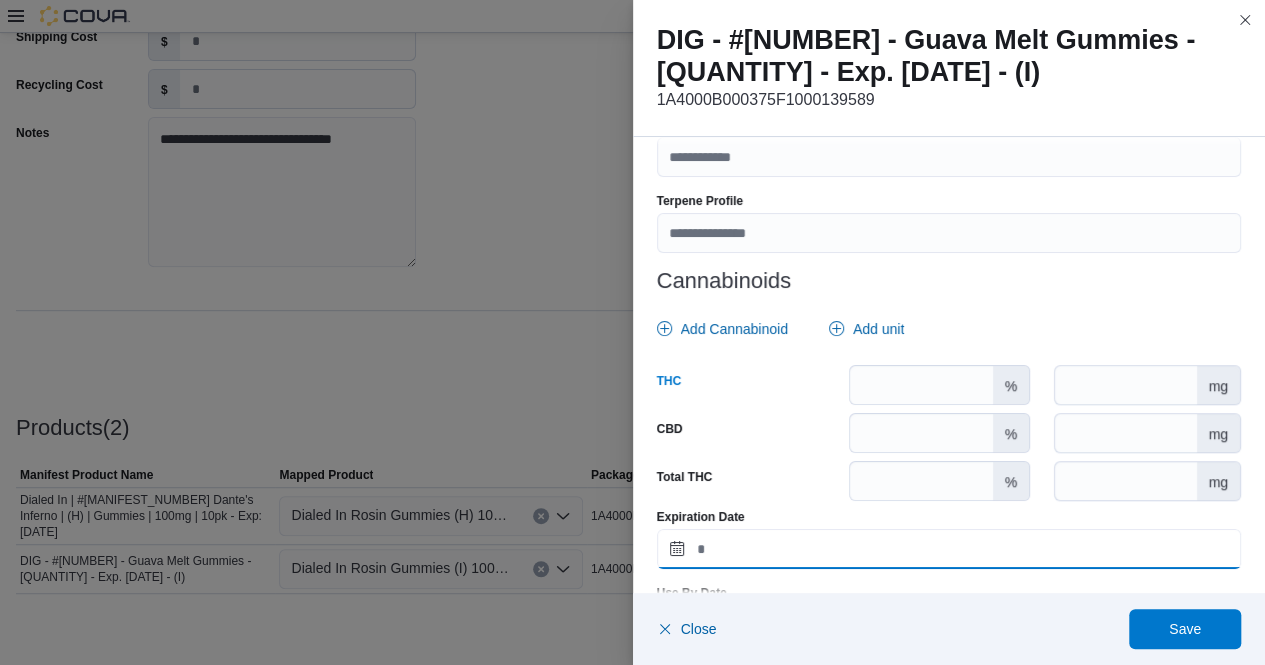 click on "Expiration Date" at bounding box center (949, 549) 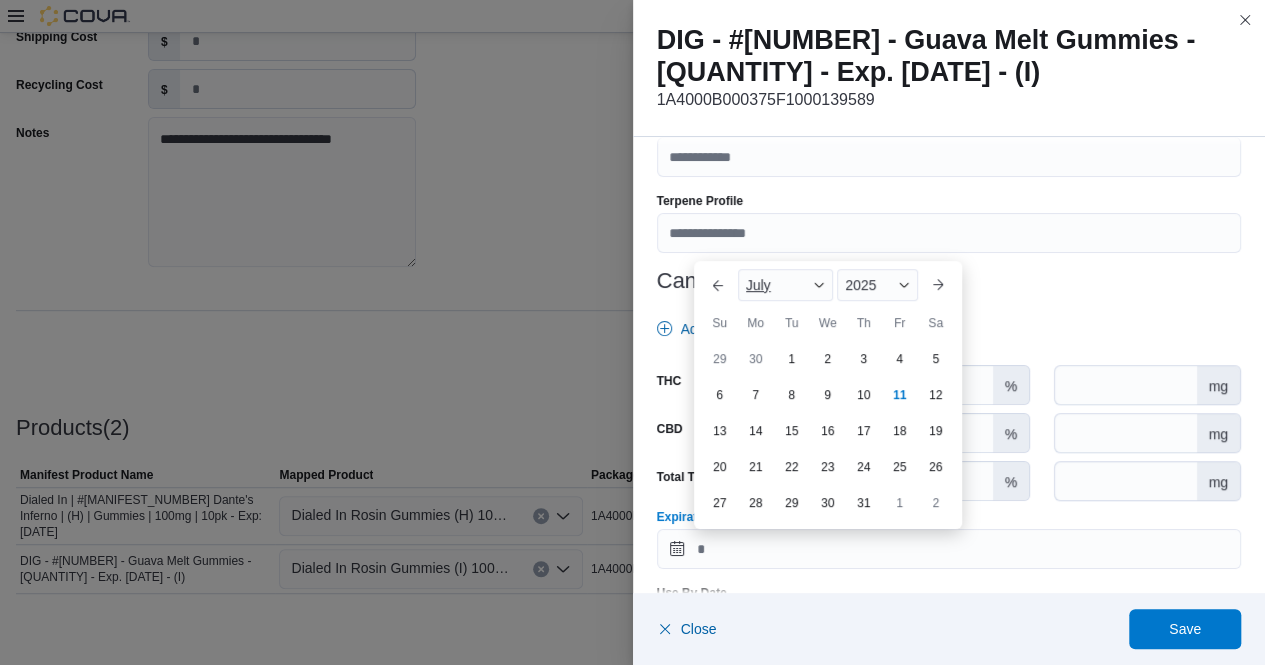 click on "July" at bounding box center [786, 285] 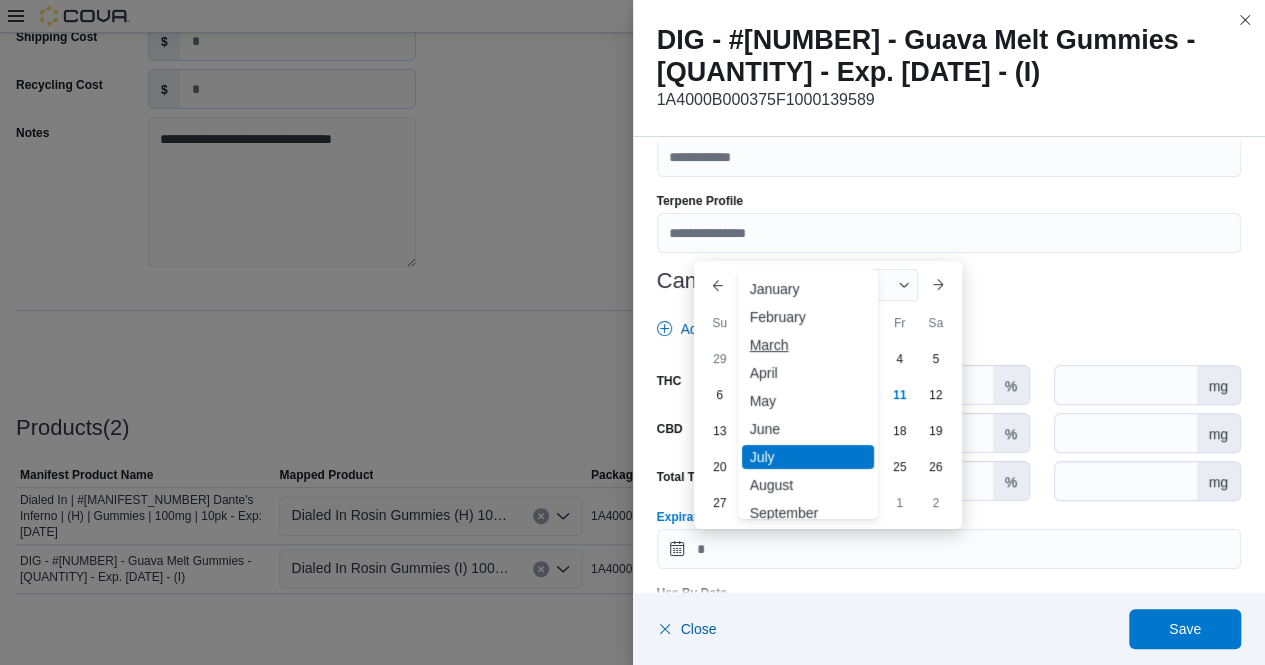 click on "March" at bounding box center (808, 345) 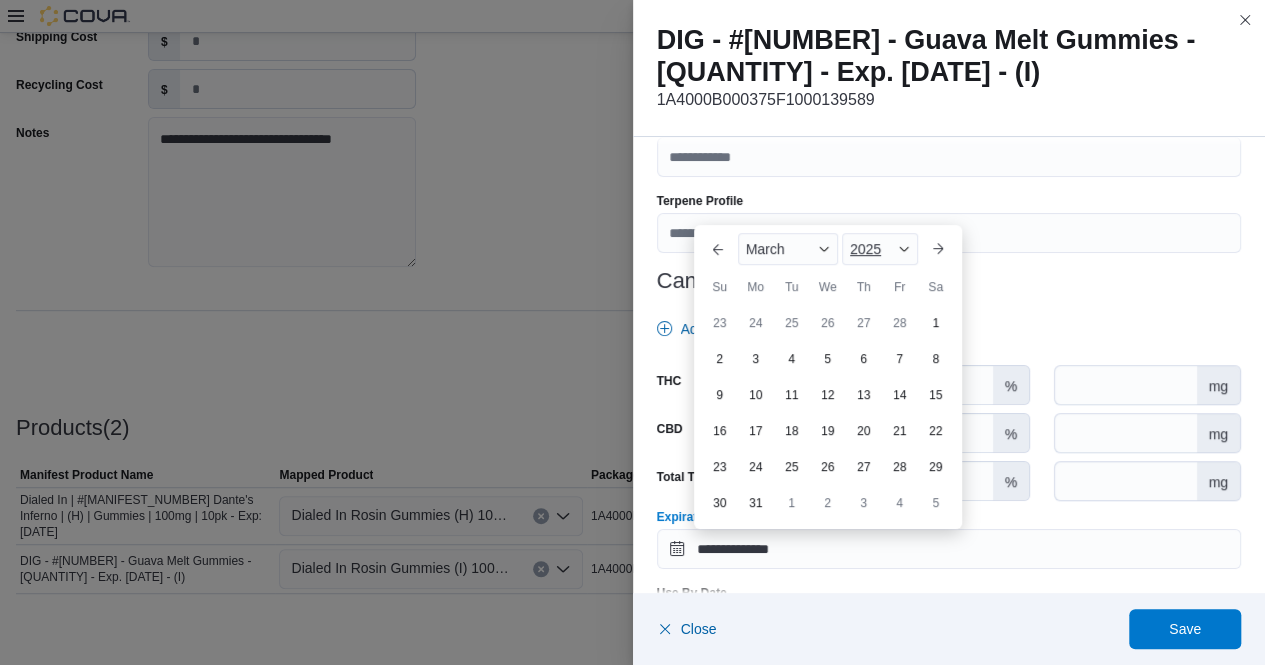 click at bounding box center [904, 249] 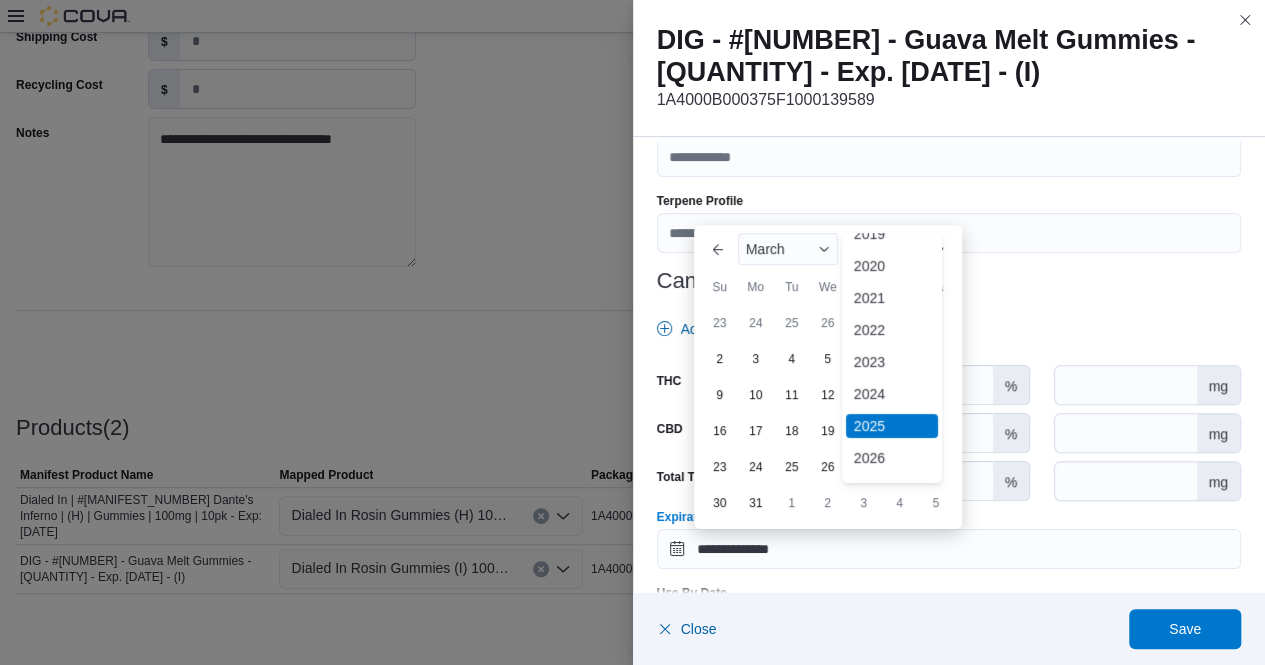 scroll, scrollTop: 69, scrollLeft: 0, axis: vertical 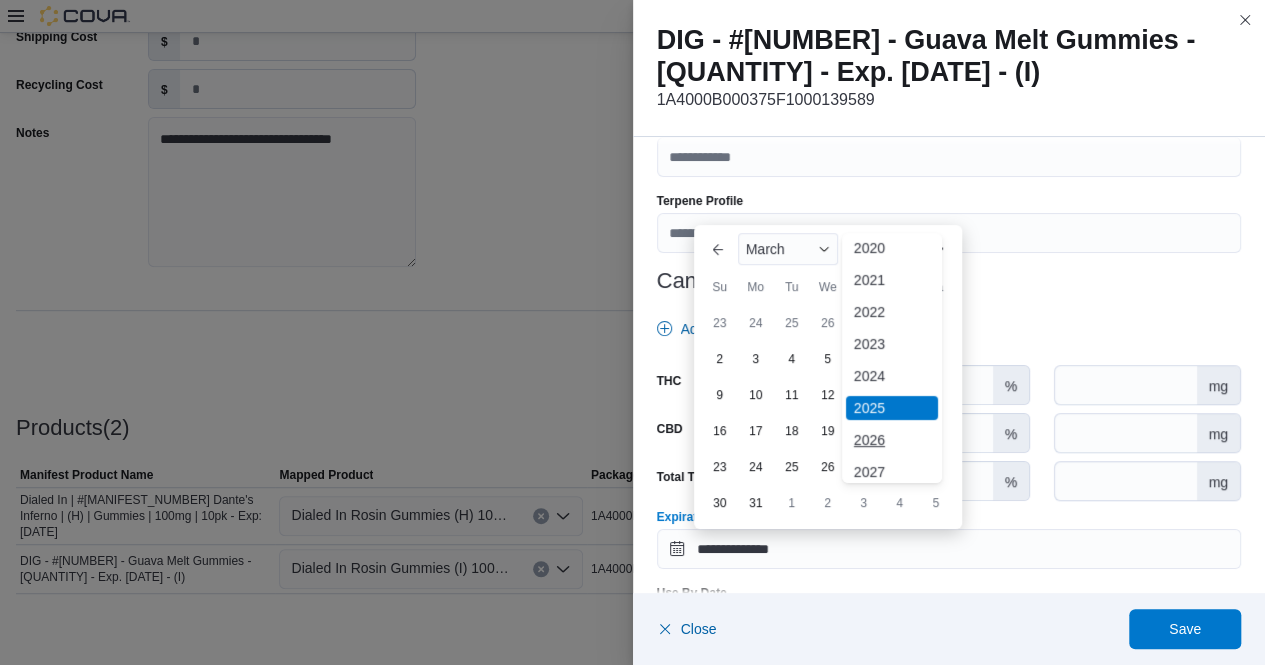 click on "2026" at bounding box center (892, 440) 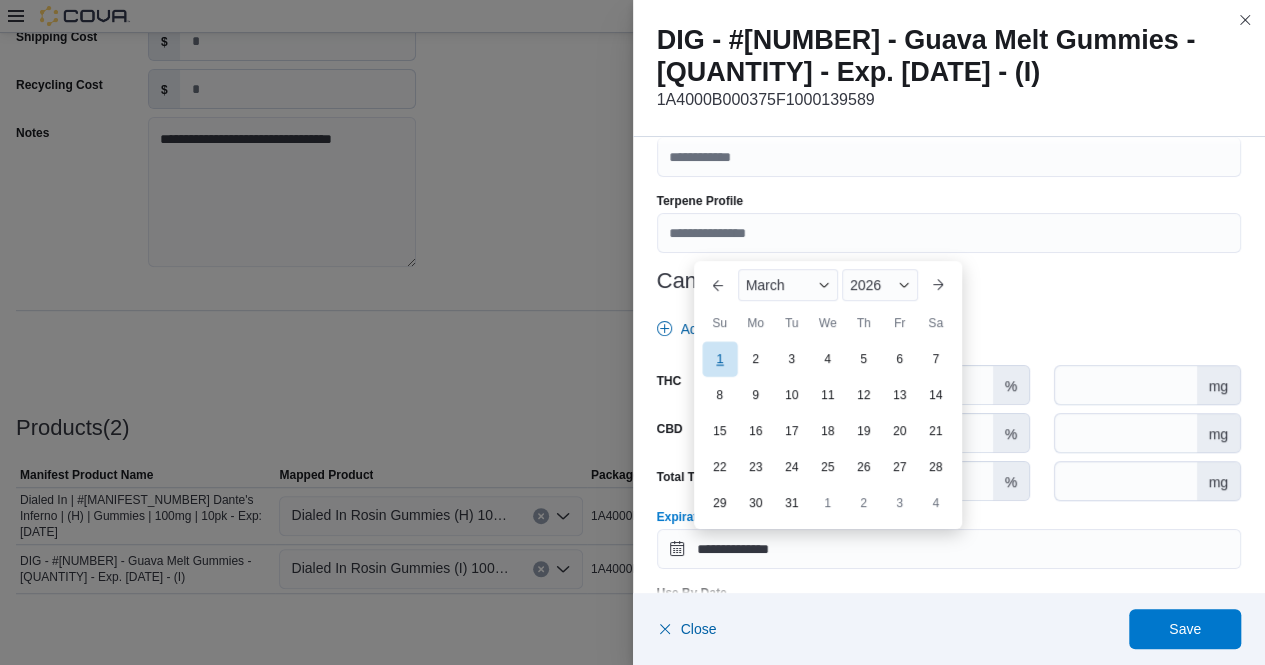 click on "1" at bounding box center (719, 358) 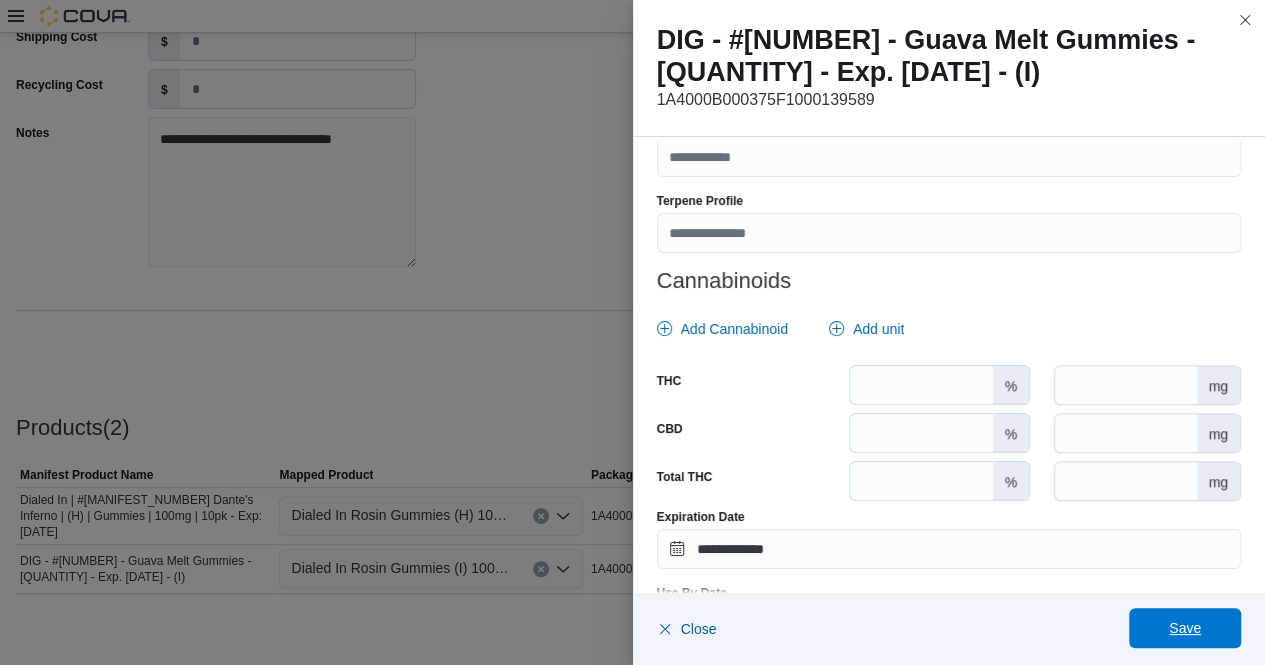click on "Save" at bounding box center (1185, 628) 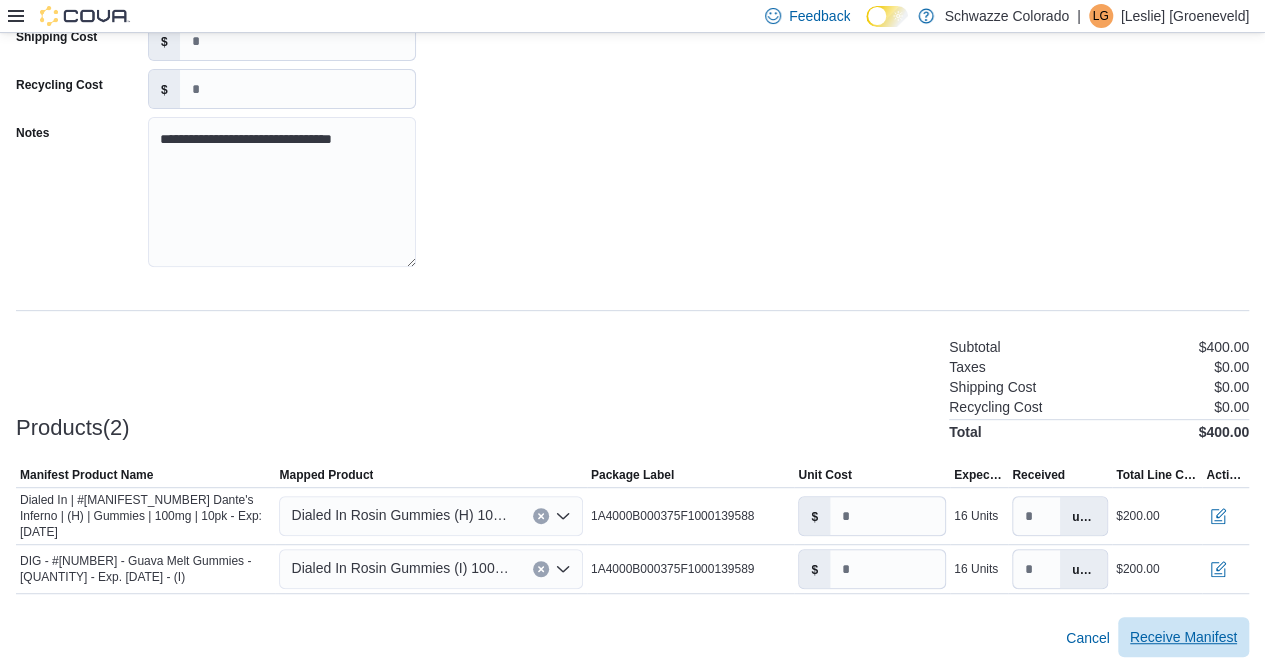 click on "Receive Manifest" at bounding box center (1183, 637) 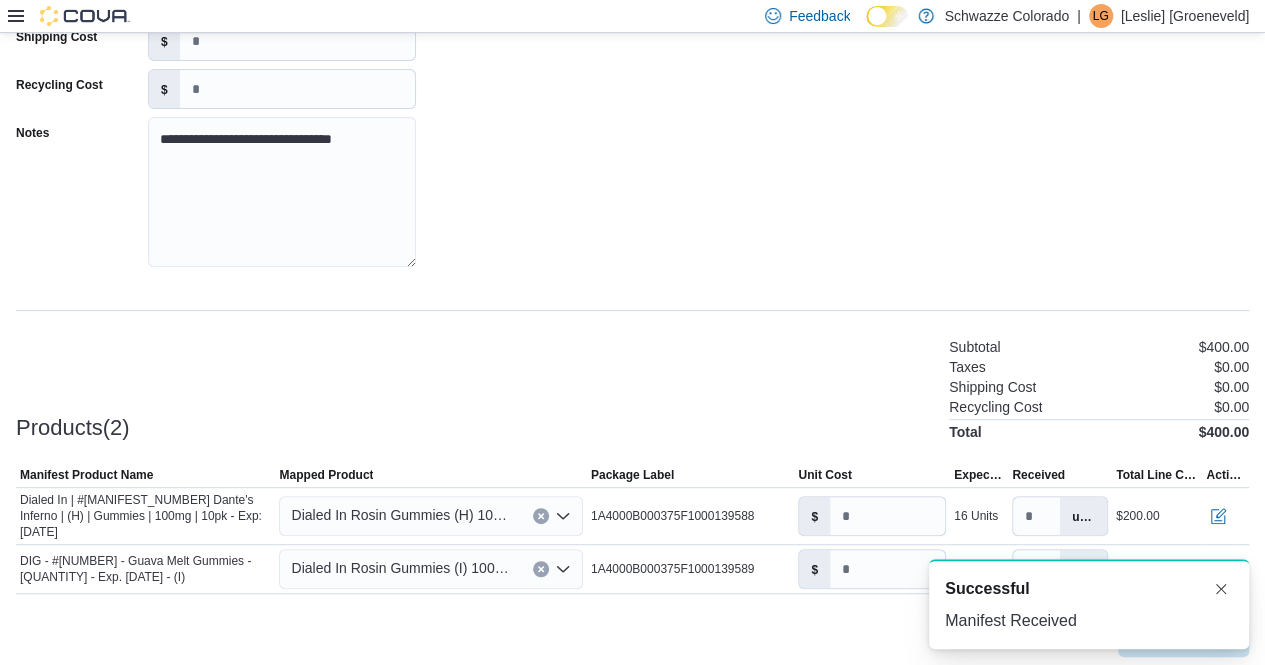 scroll, scrollTop: 0, scrollLeft: 0, axis: both 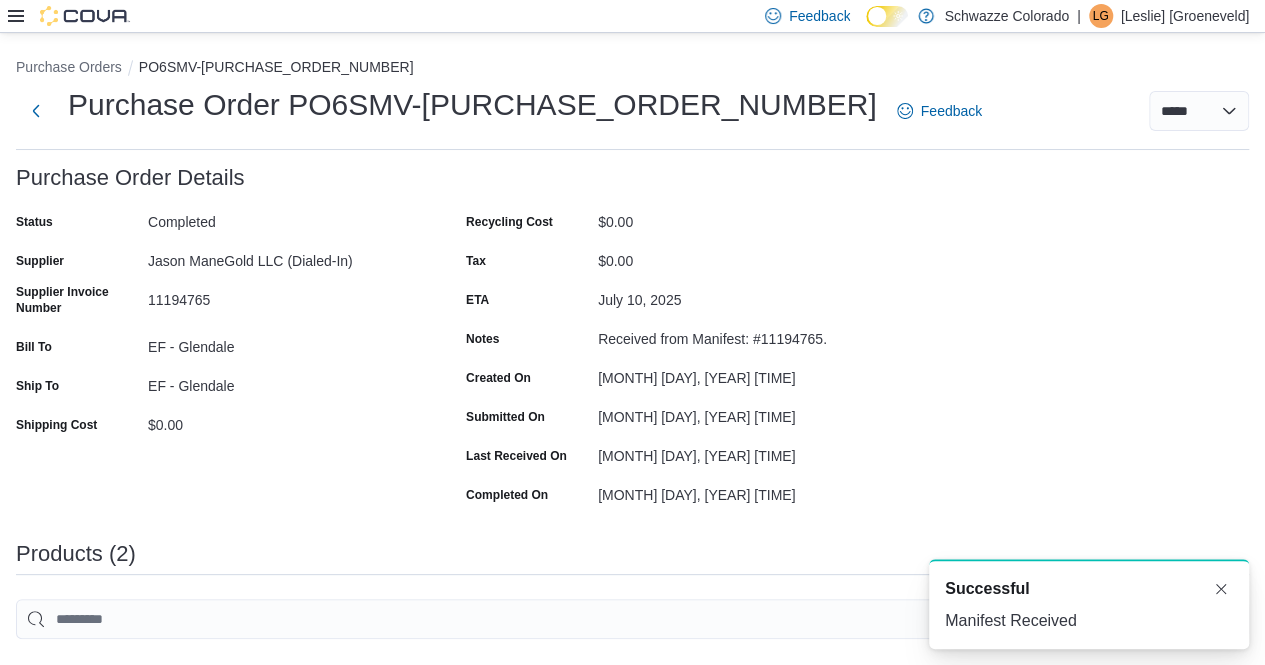 click 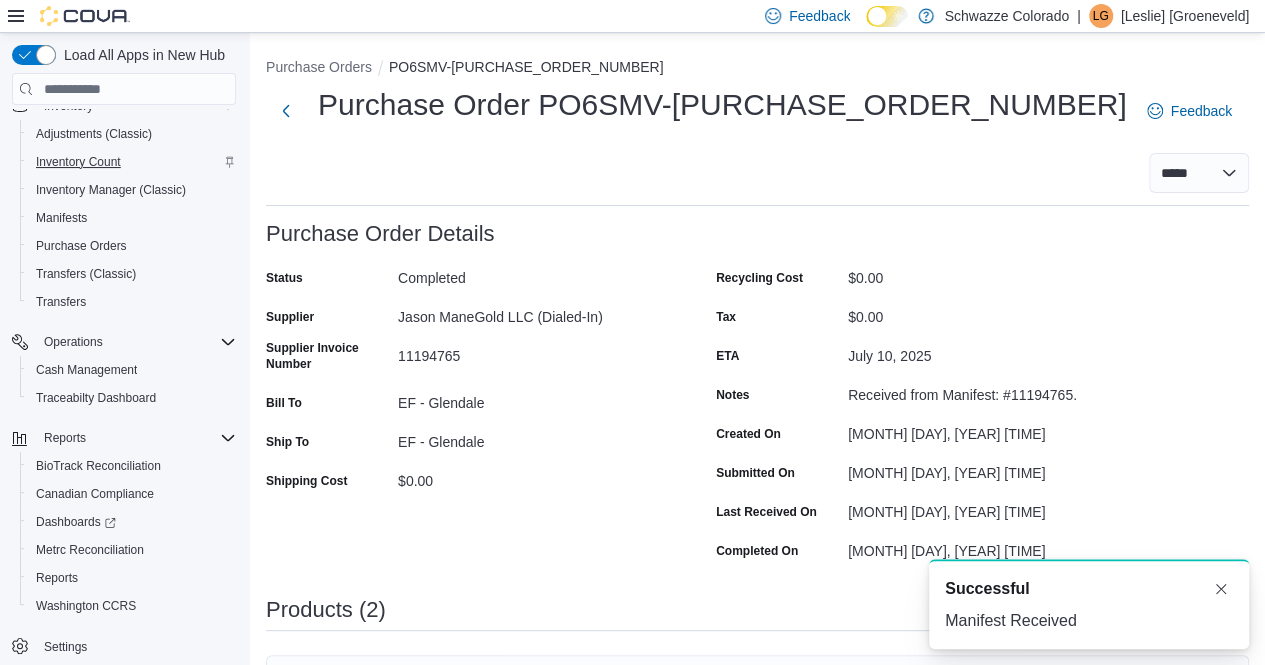 scroll, scrollTop: 283, scrollLeft: 0, axis: vertical 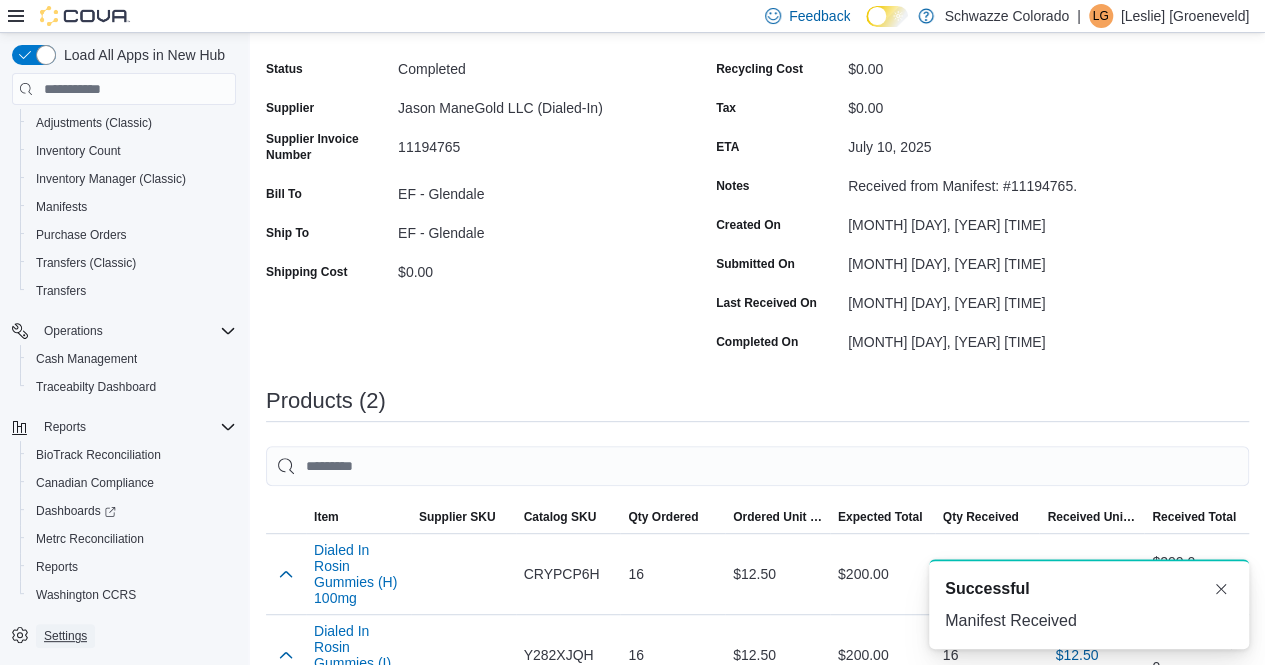 click on "Settings" at bounding box center (65, 636) 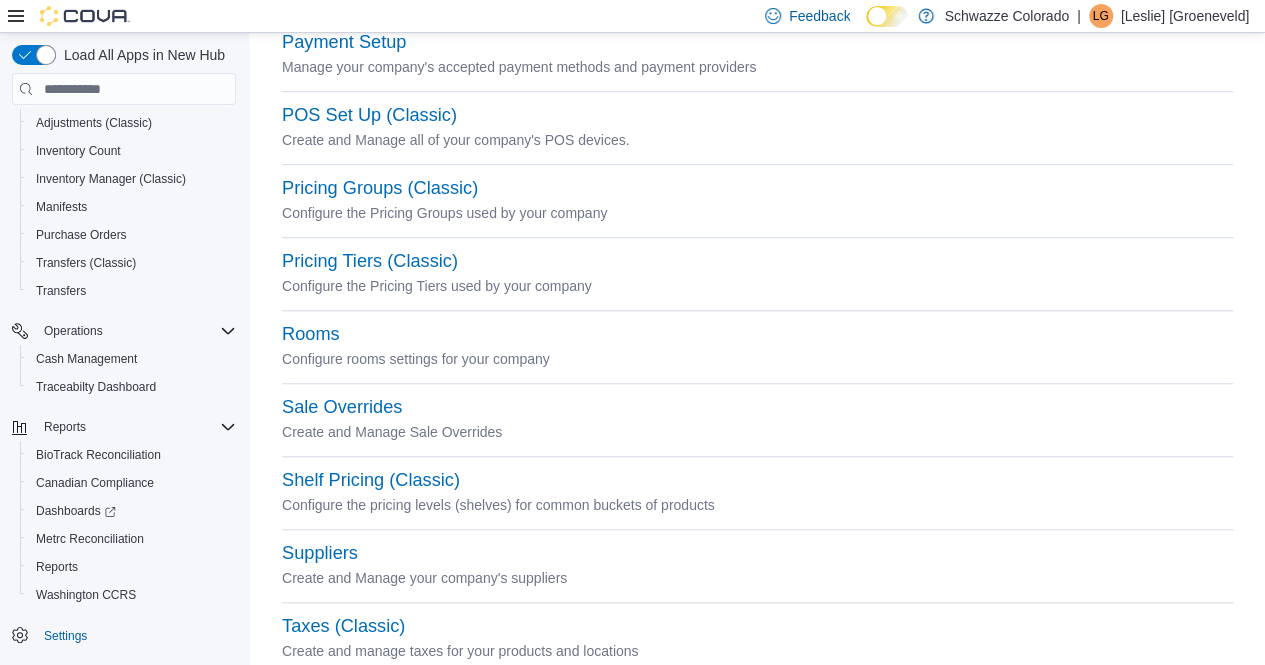 scroll, scrollTop: 742, scrollLeft: 0, axis: vertical 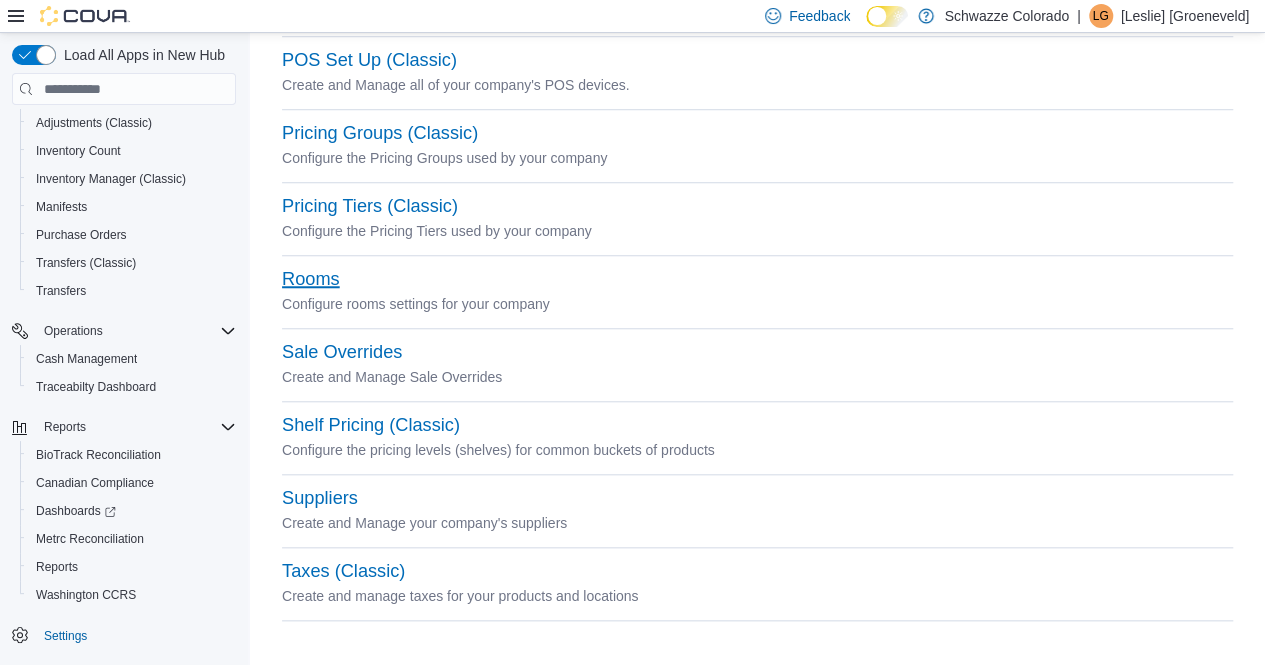 click on "Rooms" at bounding box center (311, 279) 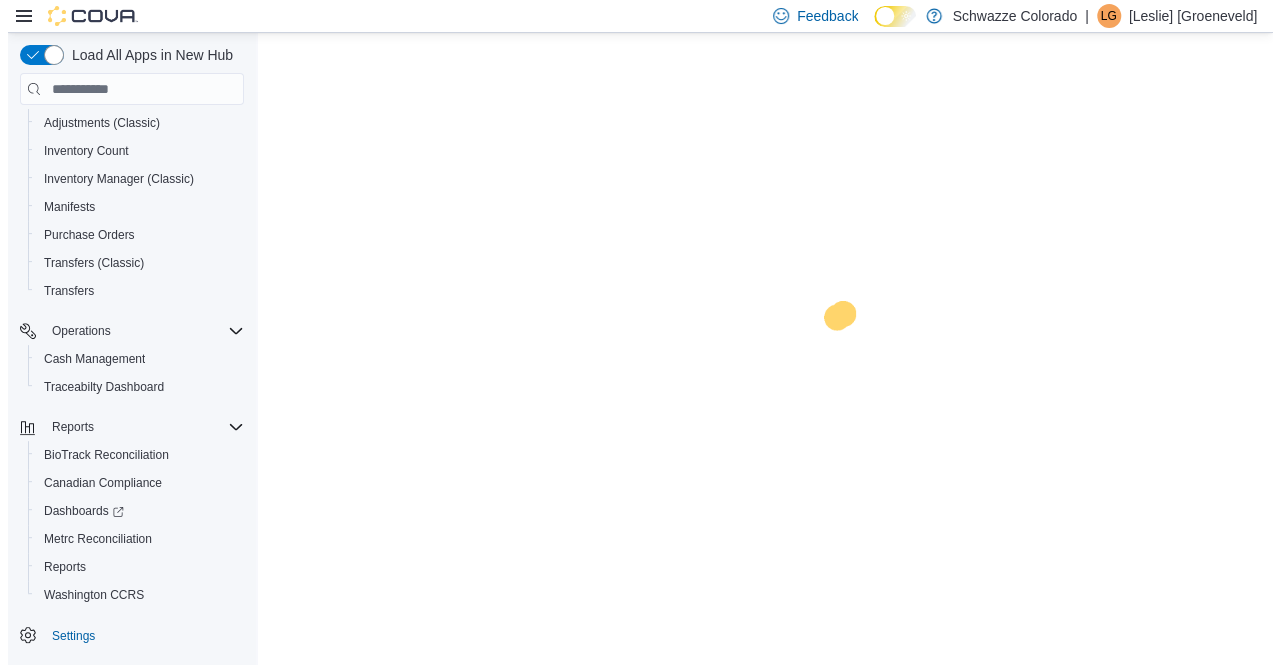 scroll, scrollTop: 0, scrollLeft: 0, axis: both 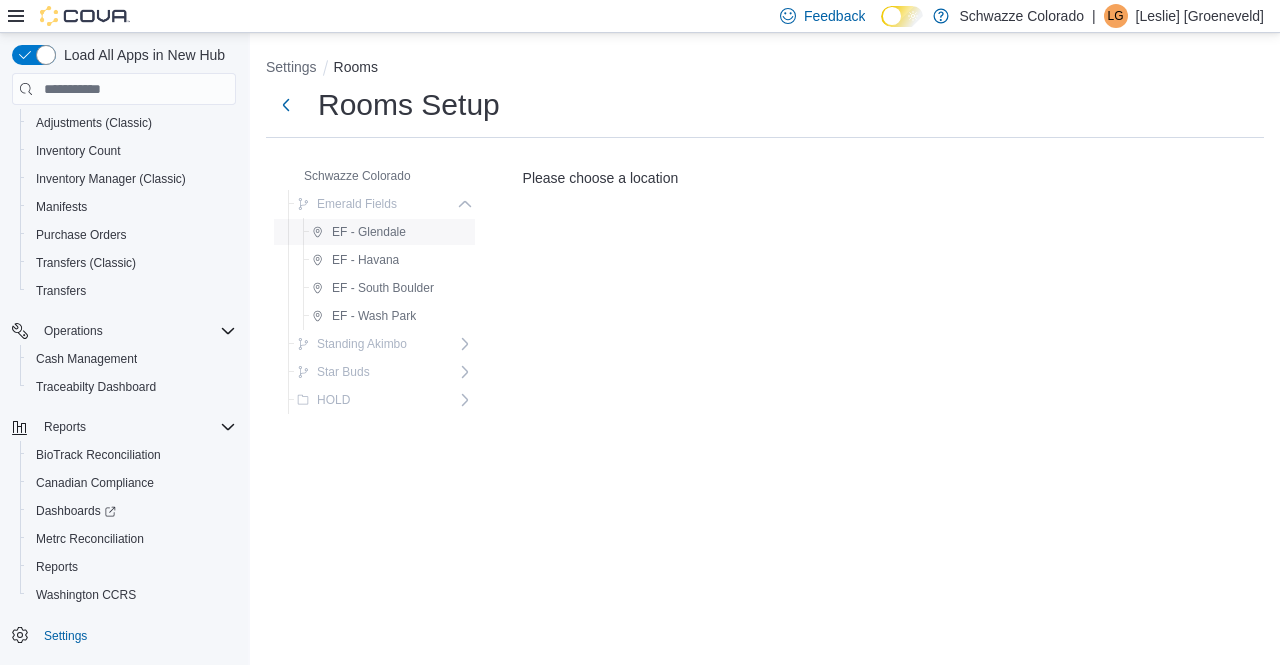 click on "EF - Glendale" at bounding box center (369, 232) 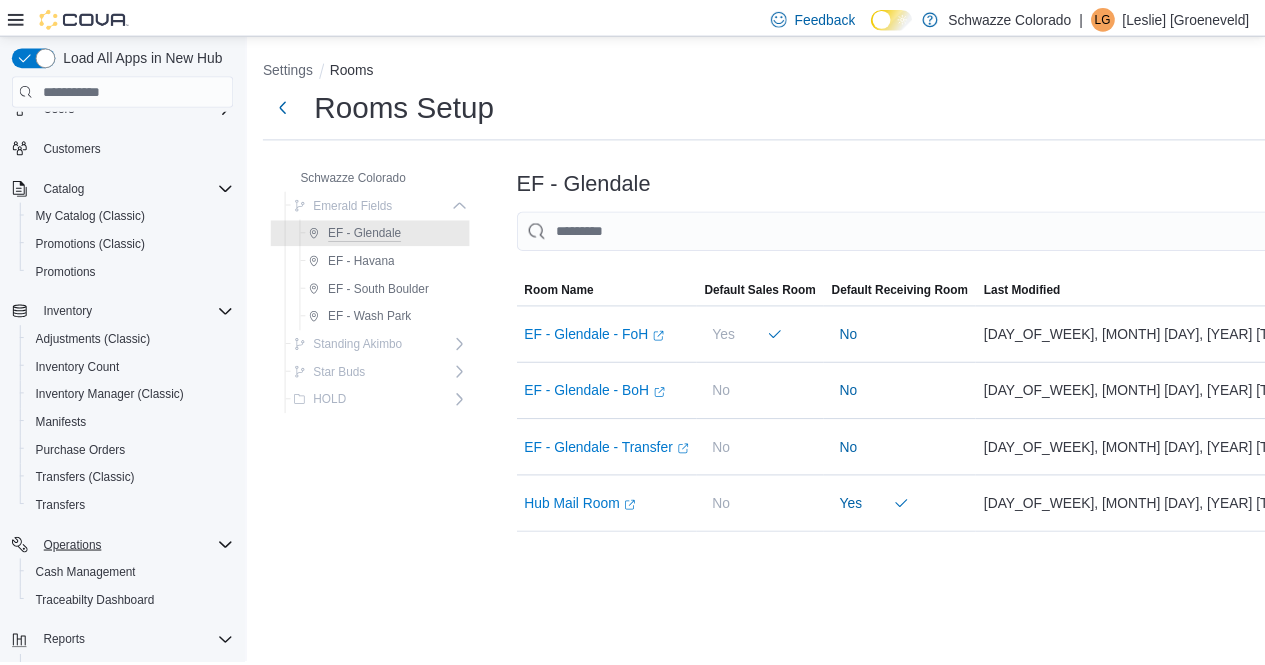 scroll, scrollTop: 35, scrollLeft: 0, axis: vertical 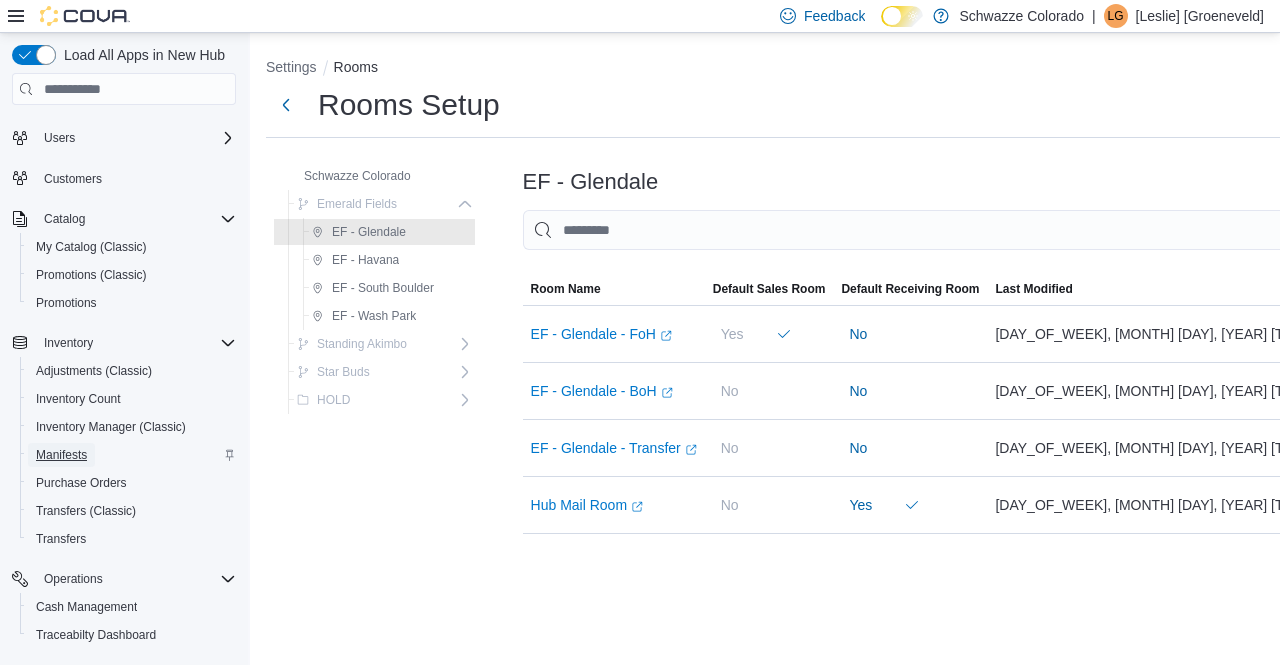 click on "Manifests" at bounding box center (61, 455) 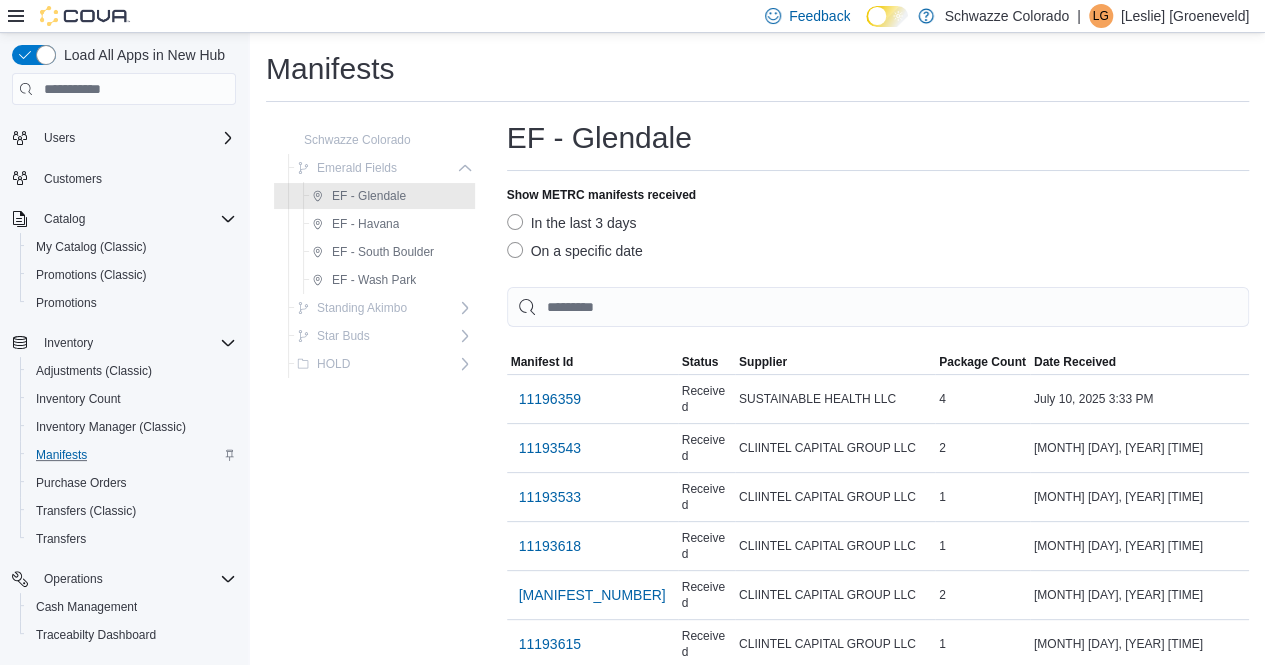 click on "On a specific date" at bounding box center (575, 251) 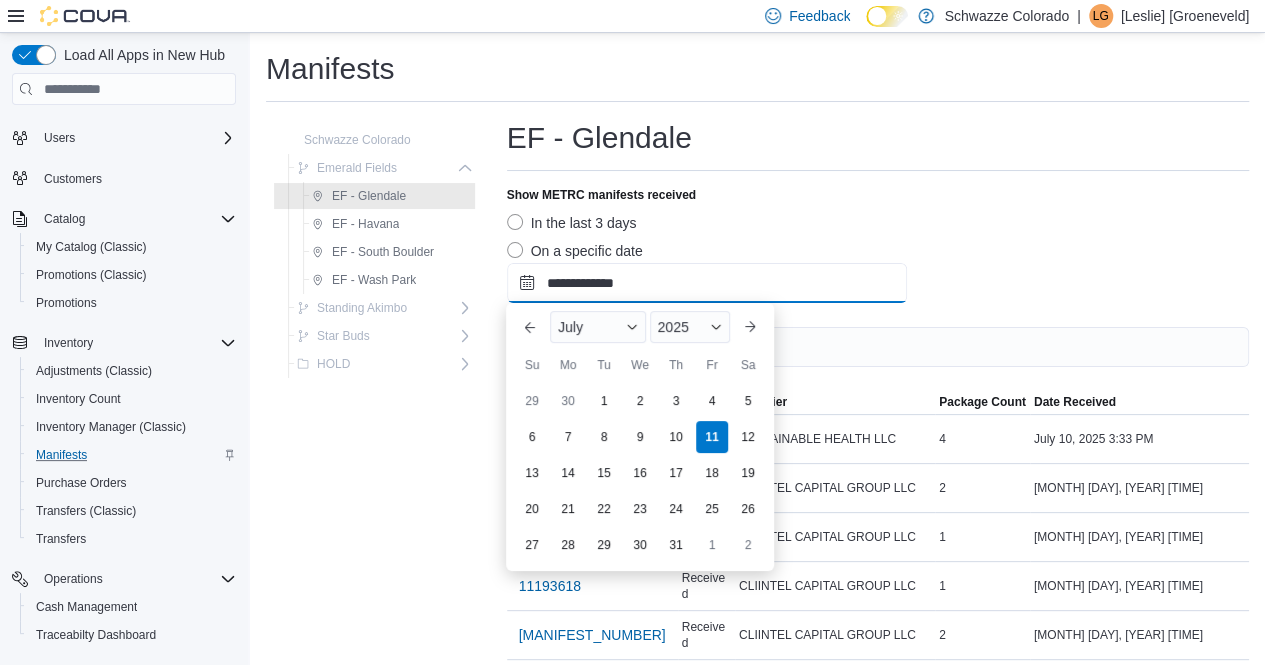 click on "**********" at bounding box center [707, 283] 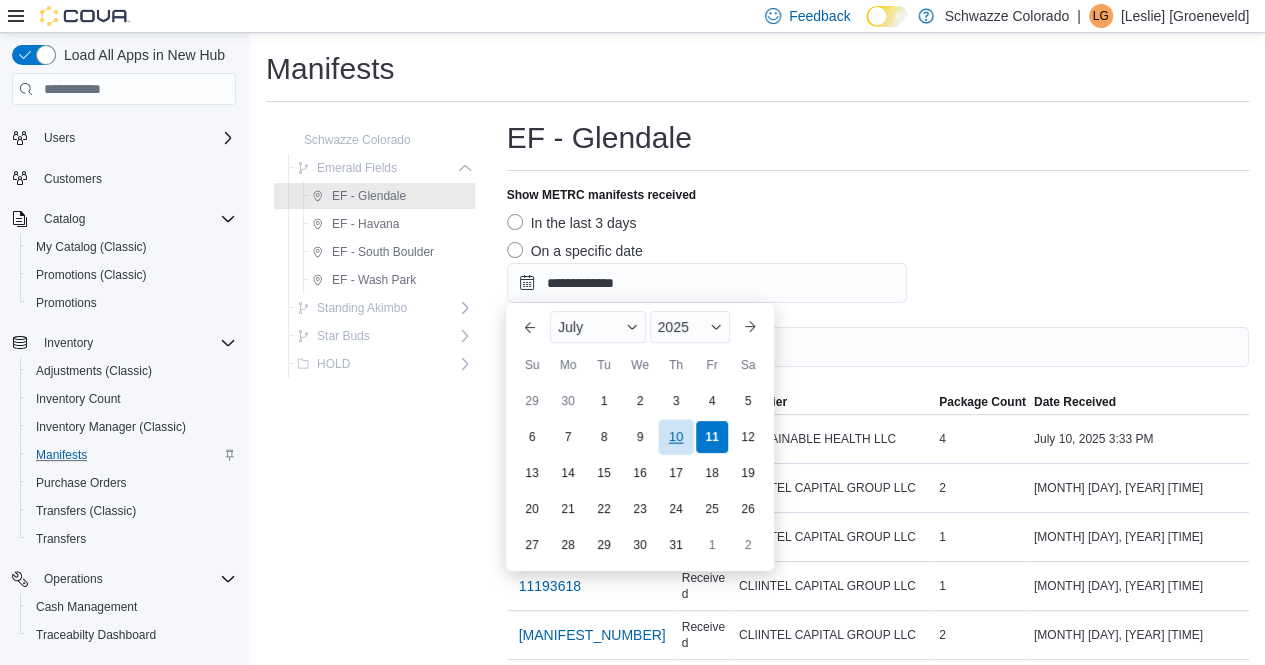 click on "10" at bounding box center (675, 437) 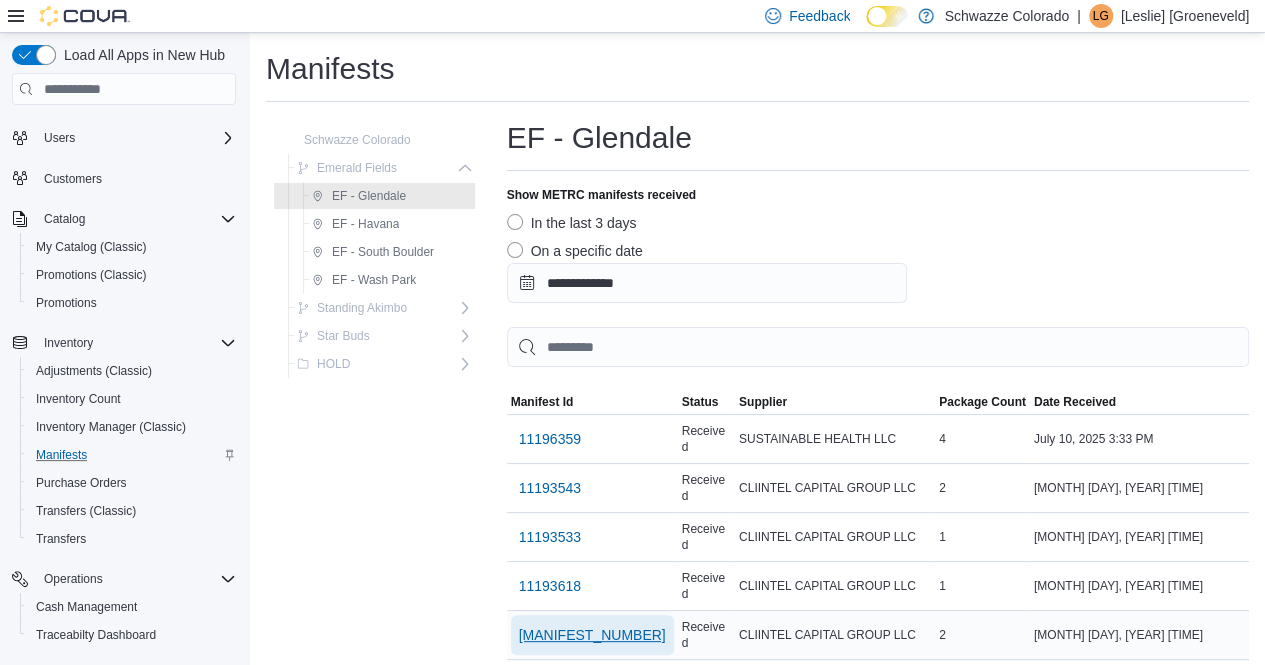 click on "[MANIFEST_NUMBER]" at bounding box center [592, 635] 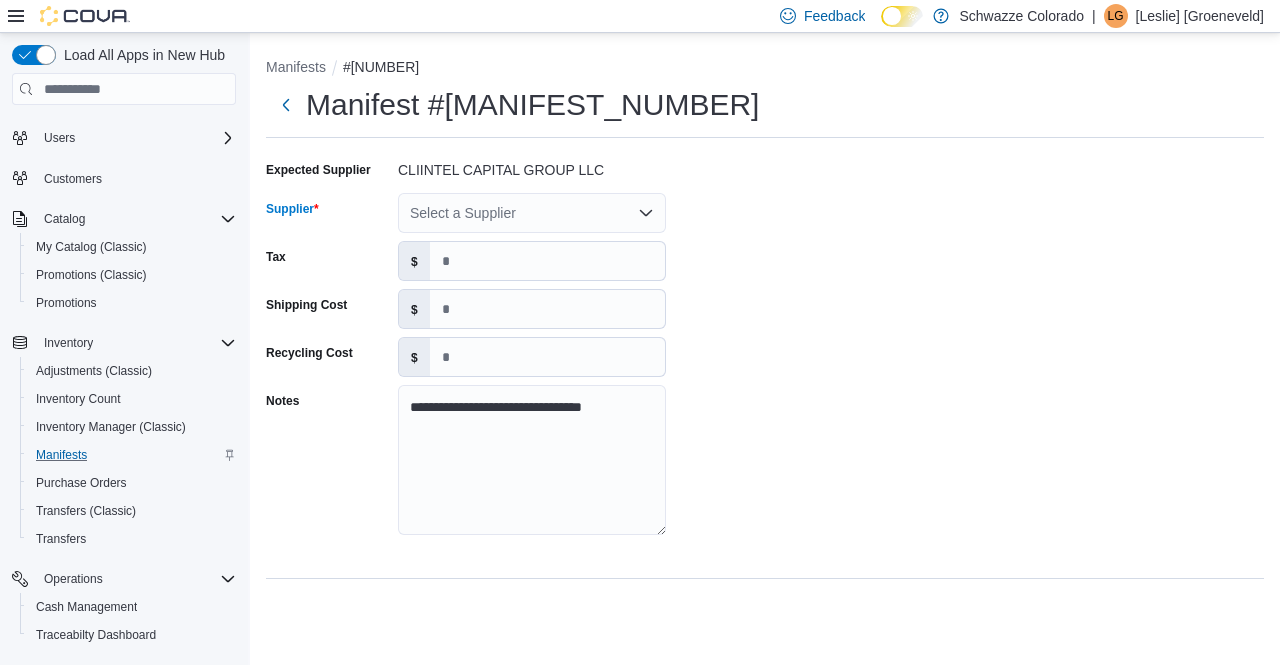 click on "Select a Supplier" at bounding box center (532, 213) 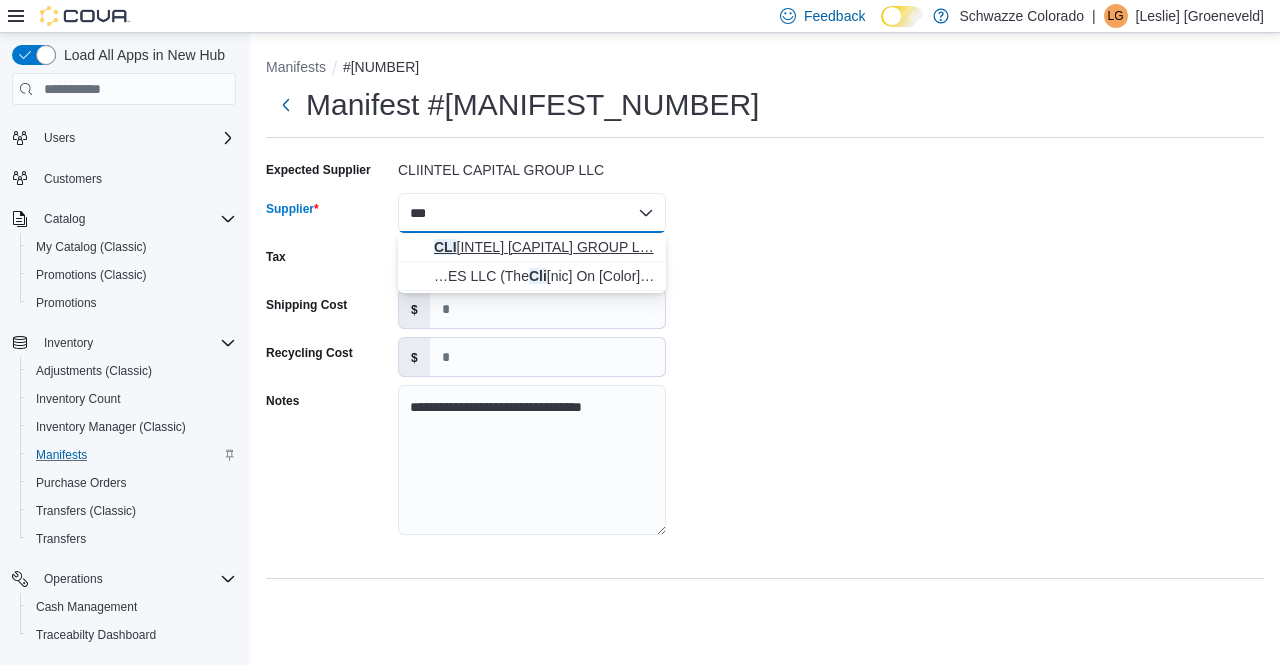 type on "***" 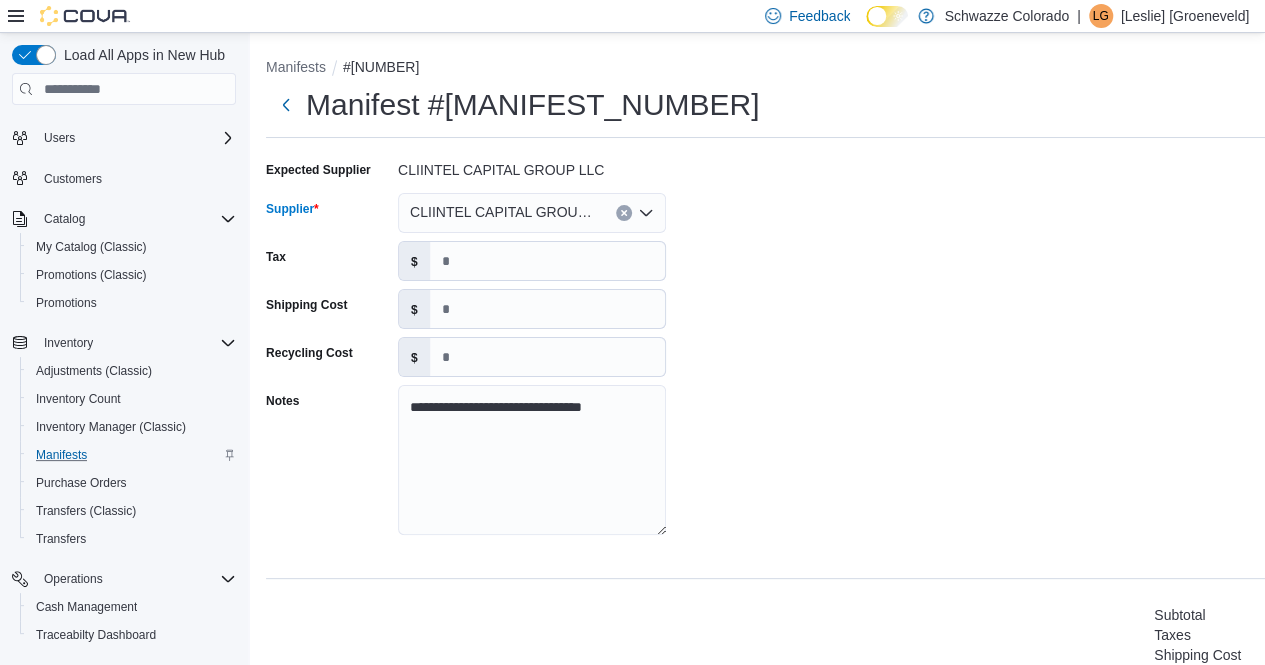 scroll, scrollTop: 268, scrollLeft: 0, axis: vertical 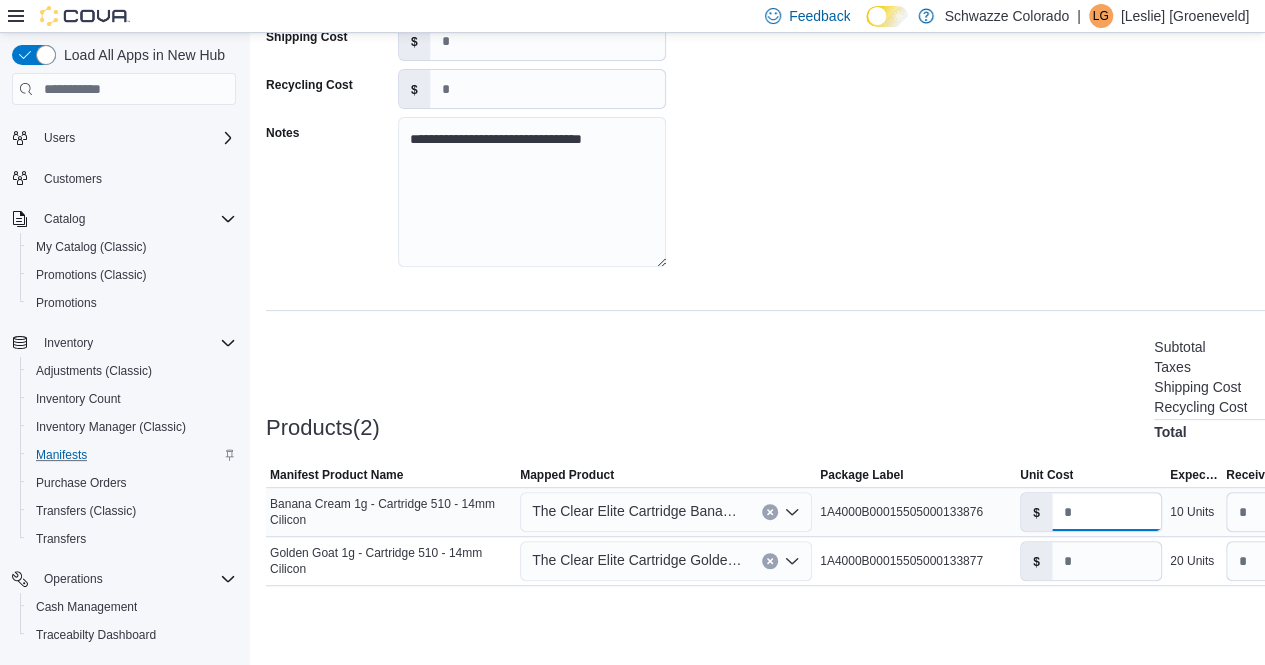 click on "**" at bounding box center (1106, 512) 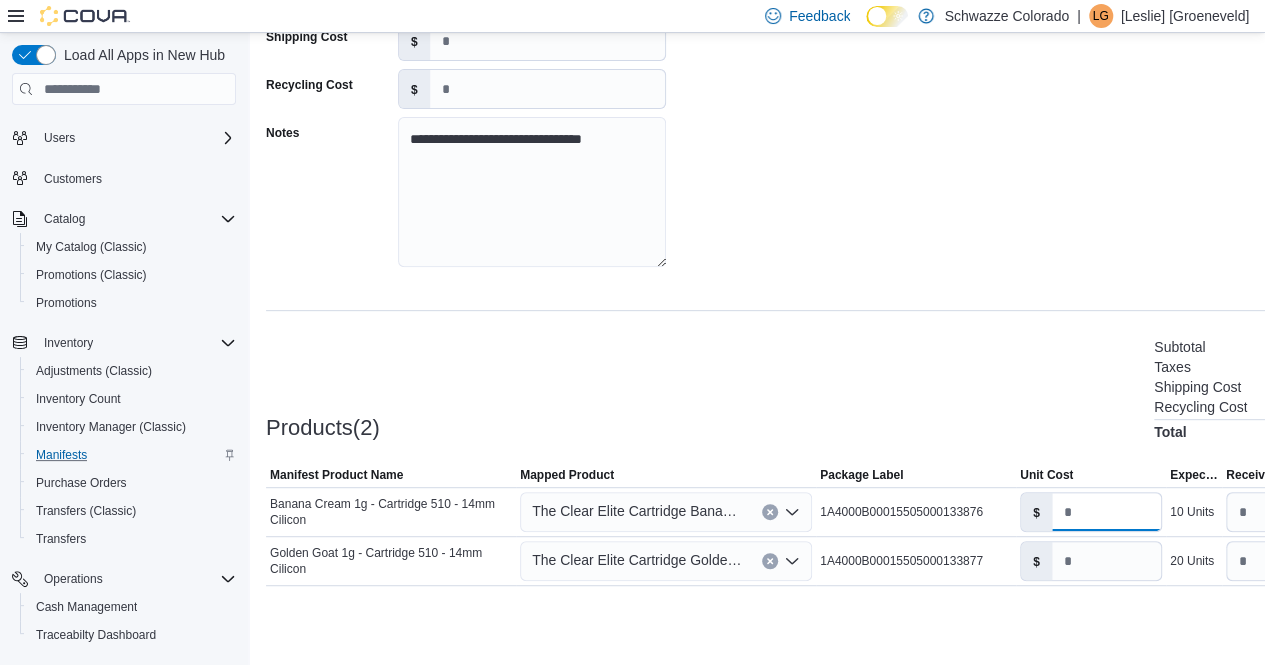 type on "*****" 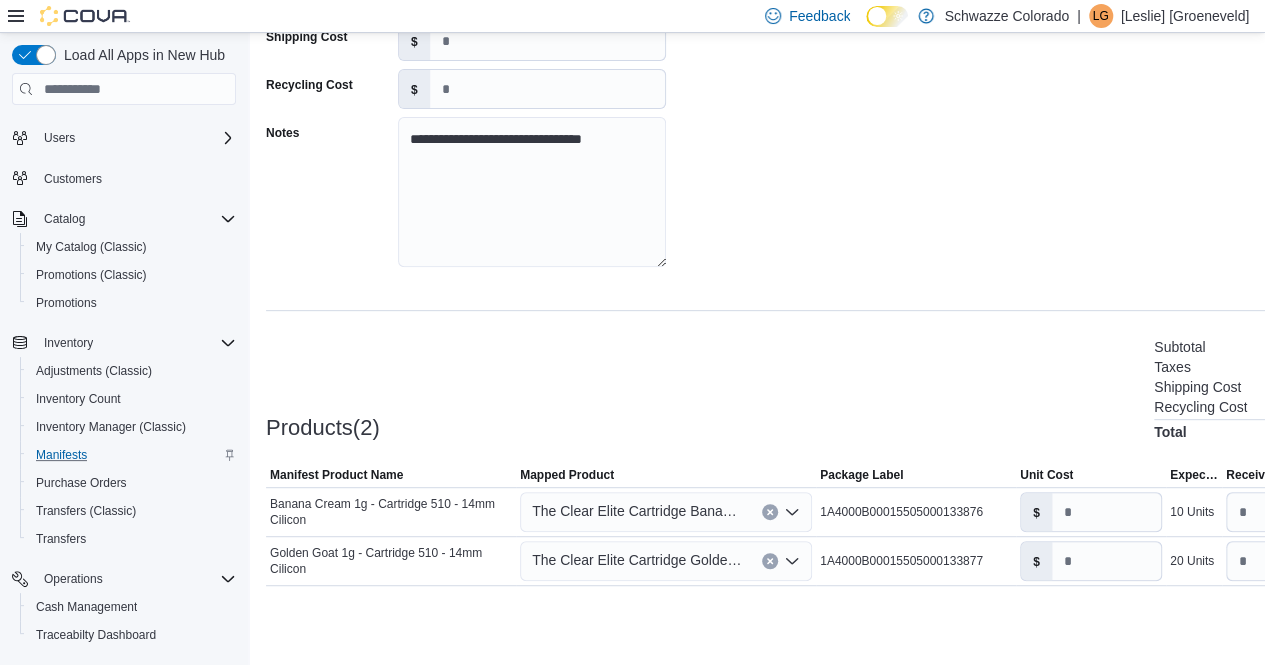 click 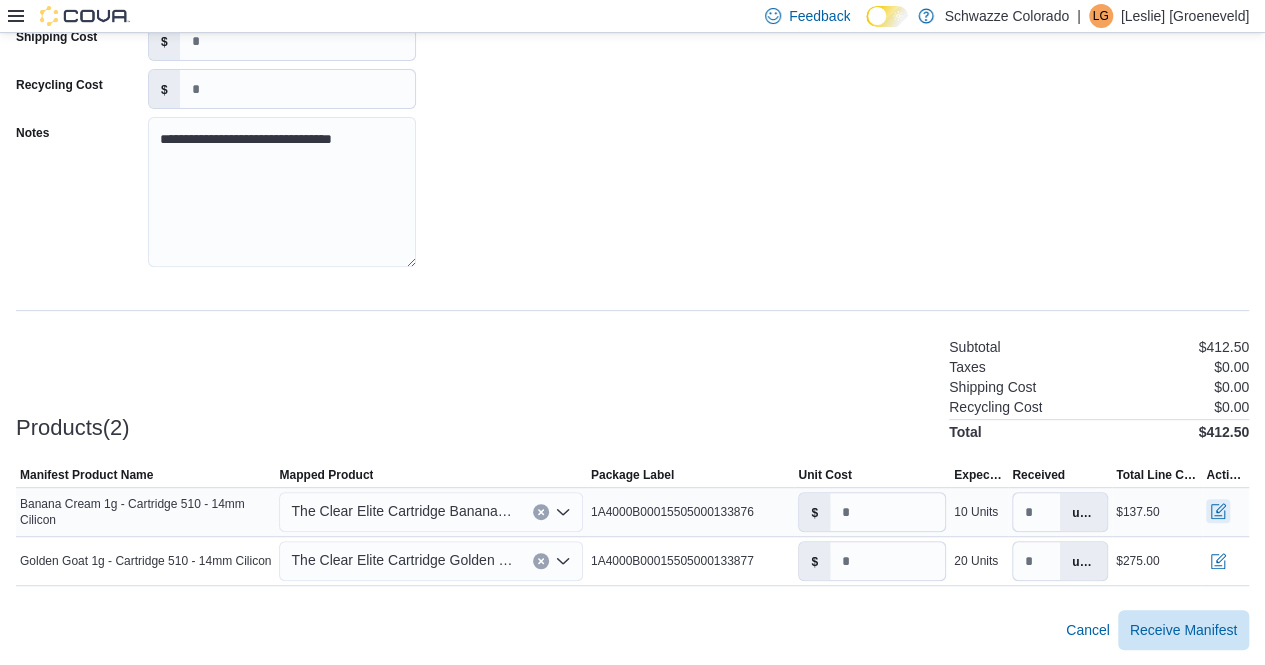 click at bounding box center [1218, 511] 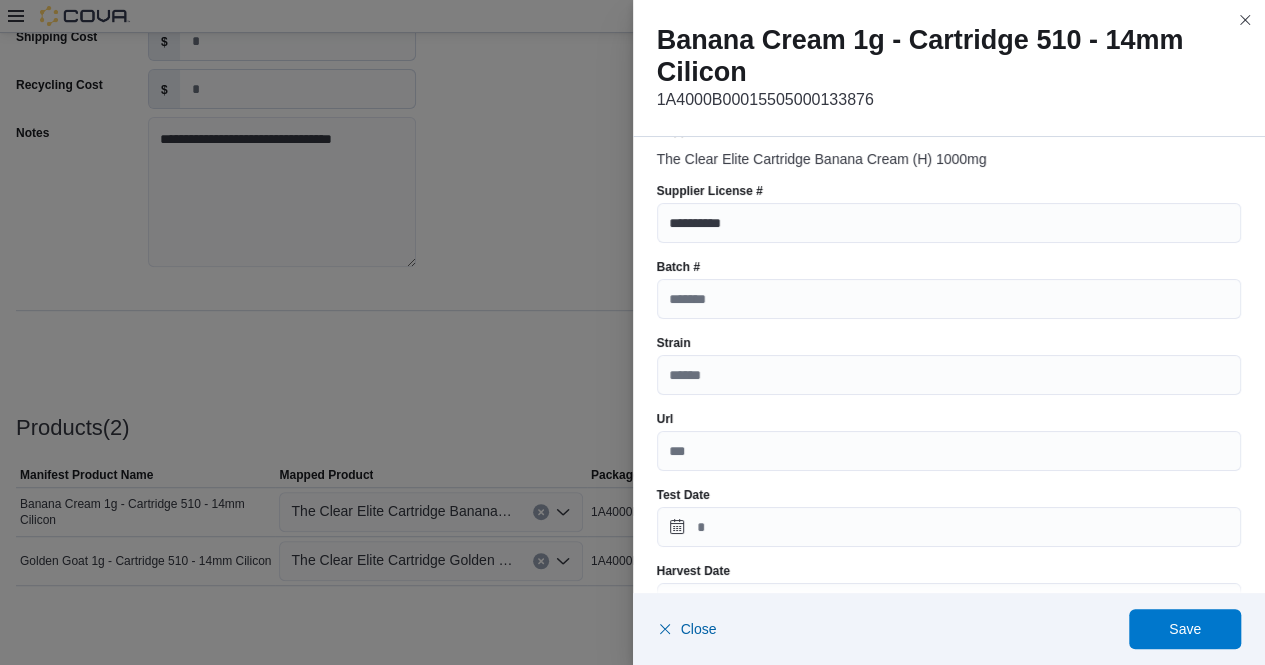 scroll, scrollTop: 17, scrollLeft: 0, axis: vertical 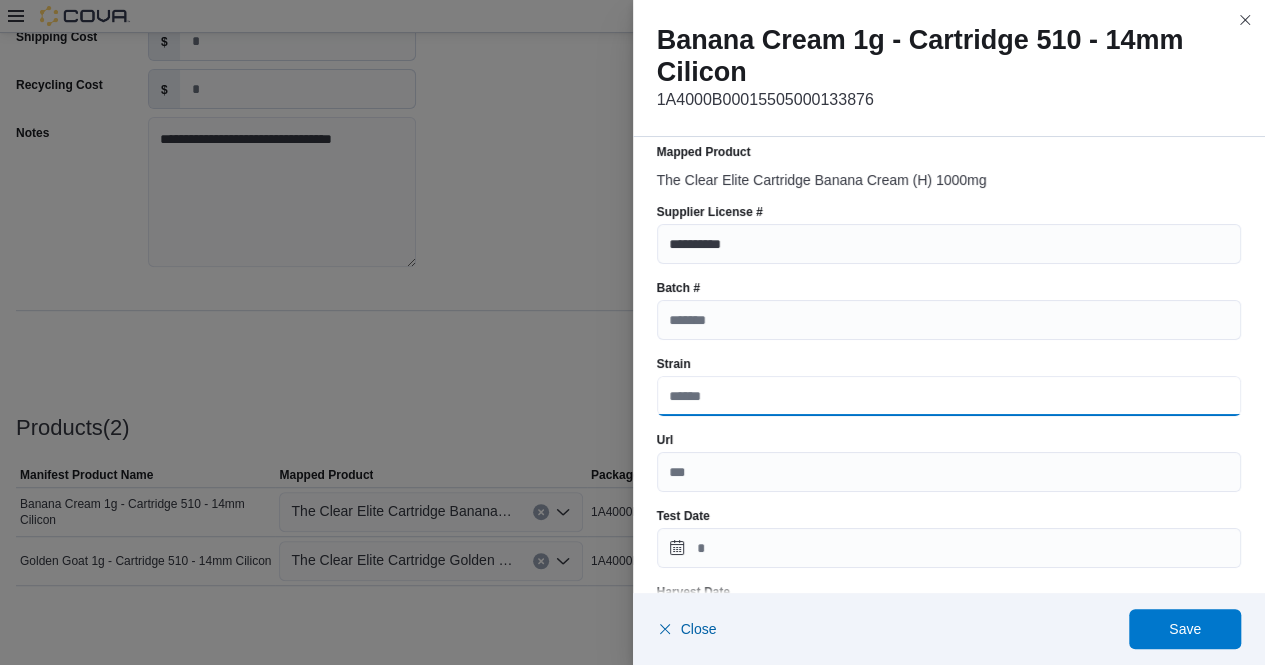 click on "Strain" at bounding box center [949, 396] 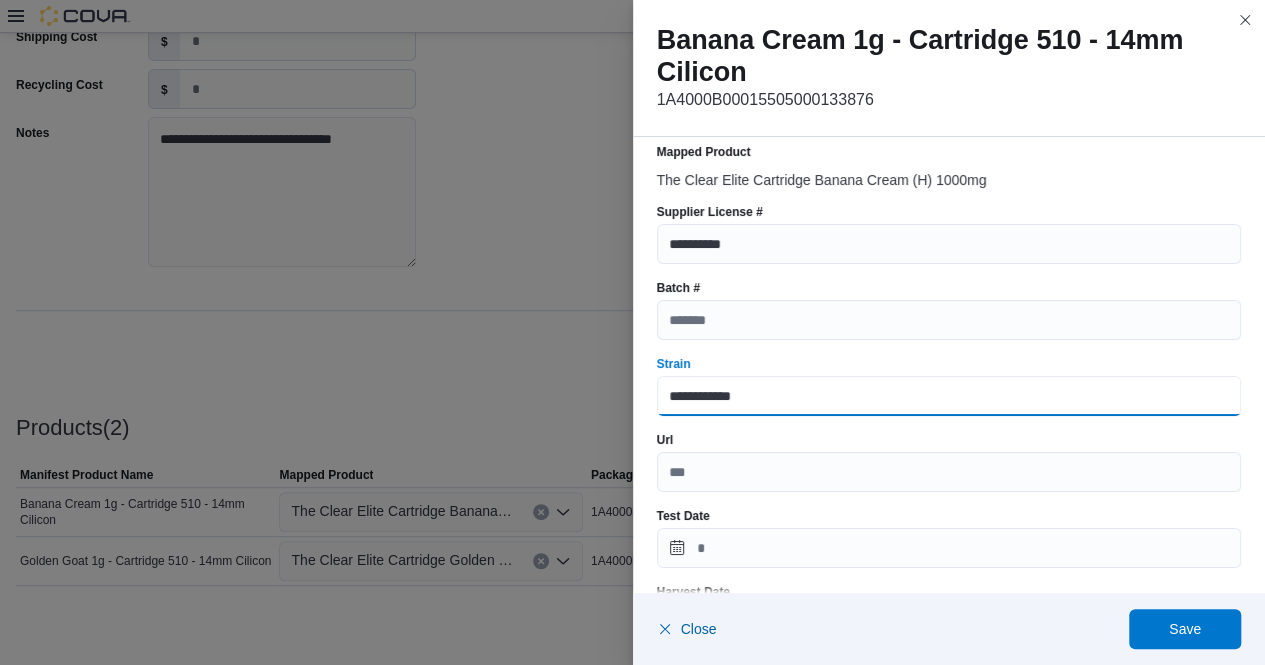 type on "**********" 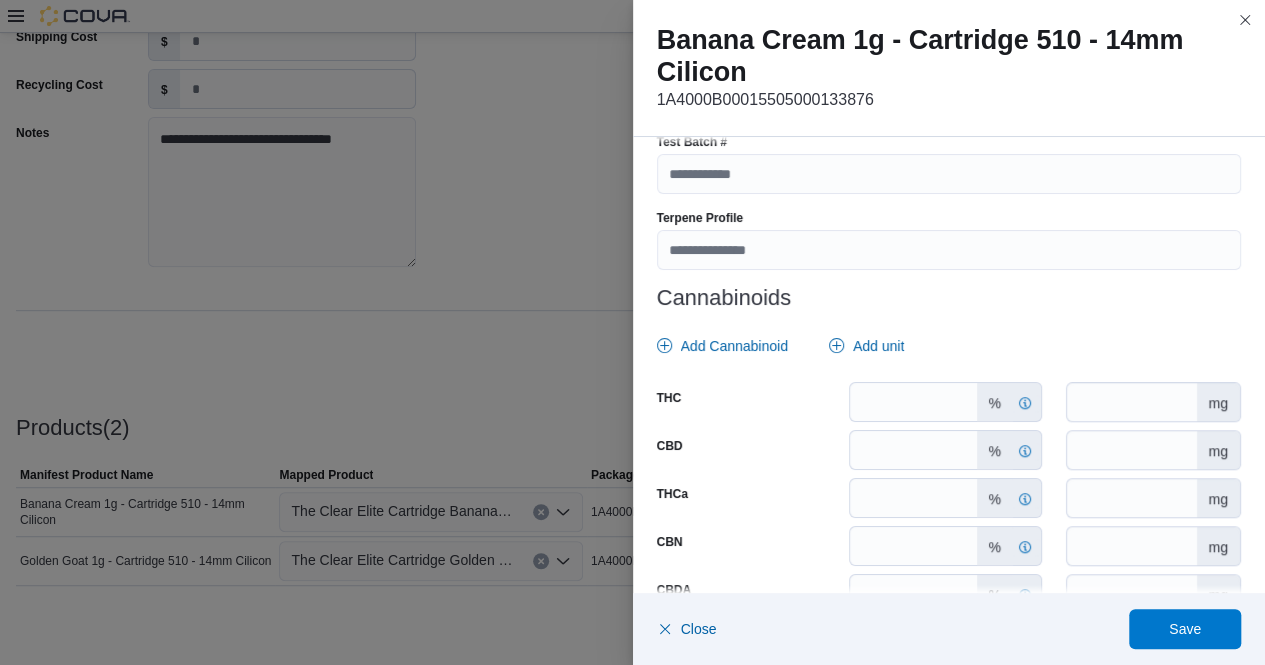 scroll, scrollTop: 776, scrollLeft: 0, axis: vertical 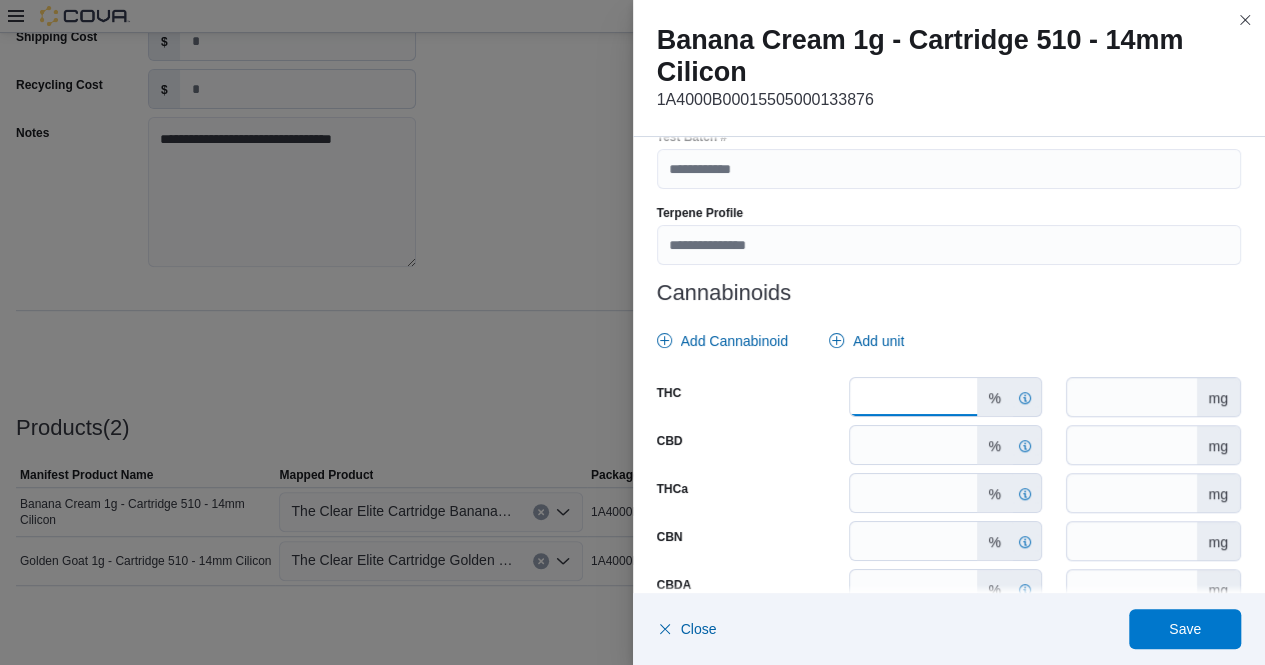click on "*" at bounding box center [913, 397] 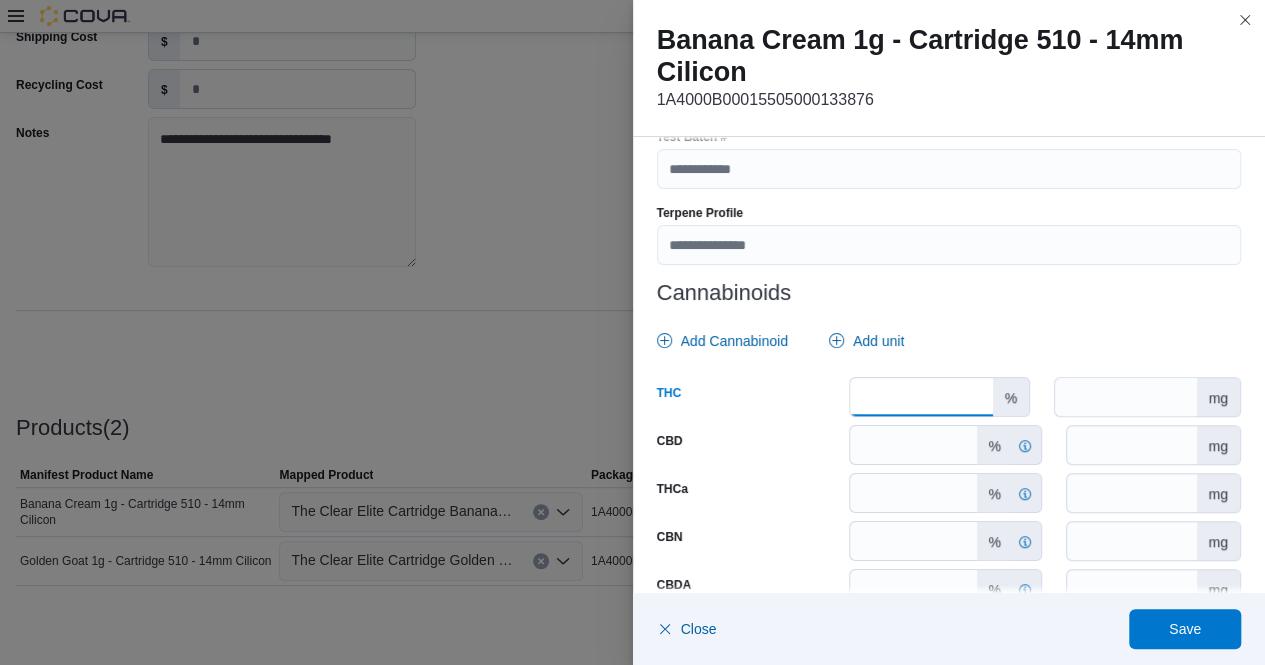 type on "****" 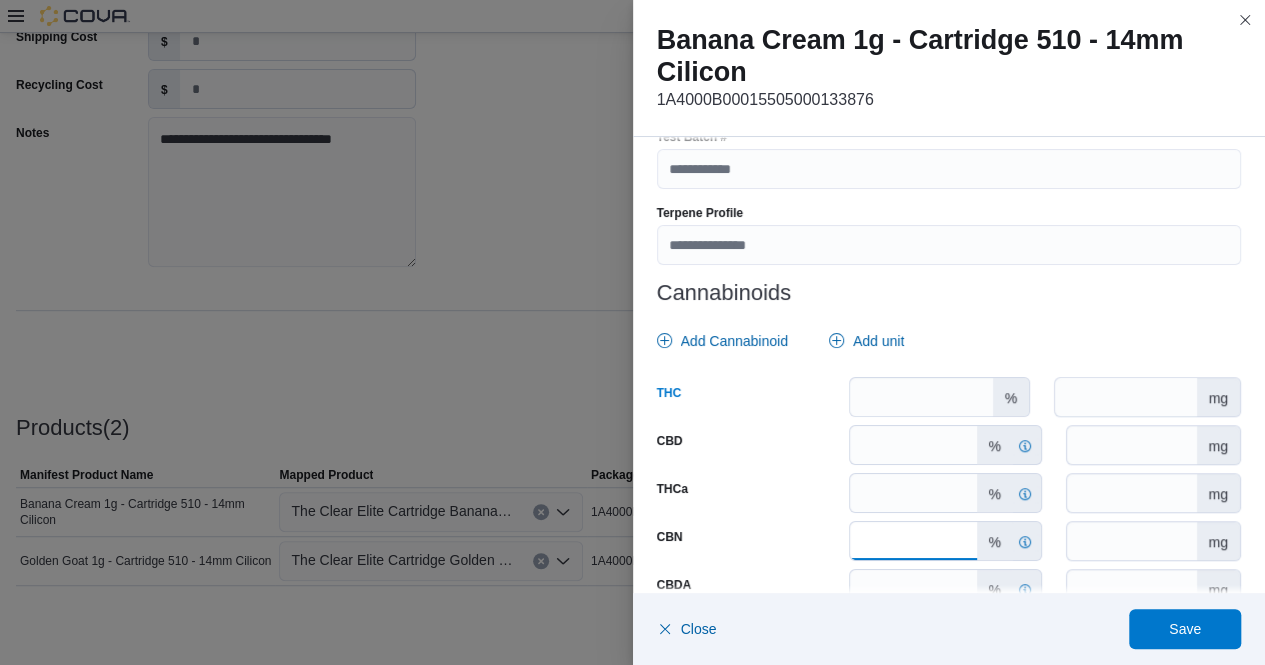 click on "****" at bounding box center [913, 541] 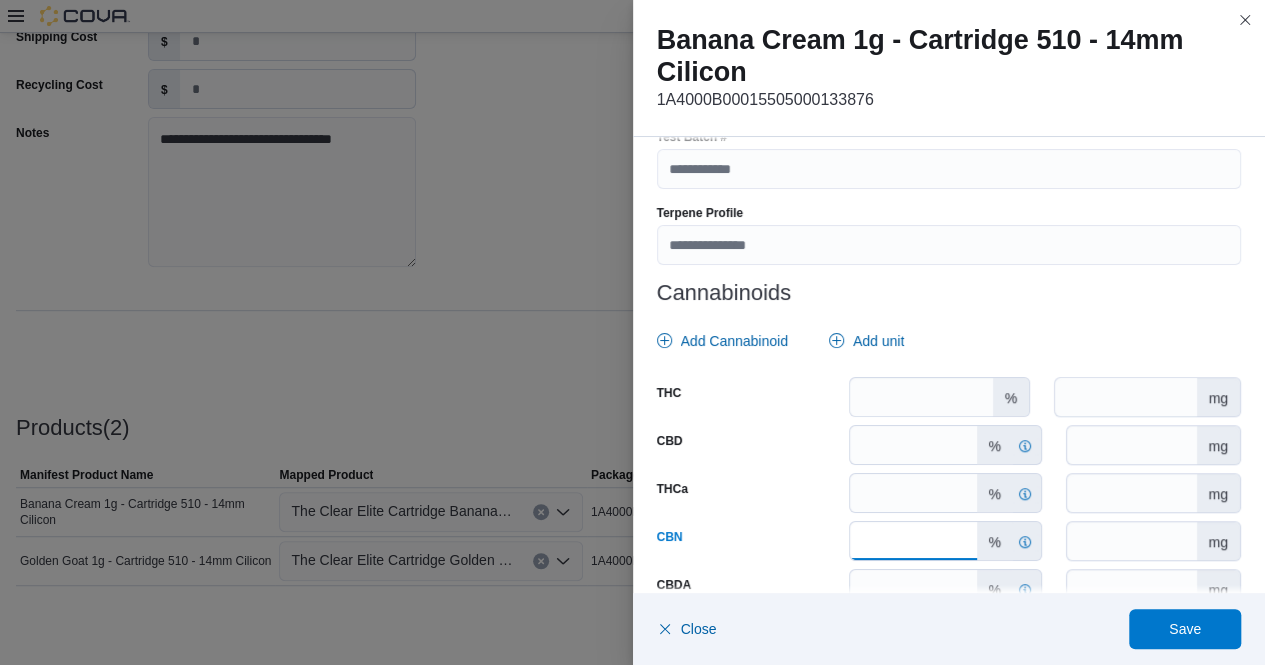 type on "*" 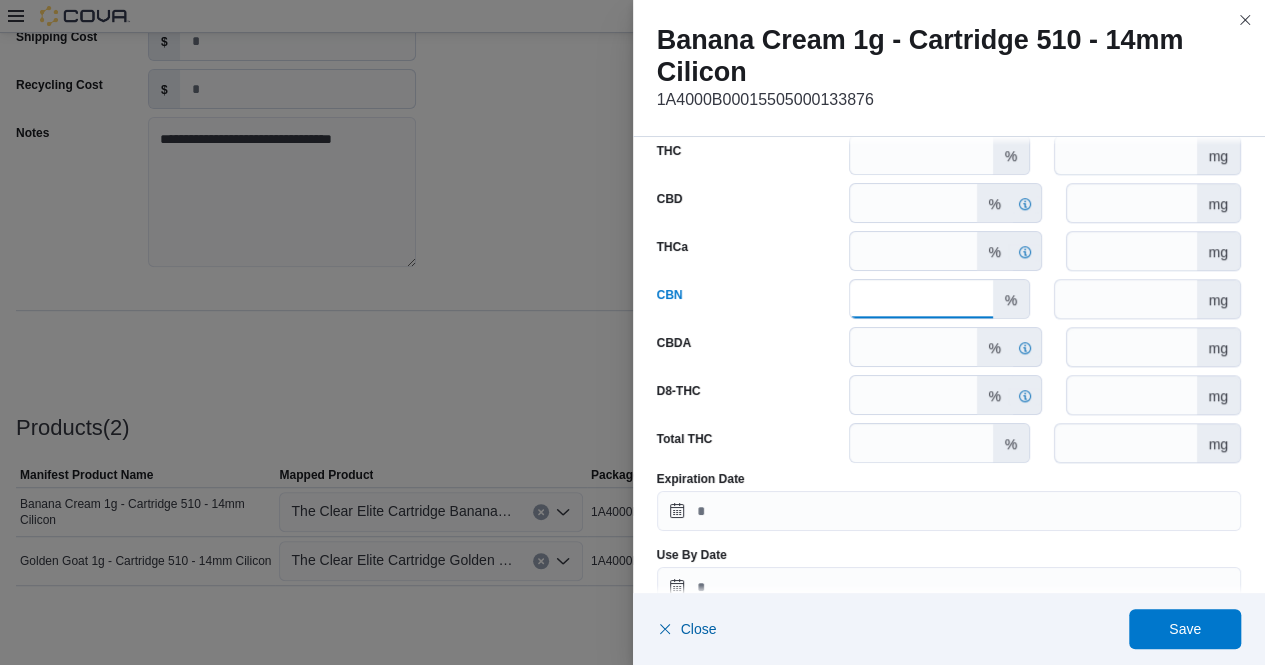 scroll, scrollTop: 1020, scrollLeft: 0, axis: vertical 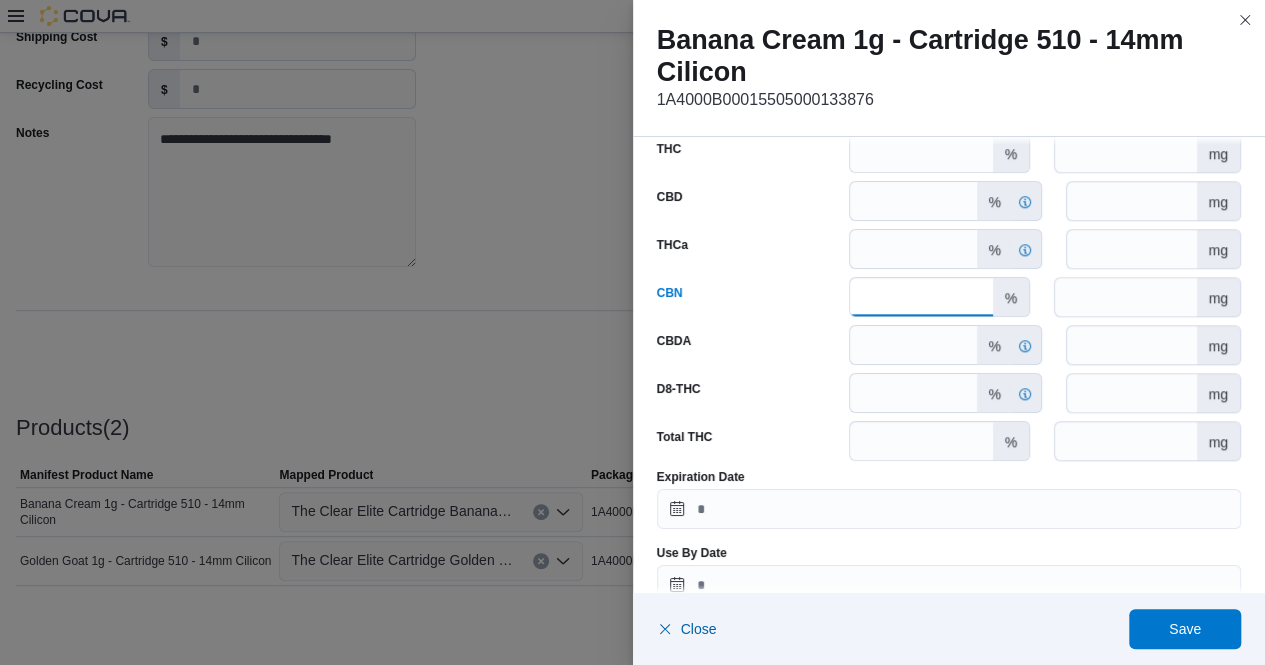 type on "*" 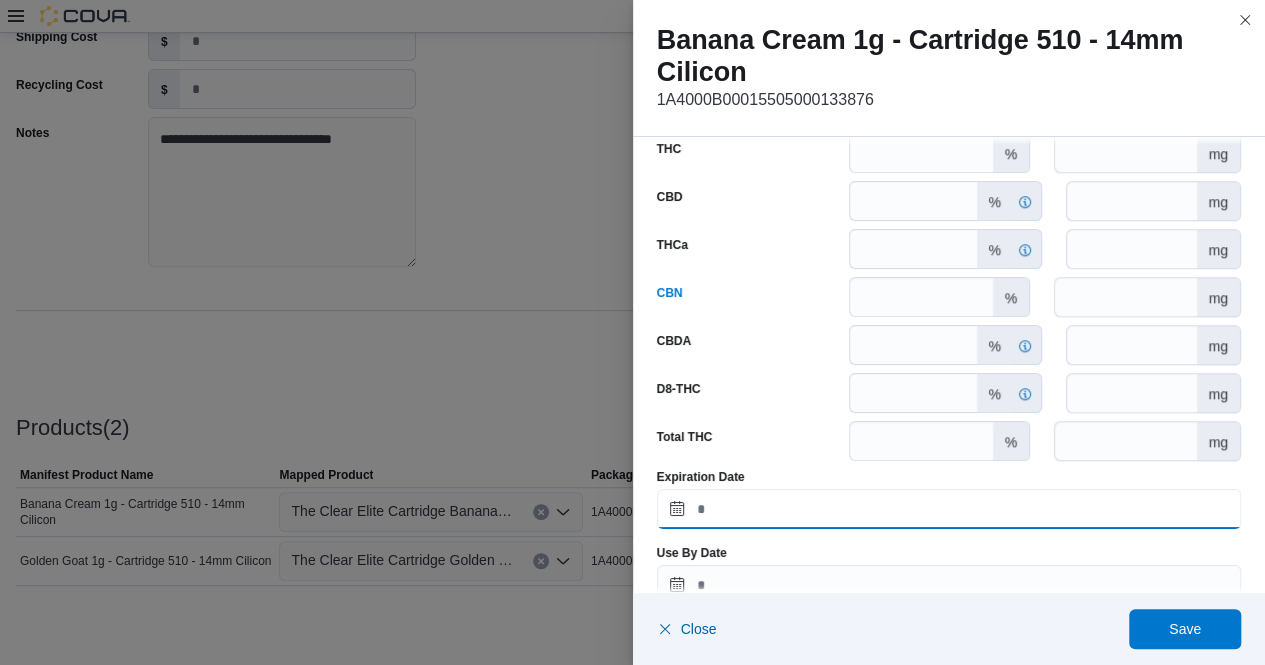 click on "Expiration Date" at bounding box center (949, 509) 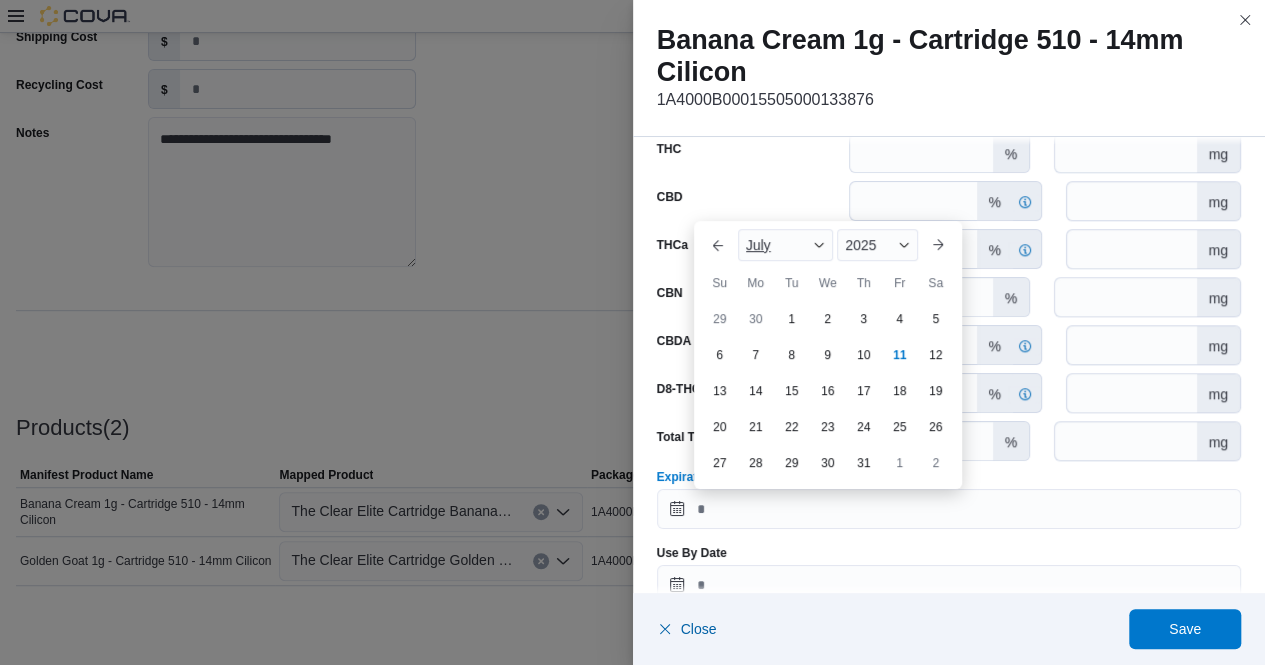 click on "July" at bounding box center [786, 245] 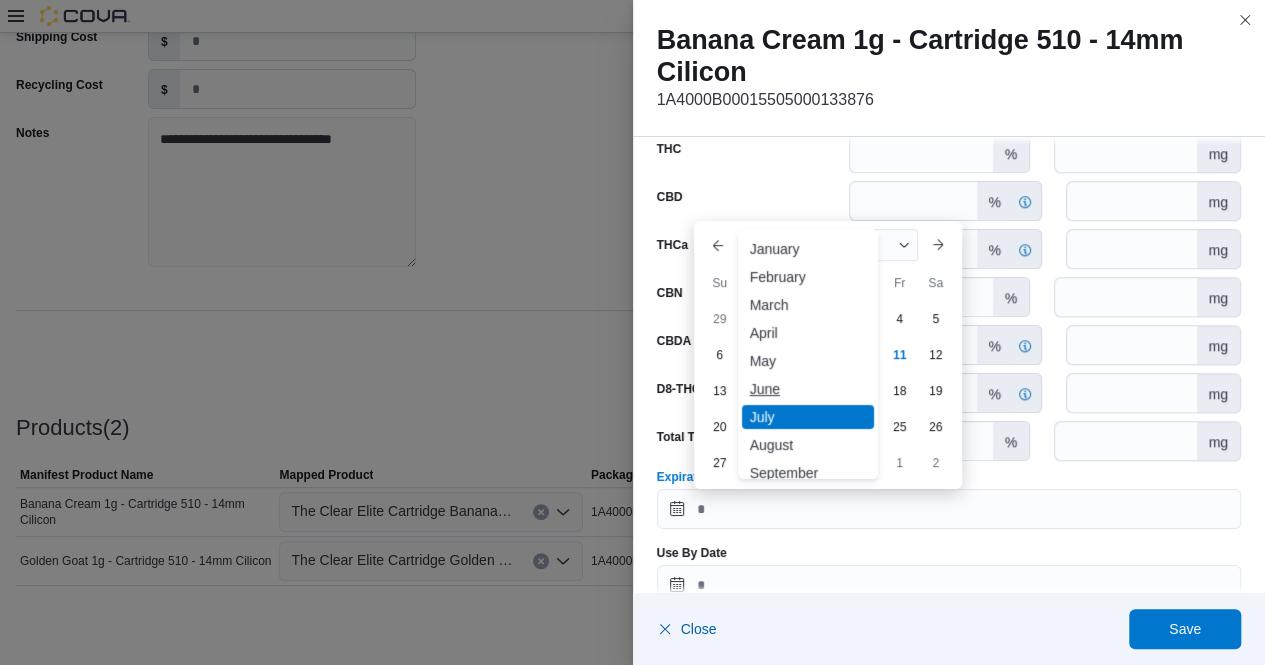 click on "June" at bounding box center [808, 389] 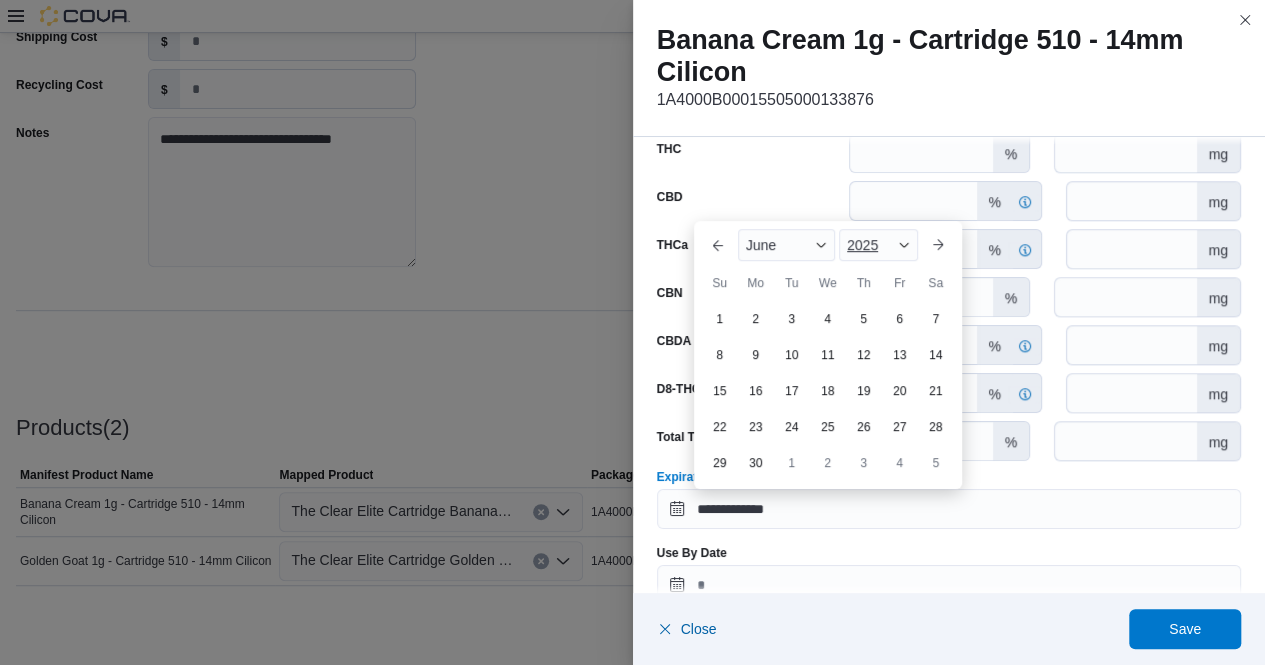 click at bounding box center [904, 245] 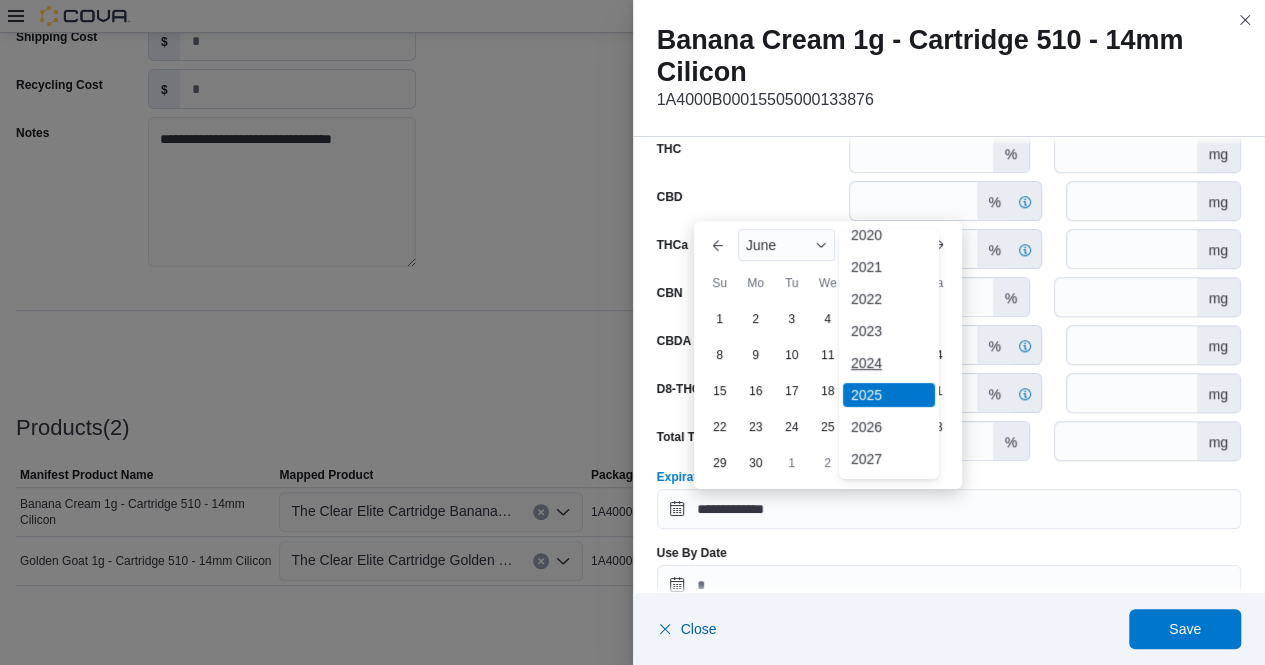 scroll, scrollTop: 80, scrollLeft: 0, axis: vertical 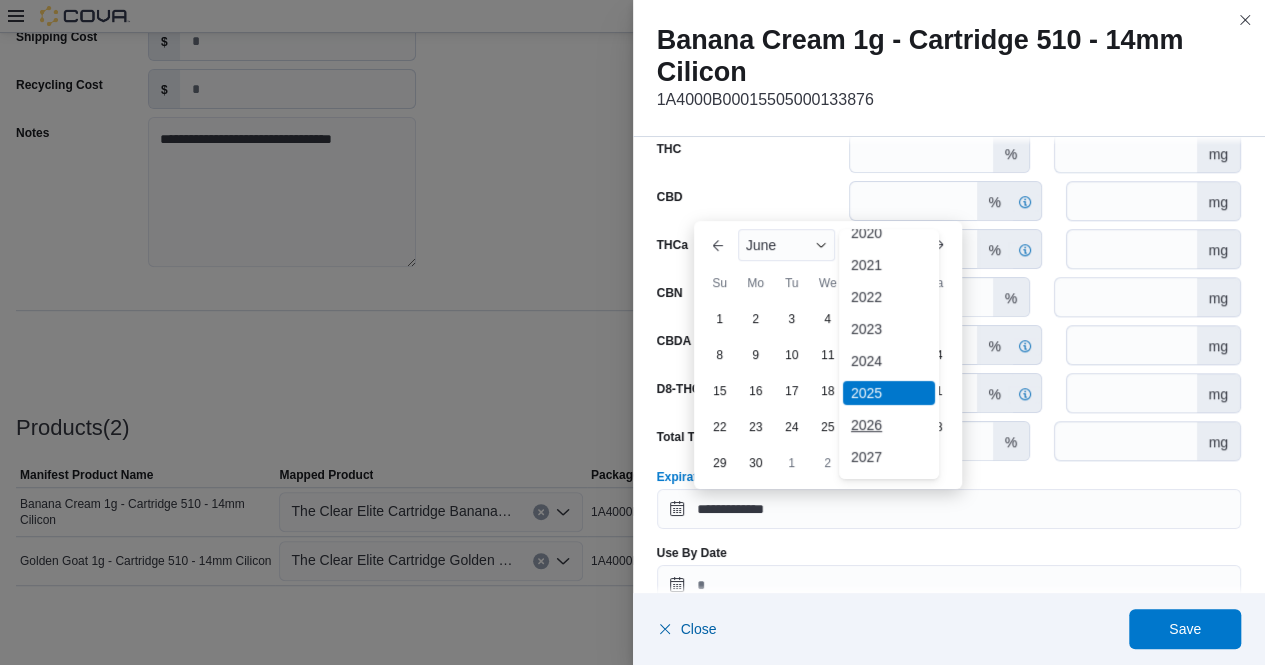 click on "2026" at bounding box center (889, 425) 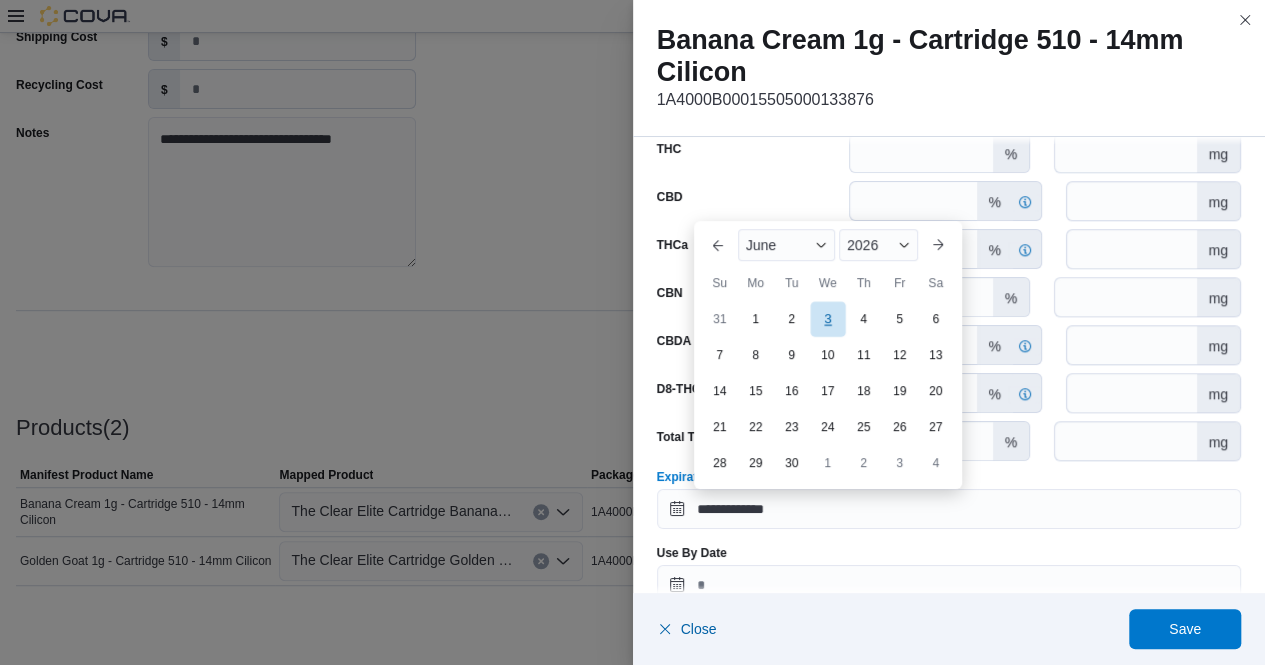 click on "3" at bounding box center [827, 318] 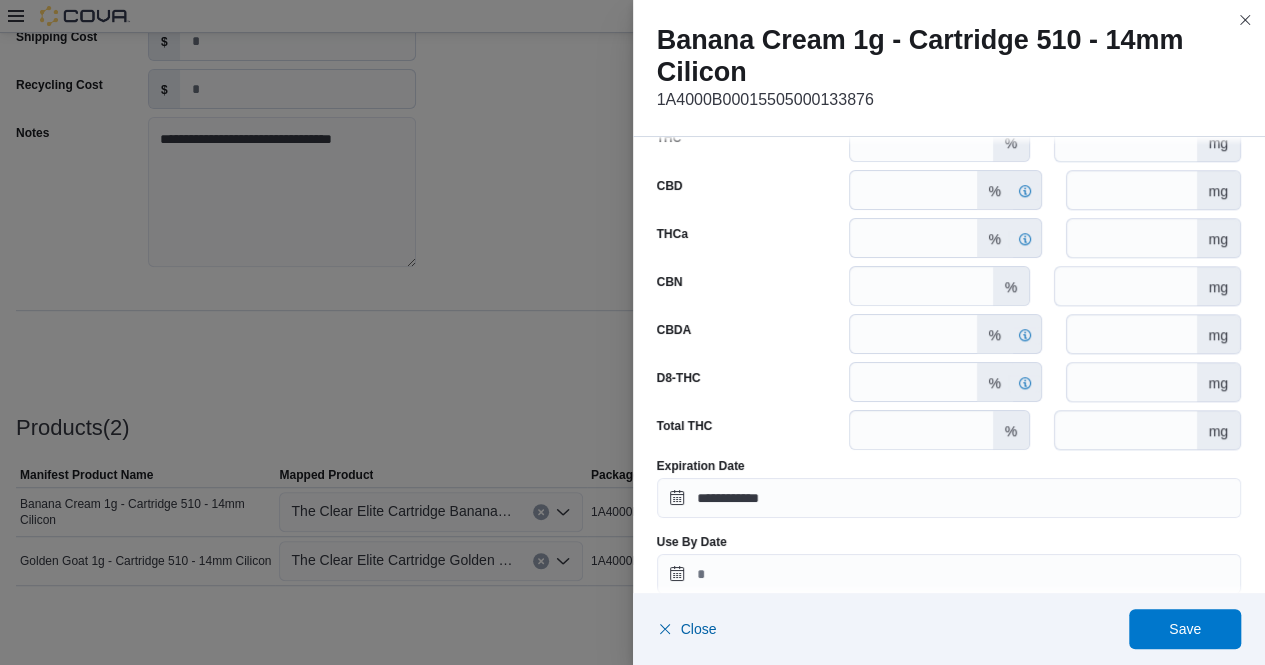 scroll, scrollTop: 1036, scrollLeft: 0, axis: vertical 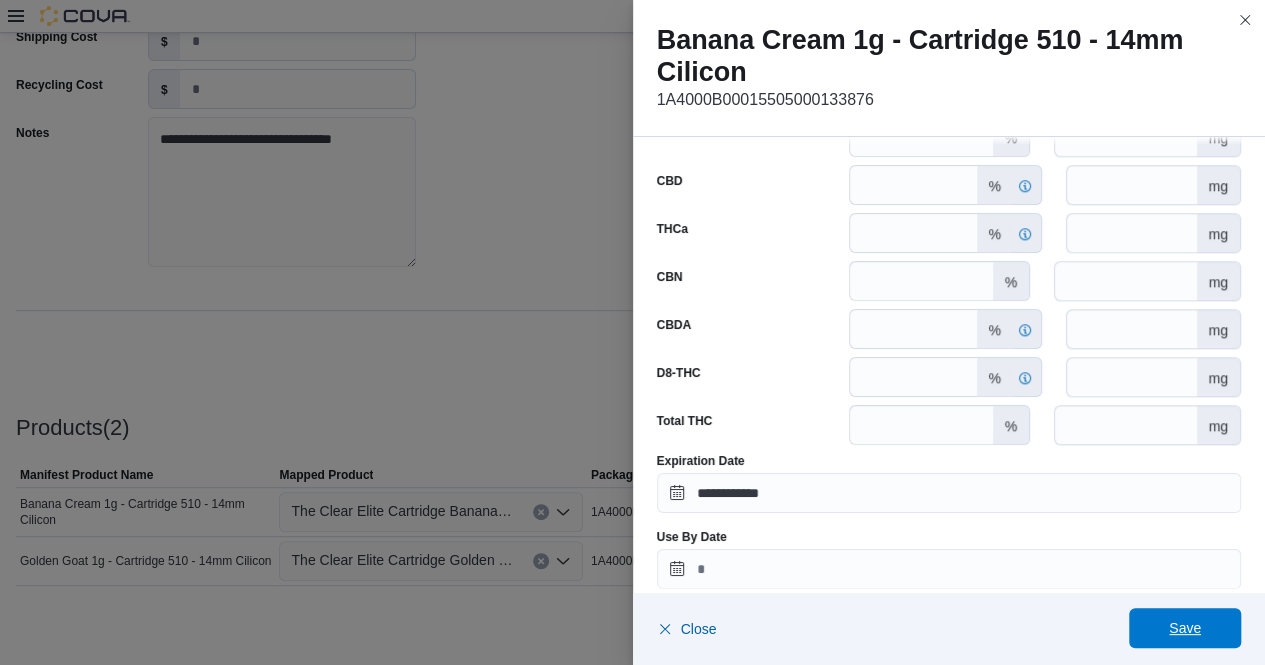 click on "Save" at bounding box center (1185, 628) 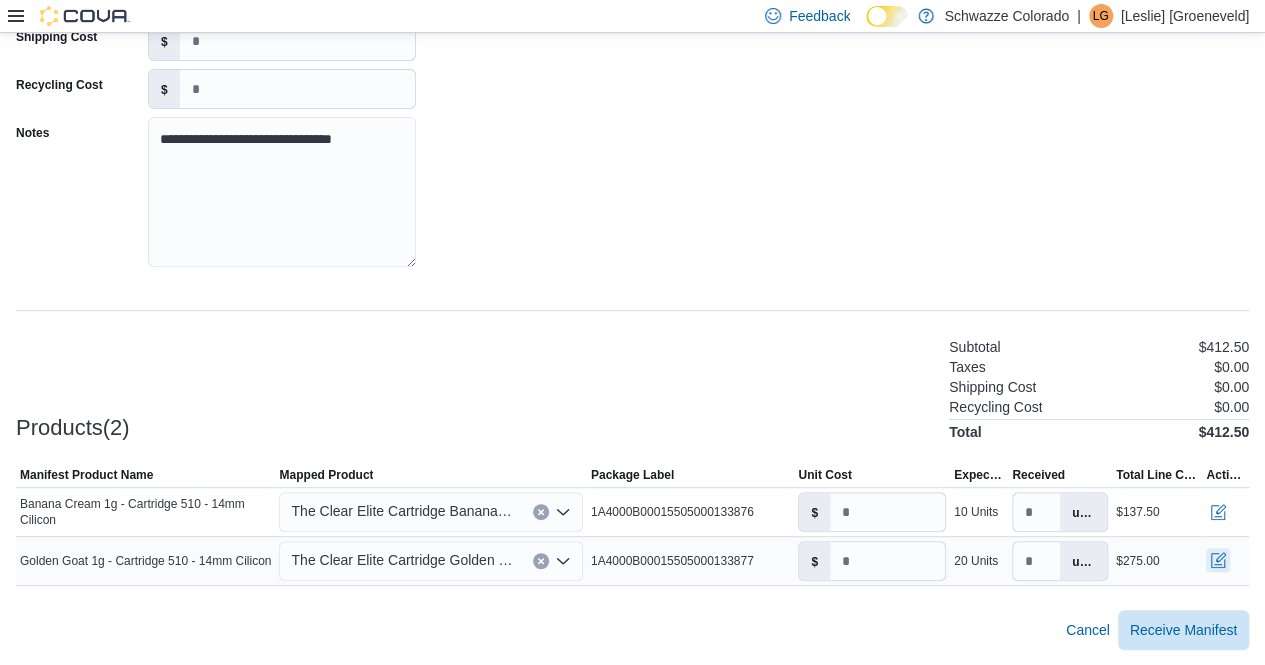 click at bounding box center [1218, 560] 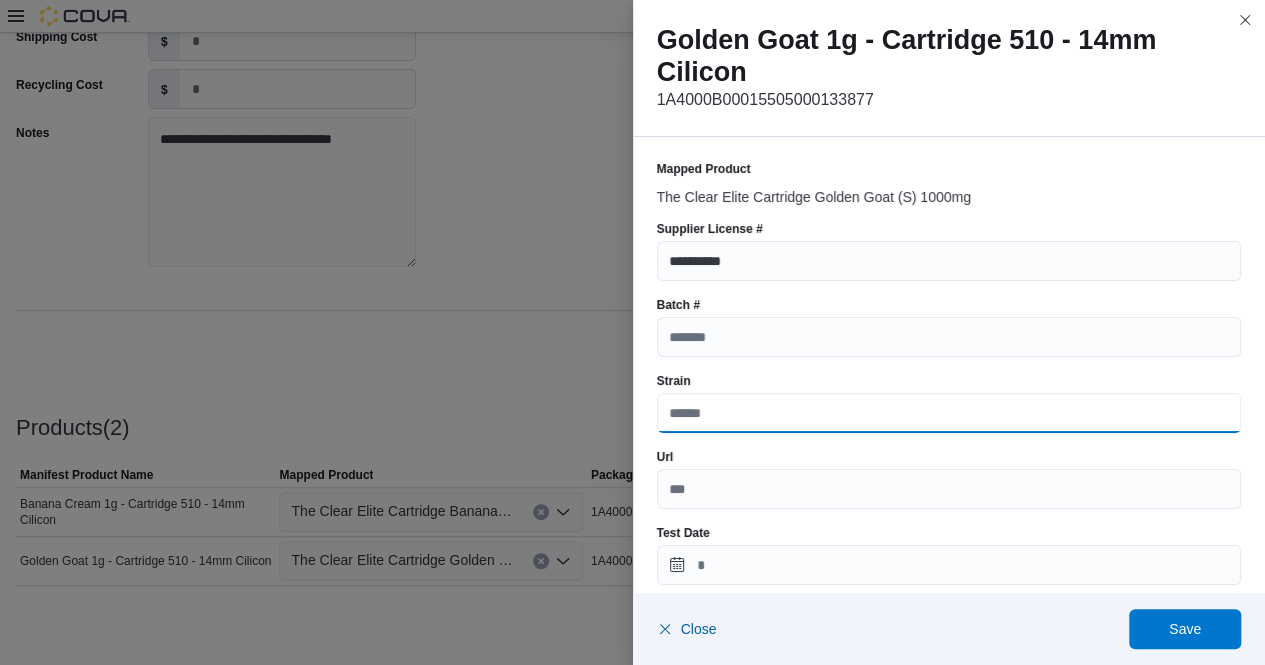 click on "Strain" at bounding box center (949, 413) 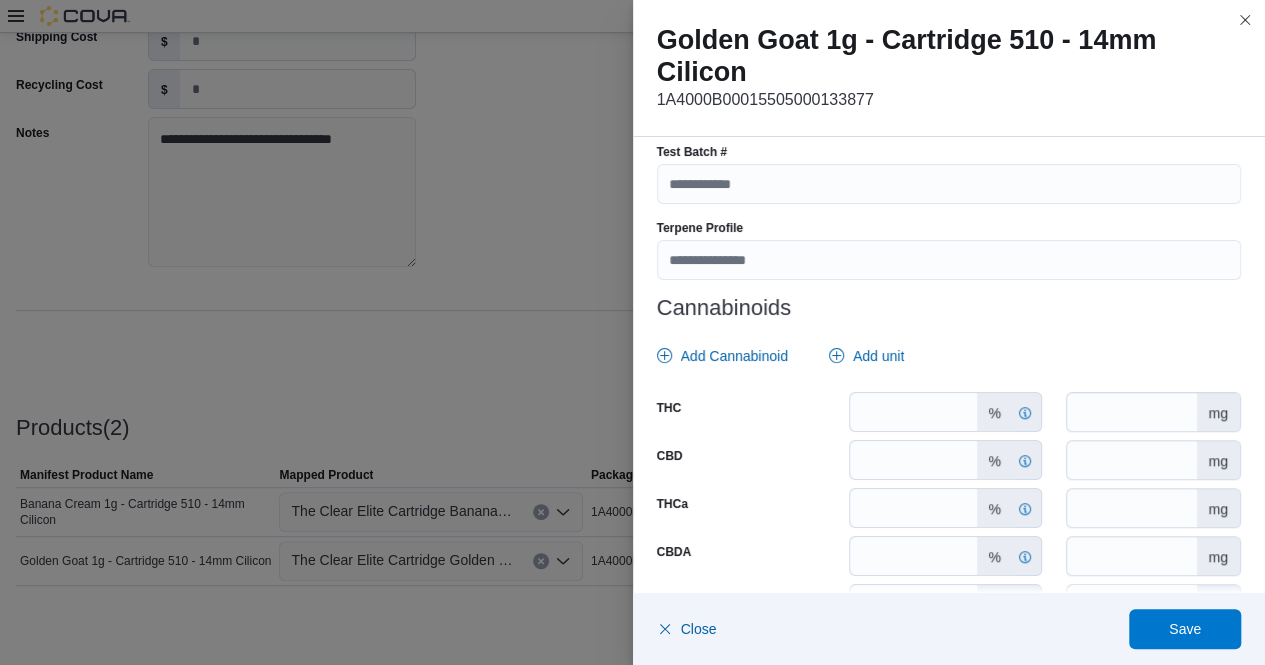scroll, scrollTop: 762, scrollLeft: 0, axis: vertical 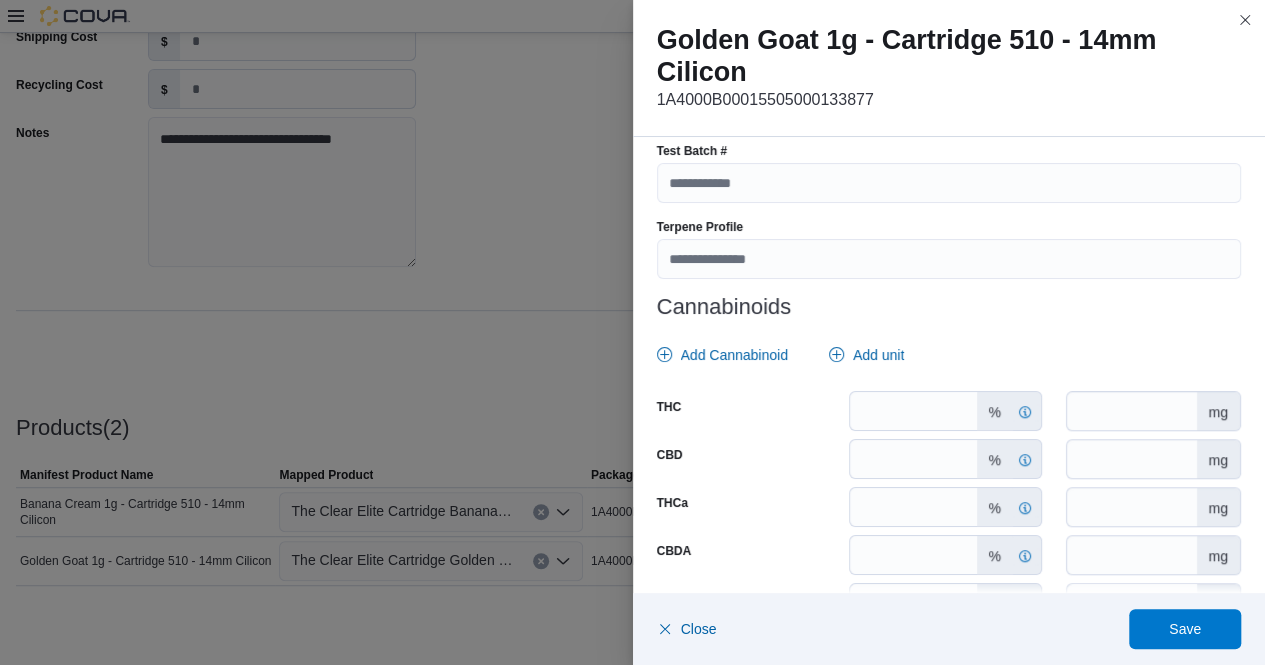 type on "**********" 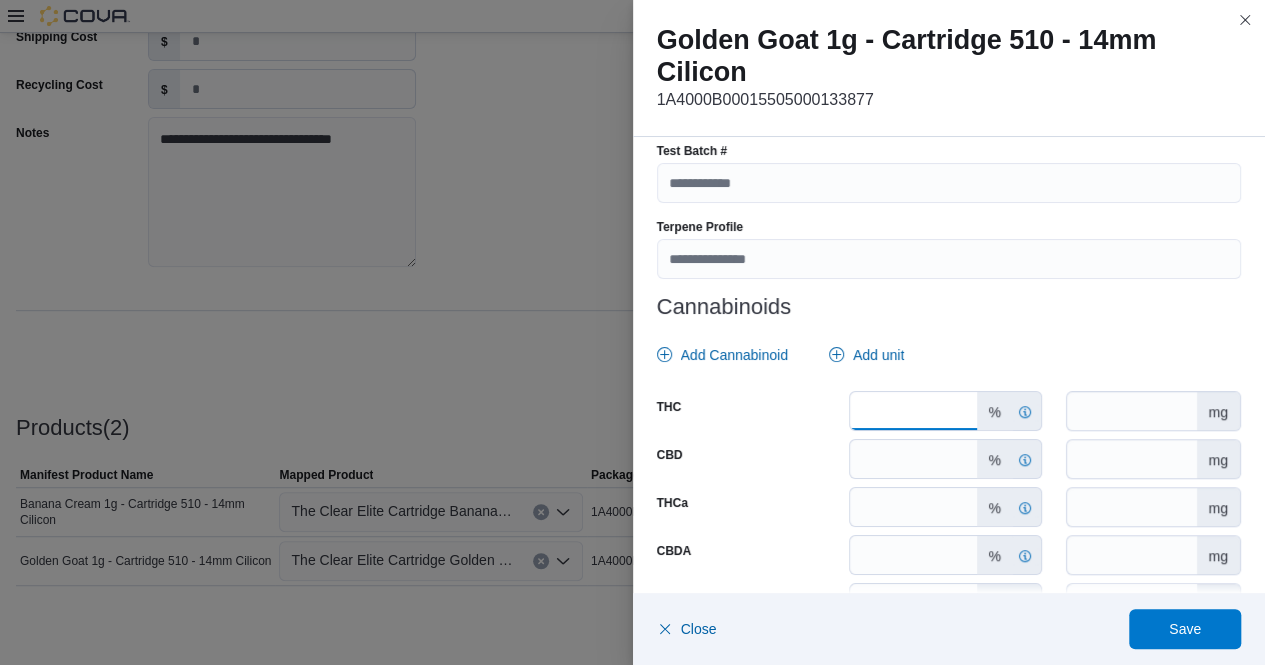click on "*" at bounding box center (913, 411) 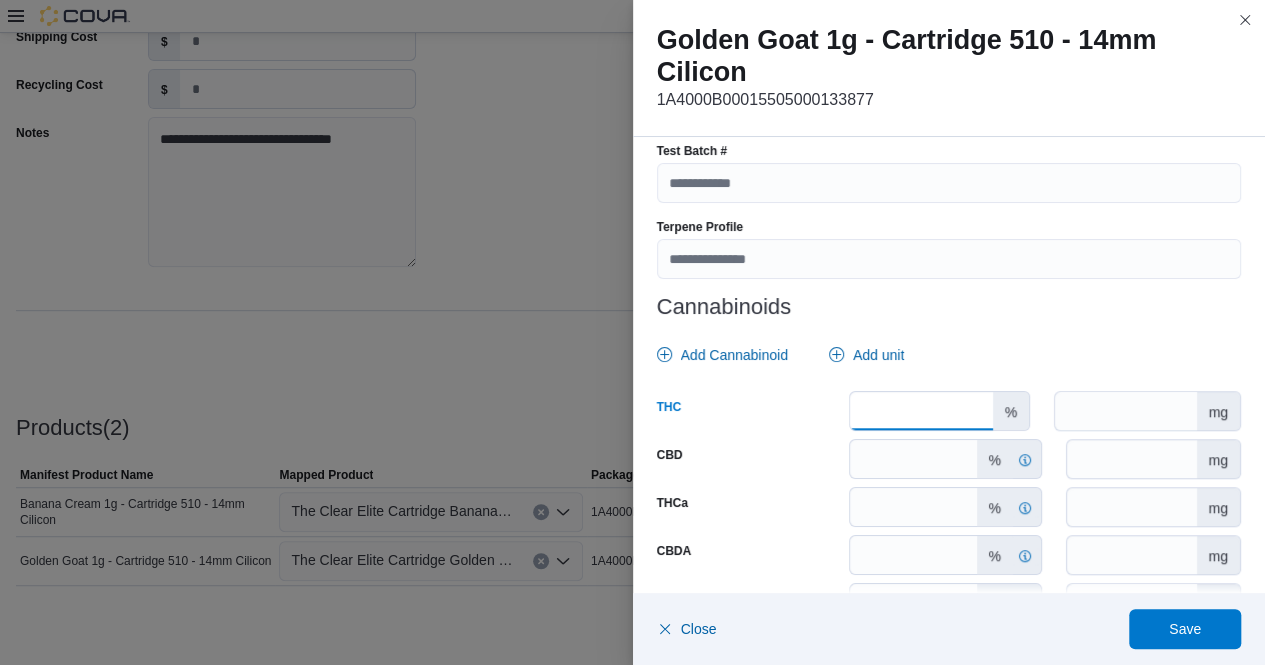 type on "**" 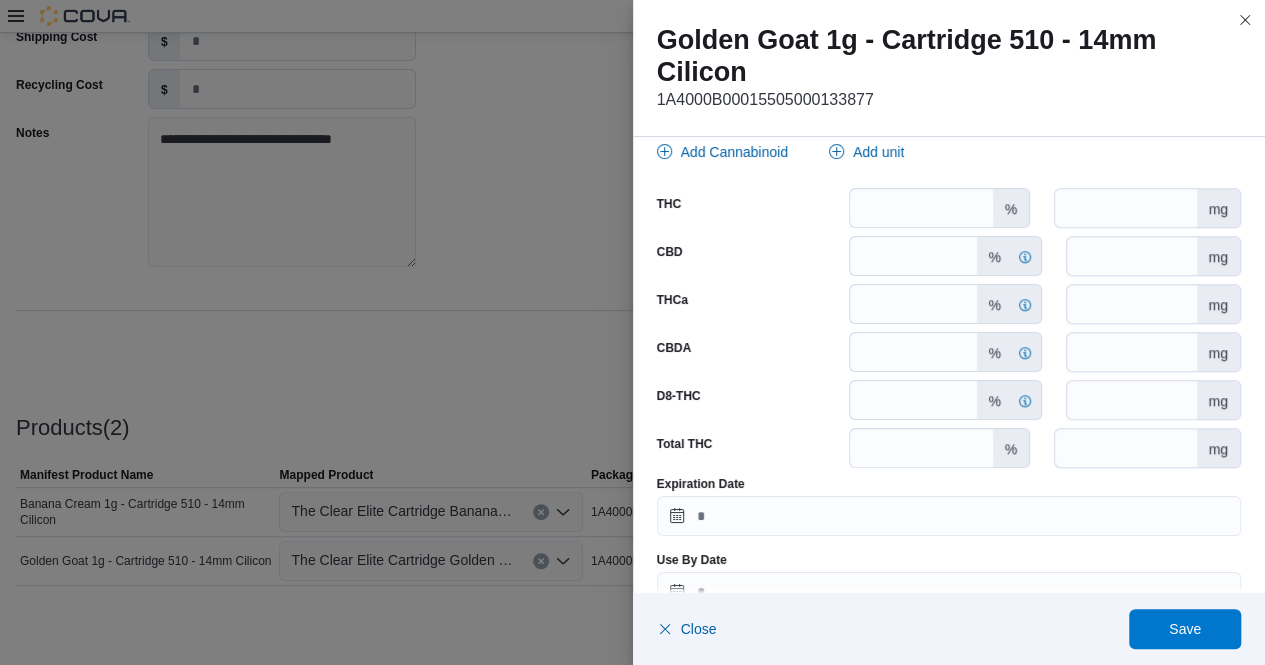 scroll, scrollTop: 1007, scrollLeft: 0, axis: vertical 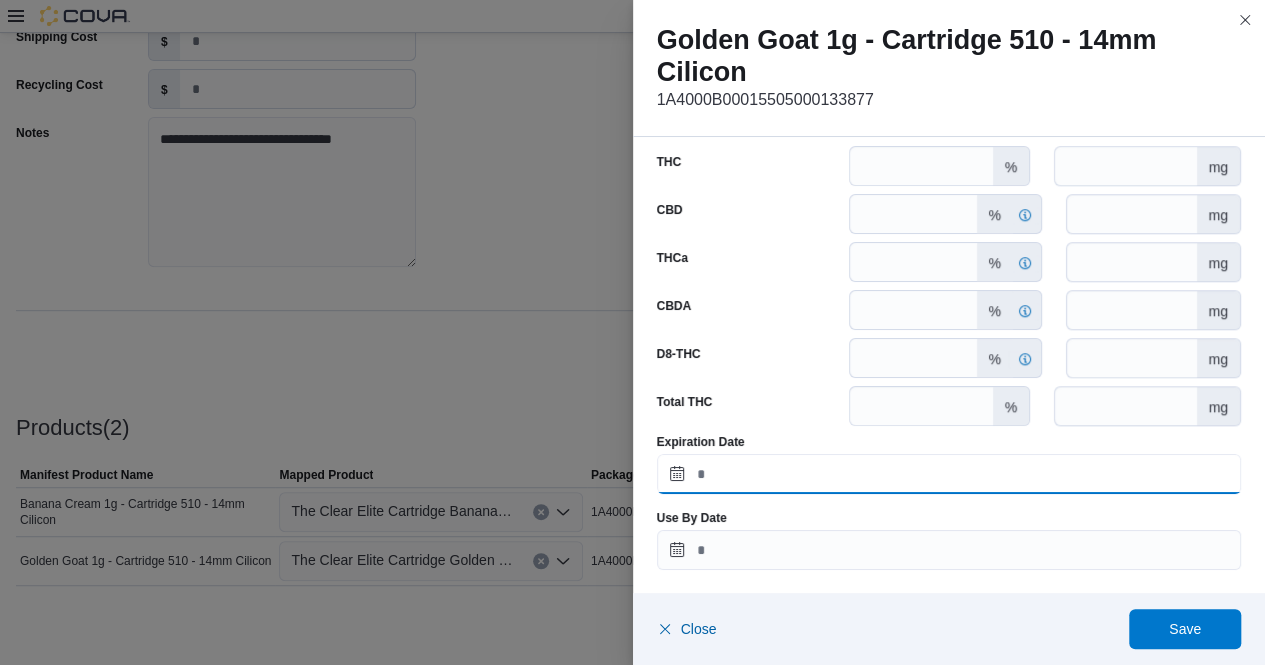 click on "Expiration Date" at bounding box center (949, 474) 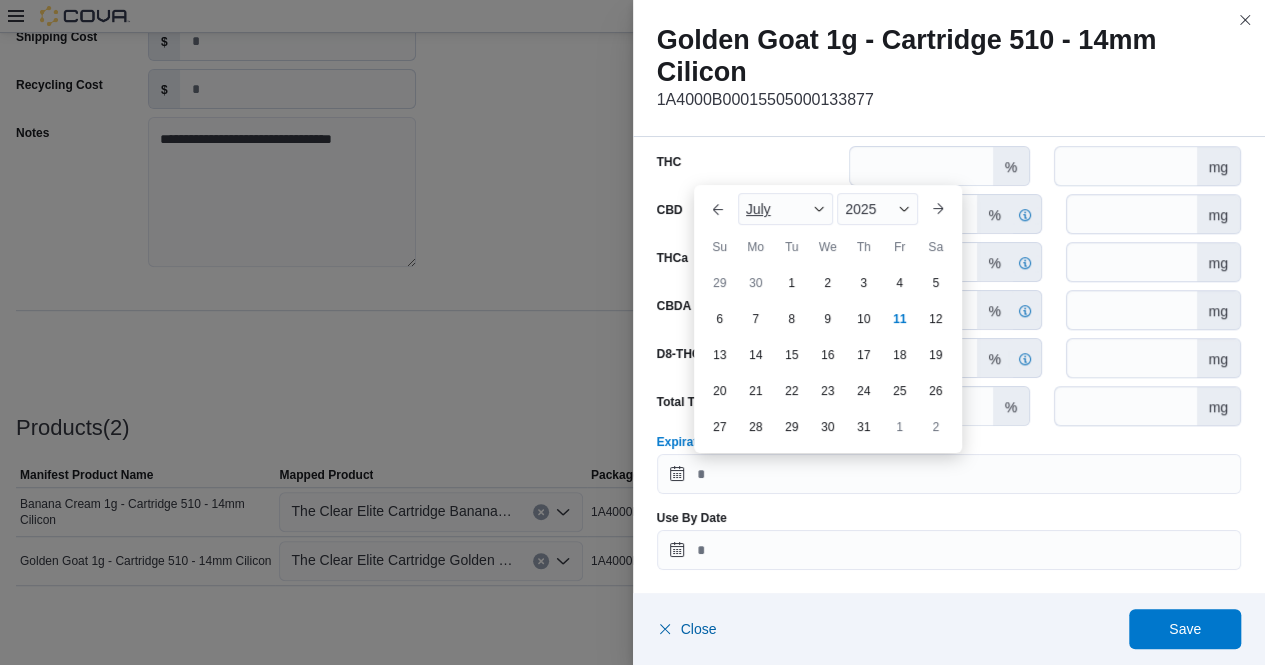 click on "July" at bounding box center [786, 209] 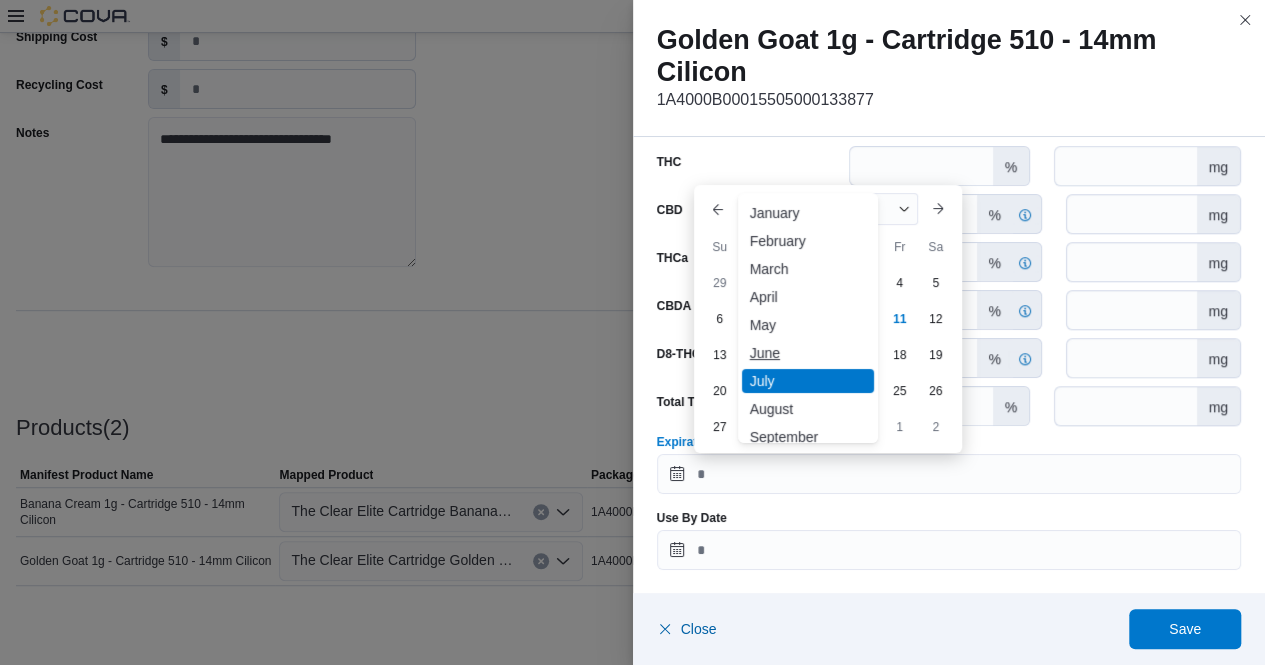click on "June" at bounding box center (808, 353) 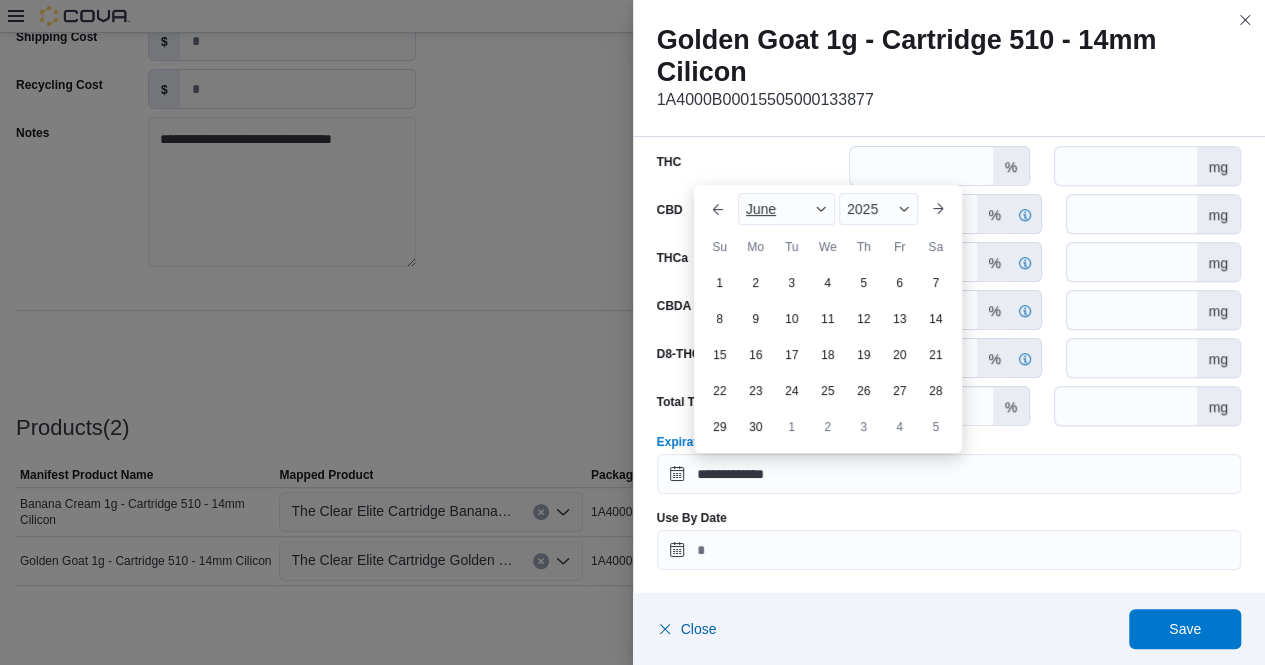 click at bounding box center (821, 209) 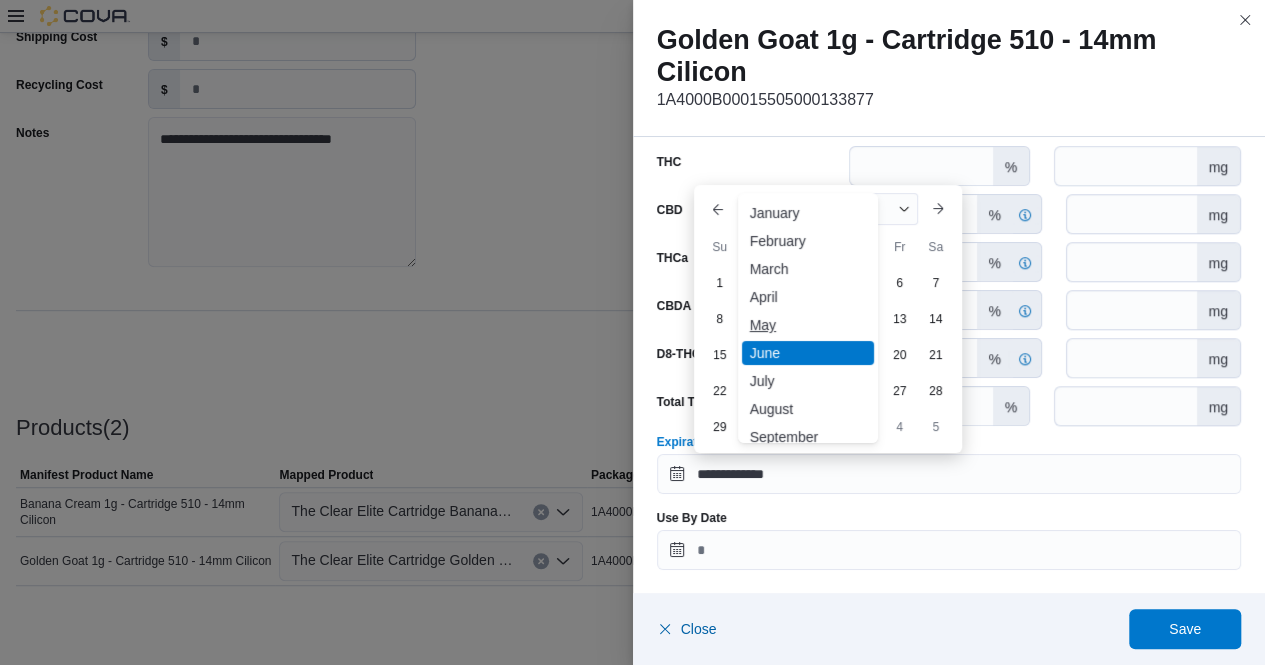 click on "May" at bounding box center (808, 325) 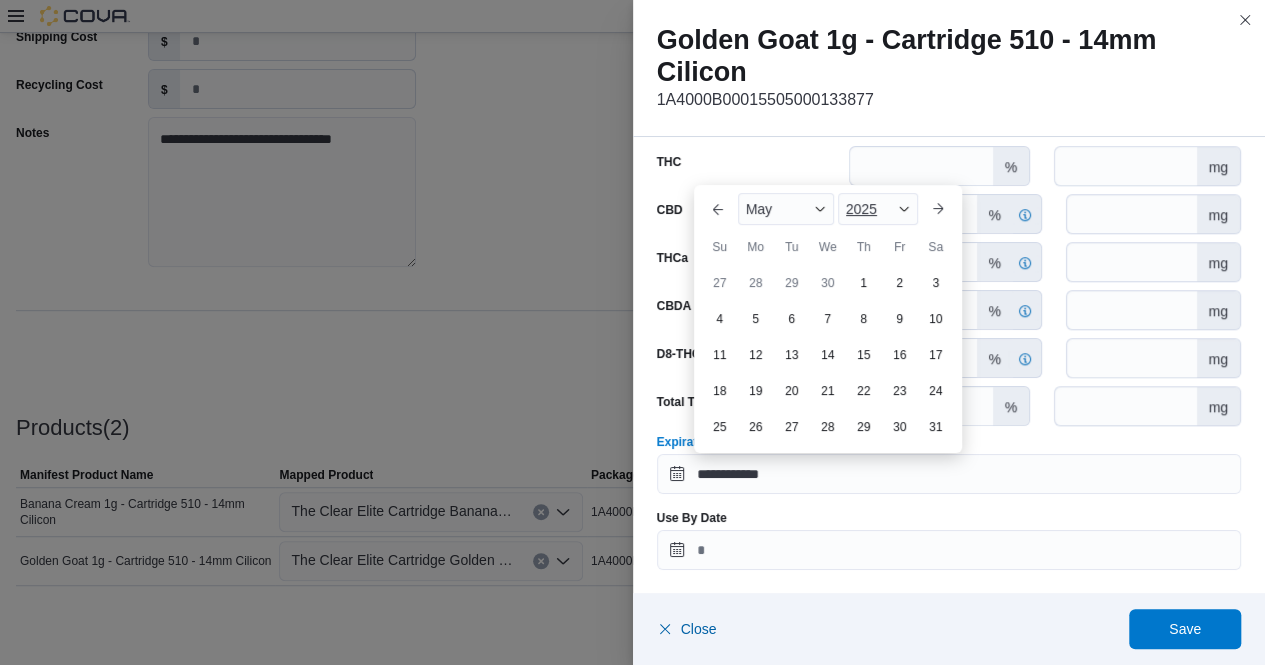 click at bounding box center [904, 209] 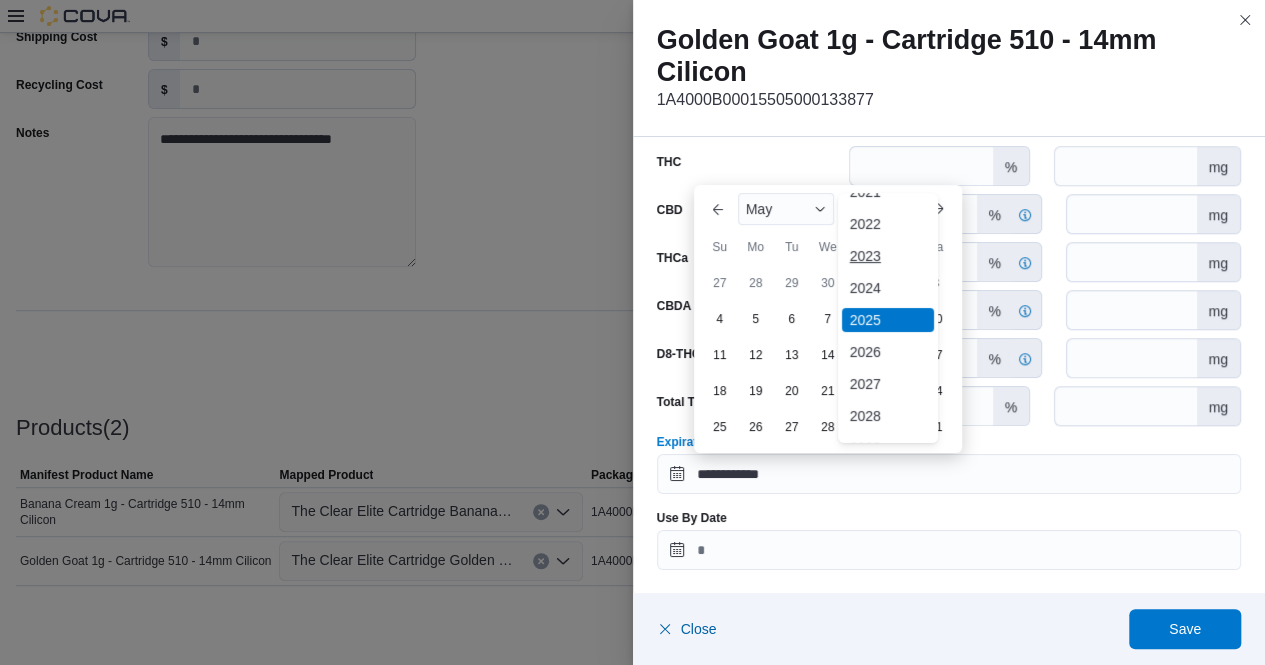 scroll, scrollTop: 120, scrollLeft: 0, axis: vertical 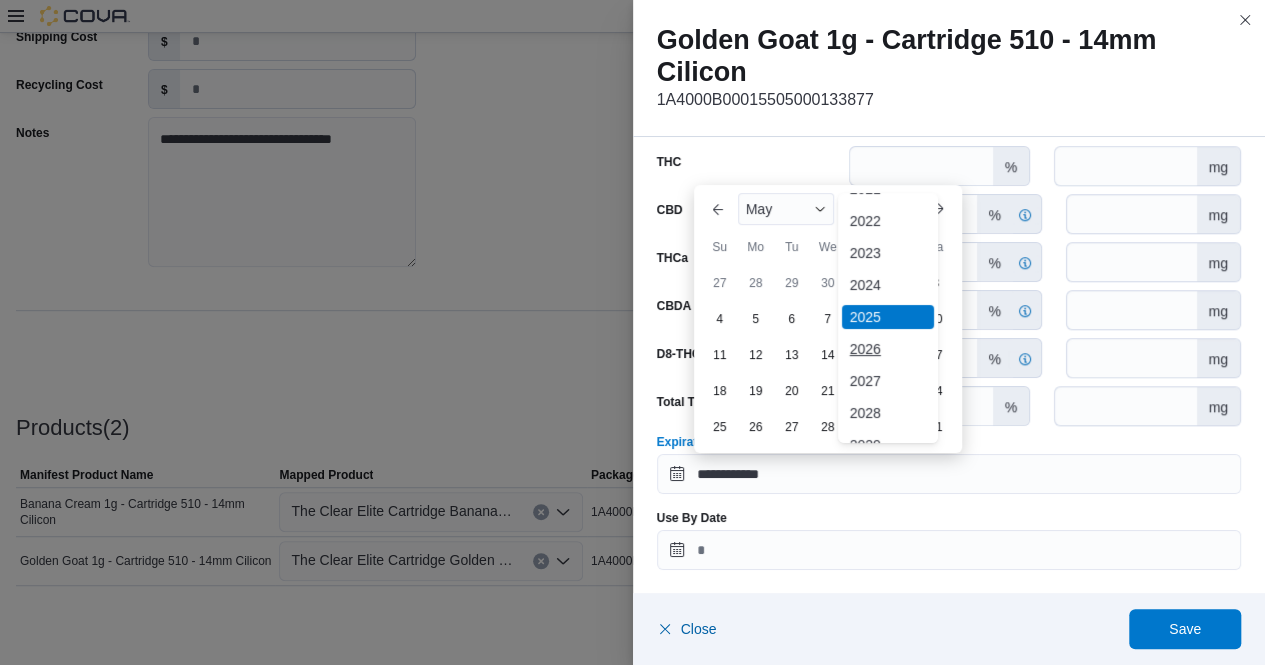 click on "2026" at bounding box center (888, 349) 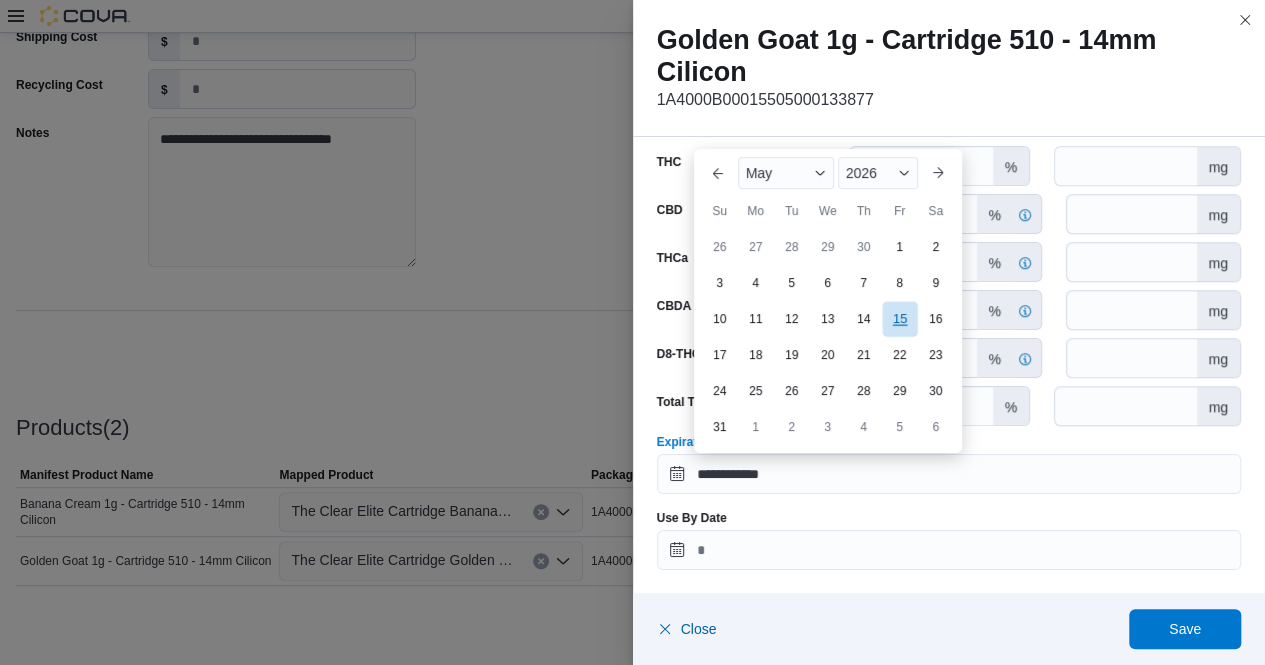 click on "15" at bounding box center (899, 319) 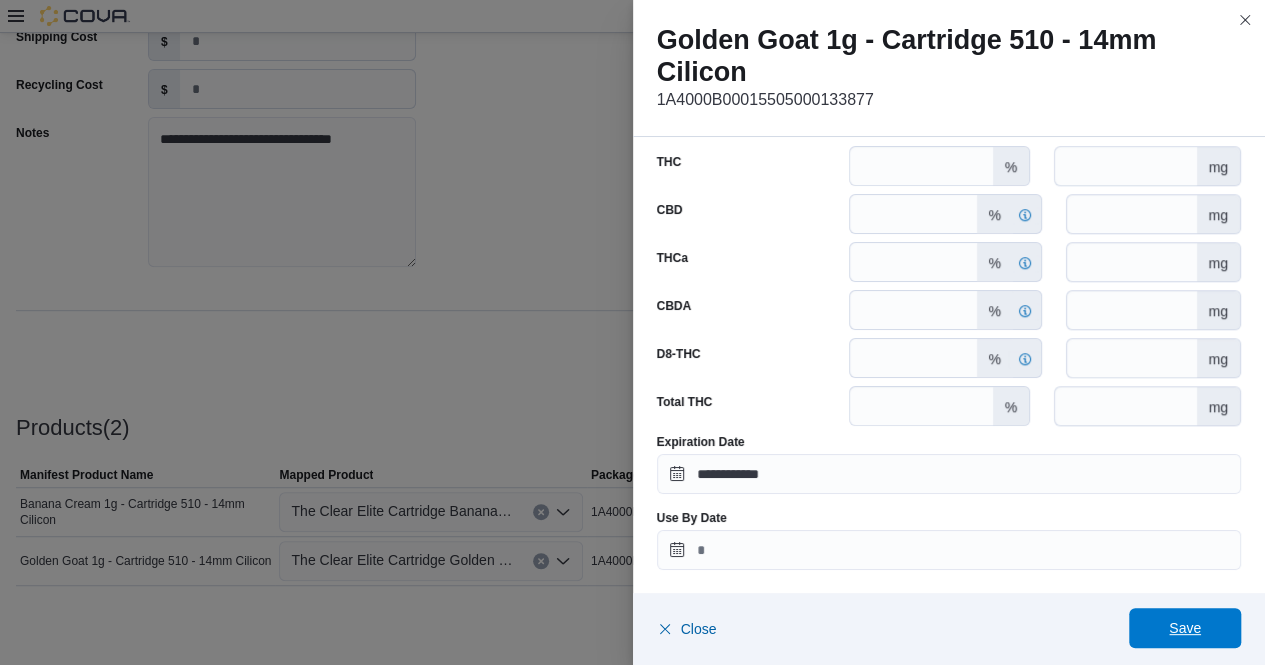 click on "Save" at bounding box center (1185, 628) 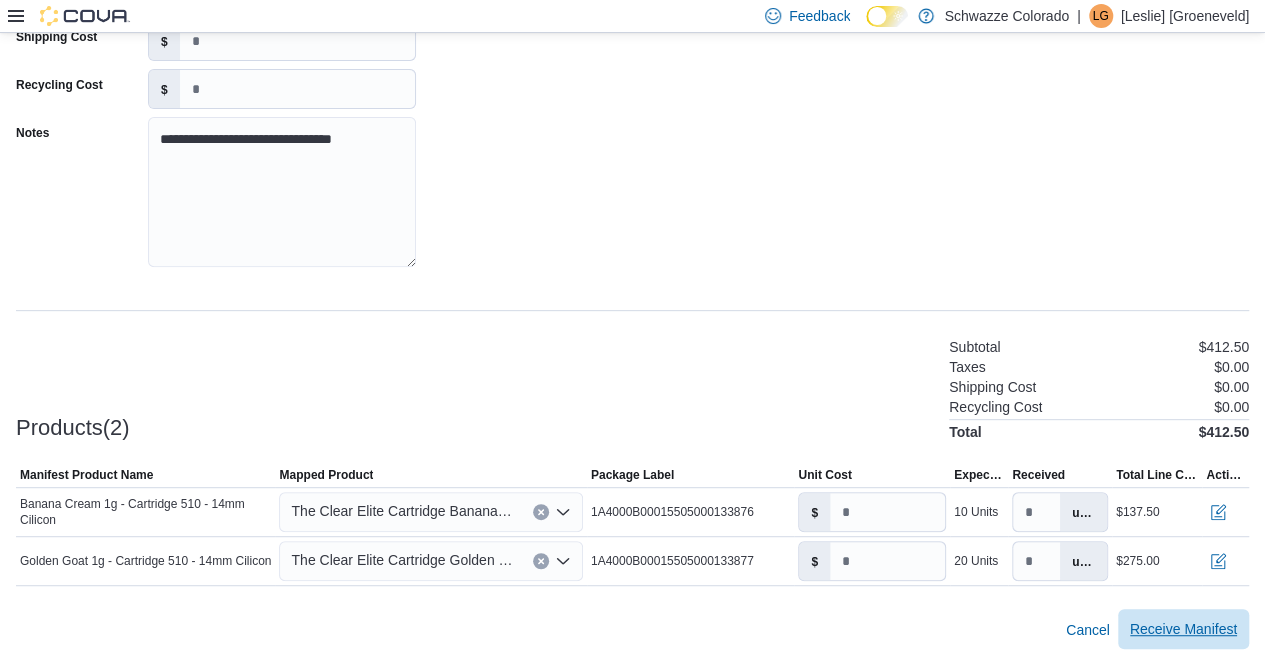 click on "Receive Manifest" at bounding box center [1183, 629] 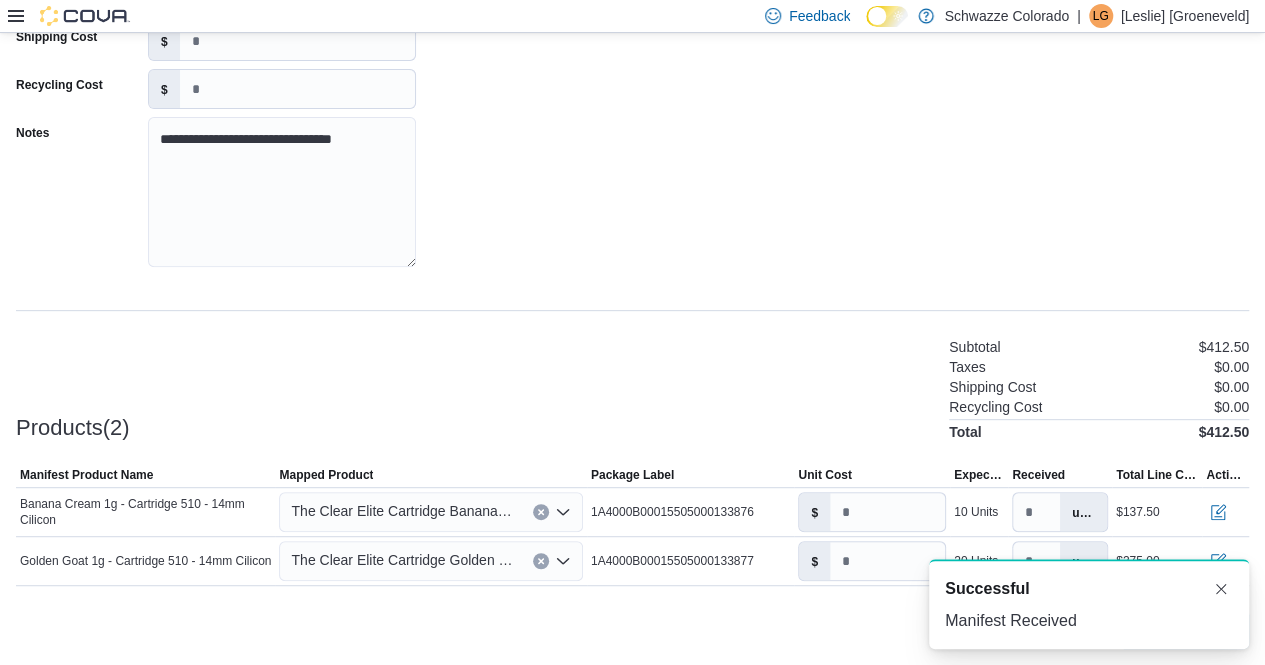 scroll, scrollTop: 0, scrollLeft: 0, axis: both 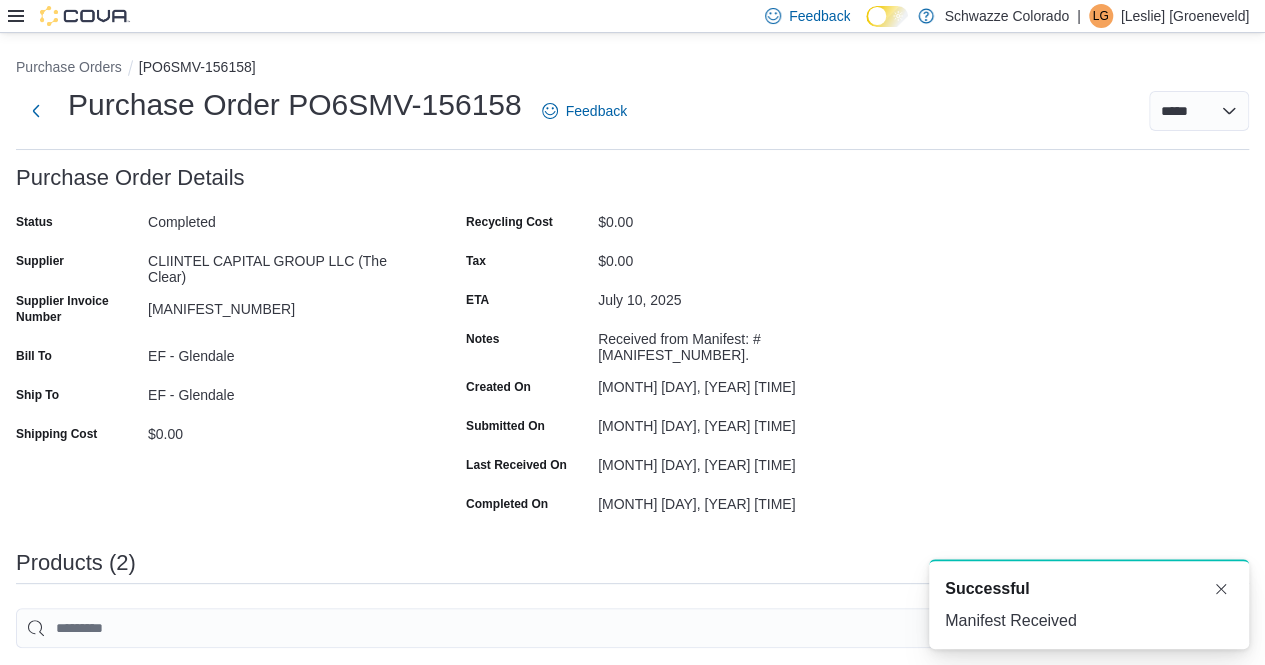 click 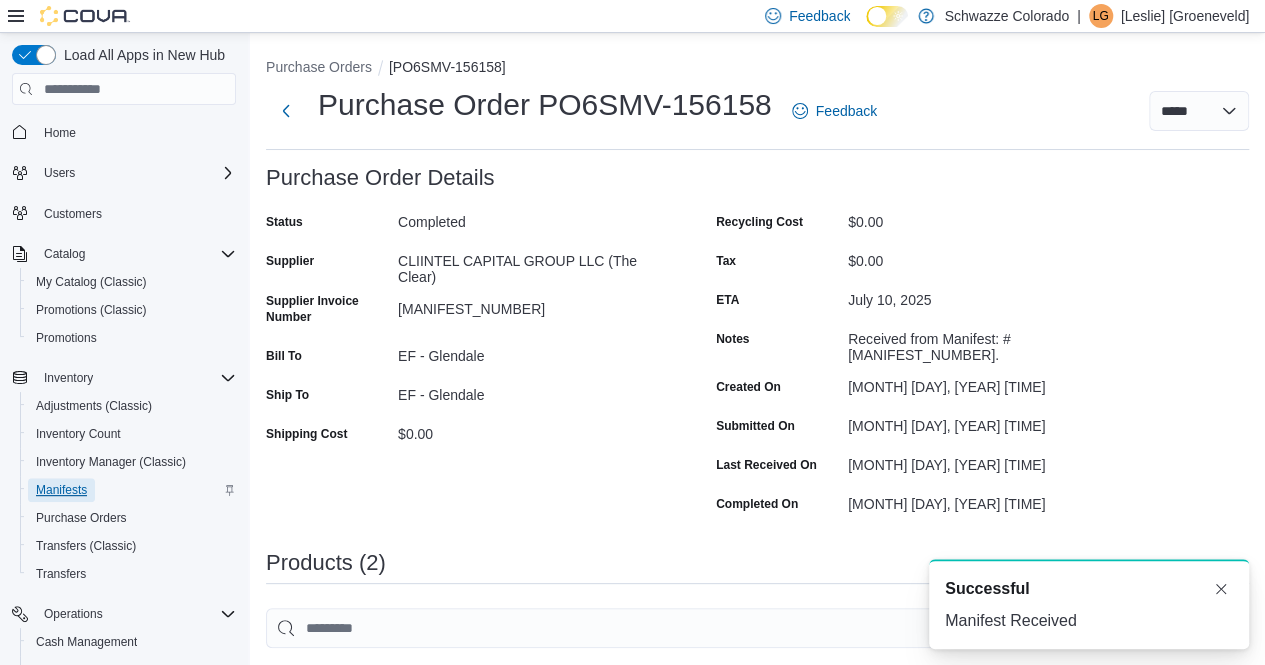 click on "Manifests" at bounding box center [61, 490] 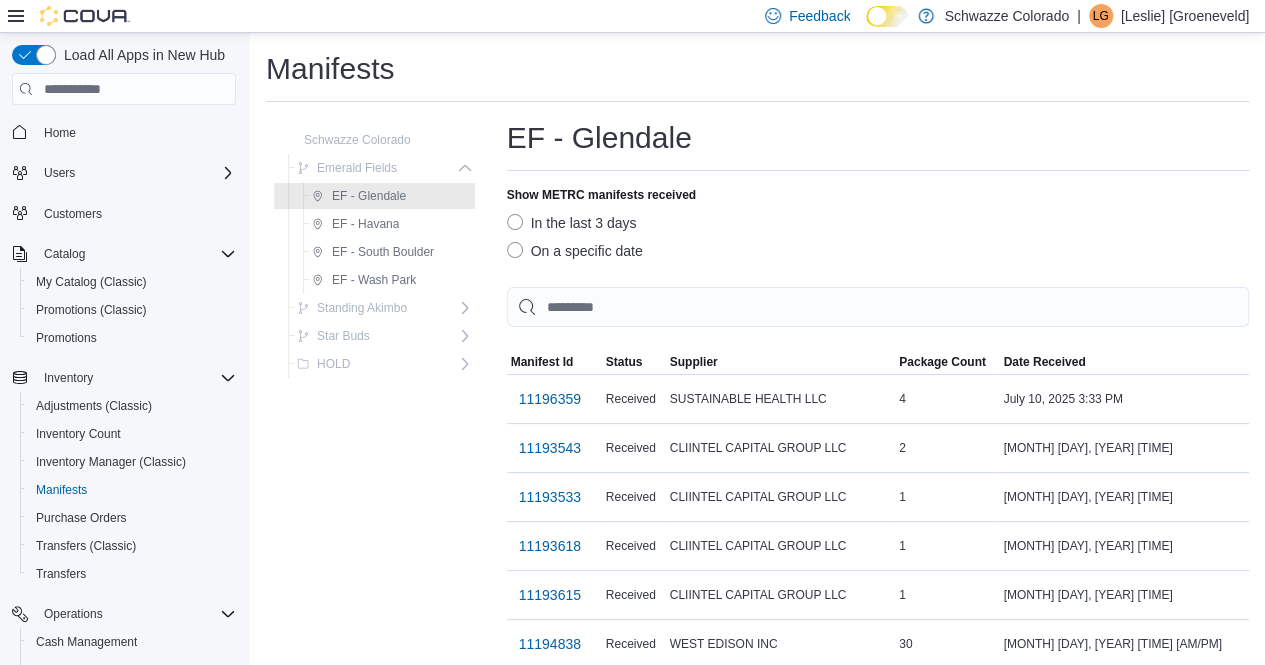 click on "On a specific date" at bounding box center (575, 251) 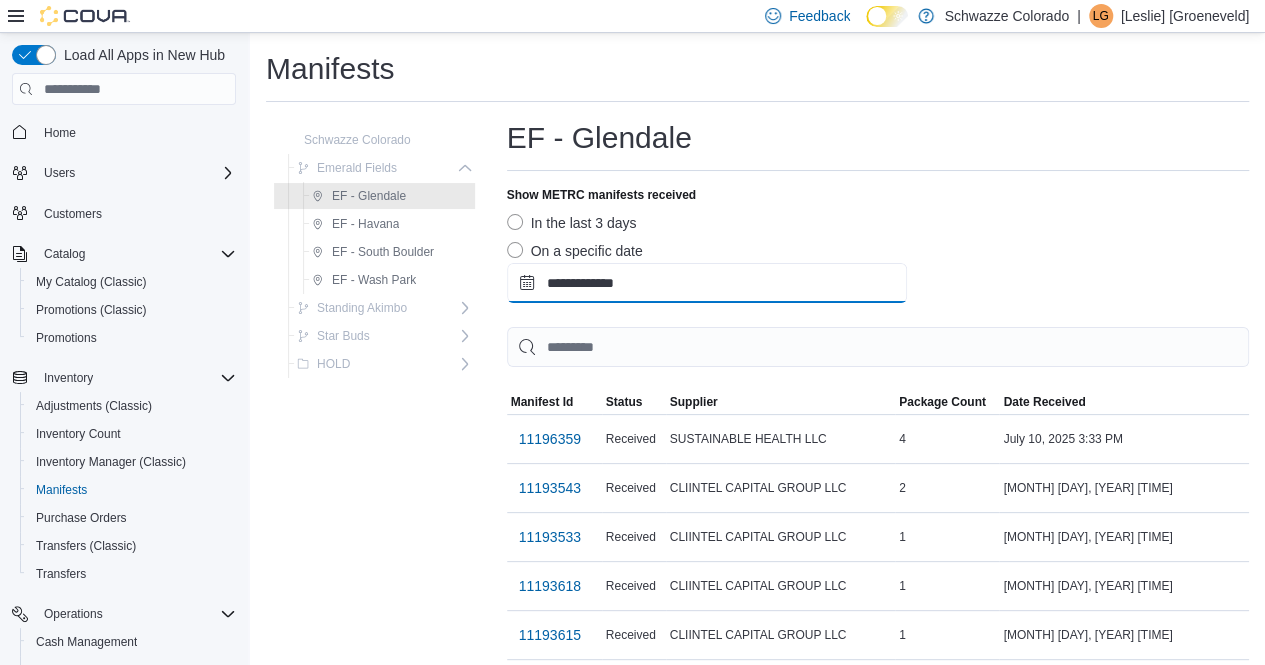 click on "**********" at bounding box center [707, 283] 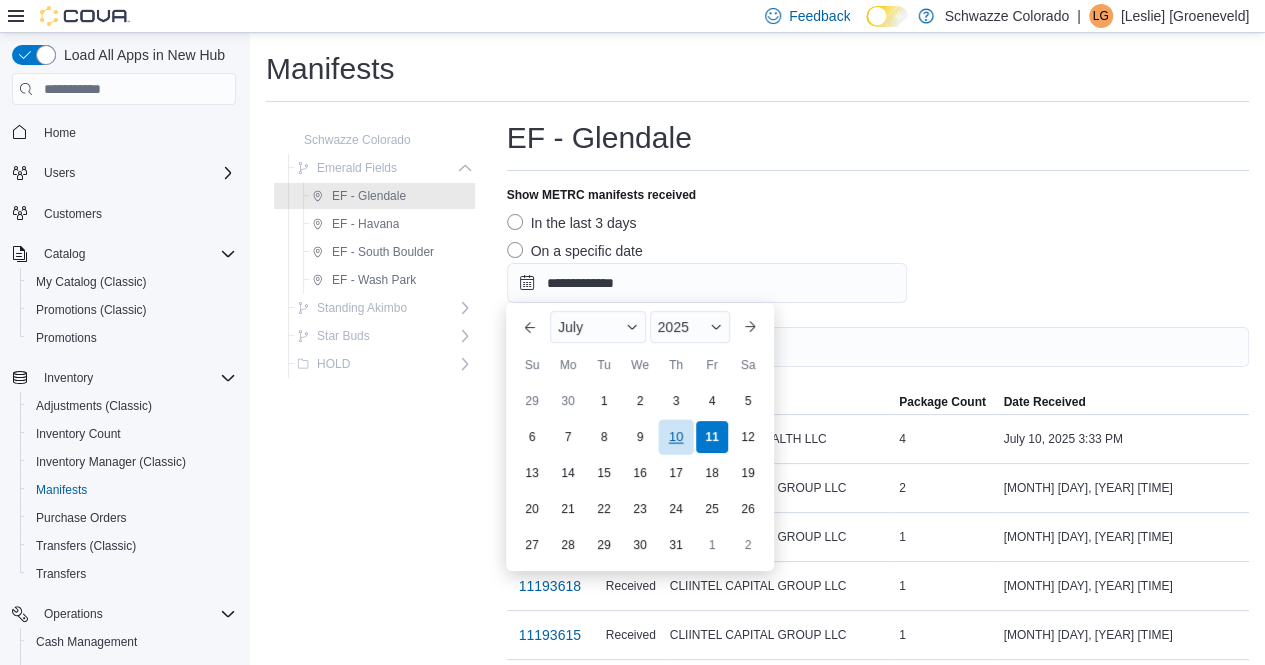 click on "10" at bounding box center (675, 437) 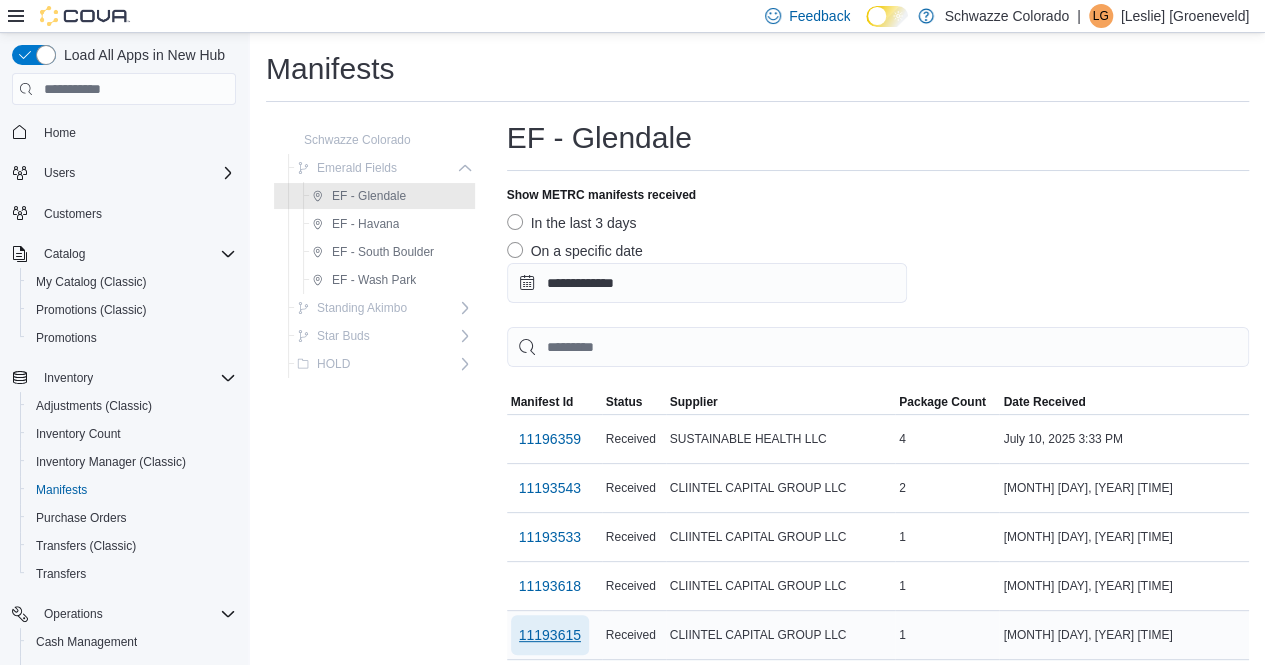 click on "11193615" at bounding box center (550, 635) 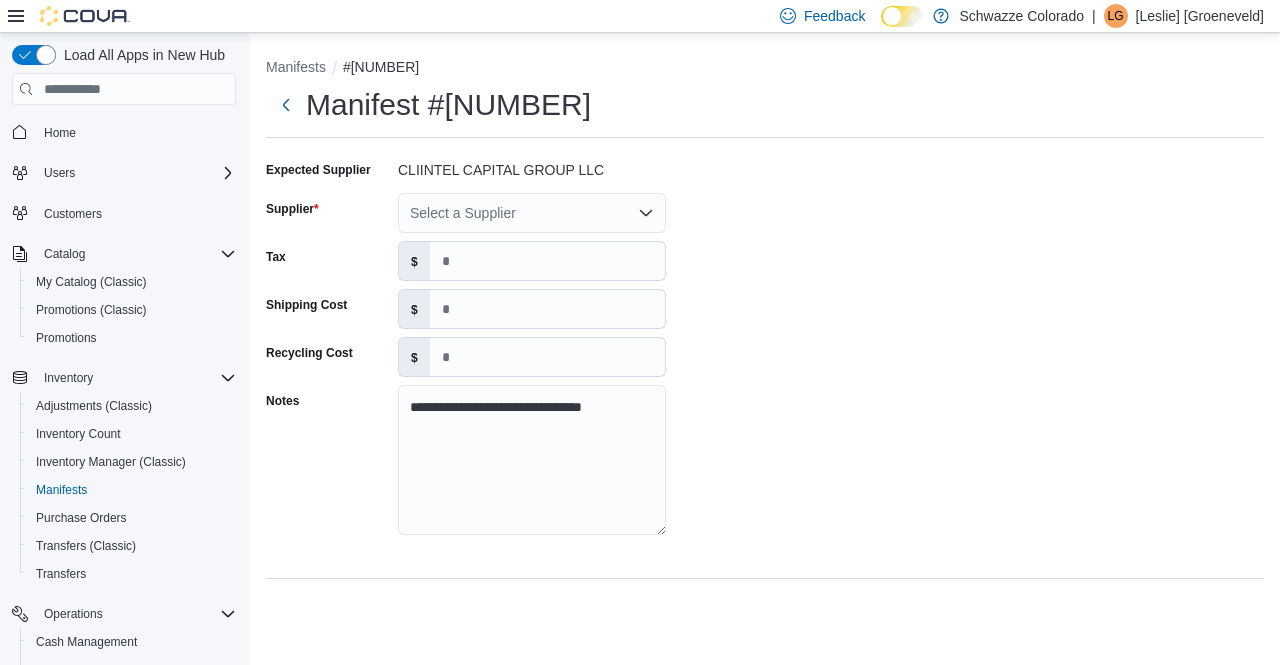 click on "Select a Supplier" at bounding box center (532, 213) 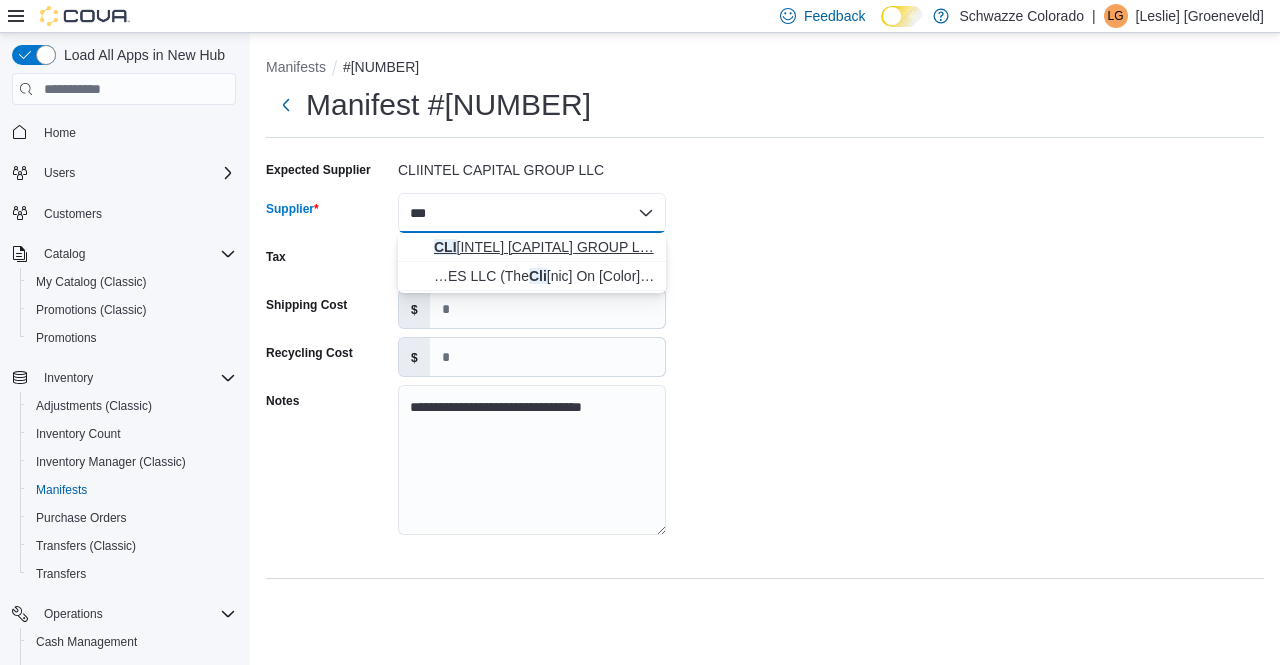 type on "***" 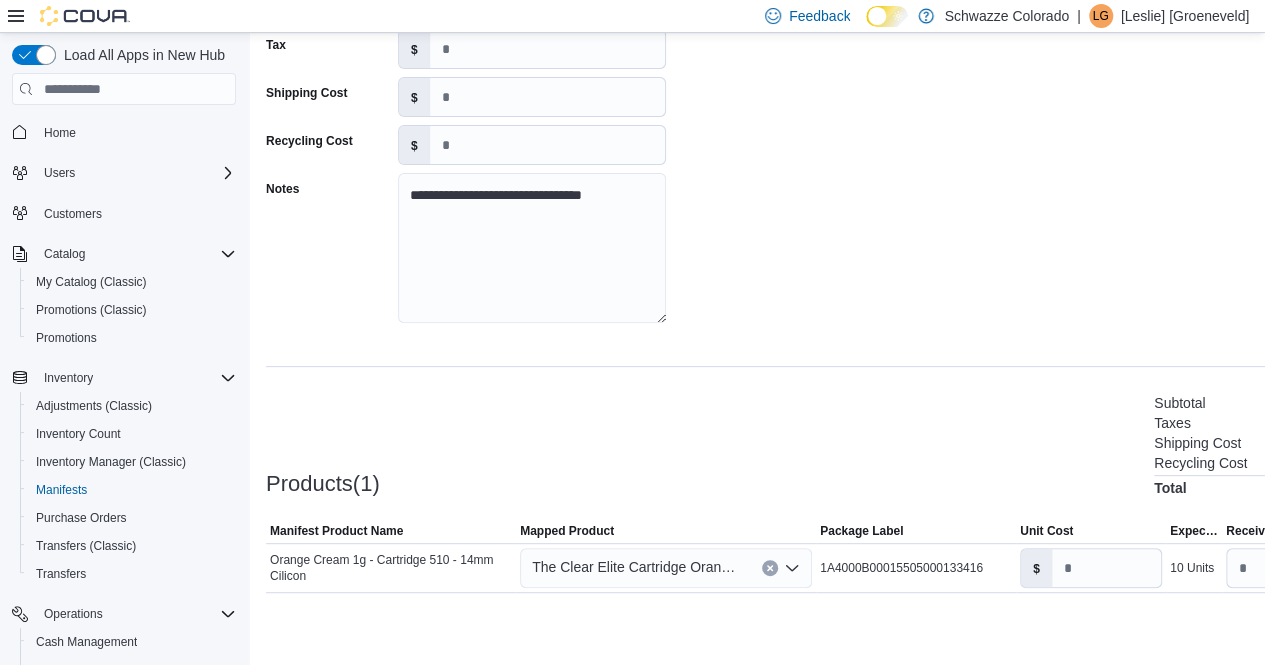 scroll, scrollTop: 219, scrollLeft: 0, axis: vertical 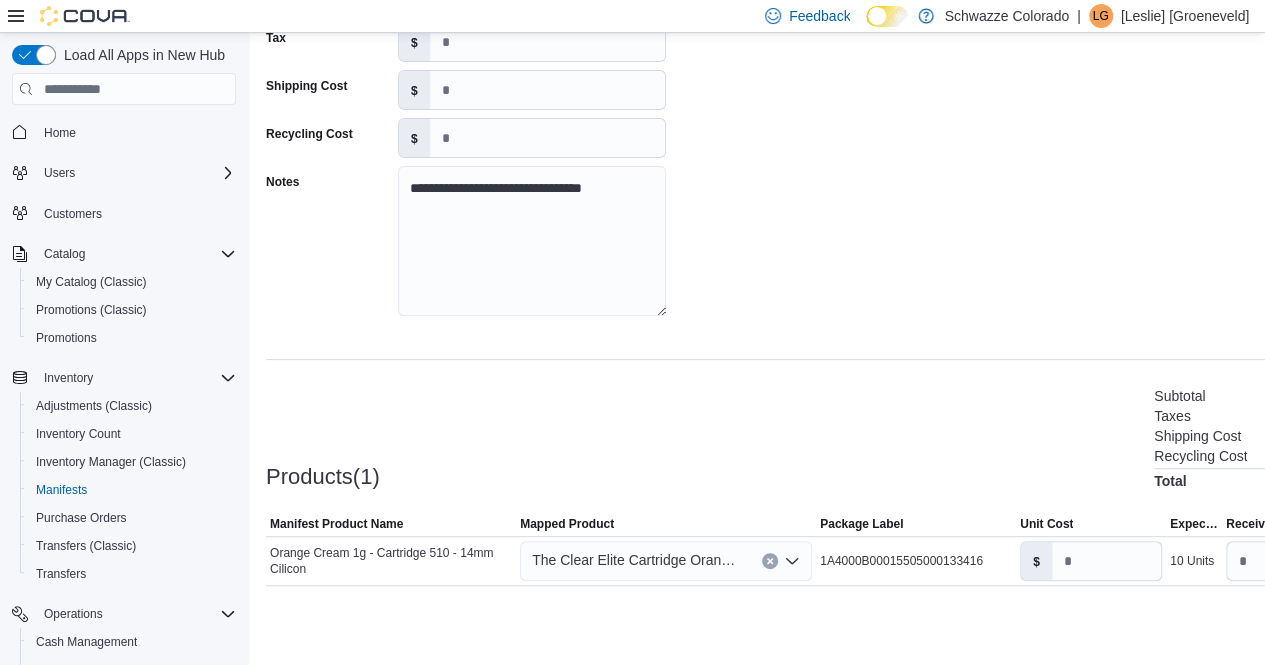 click 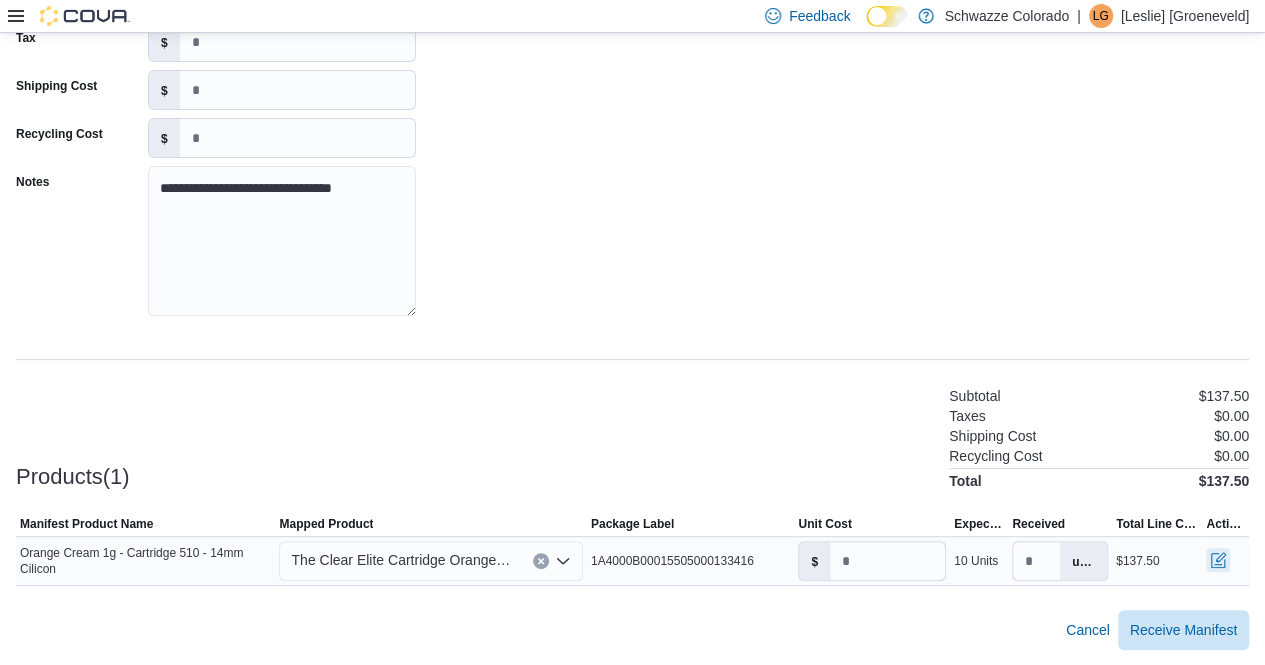 click at bounding box center (1218, 560) 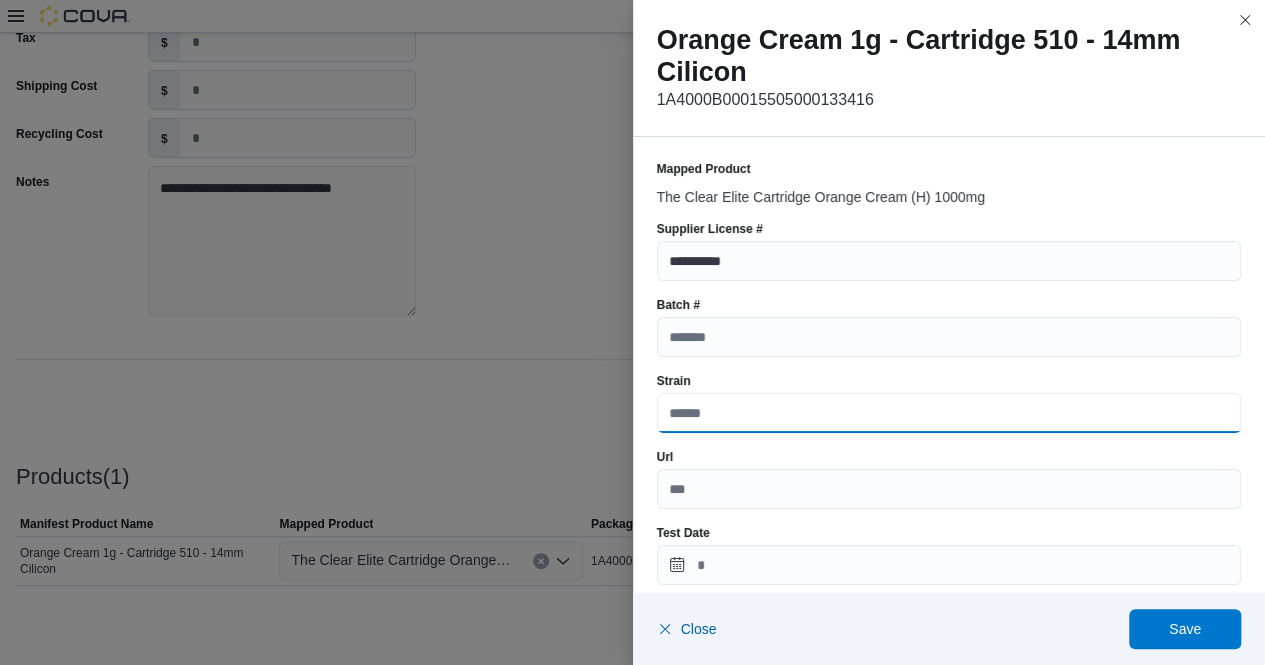 click on "Strain" at bounding box center [949, 413] 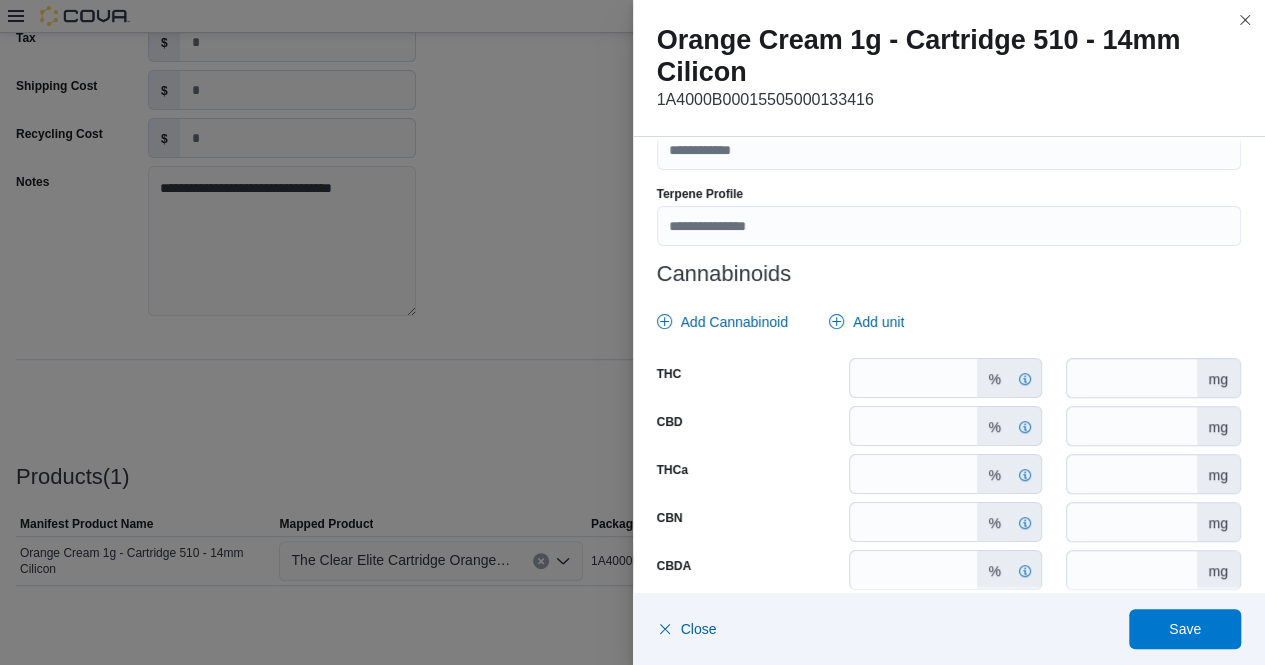 scroll, scrollTop: 796, scrollLeft: 0, axis: vertical 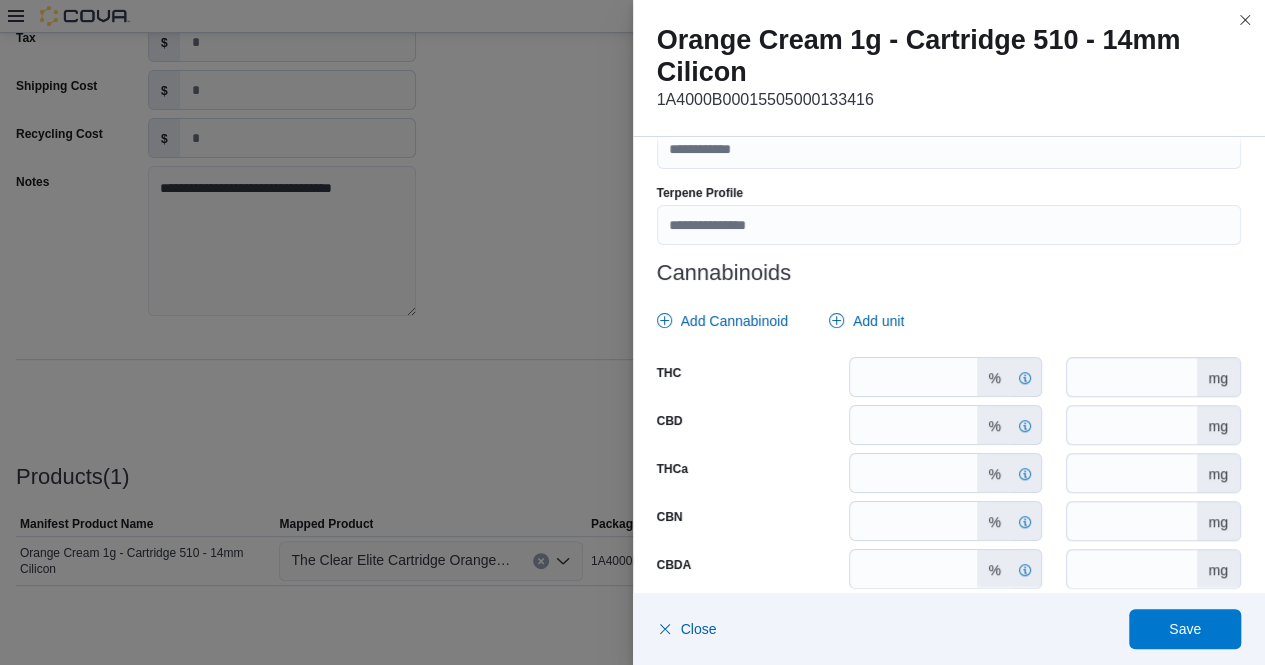 type on "**********" 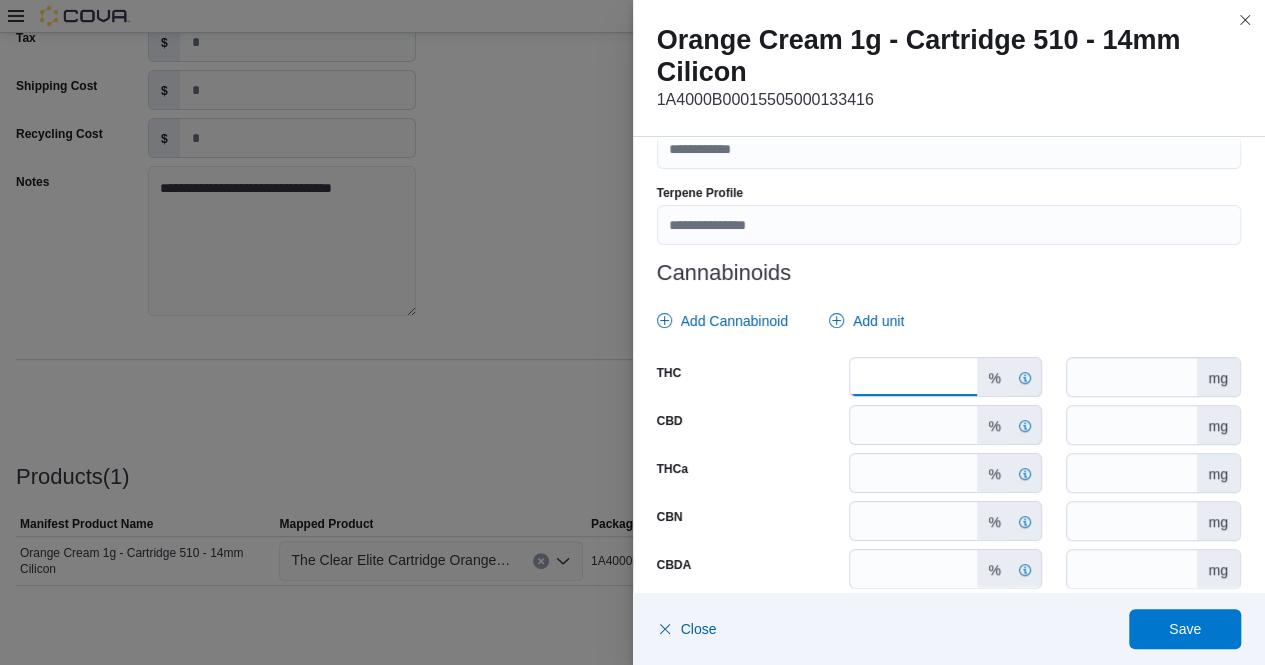 click on "*" at bounding box center (913, 377) 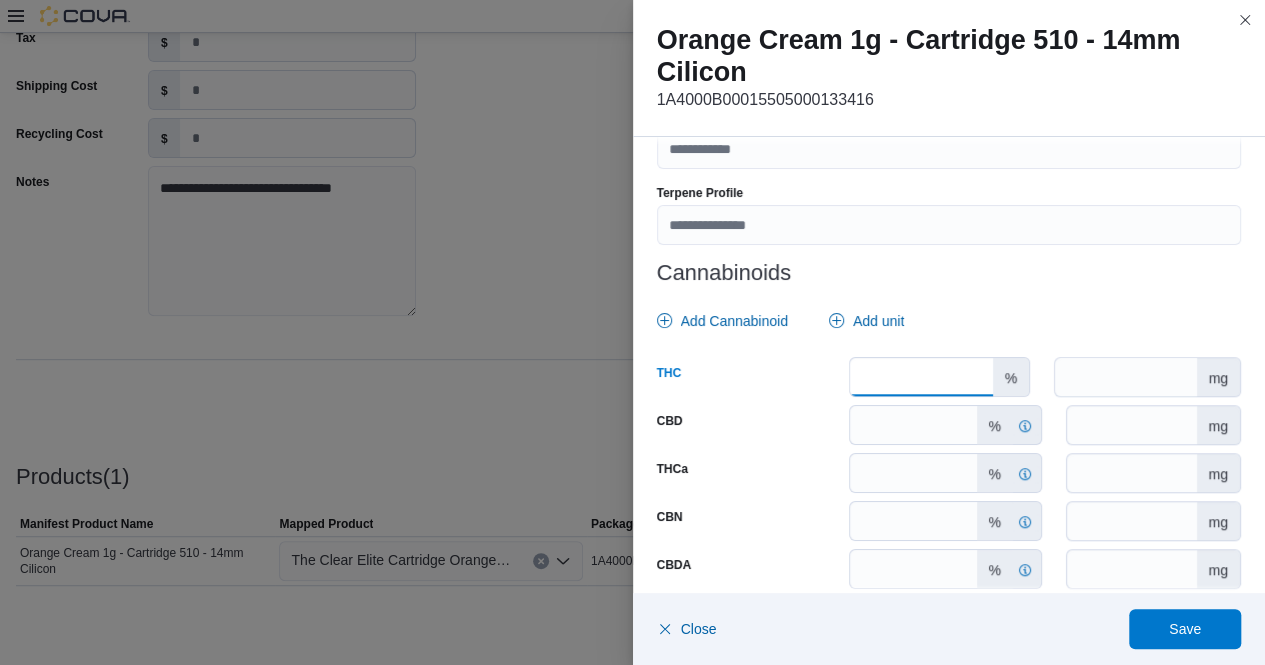 type on "****" 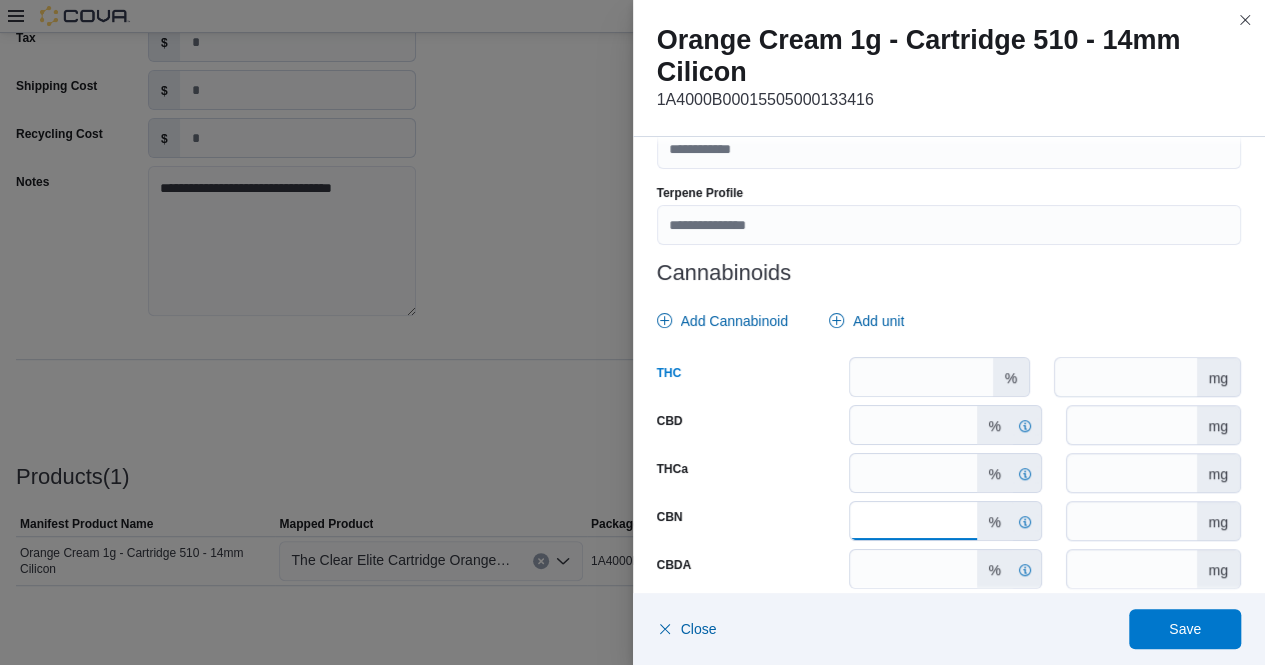 click on "****" at bounding box center (913, 521) 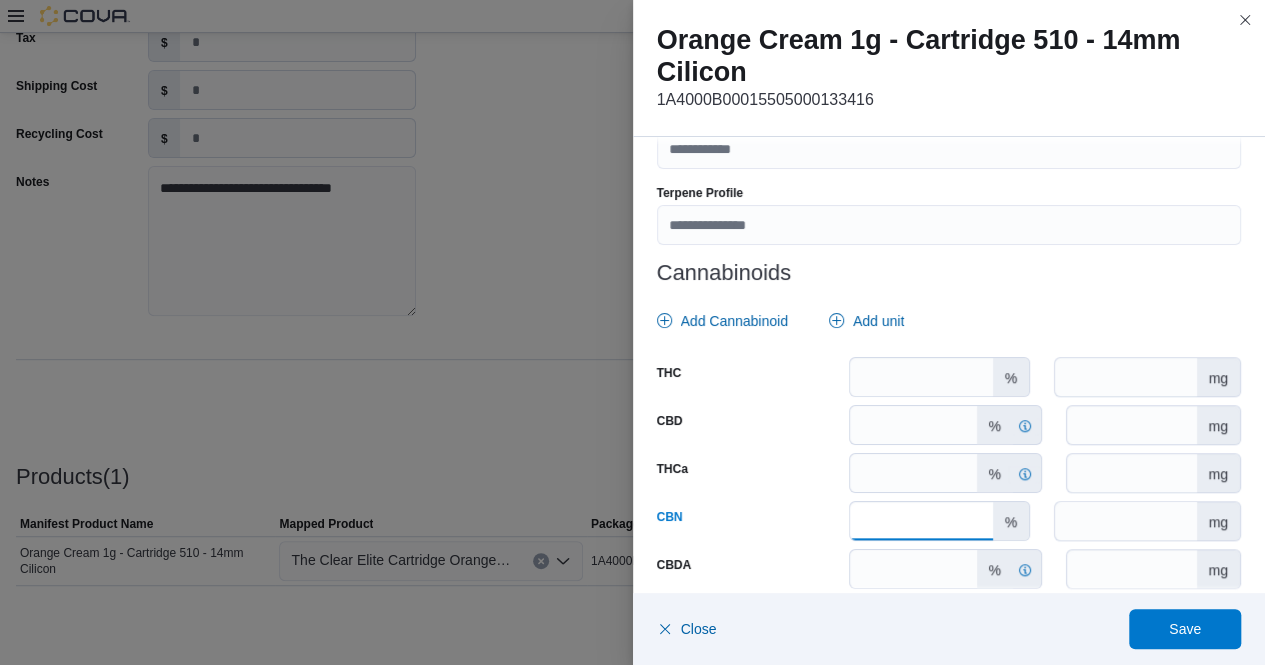 type on "*" 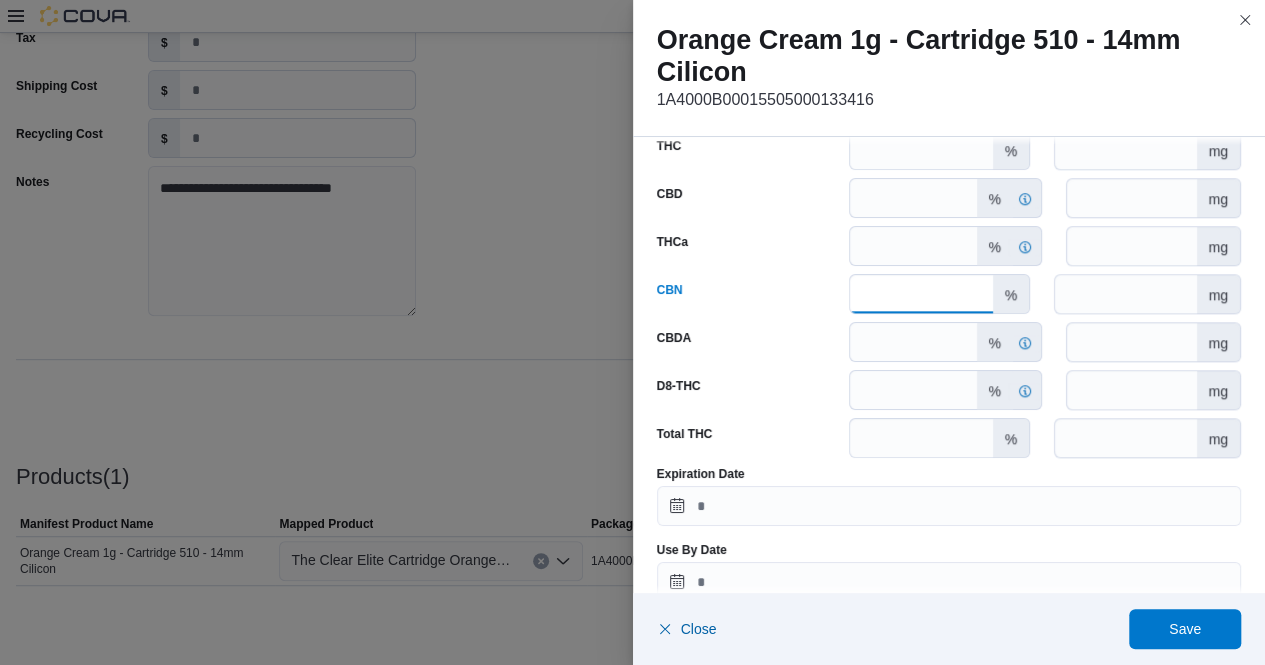 scroll, scrollTop: 1028, scrollLeft: 0, axis: vertical 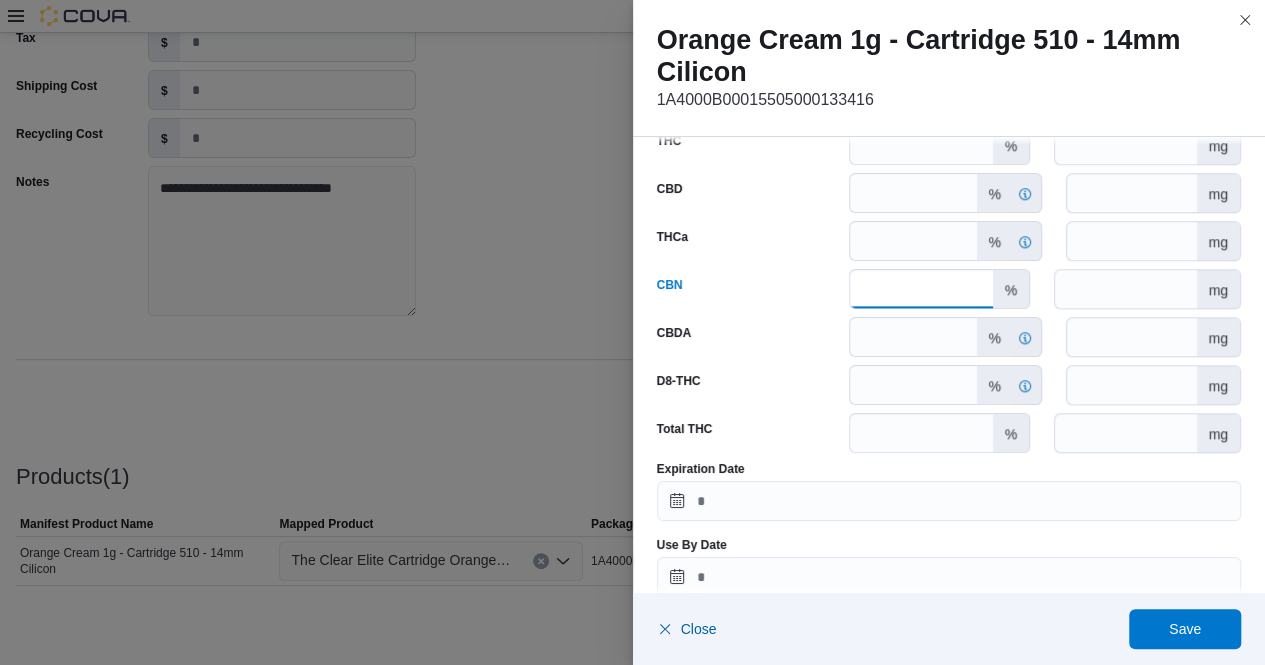 type on "*" 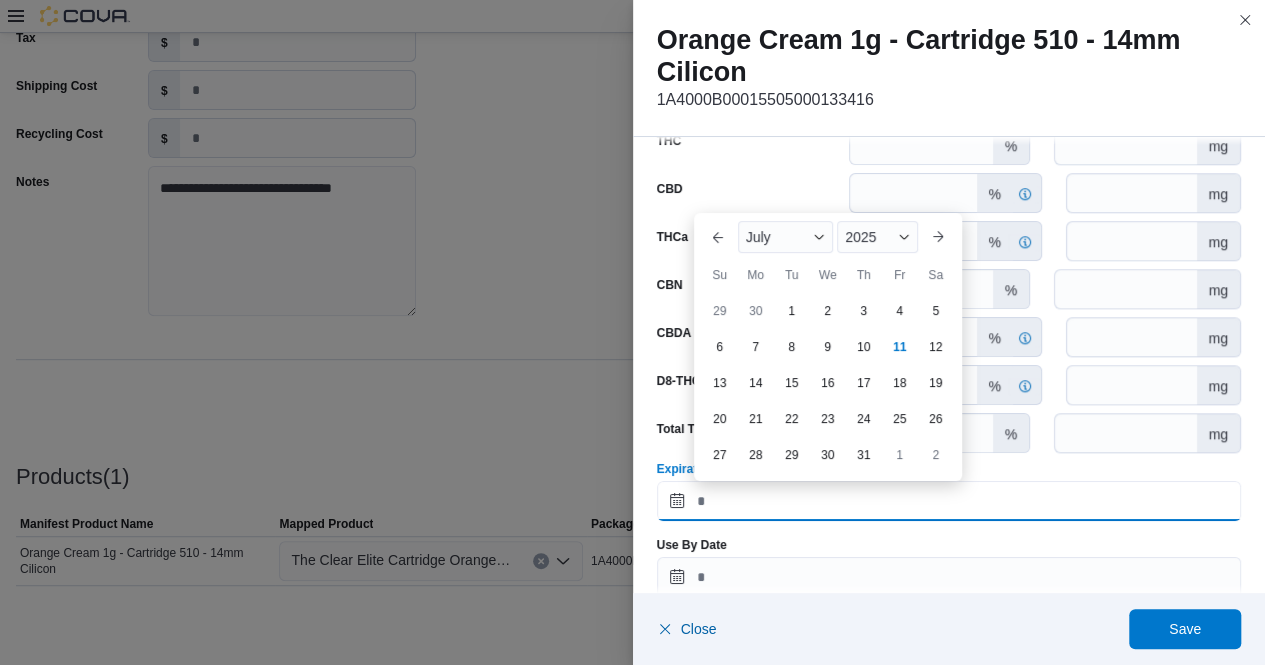 click on "Expiration Date" at bounding box center (949, 501) 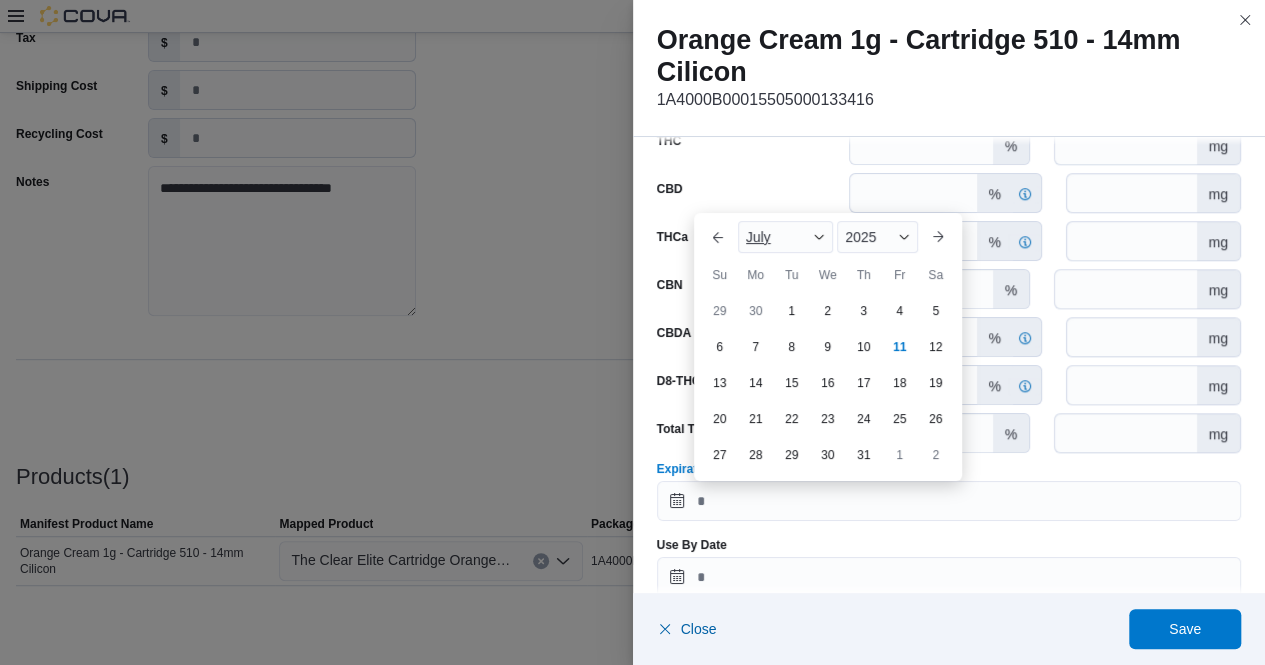 click on "July" at bounding box center (786, 237) 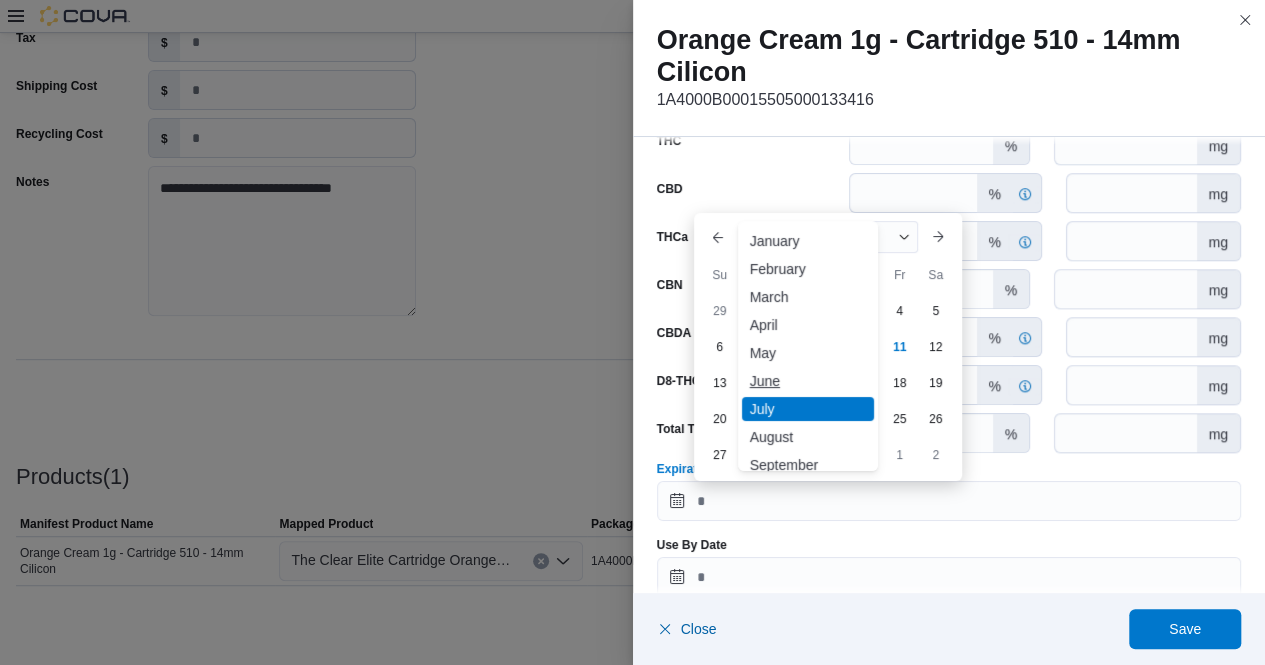 click on "June" at bounding box center [808, 381] 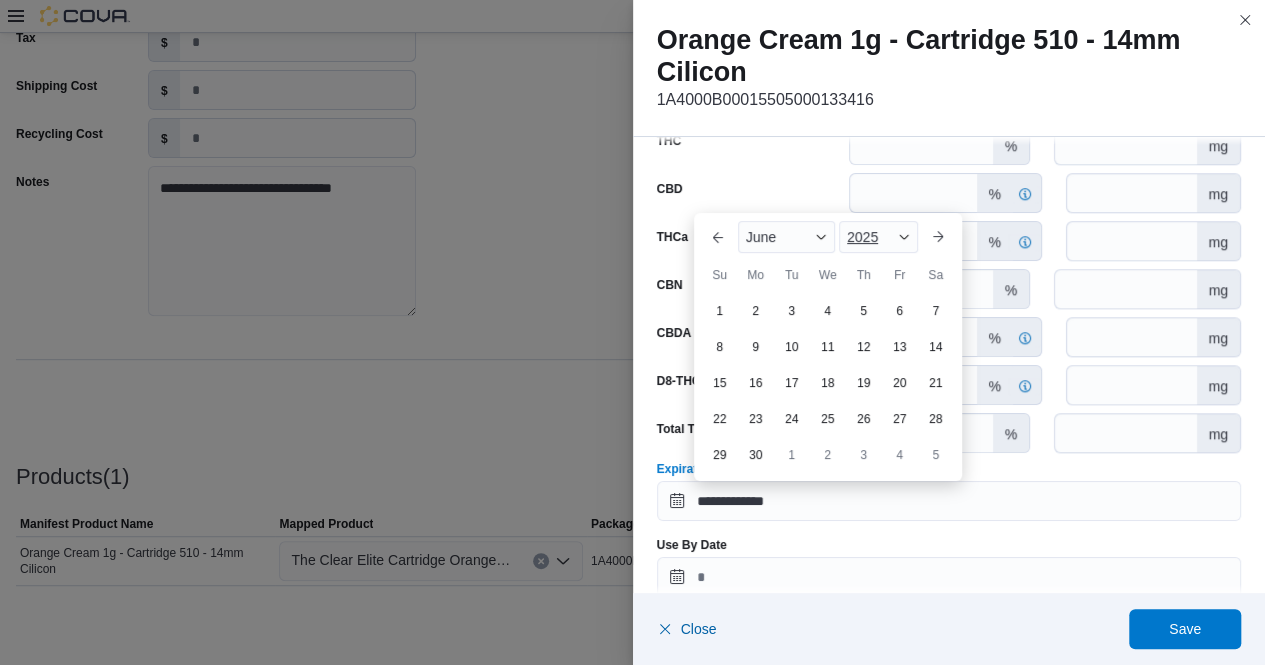 click at bounding box center (904, 237) 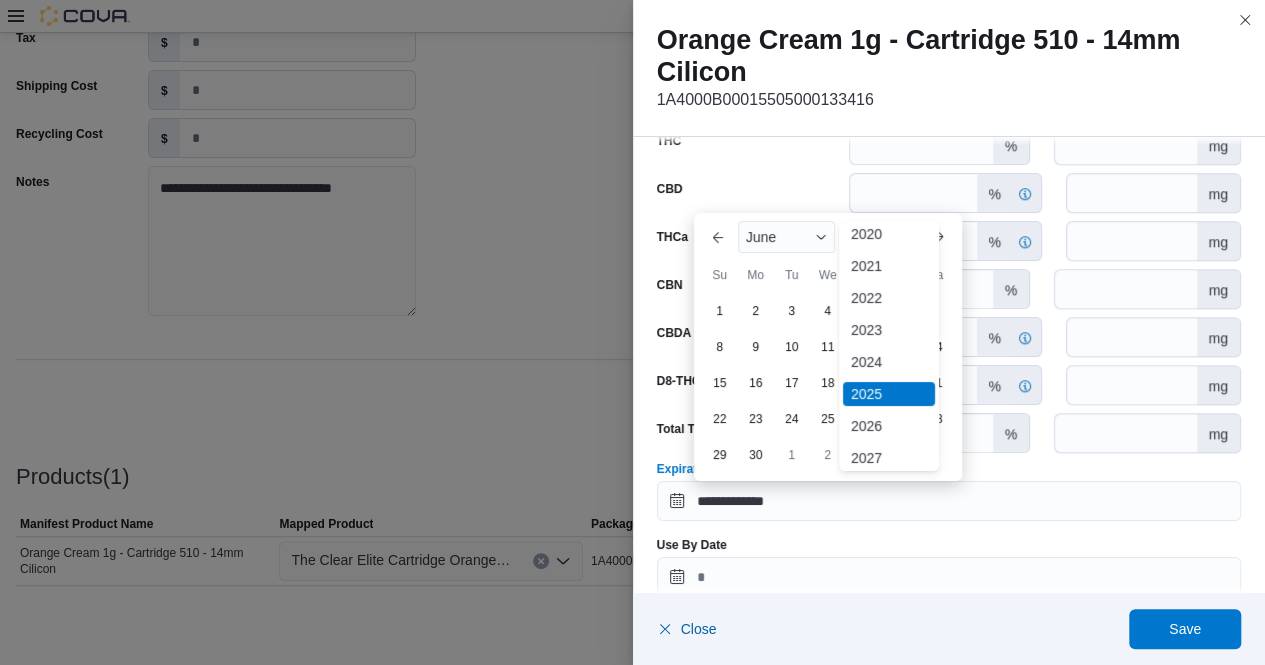 scroll, scrollTop: 74, scrollLeft: 0, axis: vertical 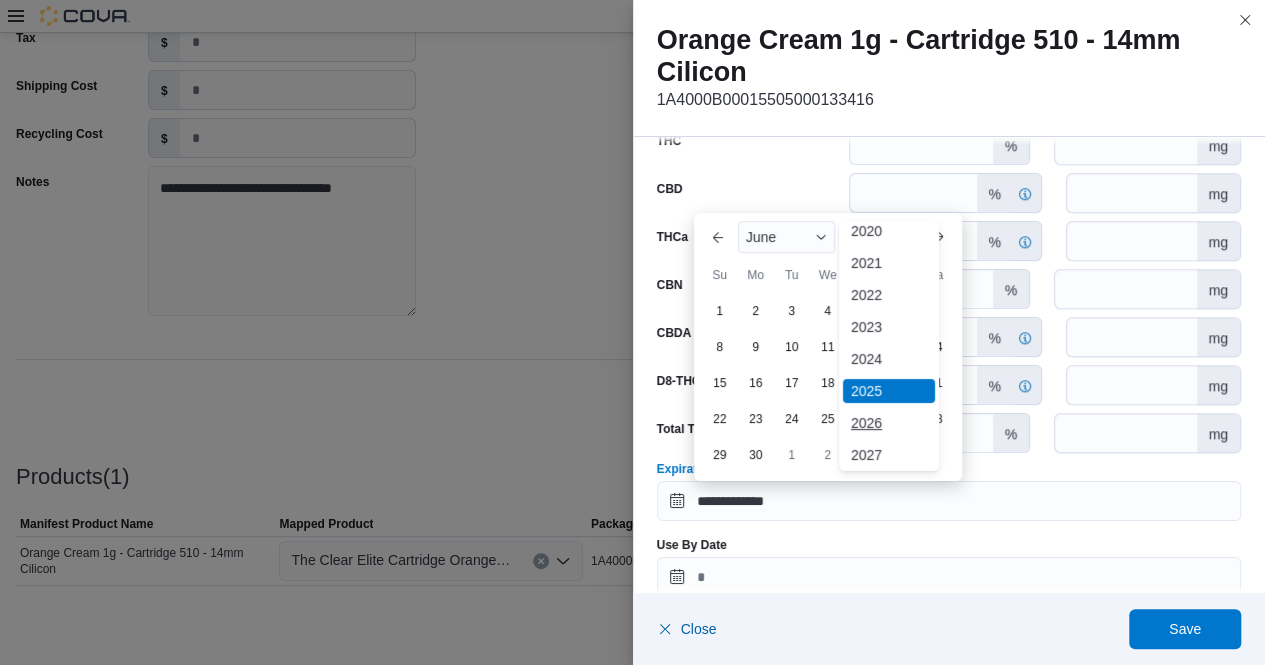 click on "2026" at bounding box center [889, 423] 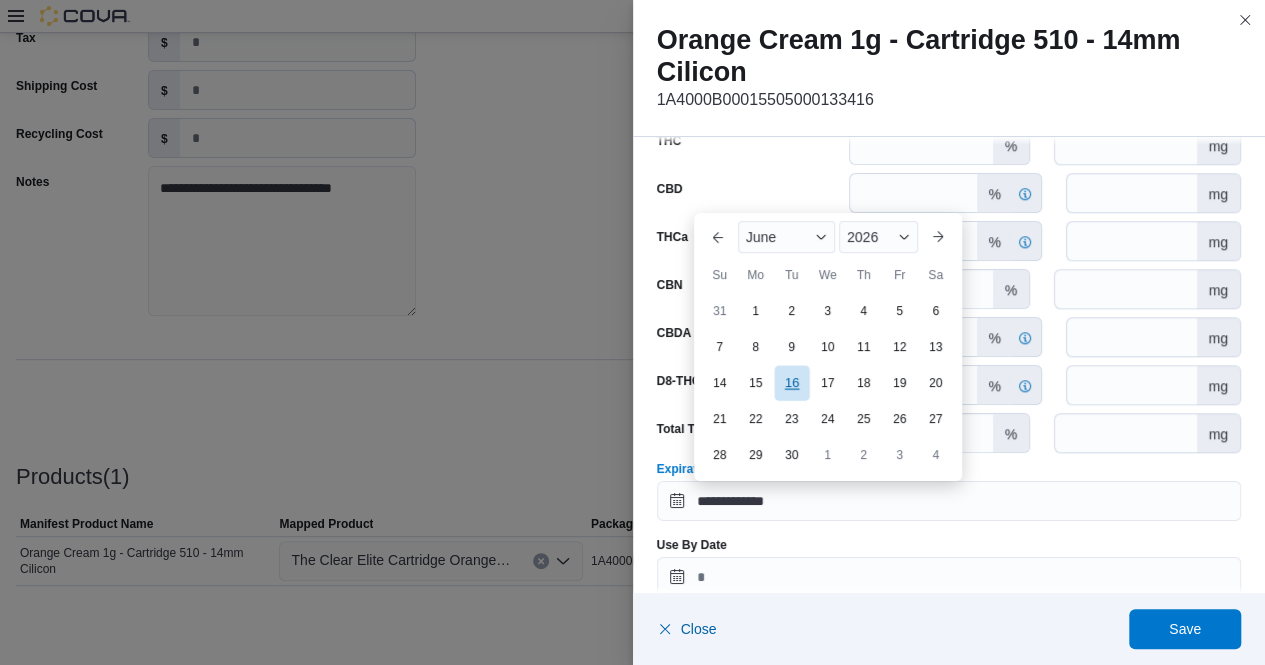 click on "16" at bounding box center [791, 382] 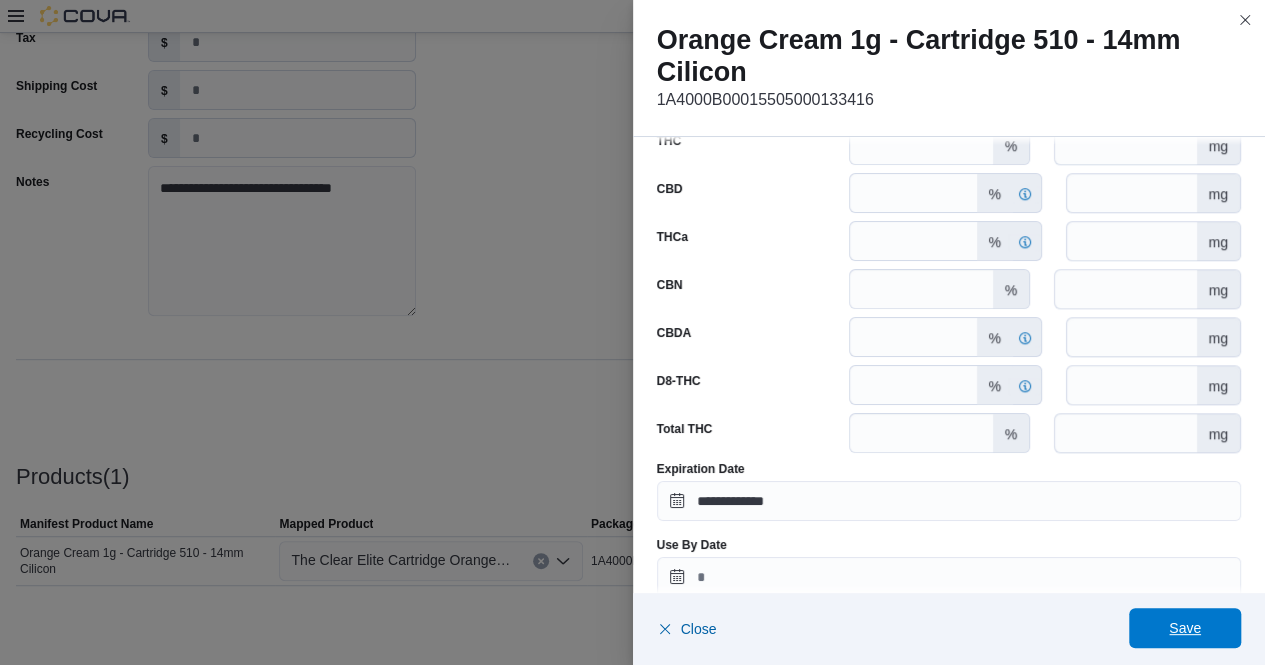 click on "Save" at bounding box center [1185, 628] 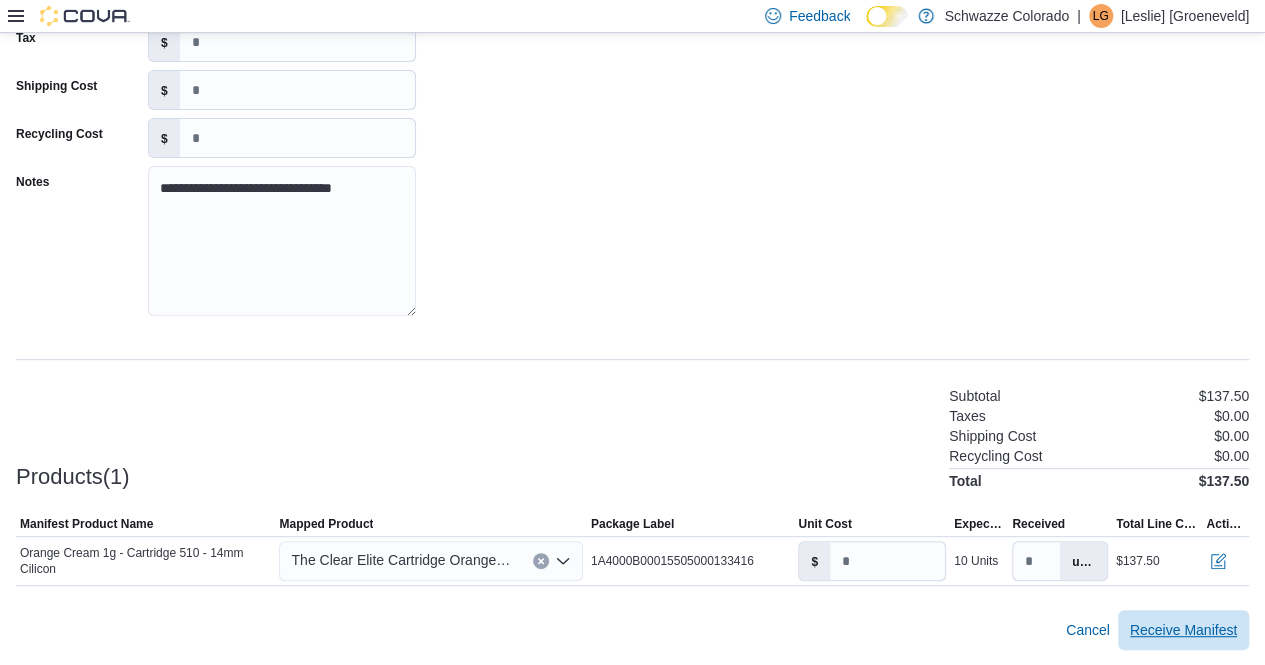 click on "Receive Manifest" at bounding box center [1183, 630] 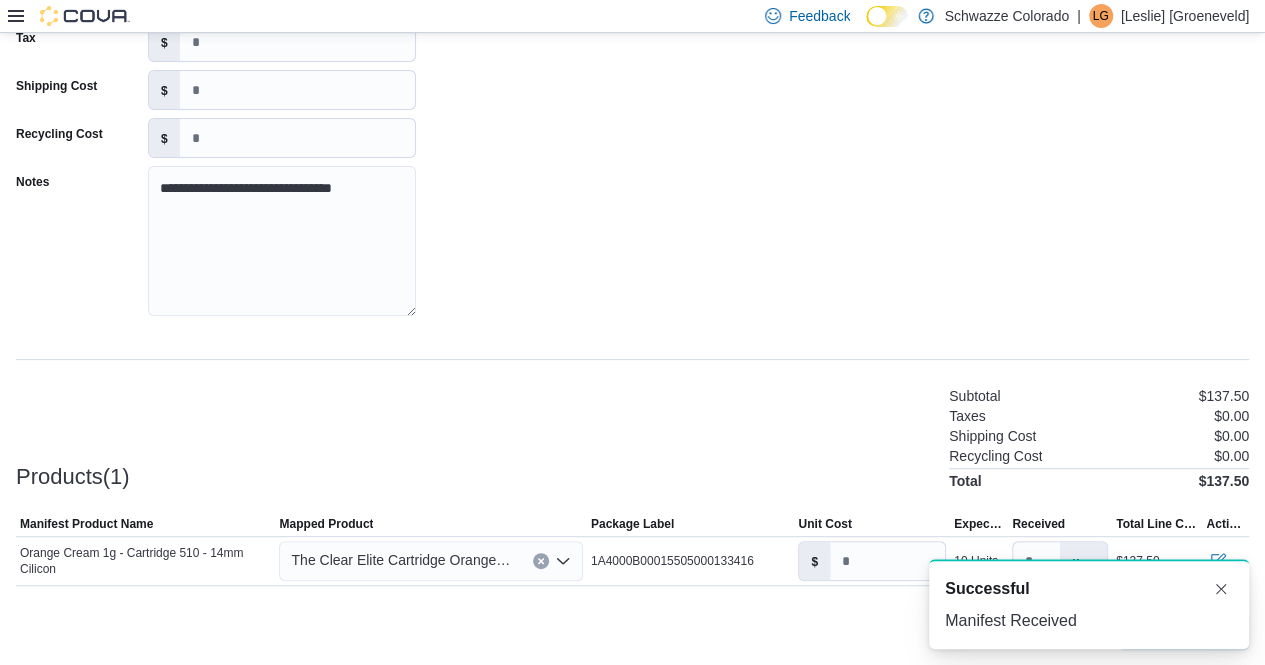 scroll, scrollTop: 0, scrollLeft: 0, axis: both 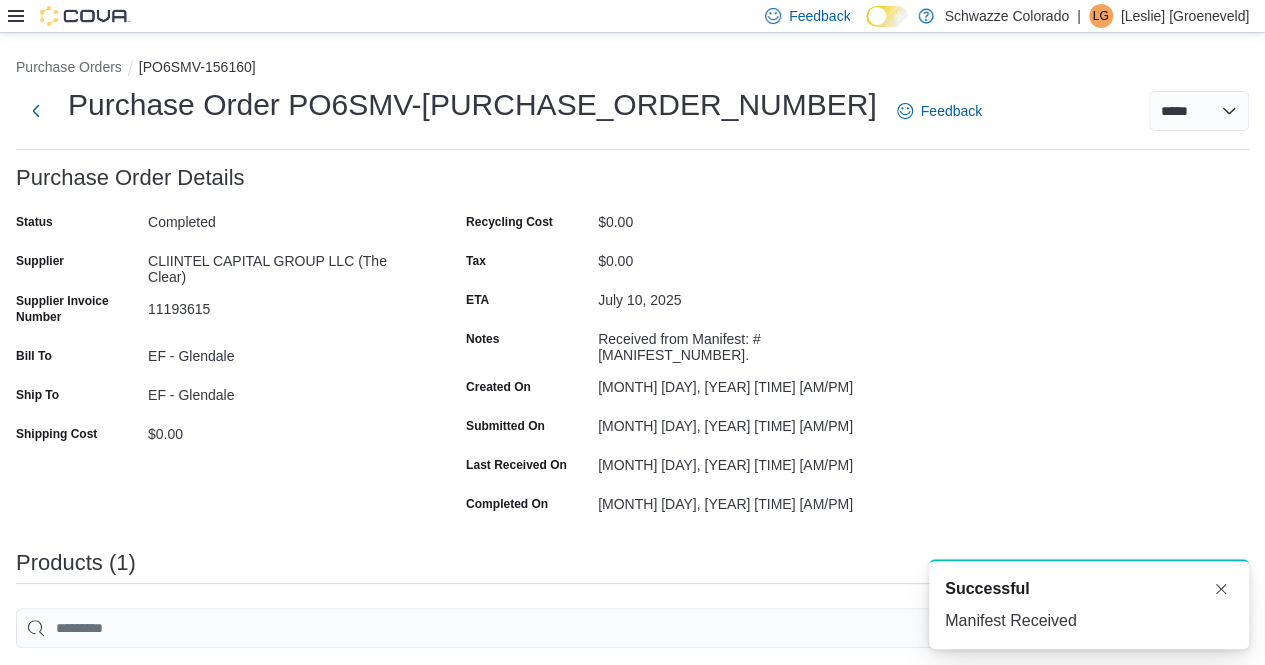 click 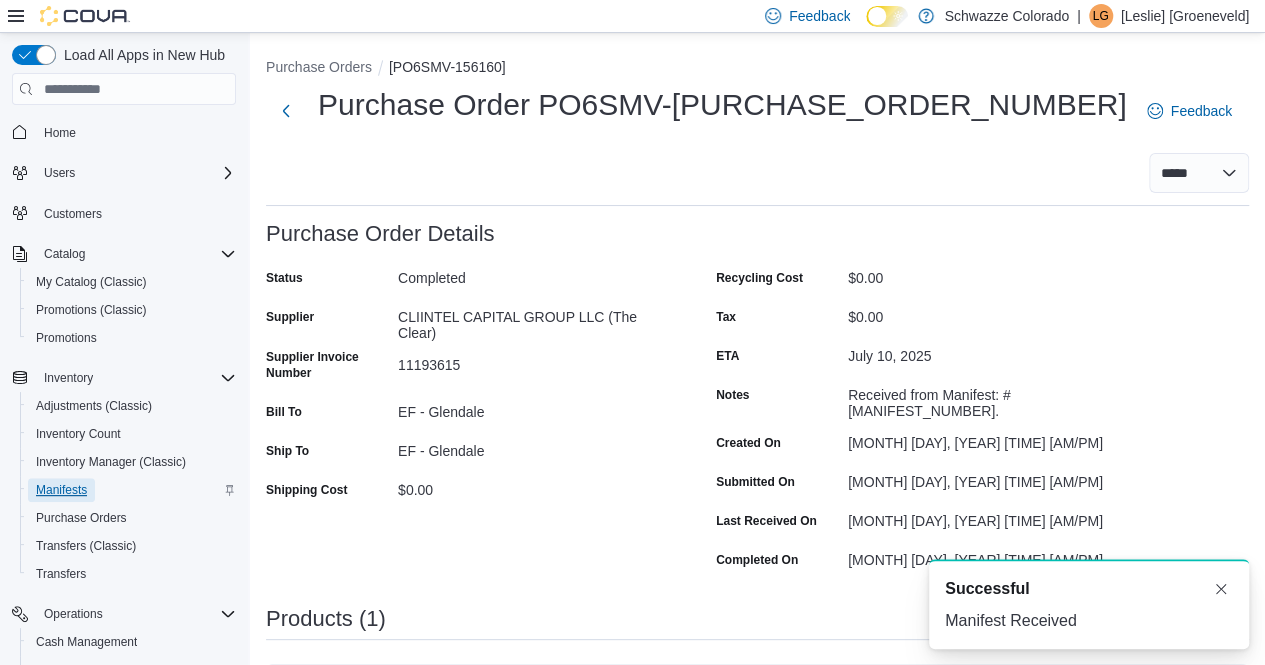 click on "Manifests" at bounding box center [61, 490] 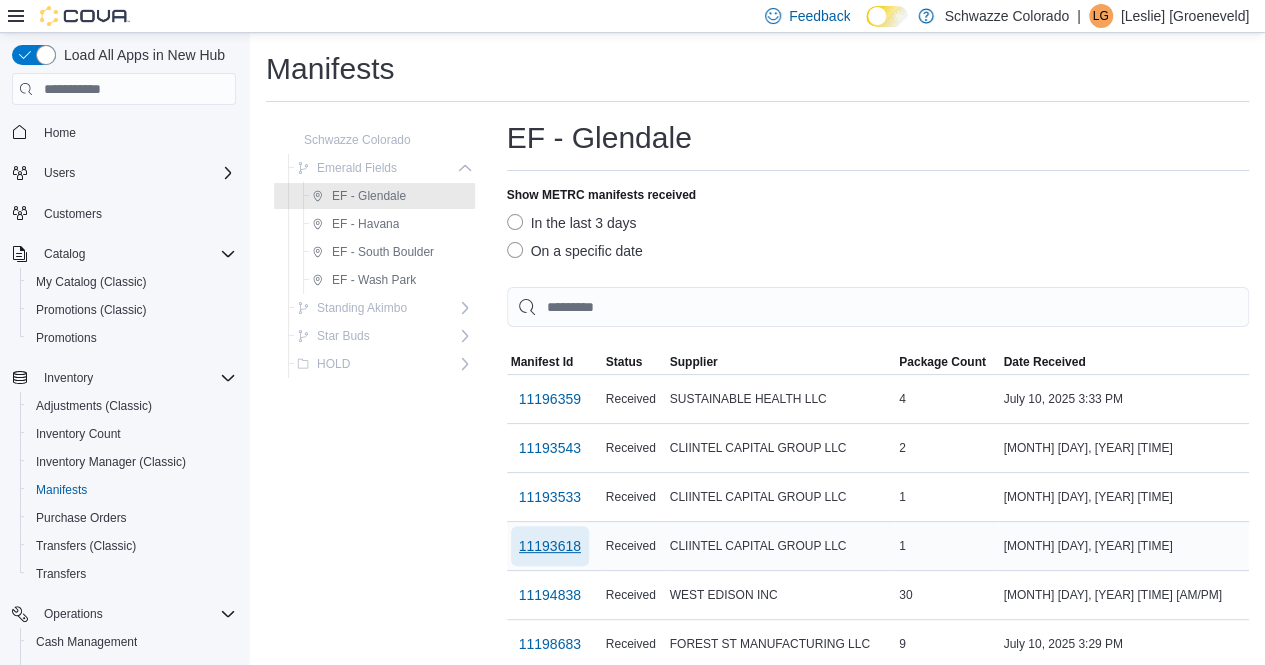 click on "11193618" at bounding box center (550, 546) 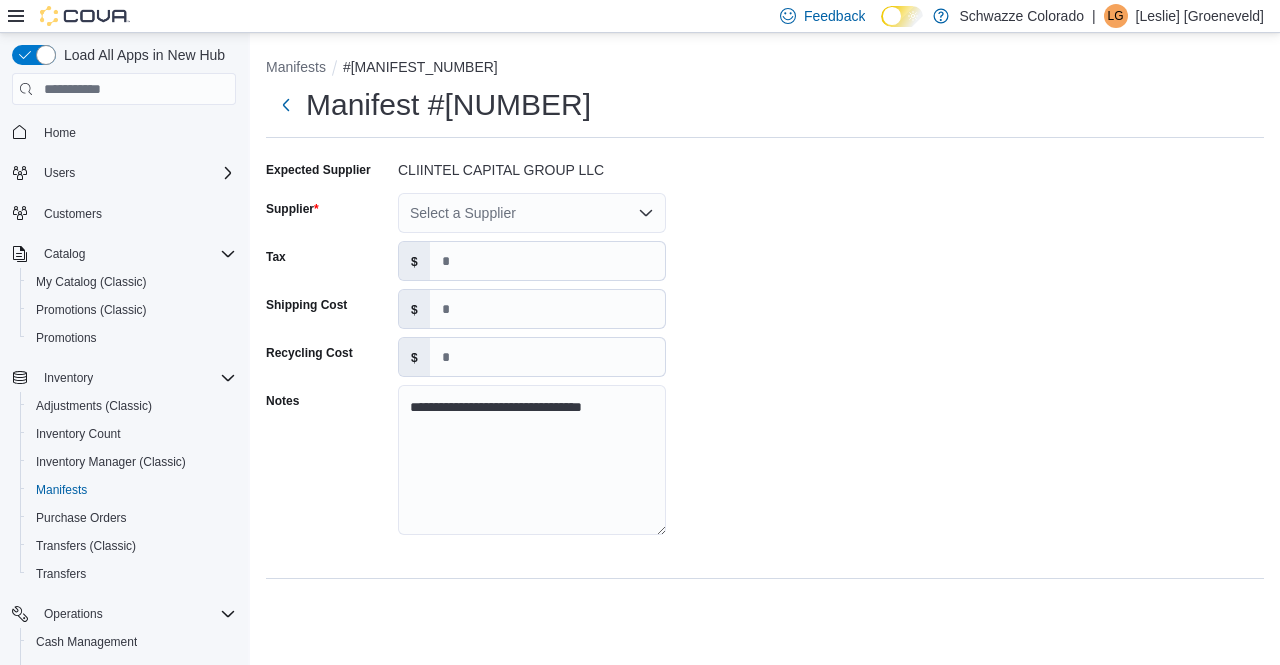 click on "Select a Supplier" at bounding box center [532, 213] 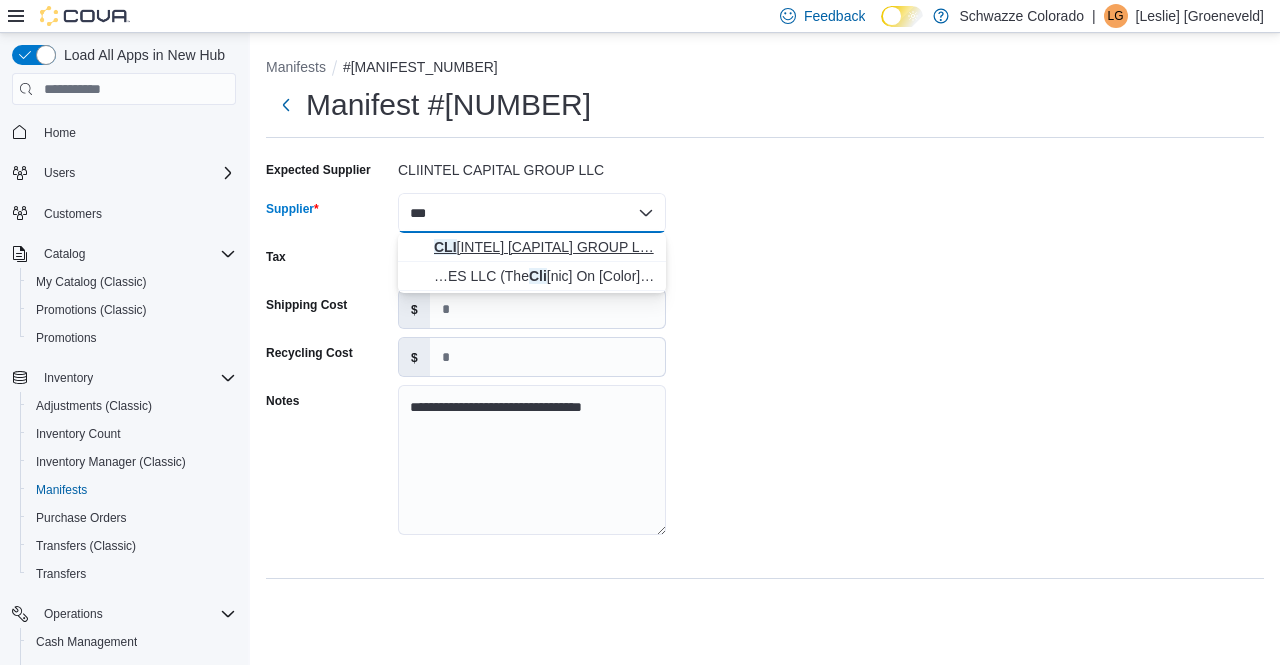 type on "***" 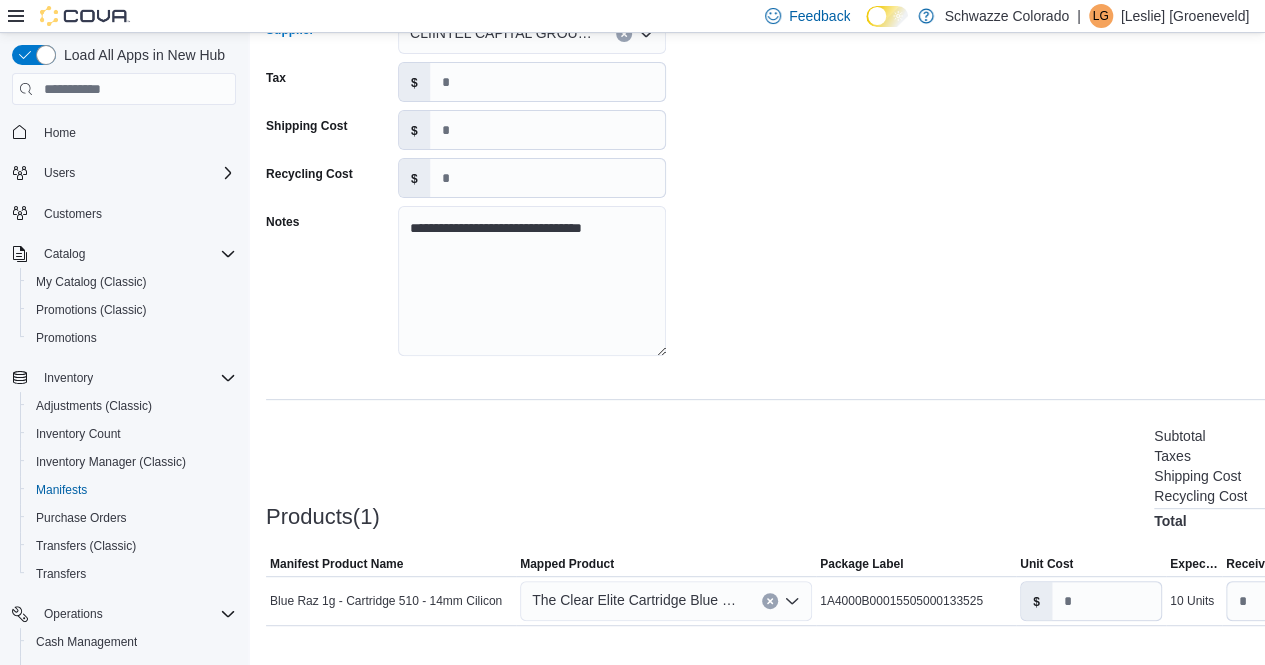scroll, scrollTop: 219, scrollLeft: 0, axis: vertical 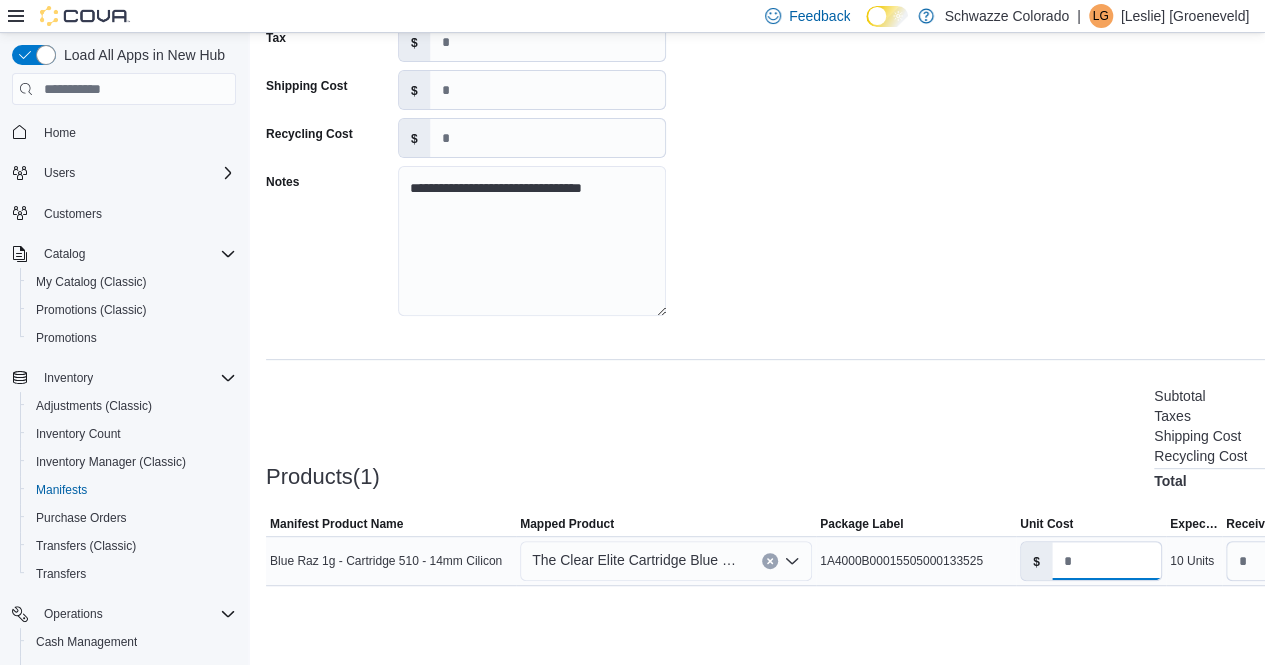 click on "*" at bounding box center (1106, 561) 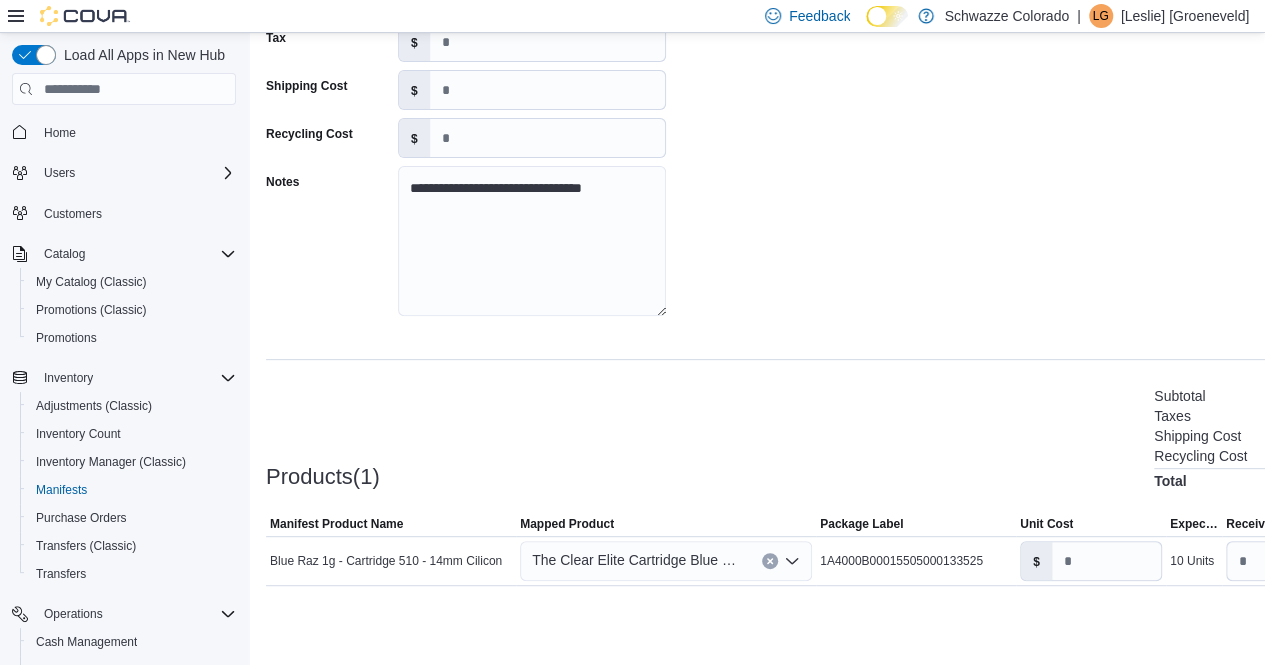click 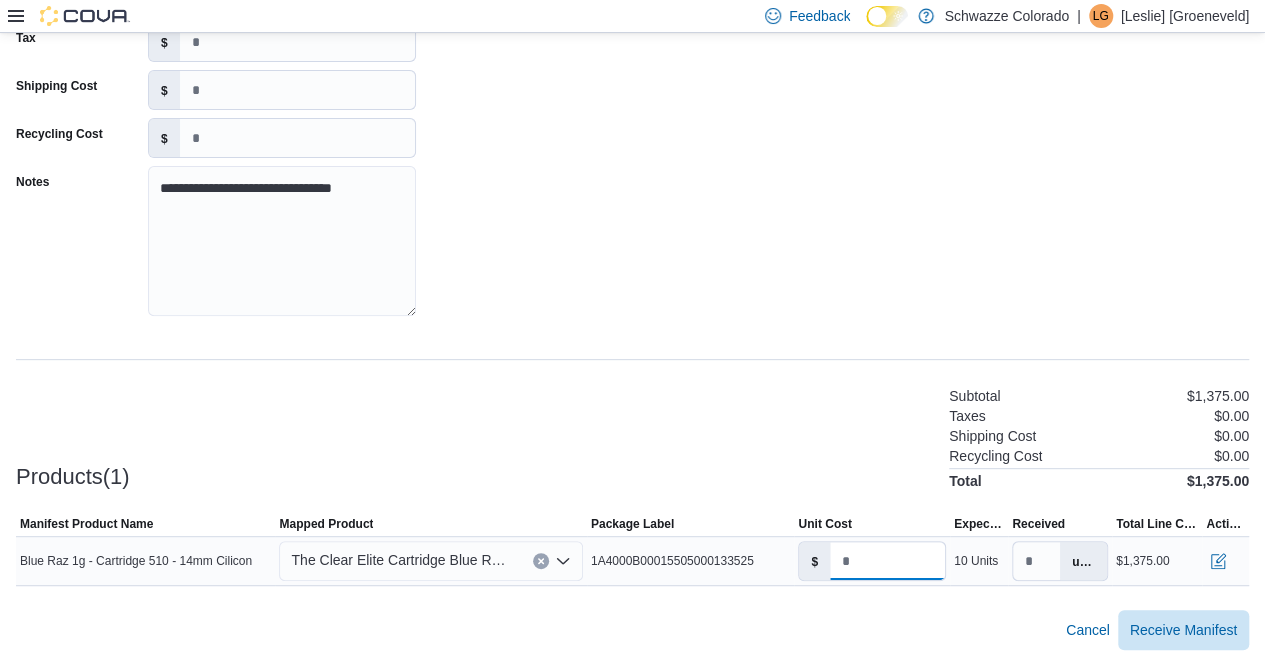 click on "*****" at bounding box center (887, 561) 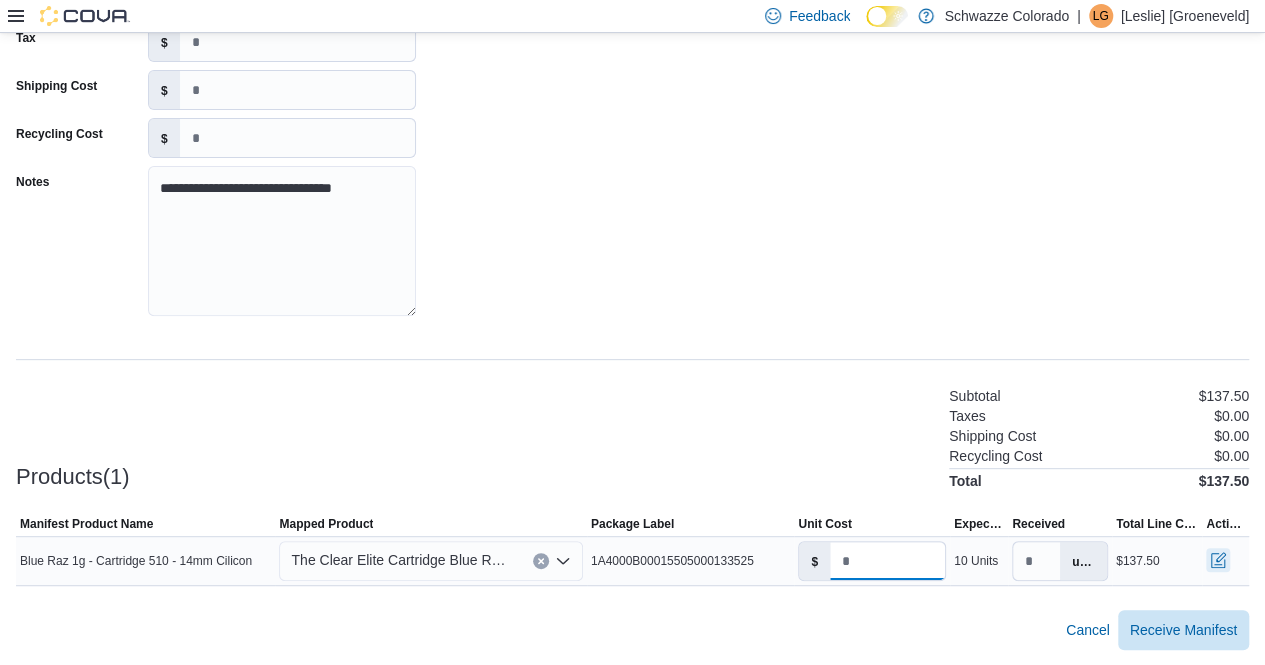 type on "*****" 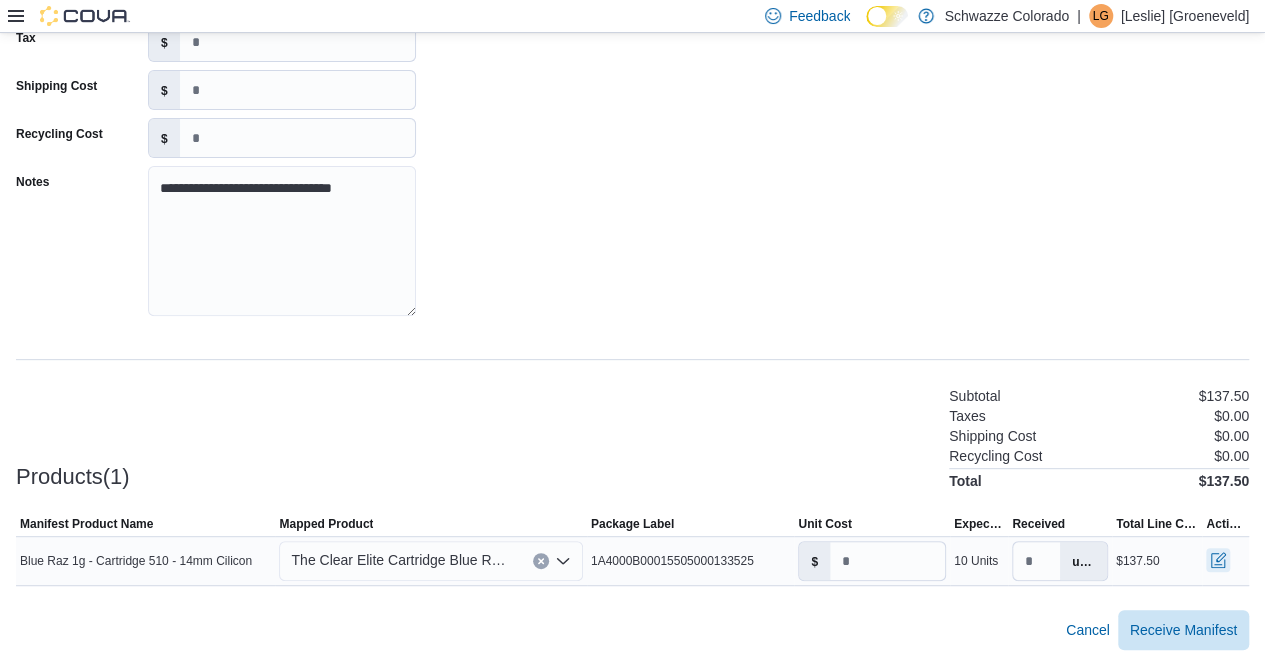 click at bounding box center [1218, 560] 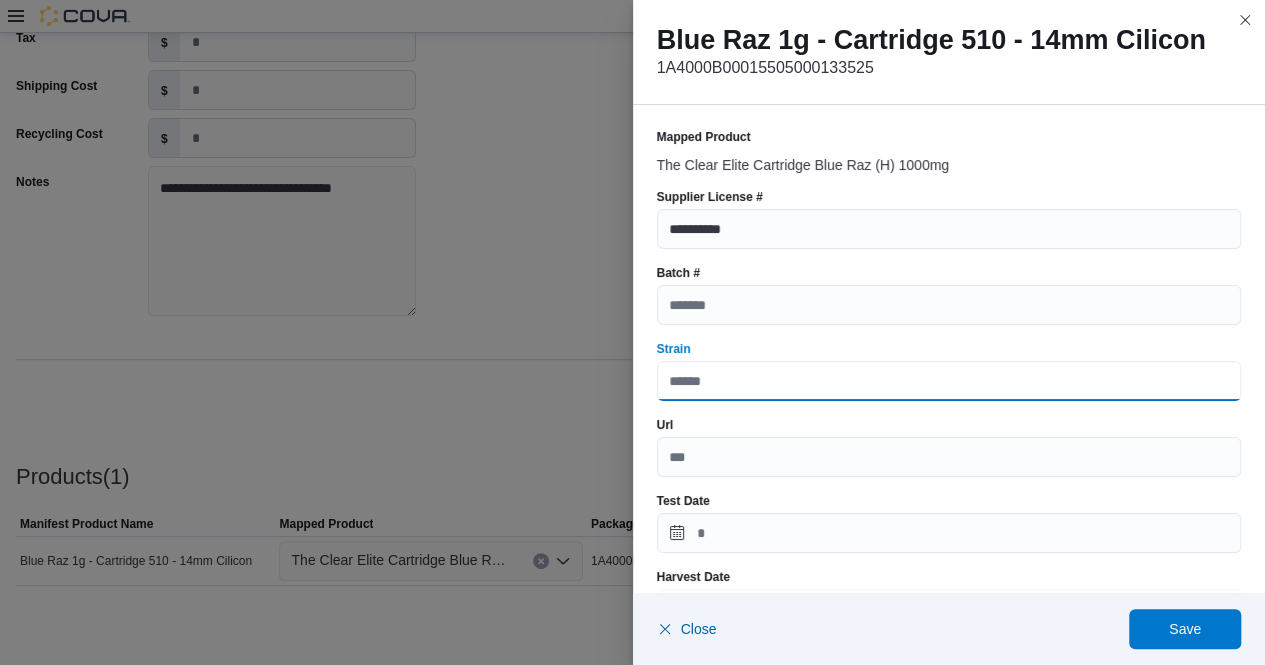click on "Strain" at bounding box center (949, 381) 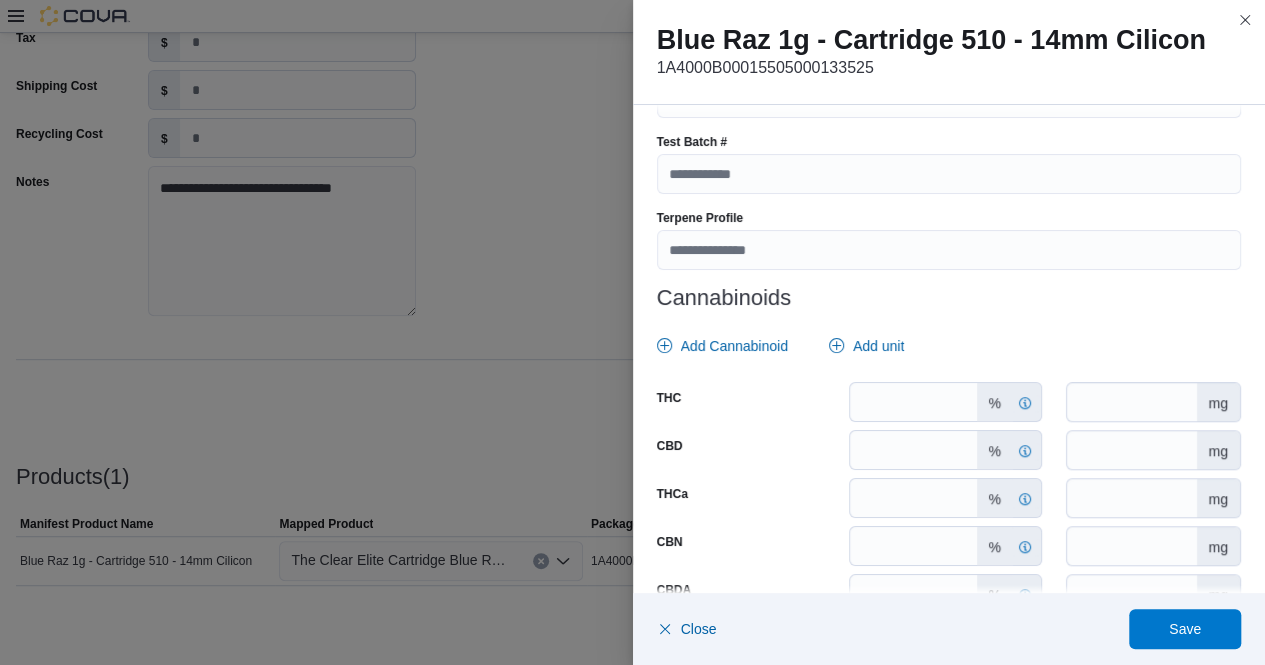 scroll, scrollTop: 748, scrollLeft: 0, axis: vertical 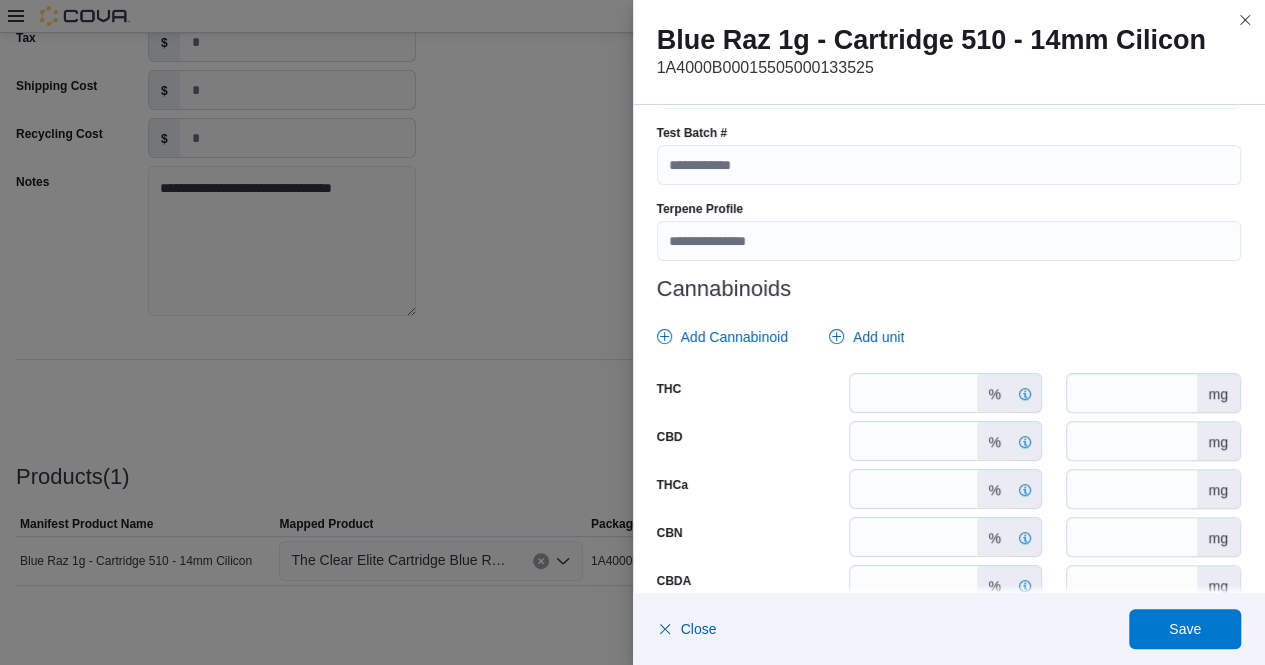 type on "********" 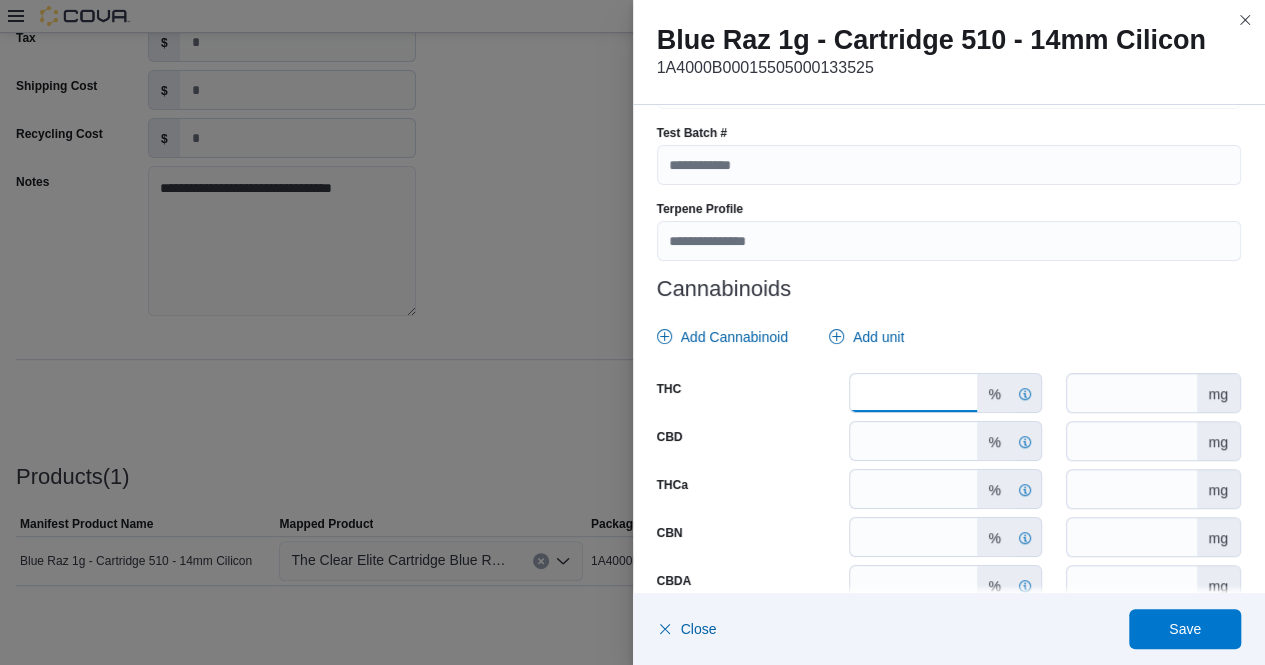 click on "*" at bounding box center [913, 393] 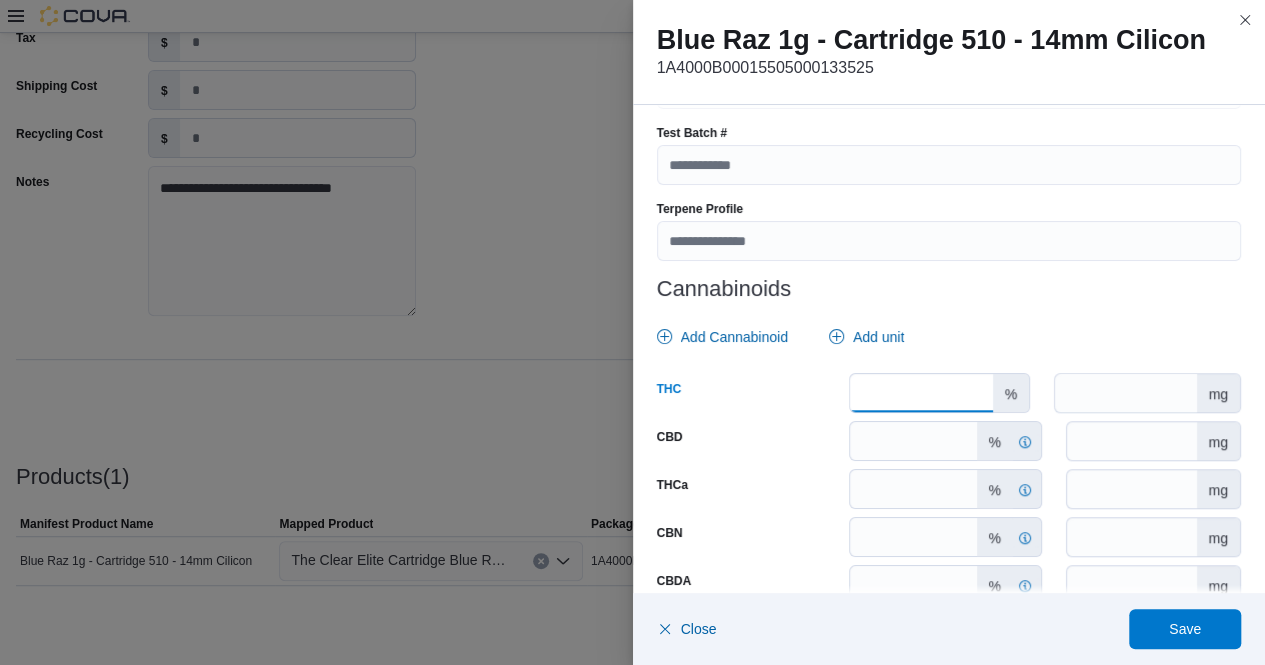 type on "****" 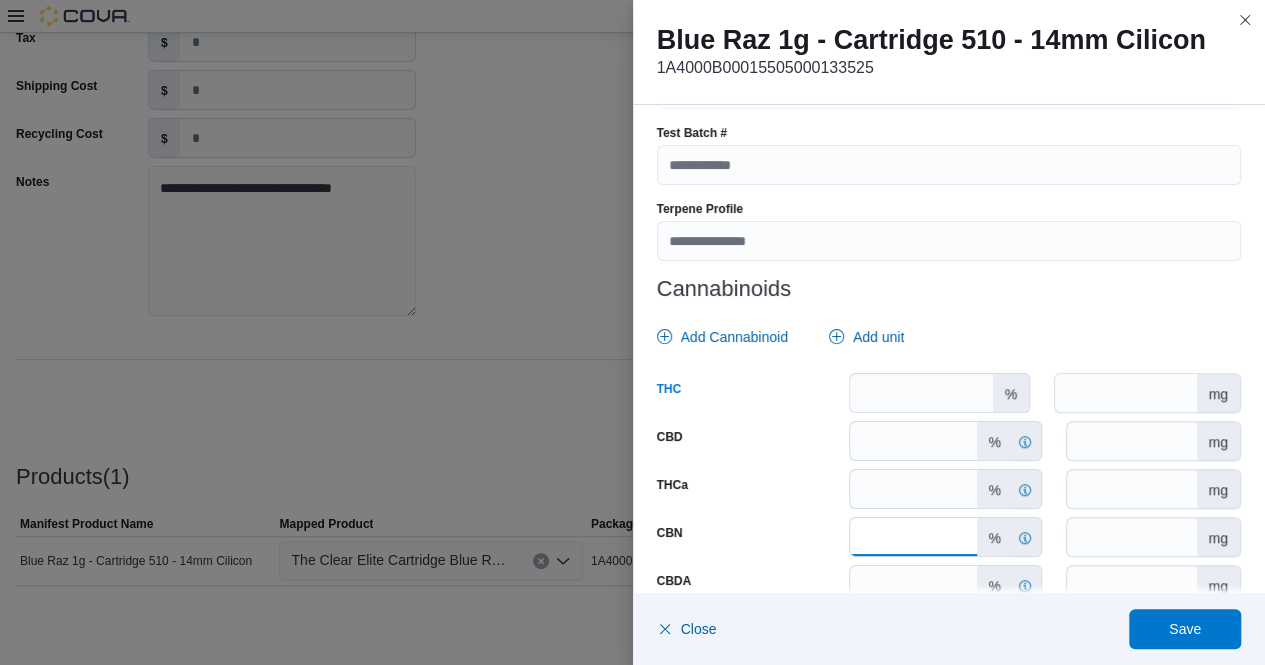 click on "***" at bounding box center [913, 537] 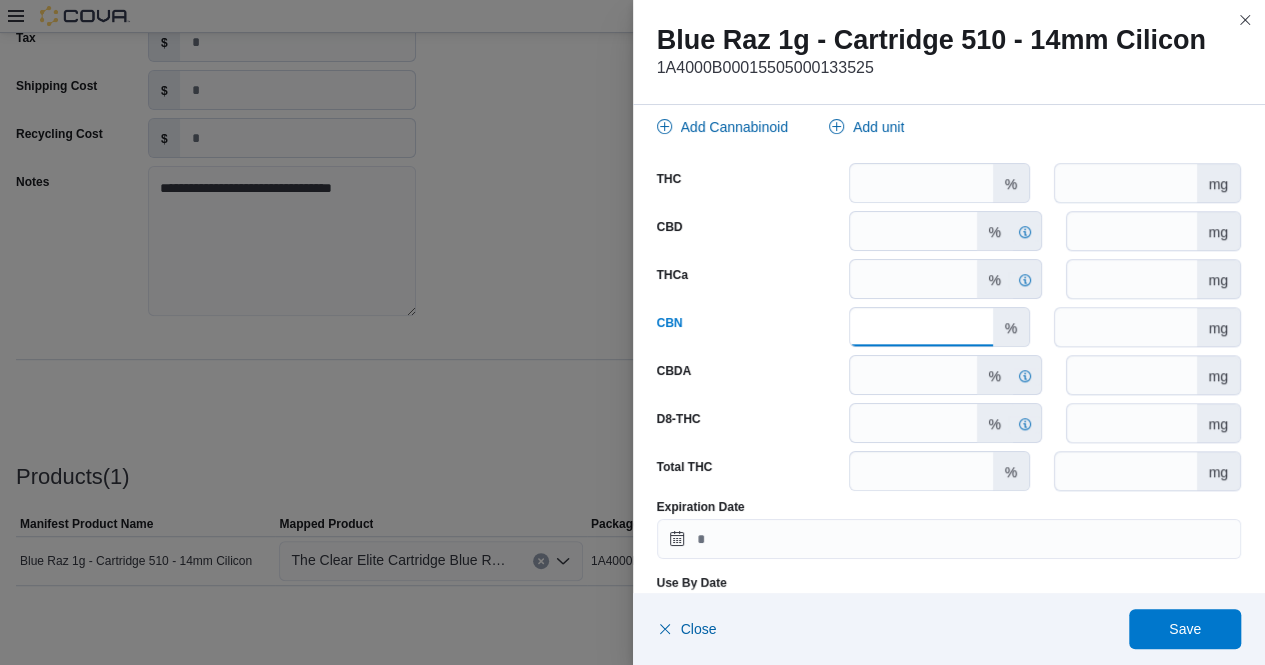 scroll, scrollTop: 1023, scrollLeft: 0, axis: vertical 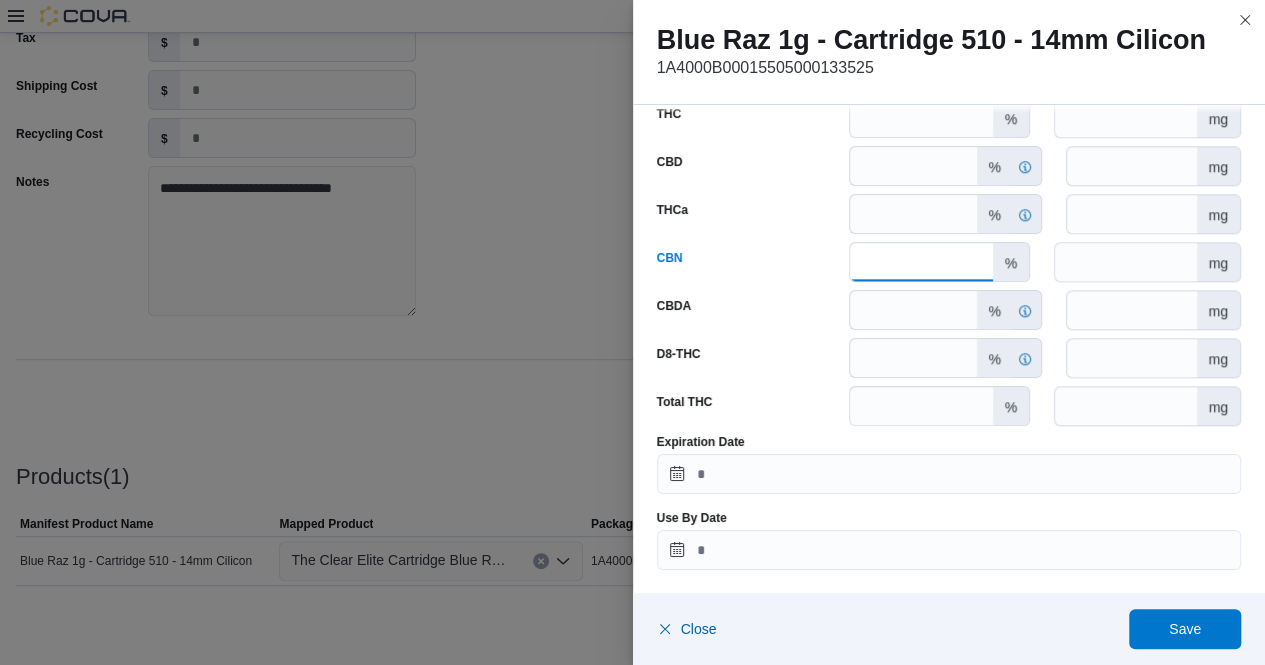 type on "*" 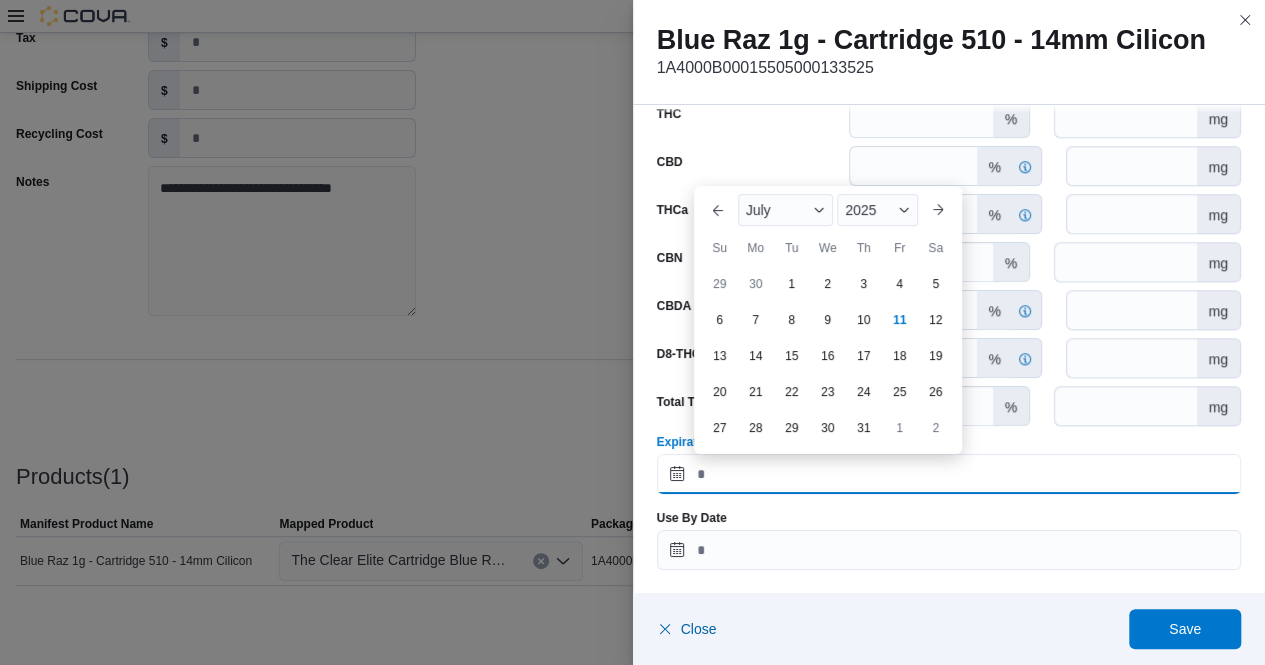 click on "Expiration Date" at bounding box center (949, 474) 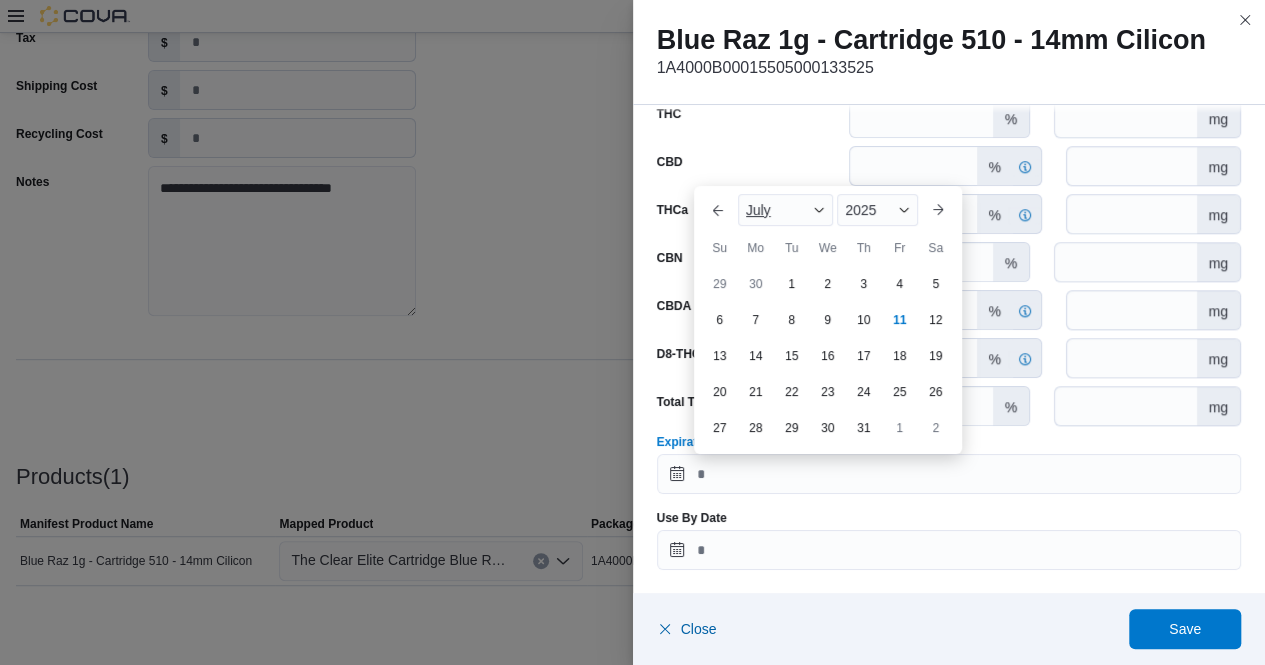 click on "July" at bounding box center [786, 210] 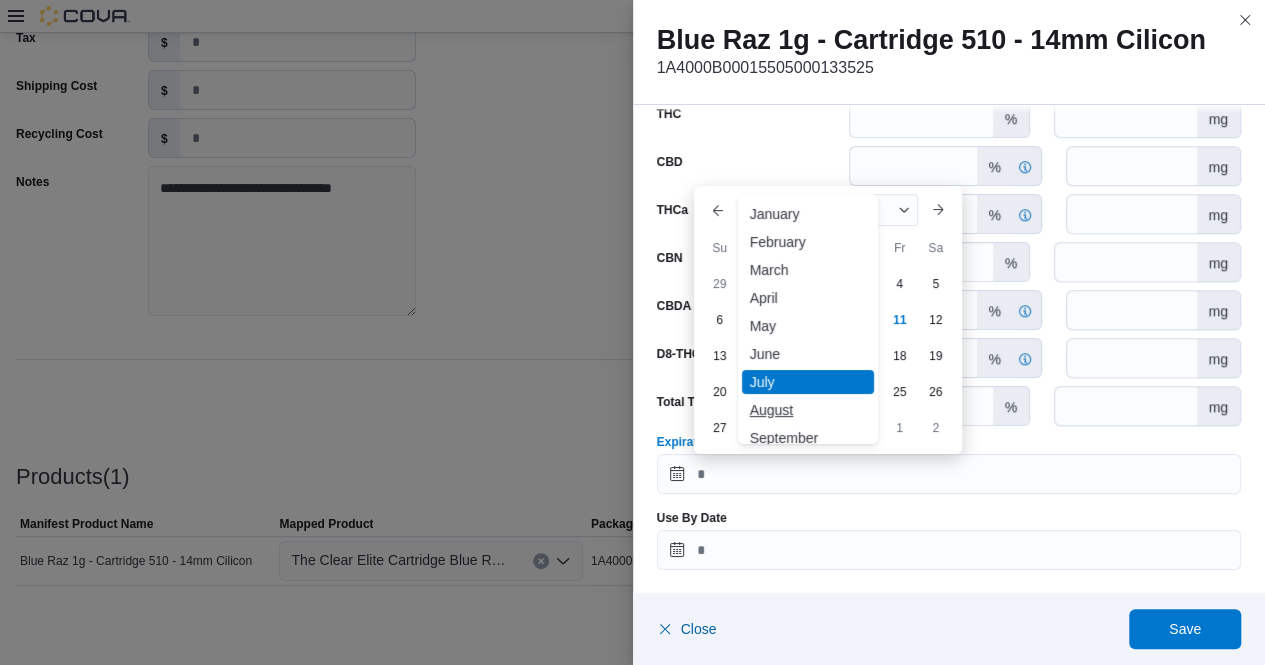 click on "August" at bounding box center (808, 410) 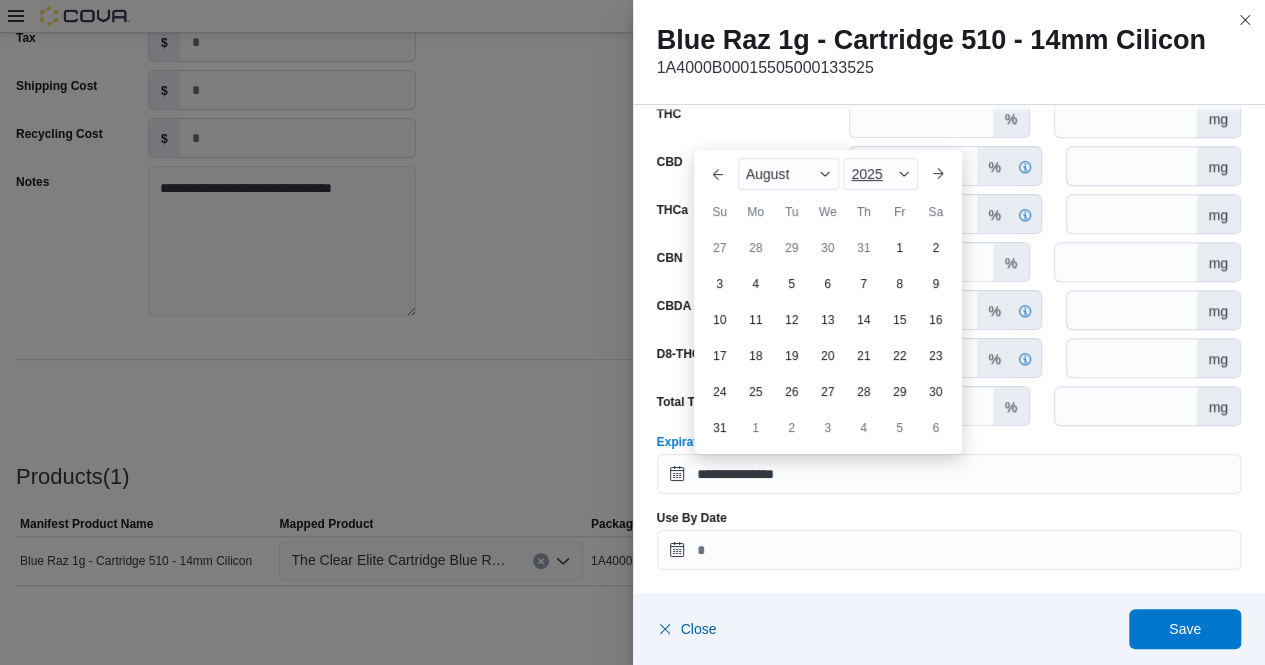 click at bounding box center [904, 174] 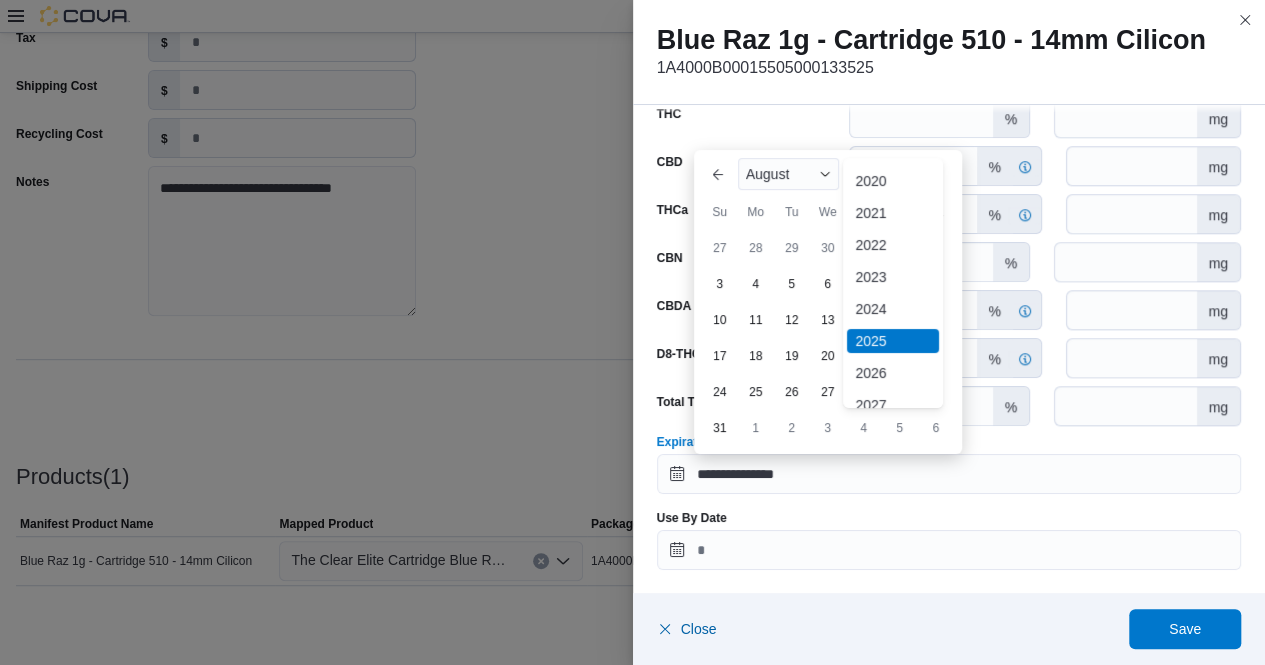 scroll, scrollTop: 64, scrollLeft: 0, axis: vertical 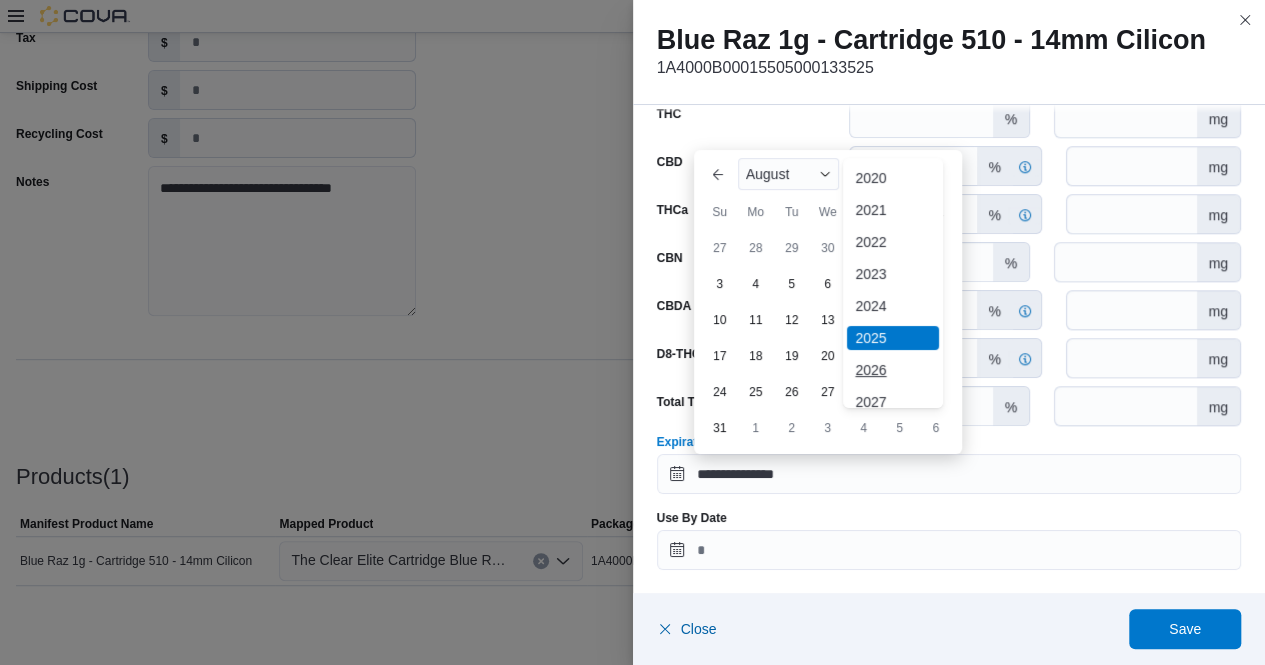 click on "2026" at bounding box center [893, 370] 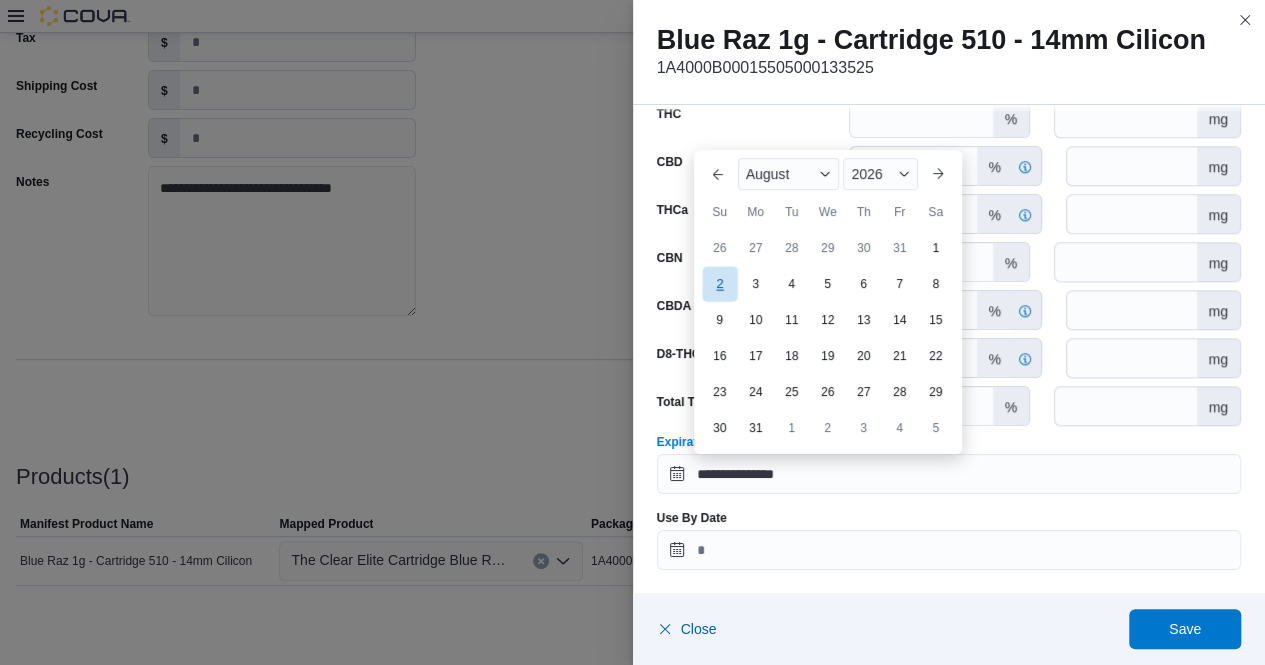 click on "2" at bounding box center (719, 283) 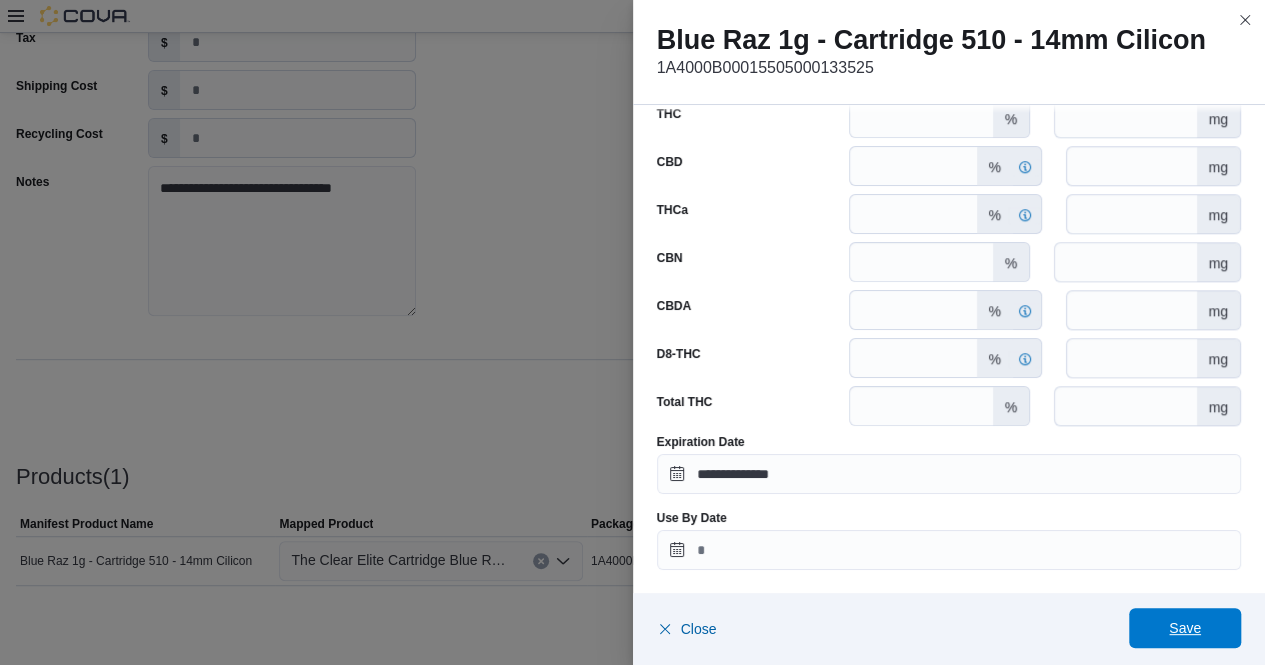 click on "Save" at bounding box center (1185, 628) 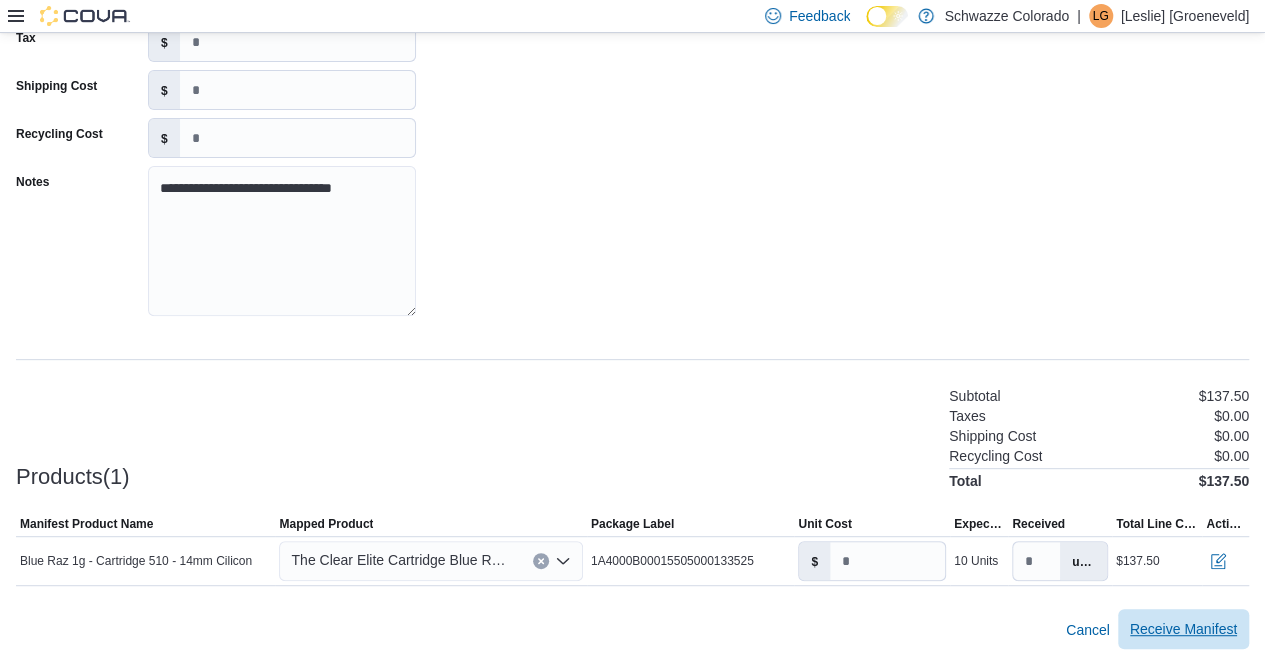 click on "Receive Manifest" at bounding box center [1183, 629] 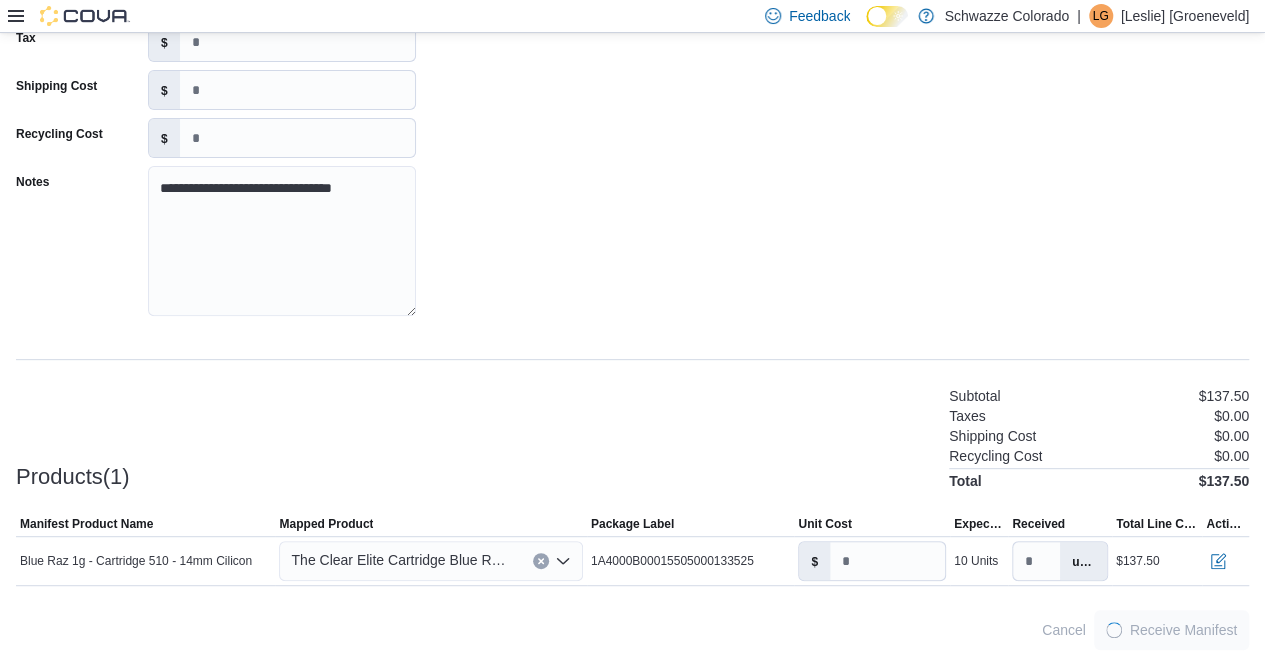 scroll, scrollTop: 0, scrollLeft: 0, axis: both 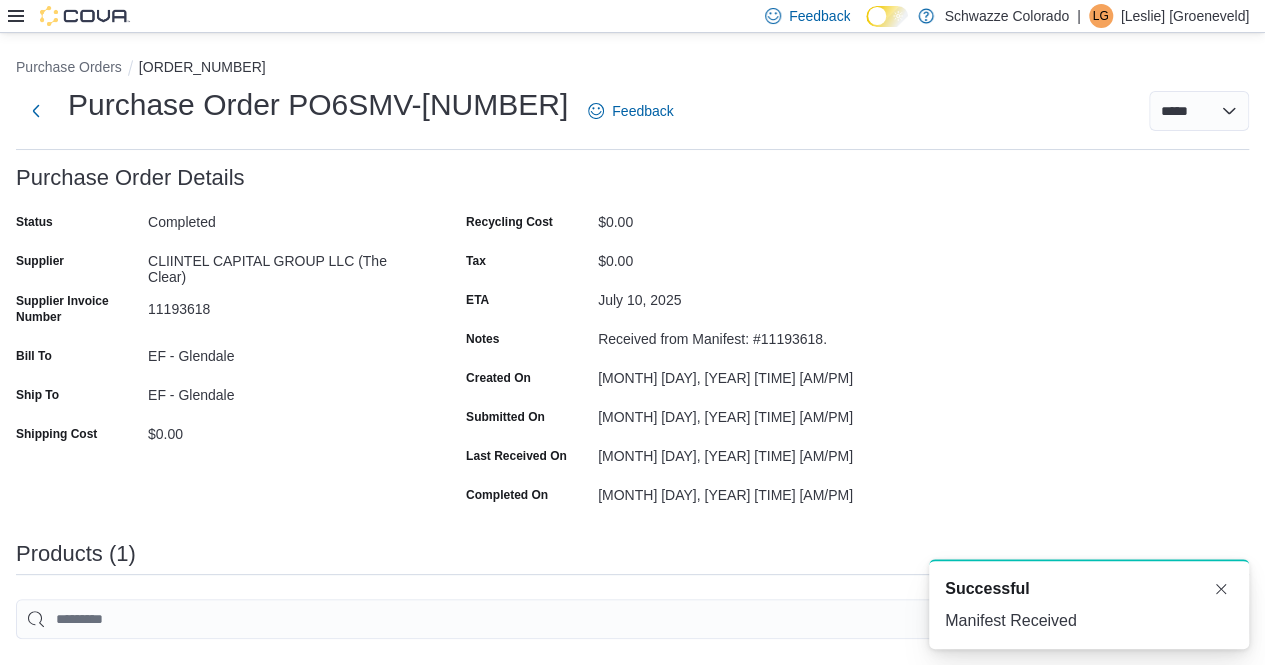 click 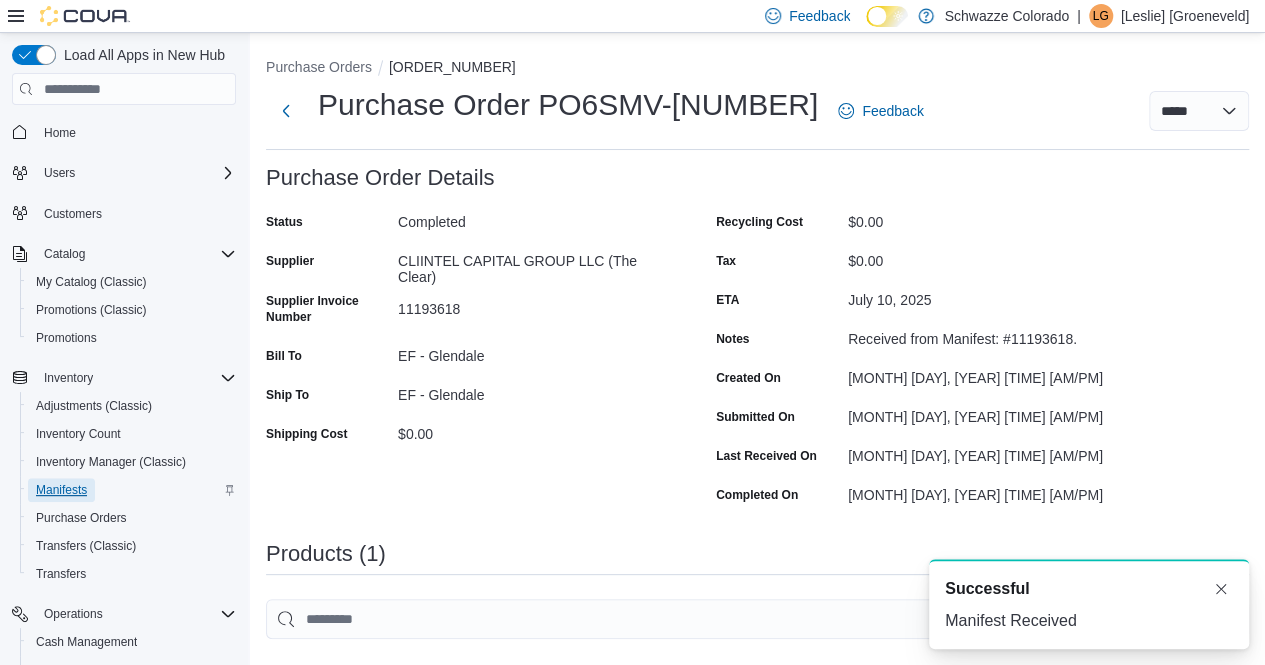 click on "Manifests" at bounding box center [61, 490] 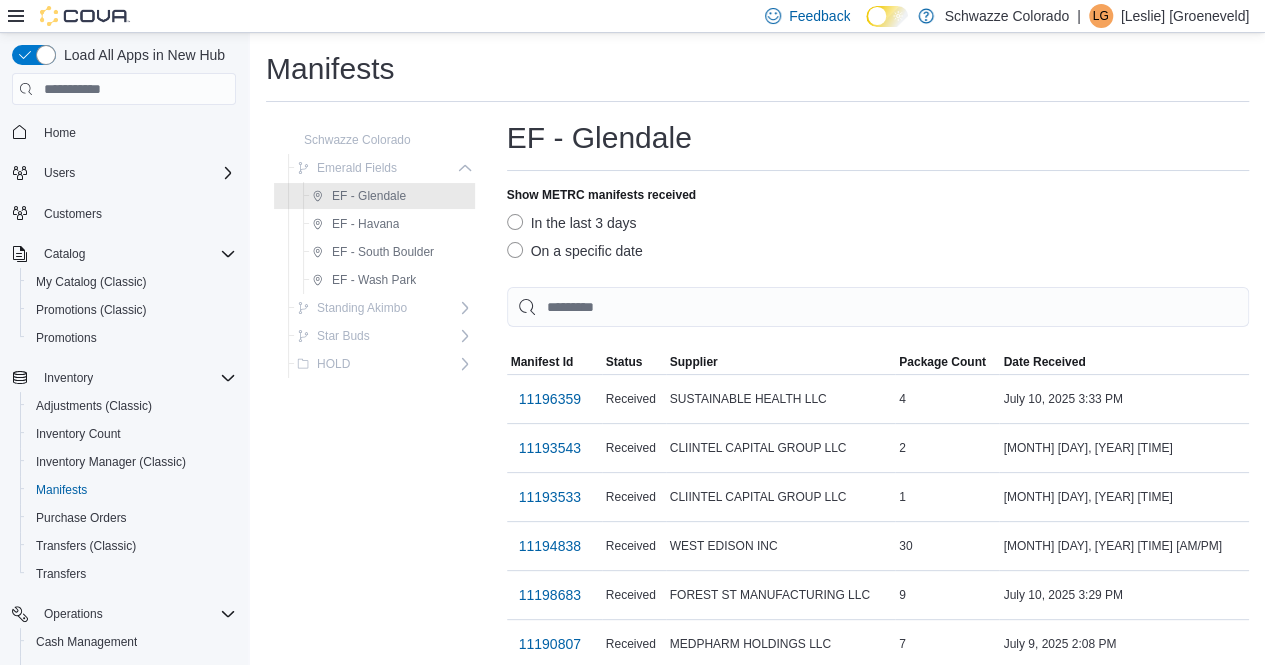 click on "On a specific date" at bounding box center [575, 251] 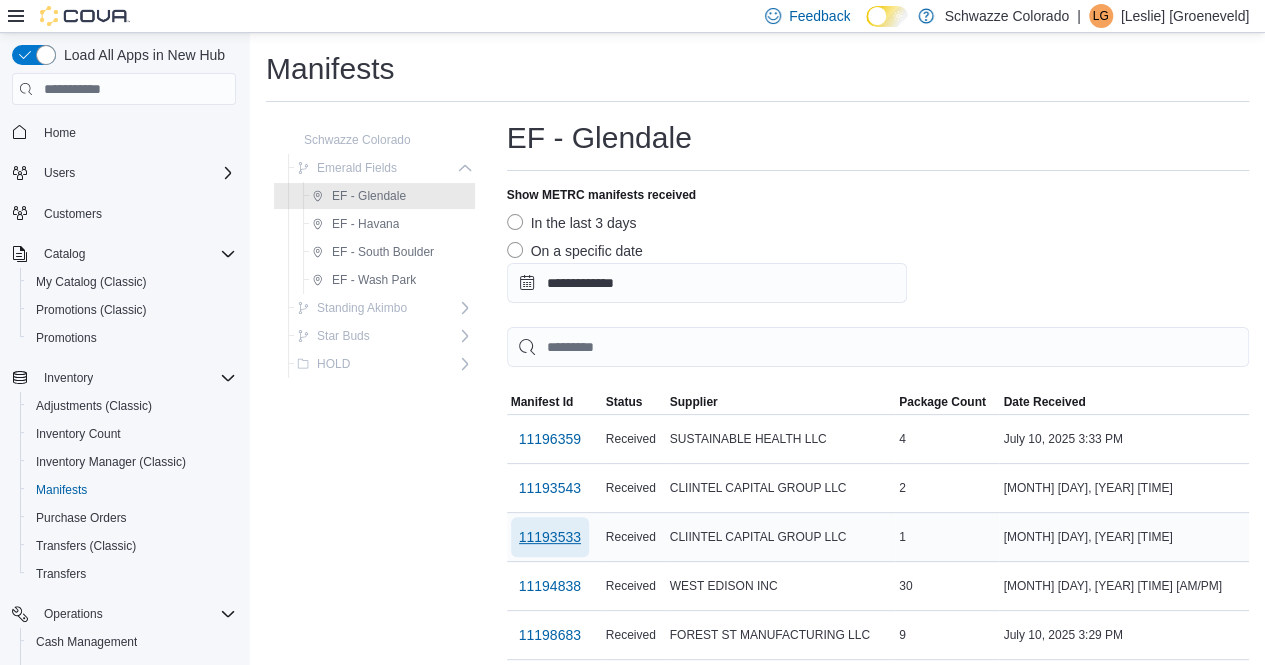 click on "11193533" at bounding box center [550, 537] 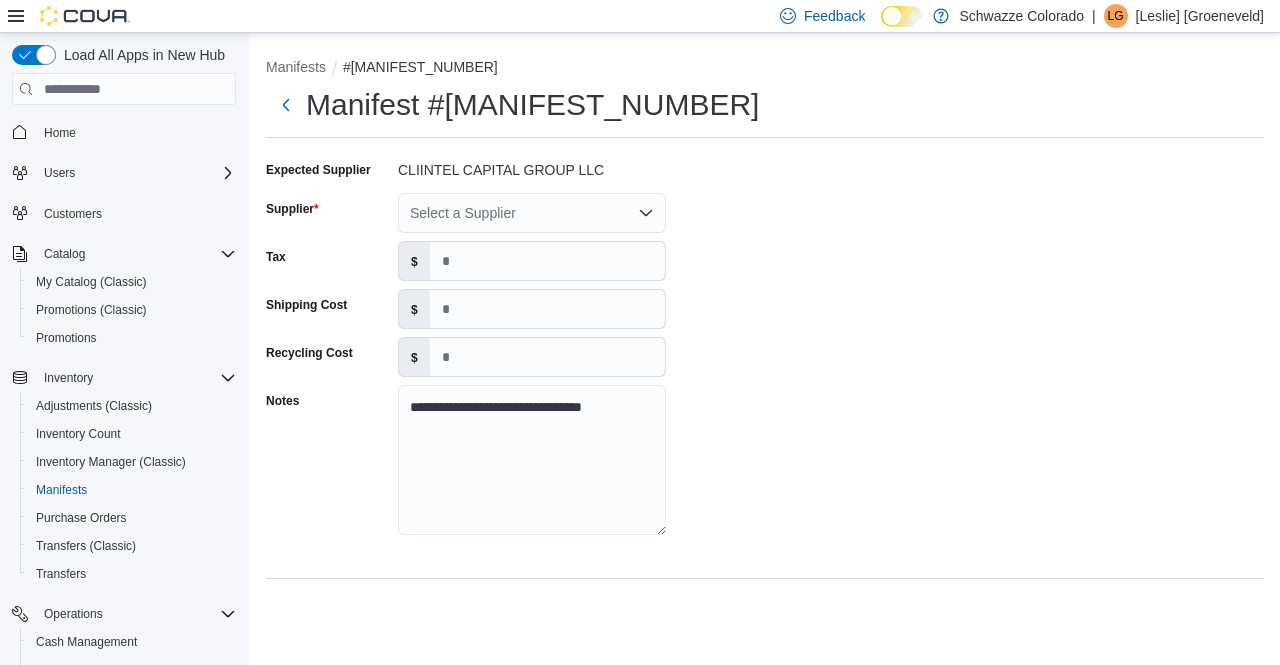 click on "Select a Supplier" at bounding box center (532, 213) 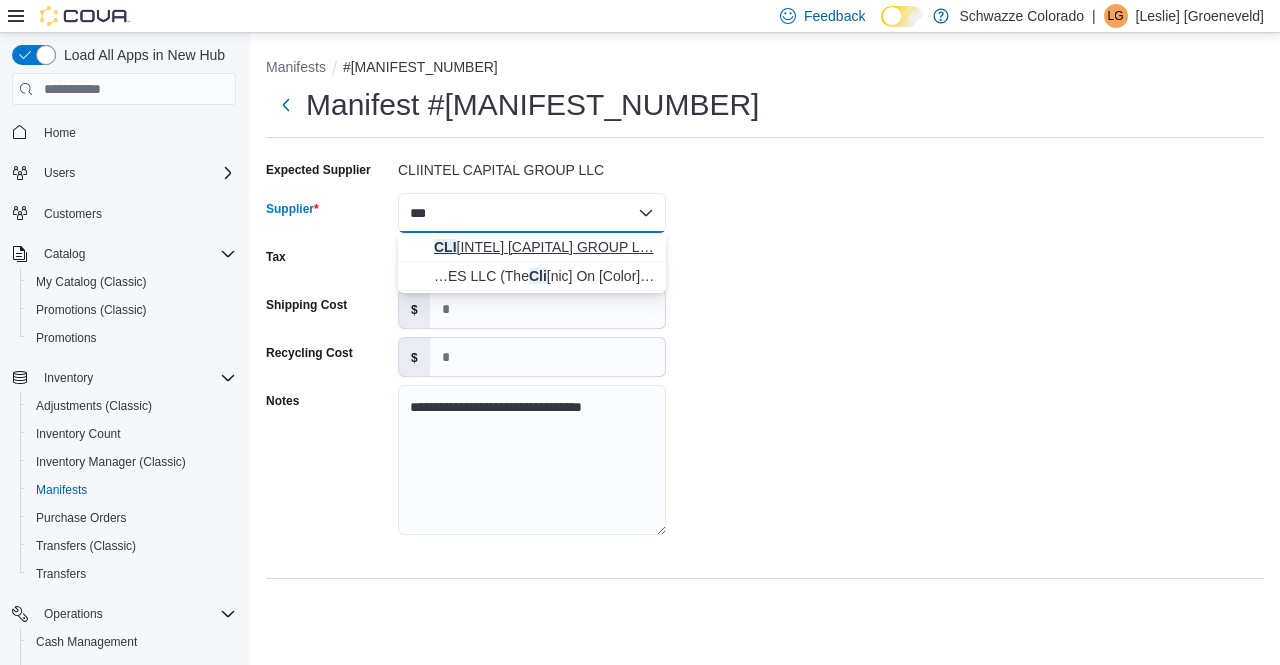type on "***" 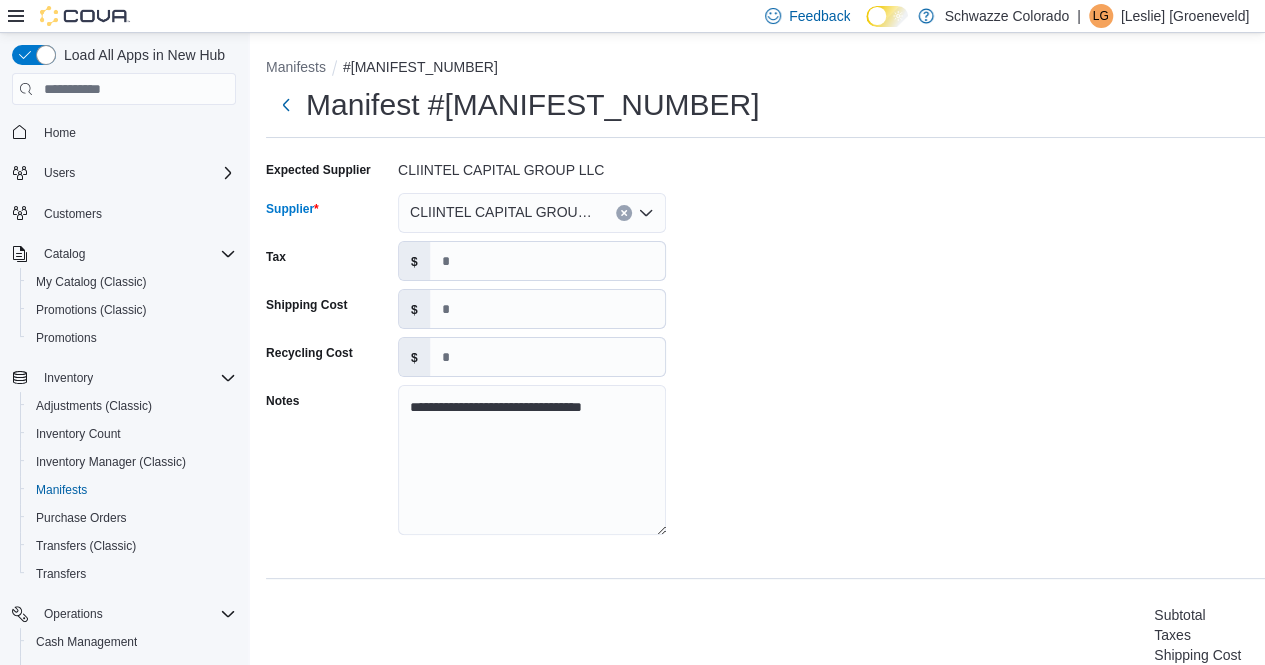 scroll, scrollTop: 219, scrollLeft: 0, axis: vertical 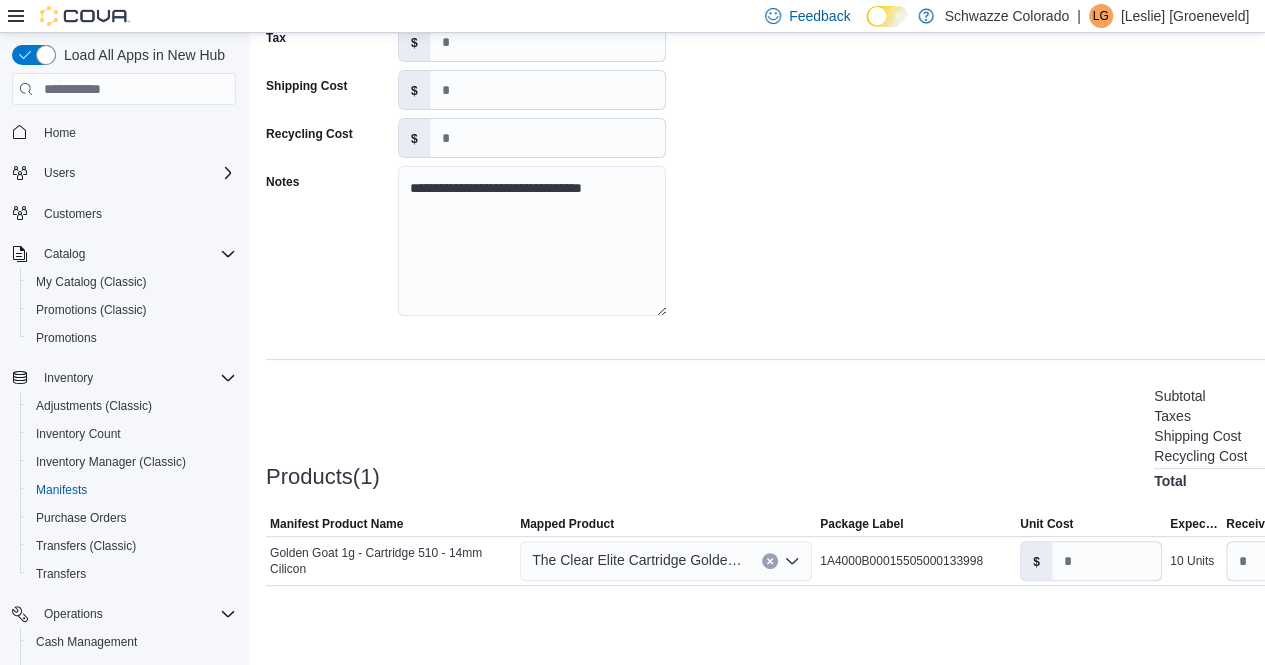click 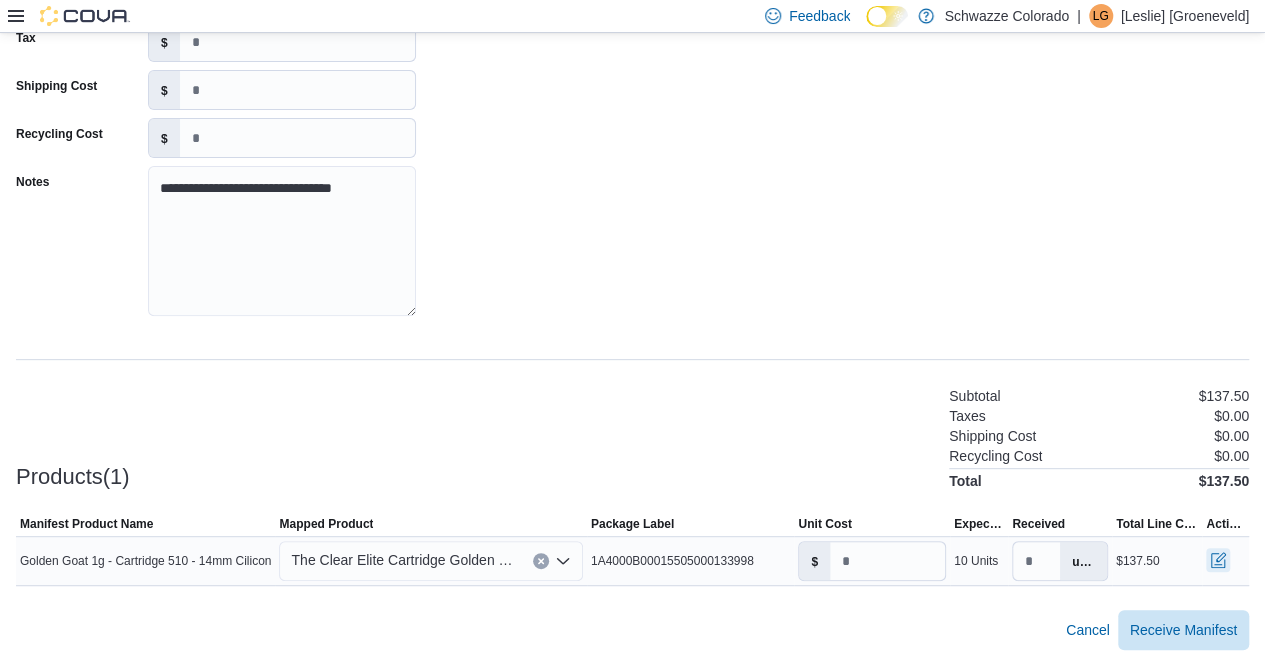 click at bounding box center (1218, 560) 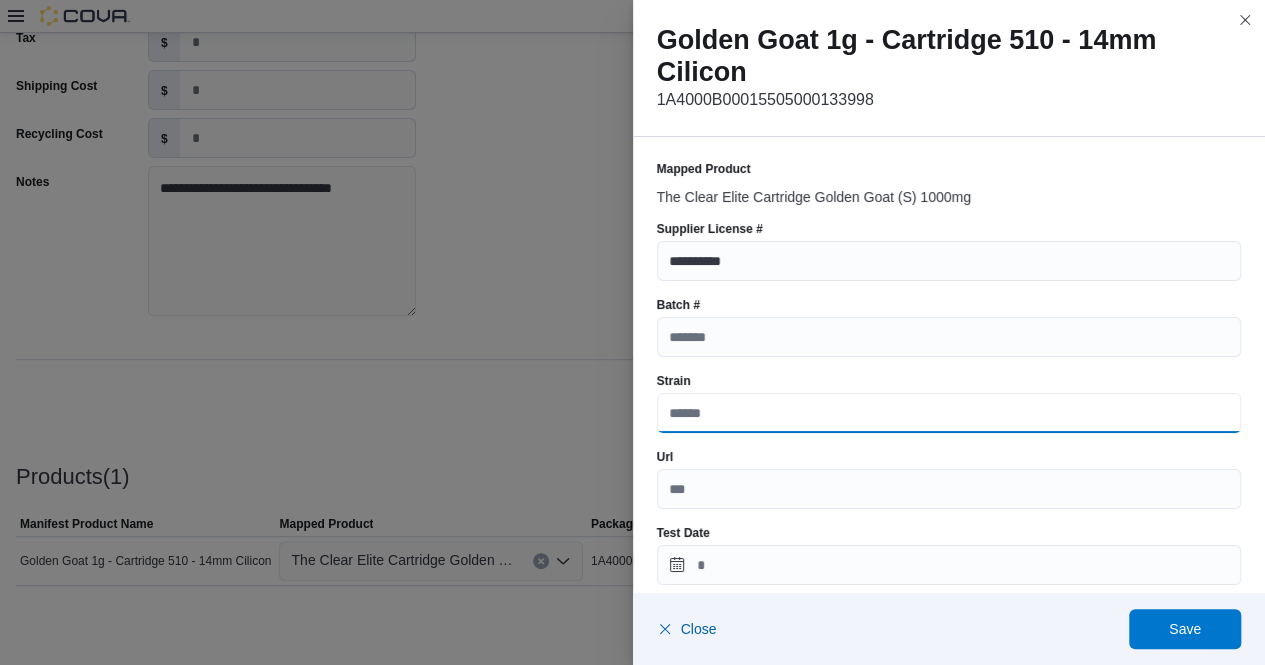 click on "Strain" at bounding box center (949, 413) 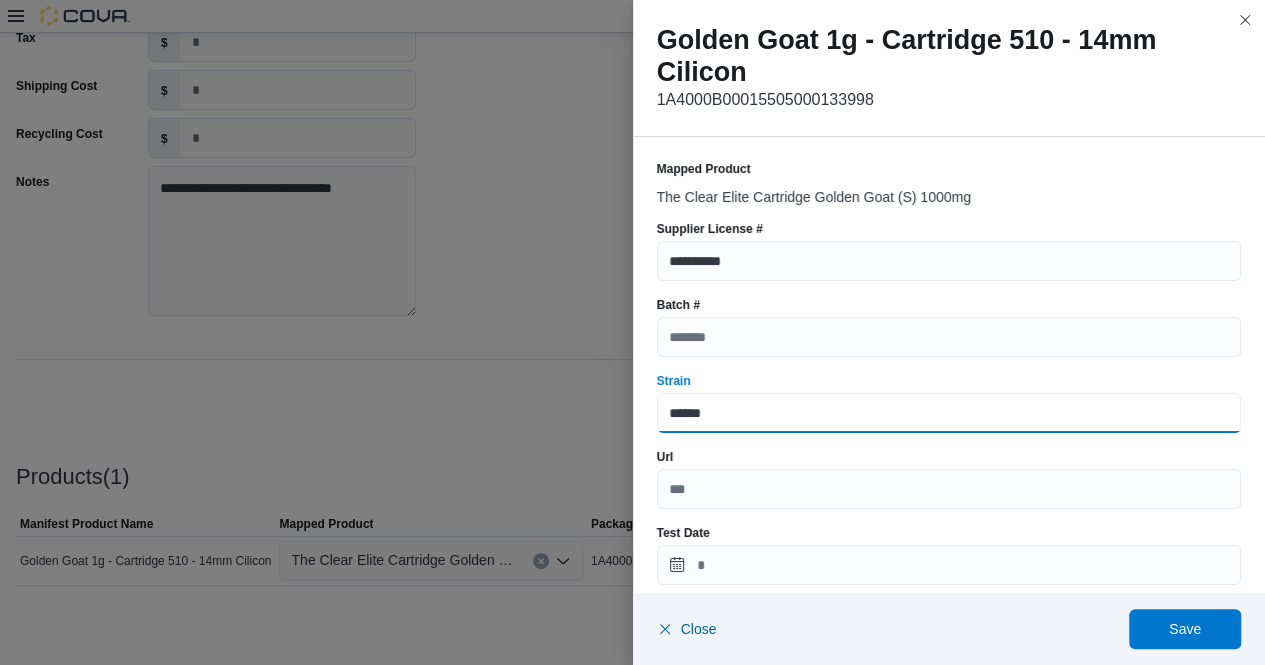 type on "**********" 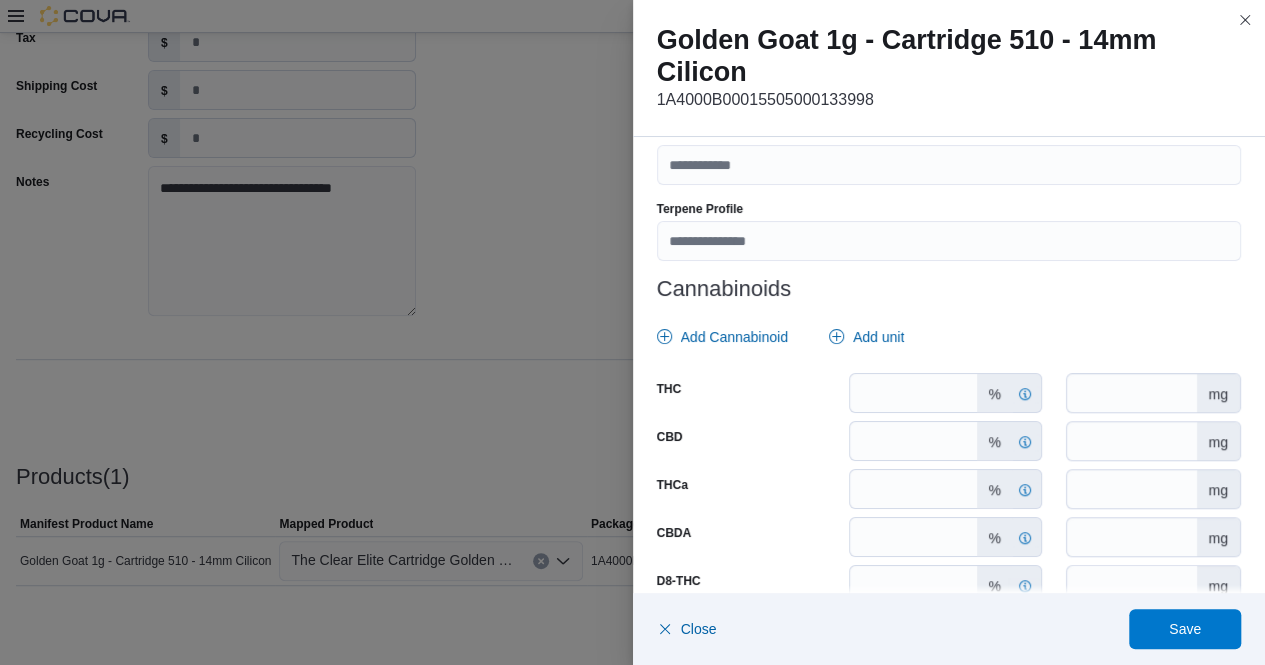 scroll, scrollTop: 782, scrollLeft: 0, axis: vertical 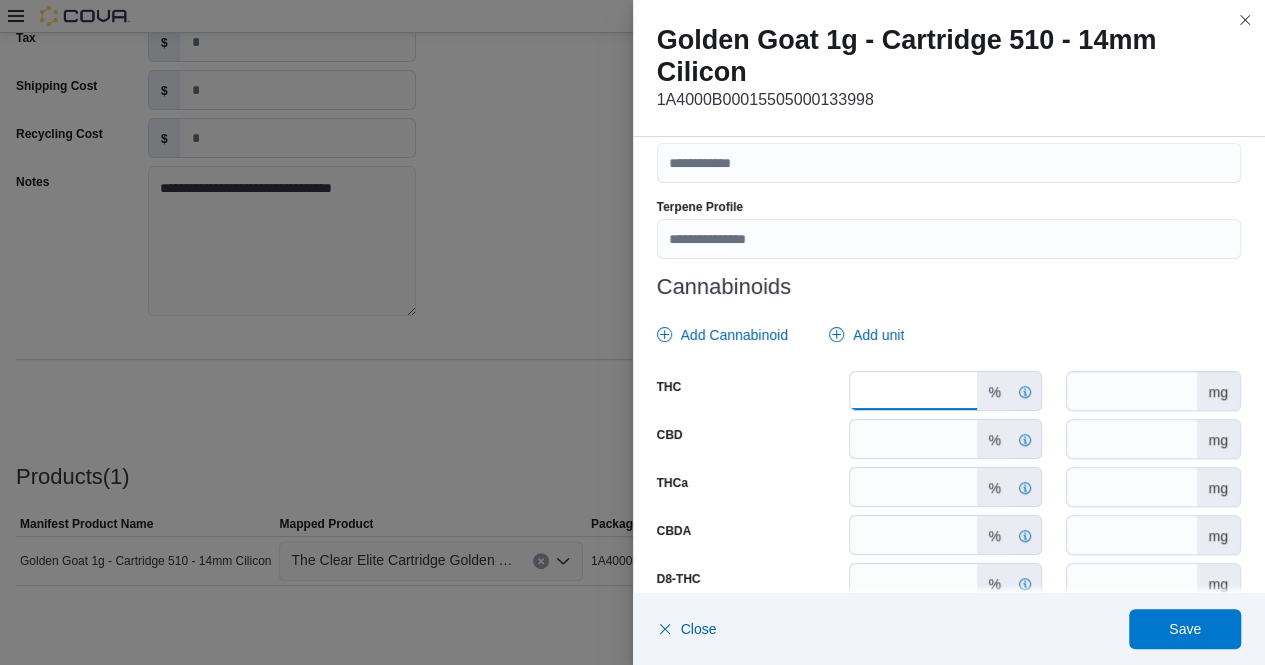 click on "*" at bounding box center [913, 391] 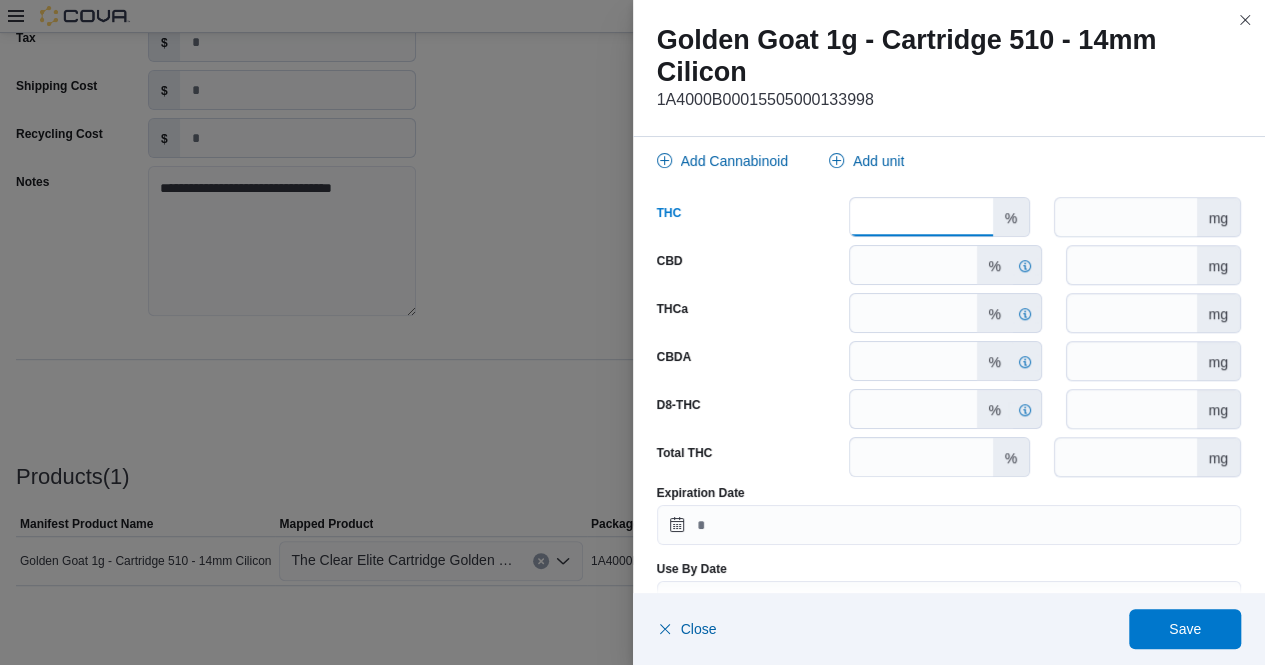 scroll, scrollTop: 1007, scrollLeft: 0, axis: vertical 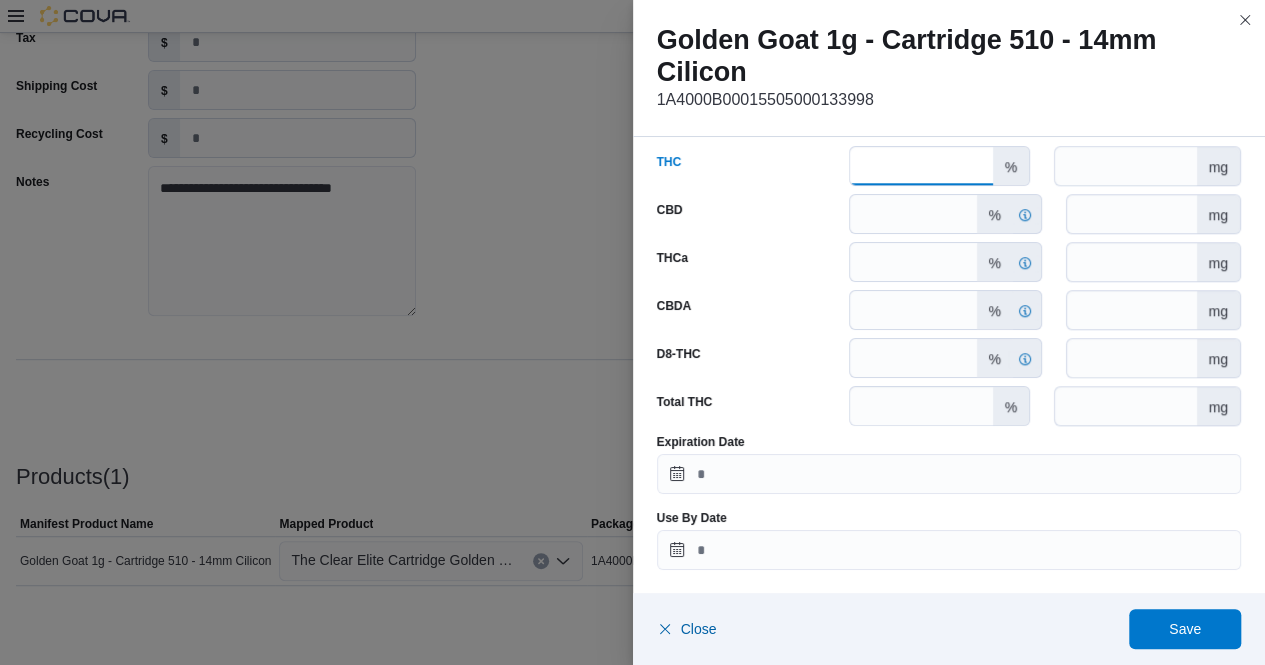 type on "**" 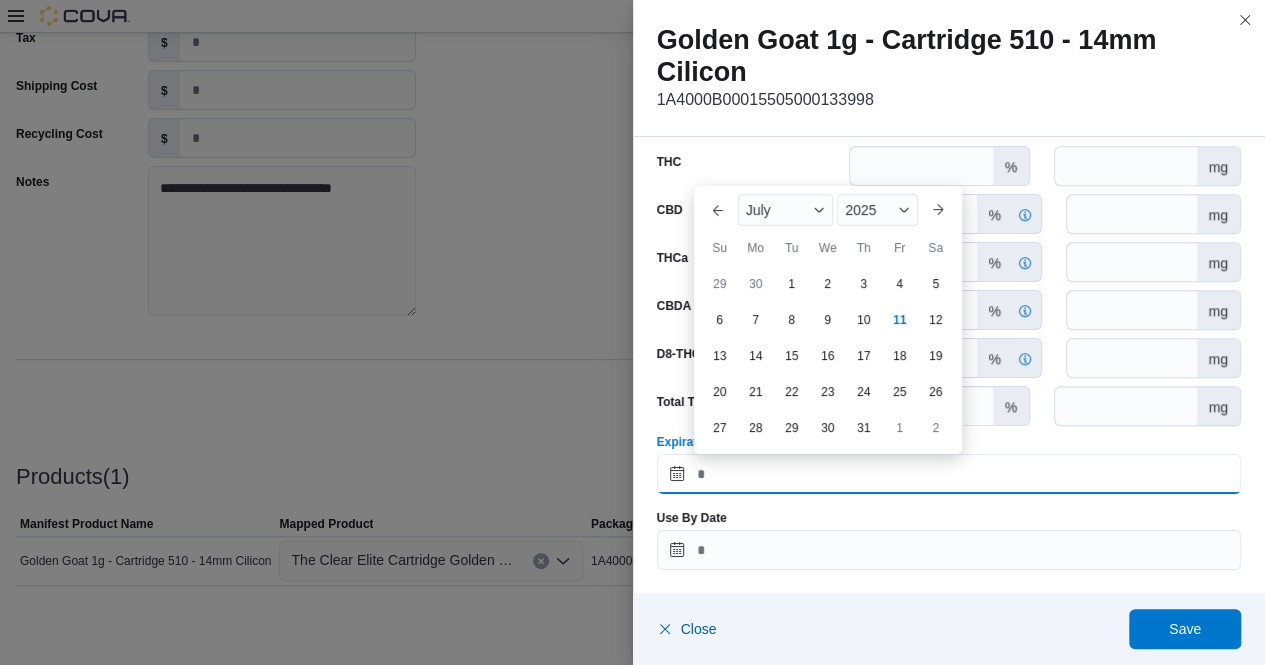 click on "Expiration Date" at bounding box center [949, 474] 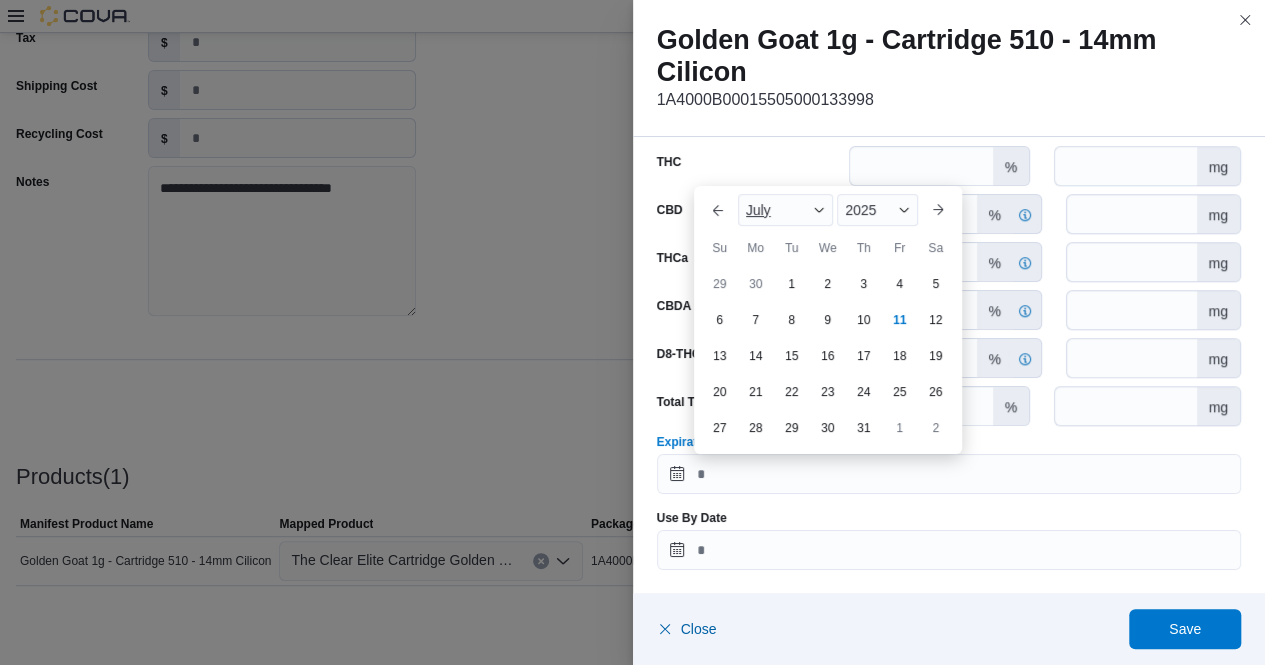 click on "July" at bounding box center (786, 210) 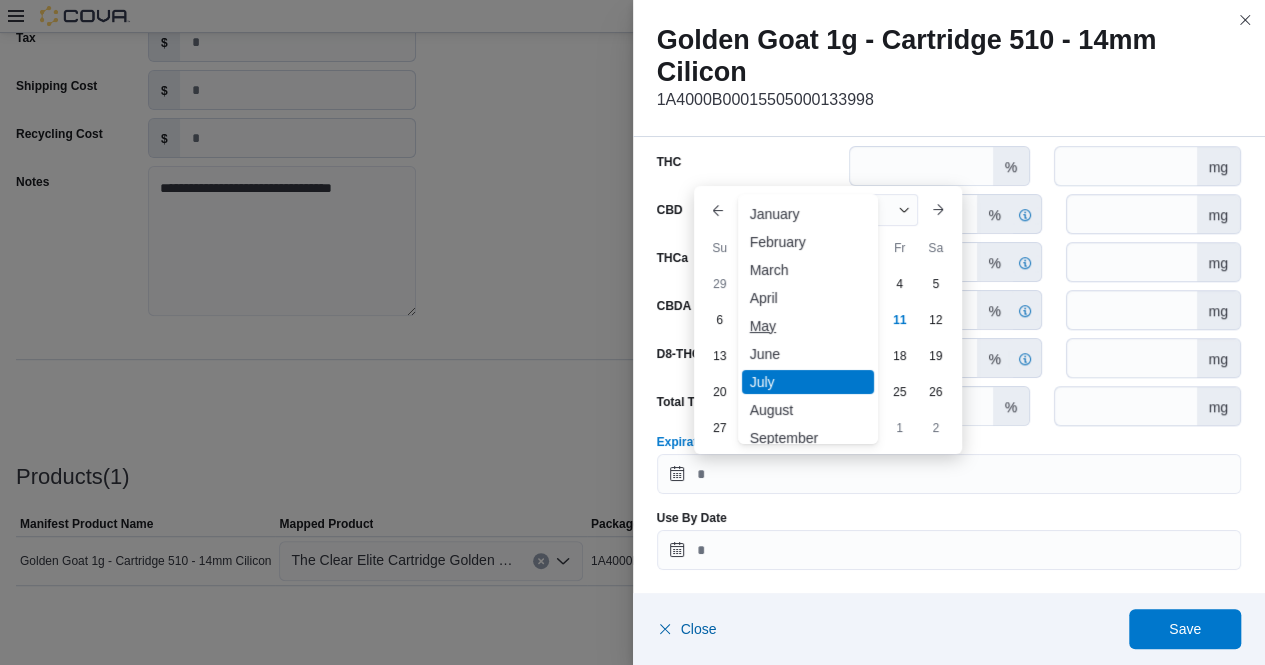 click on "May" at bounding box center [808, 326] 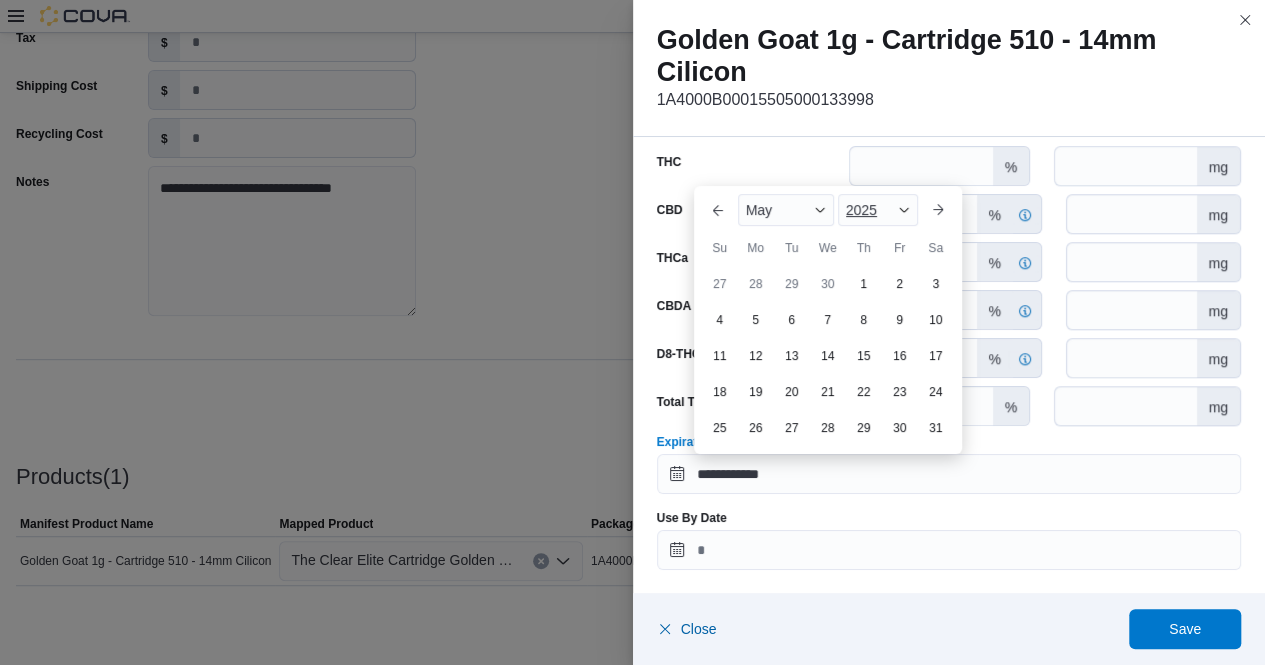 click at bounding box center [904, 210] 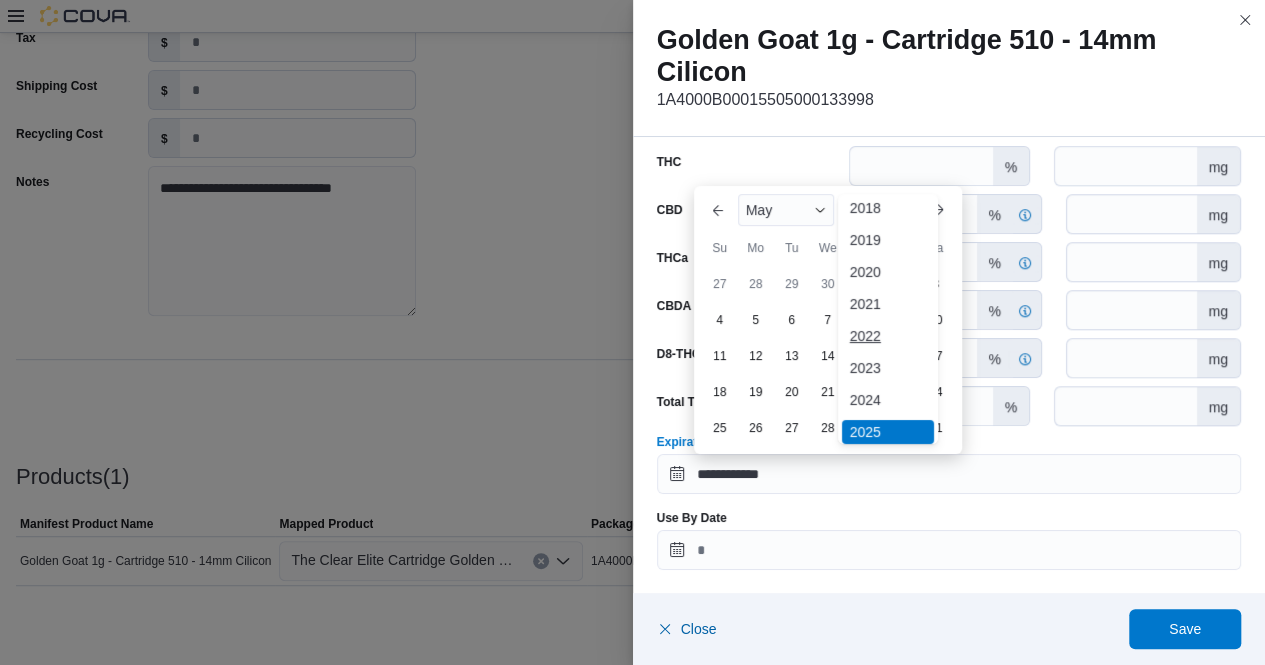 scroll, scrollTop: 92, scrollLeft: 0, axis: vertical 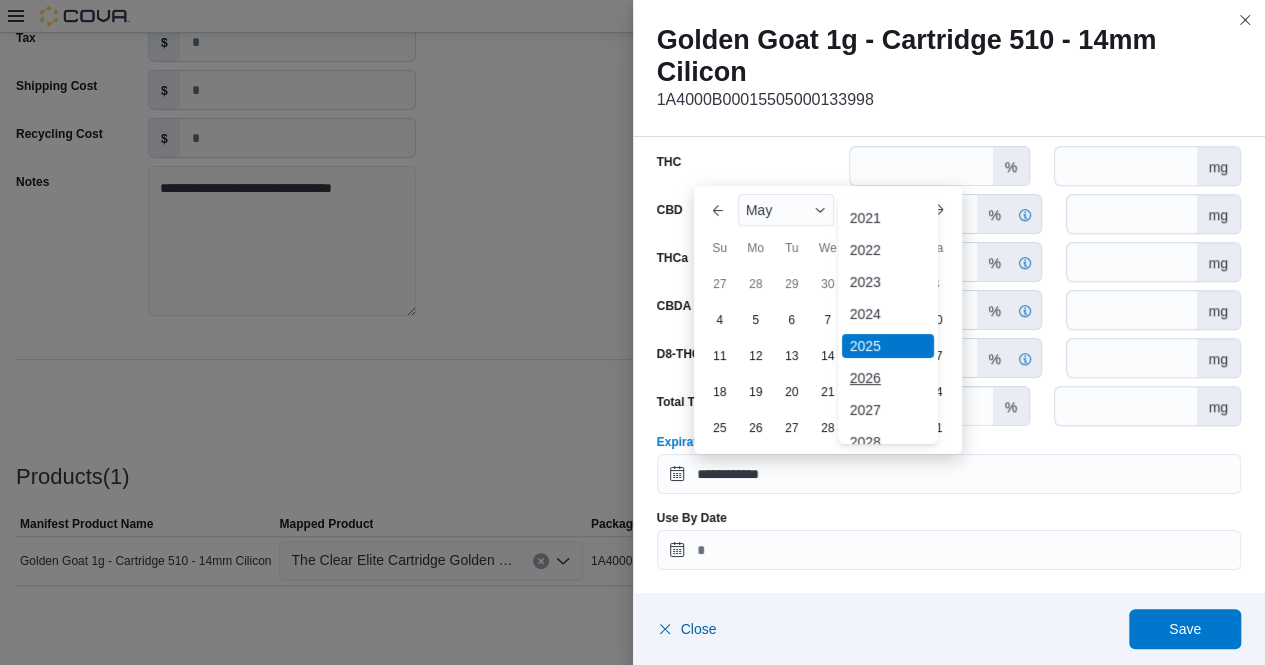 click on "2026" at bounding box center (888, 378) 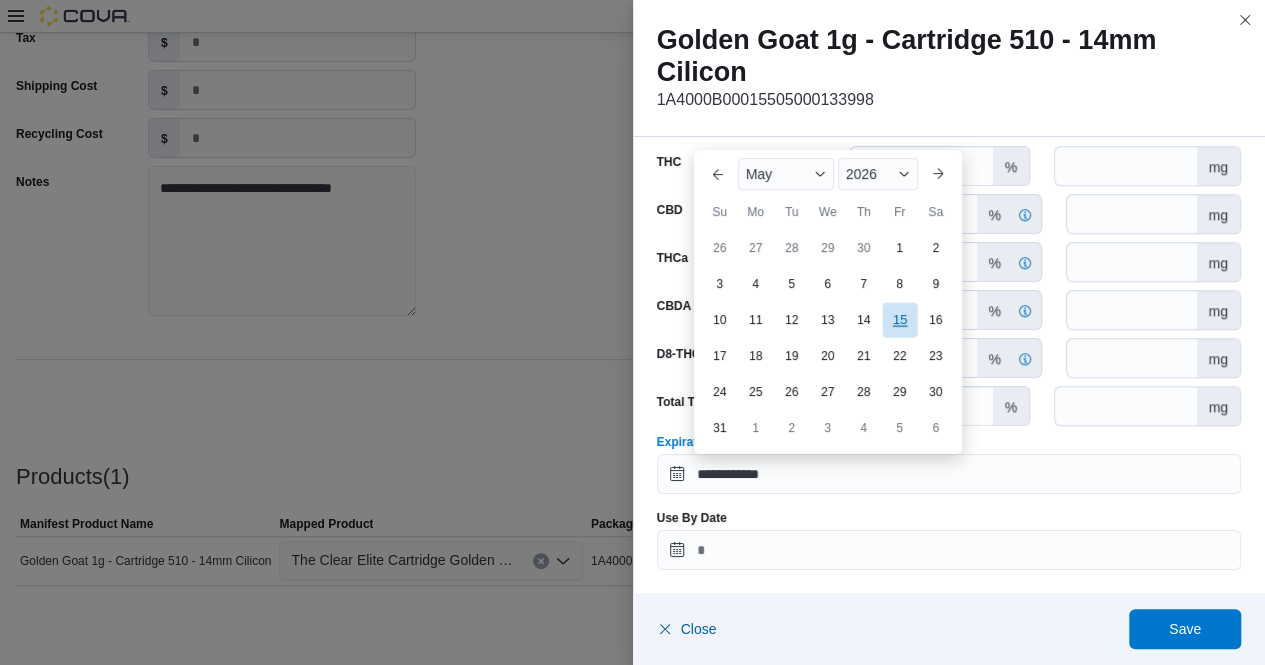 click on "15" at bounding box center (899, 319) 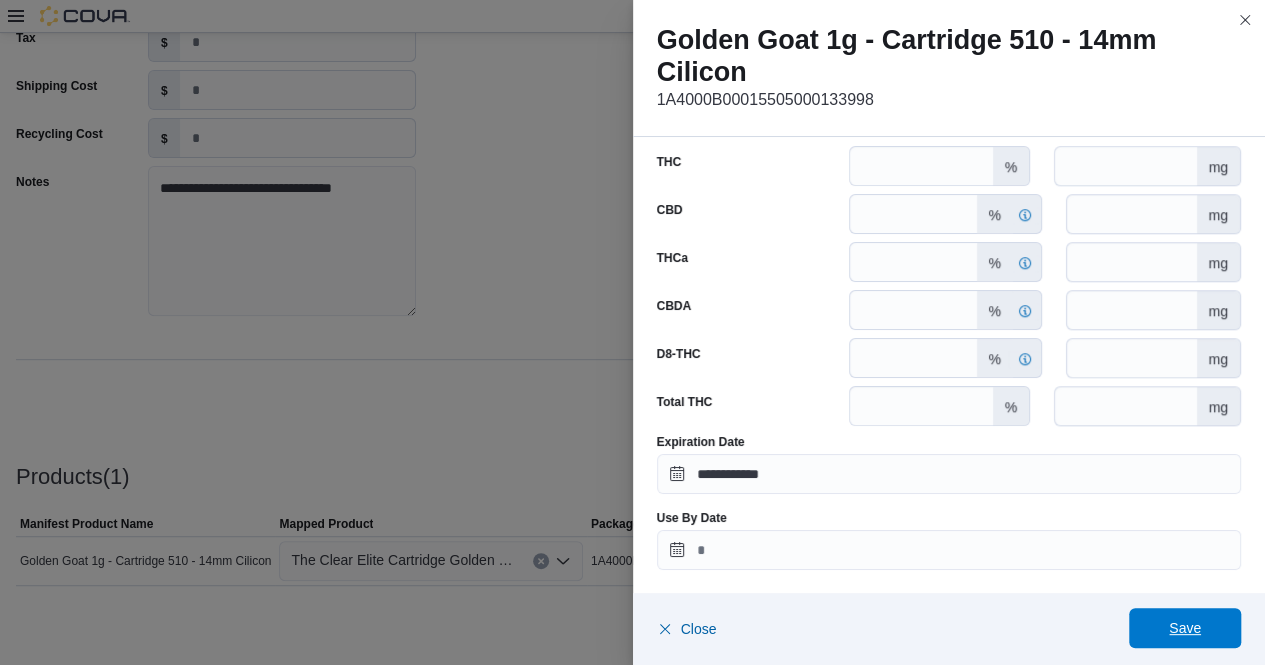 click on "Save" at bounding box center [1185, 628] 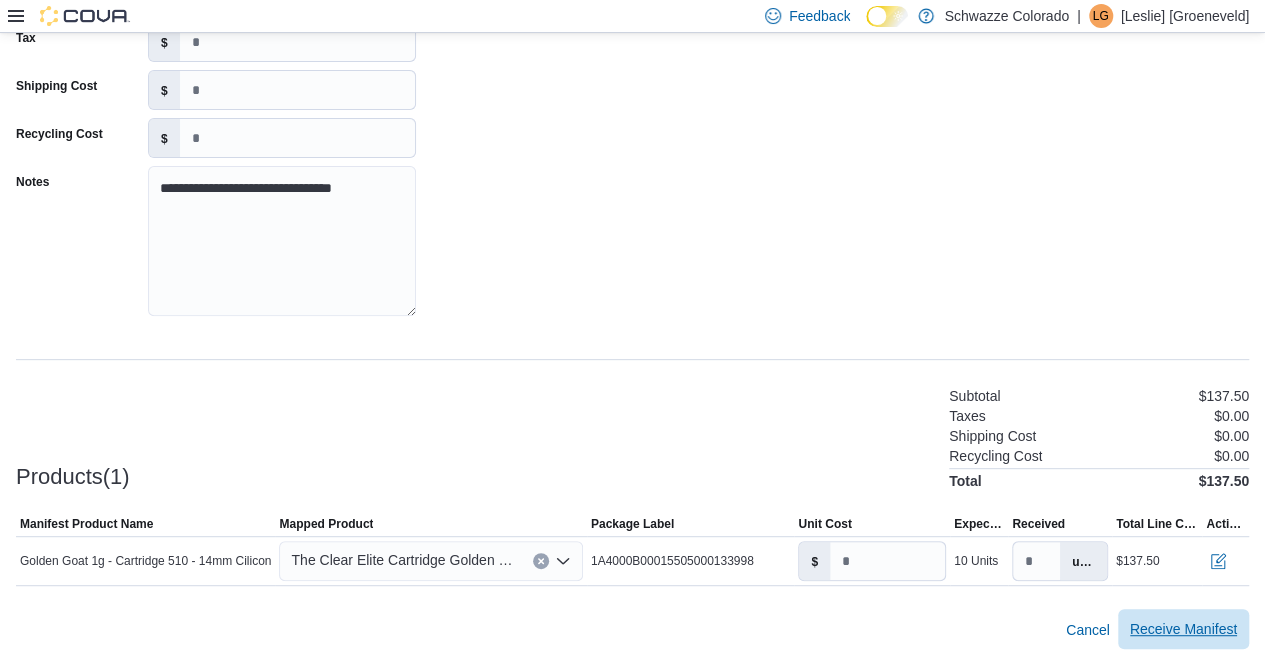click on "Receive Manifest" at bounding box center [1183, 629] 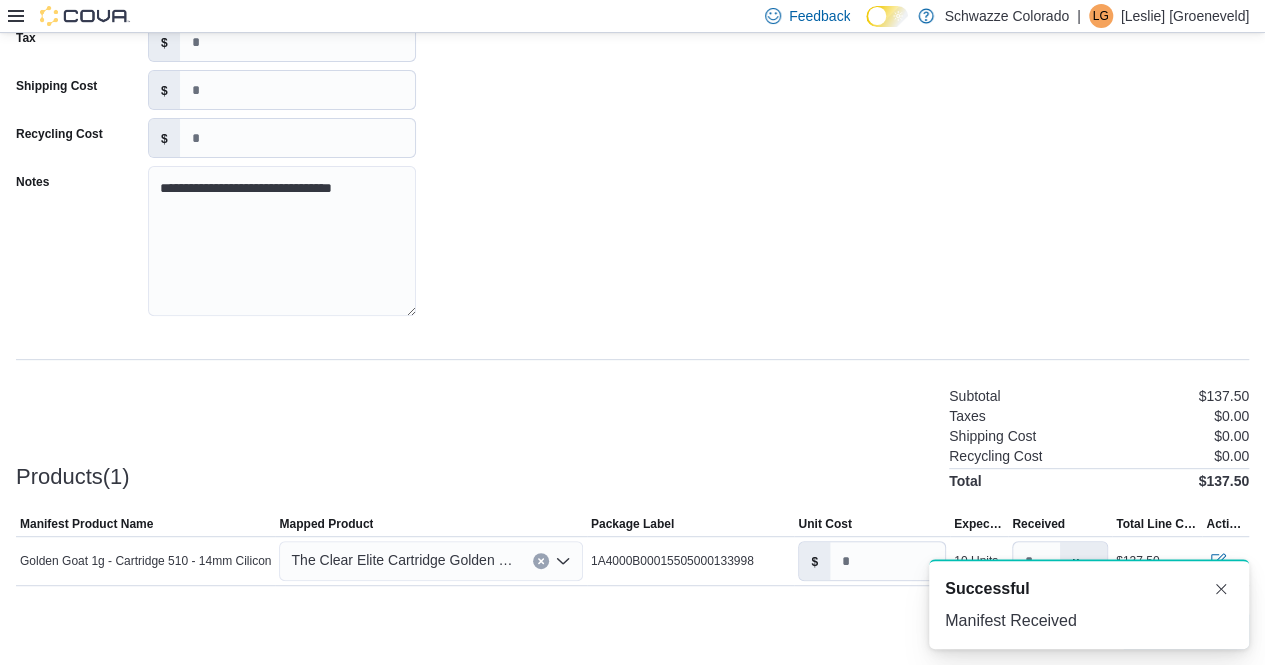 scroll, scrollTop: 0, scrollLeft: 0, axis: both 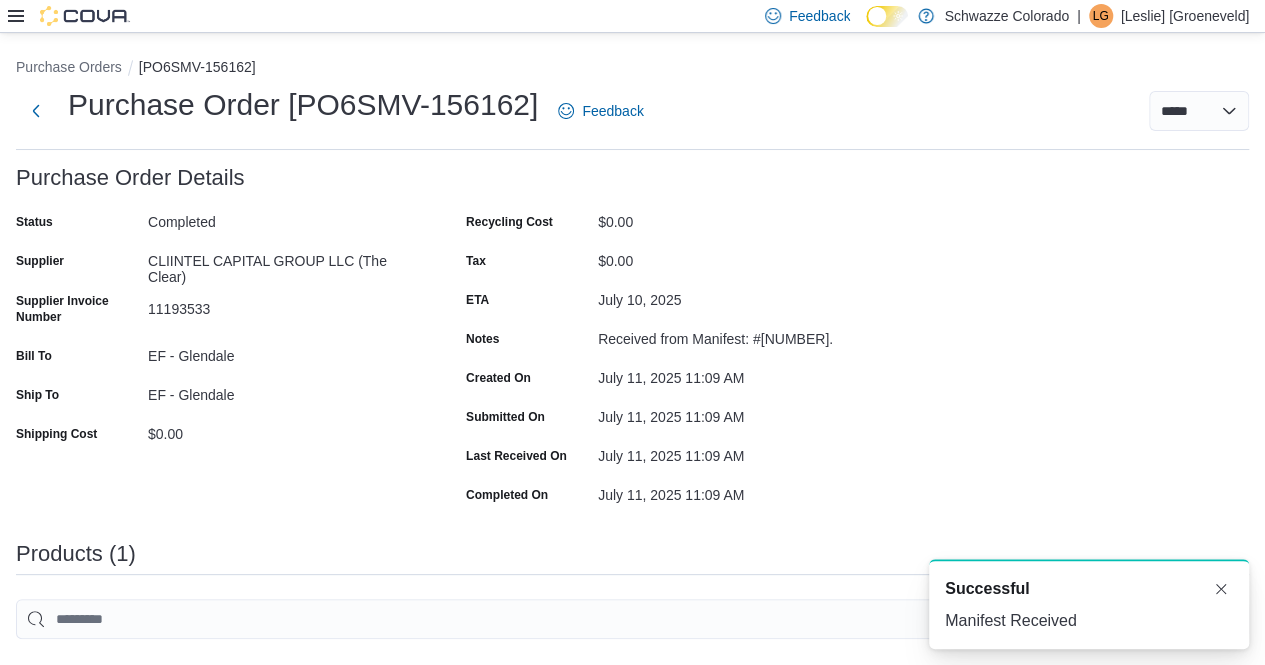 click 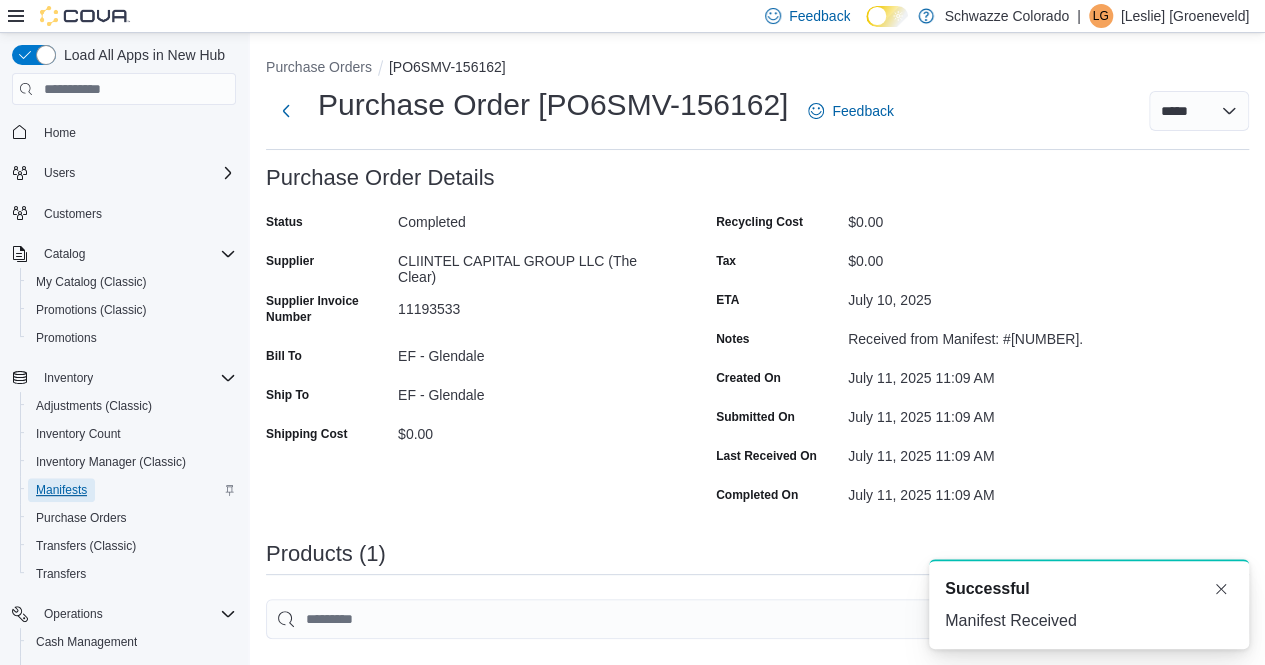 click on "Manifests" at bounding box center (61, 490) 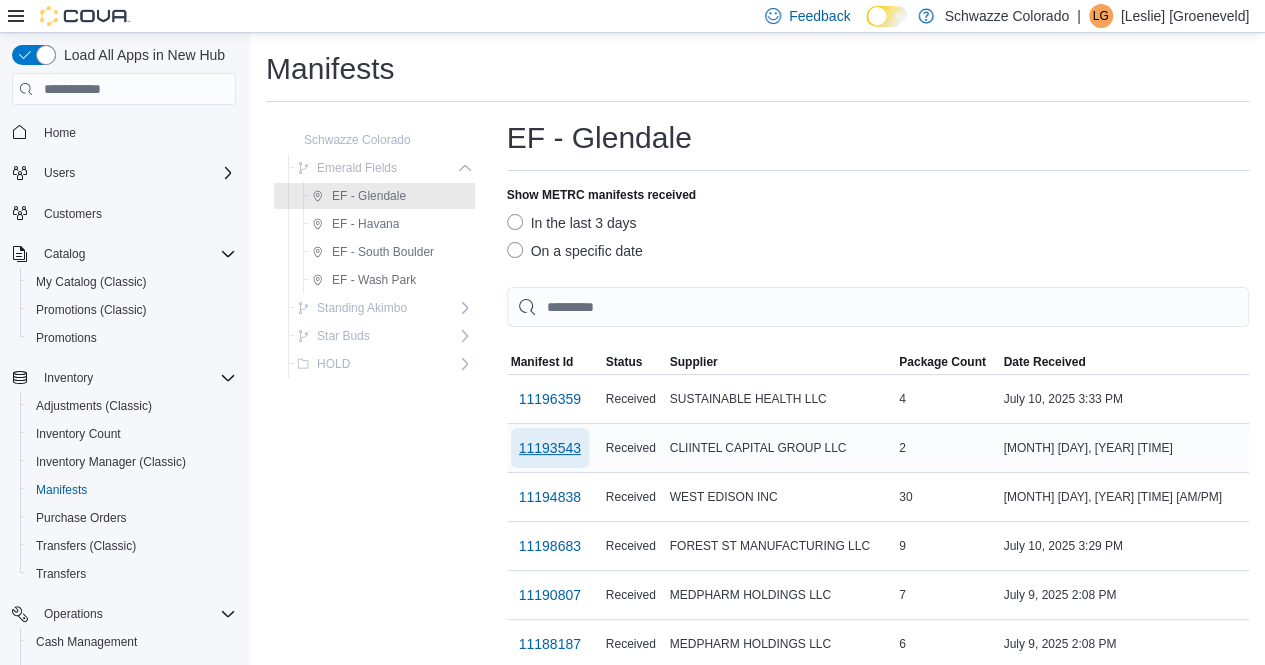 click on "11193543" at bounding box center [550, 448] 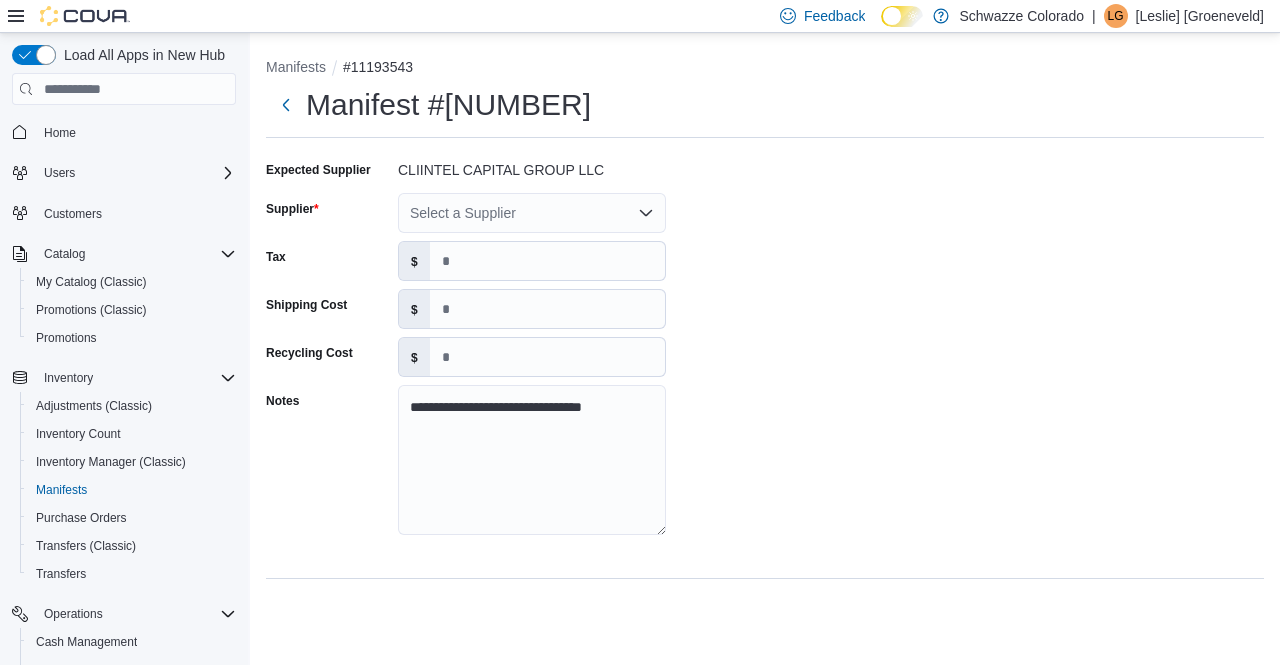 click on "Select a Supplier" at bounding box center (532, 213) 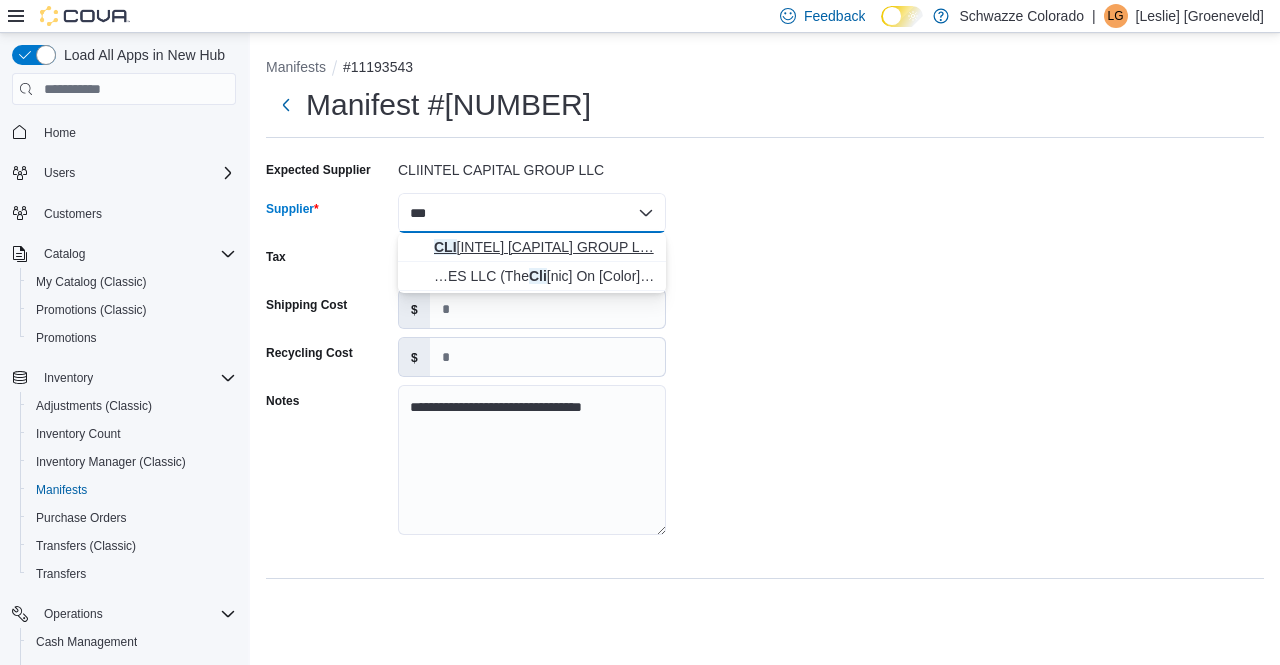 type on "***" 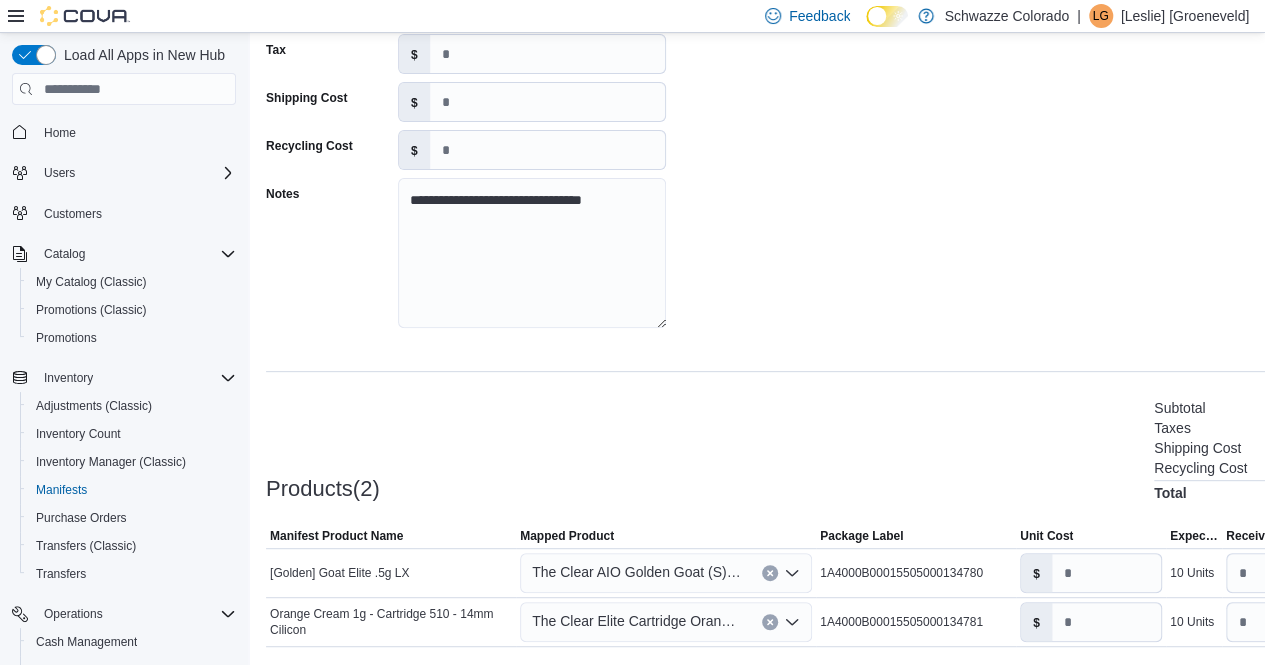 scroll, scrollTop: 268, scrollLeft: 0, axis: vertical 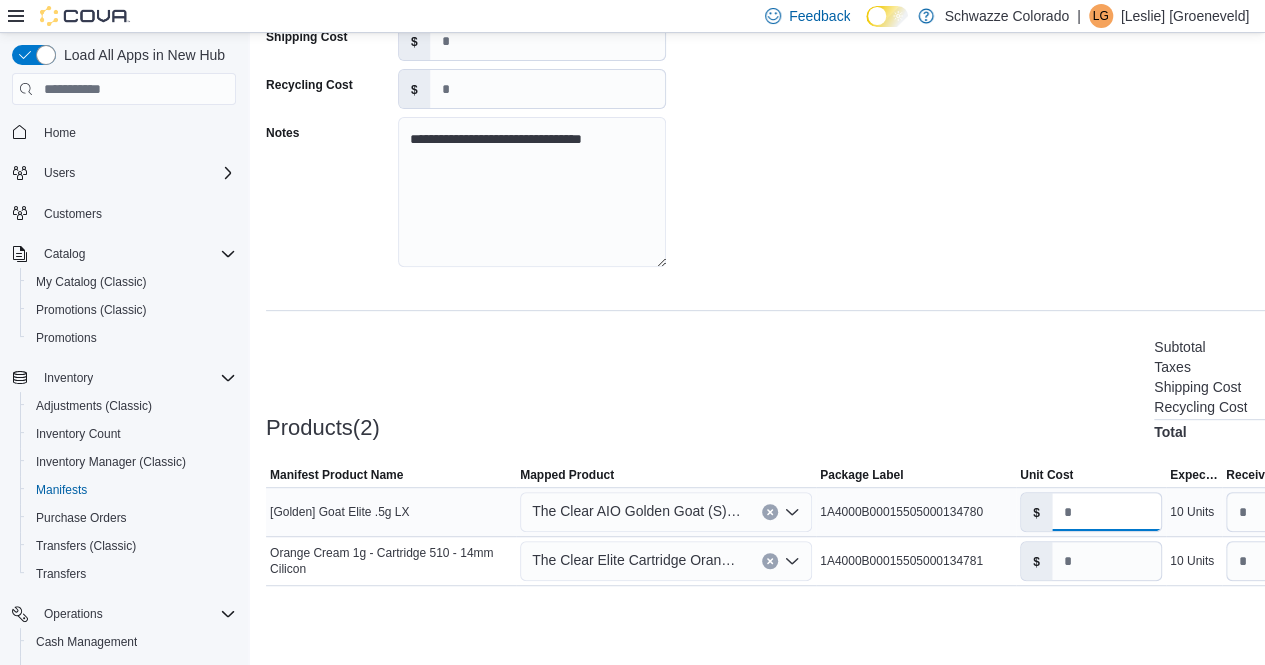 click on "*" at bounding box center (1106, 512) 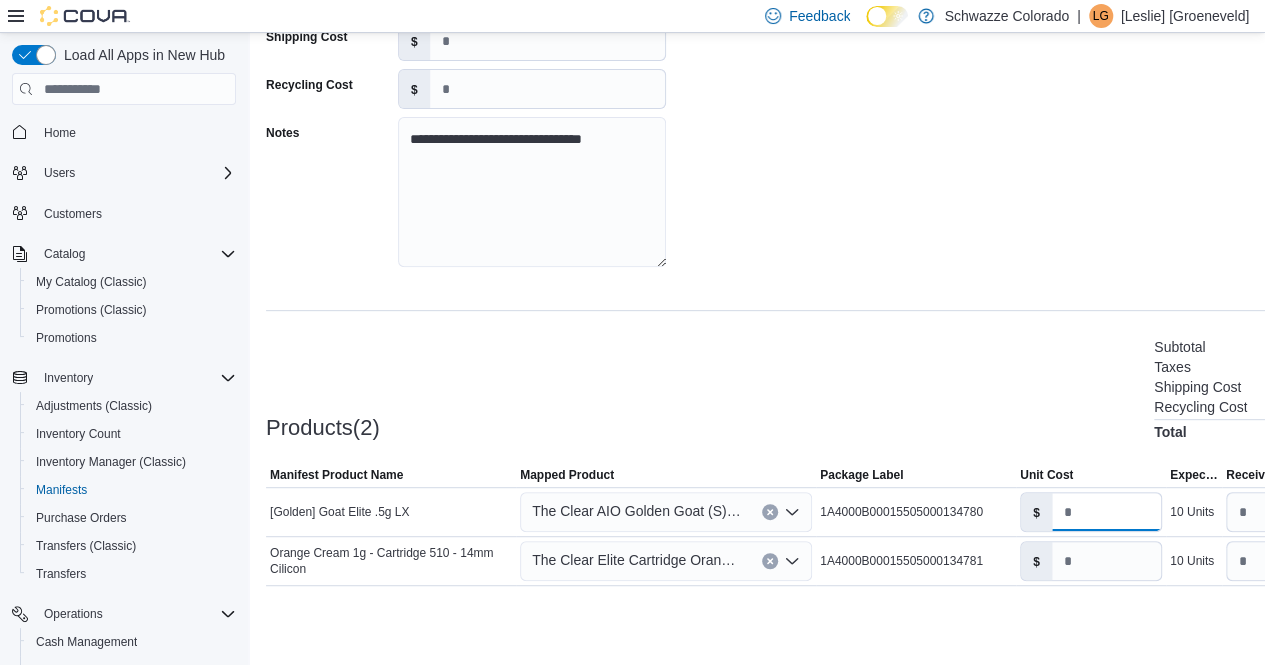 type on "****" 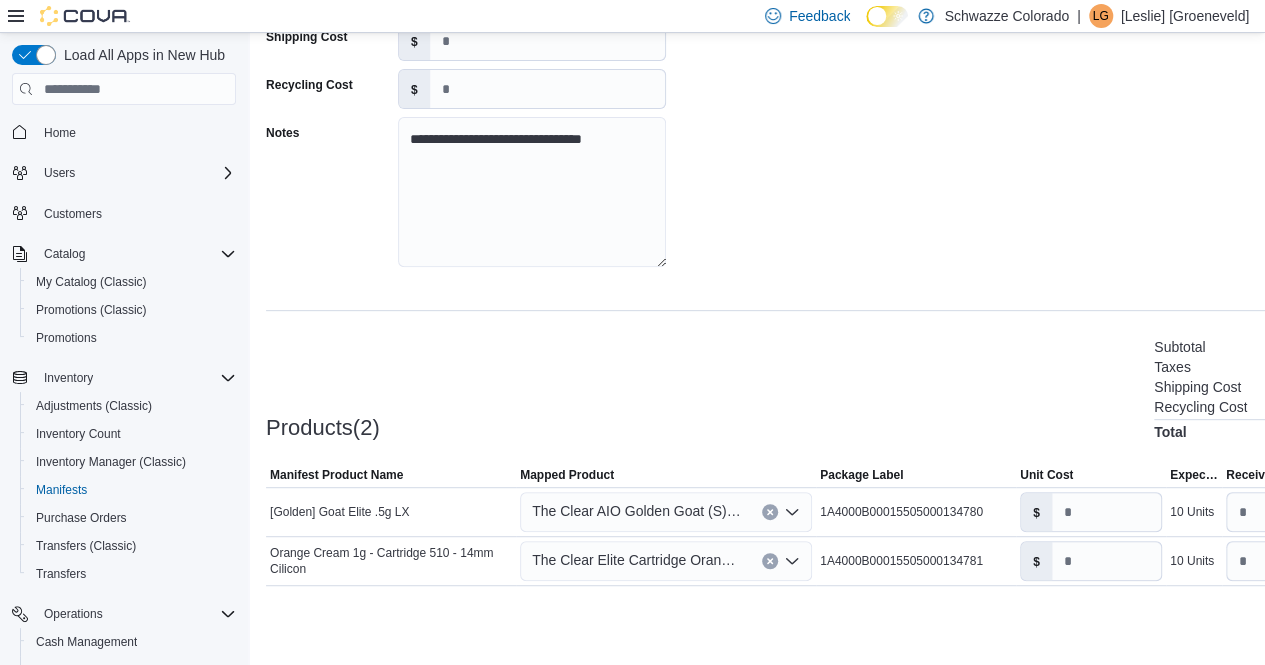 click 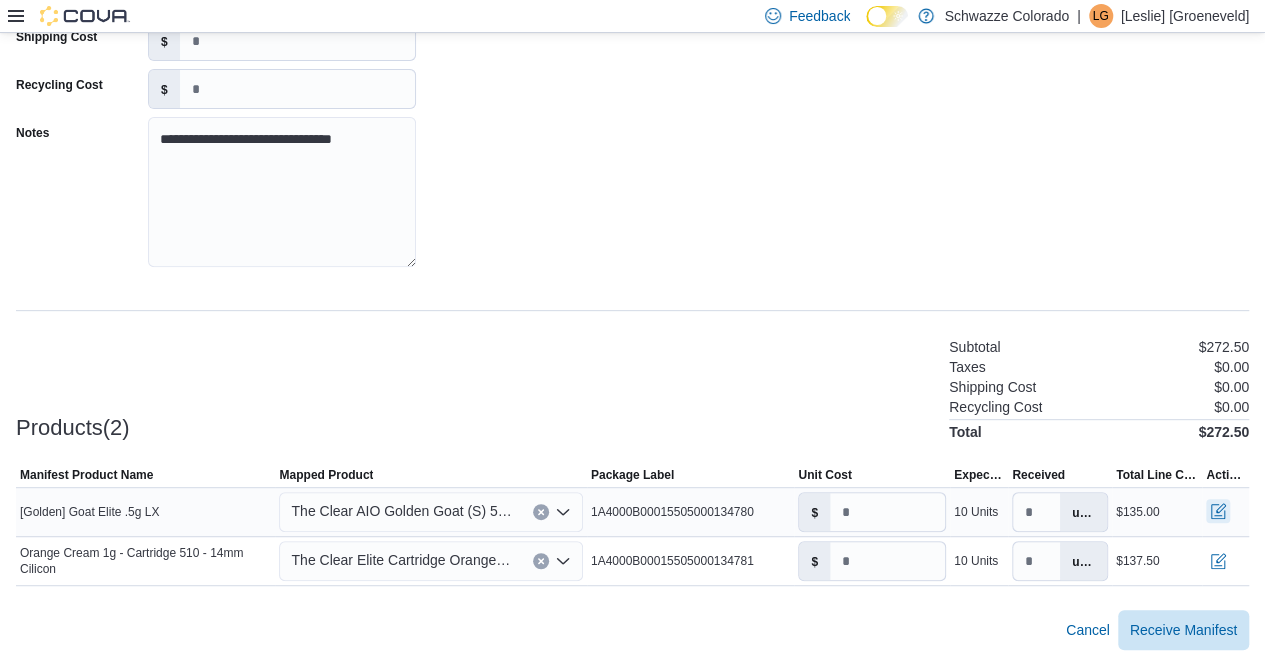 click at bounding box center (1218, 511) 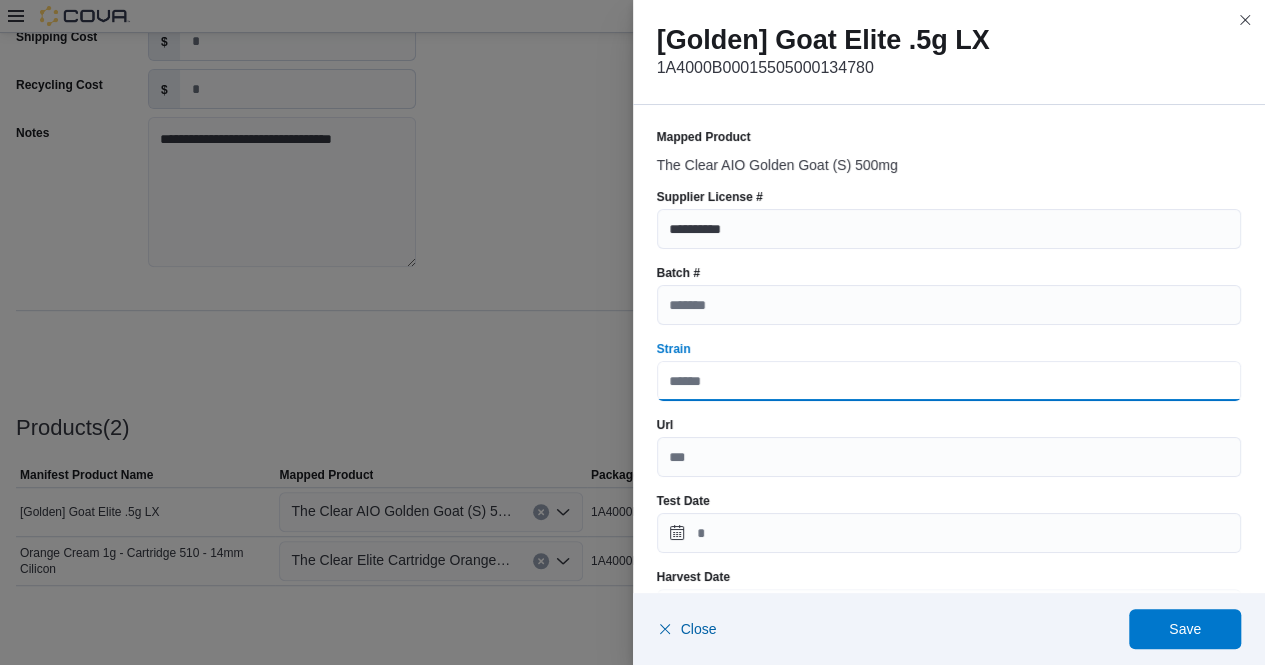 click on "Strain" at bounding box center (949, 381) 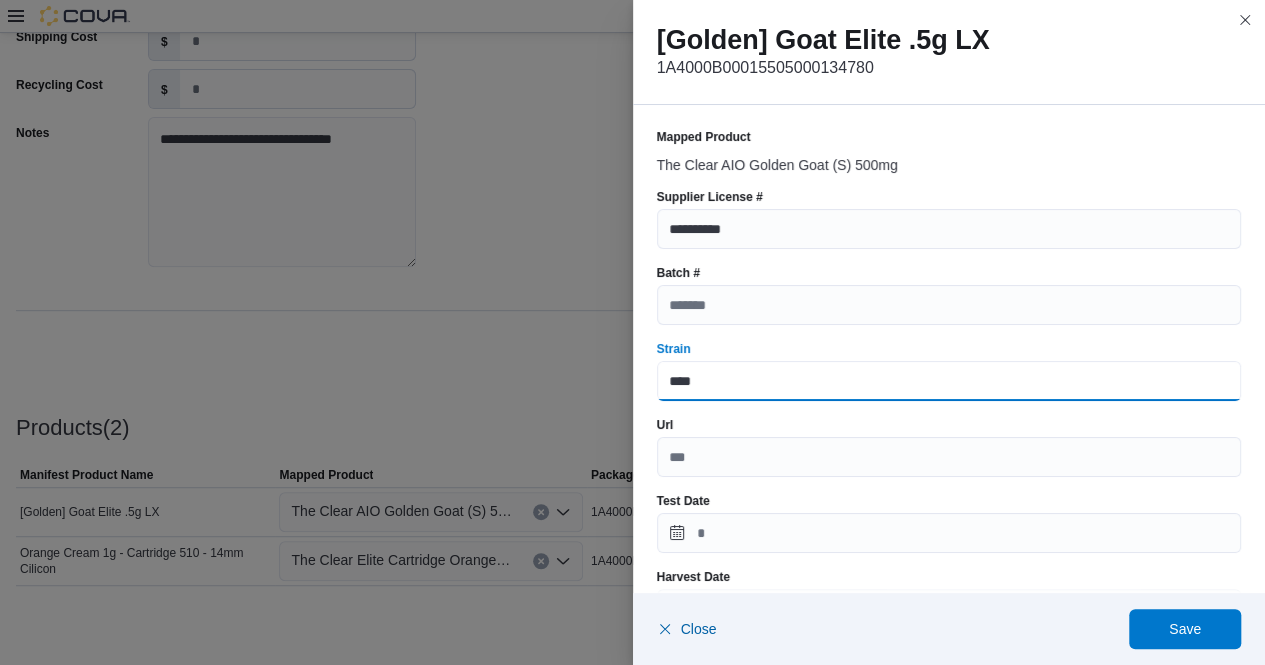 type on "**********" 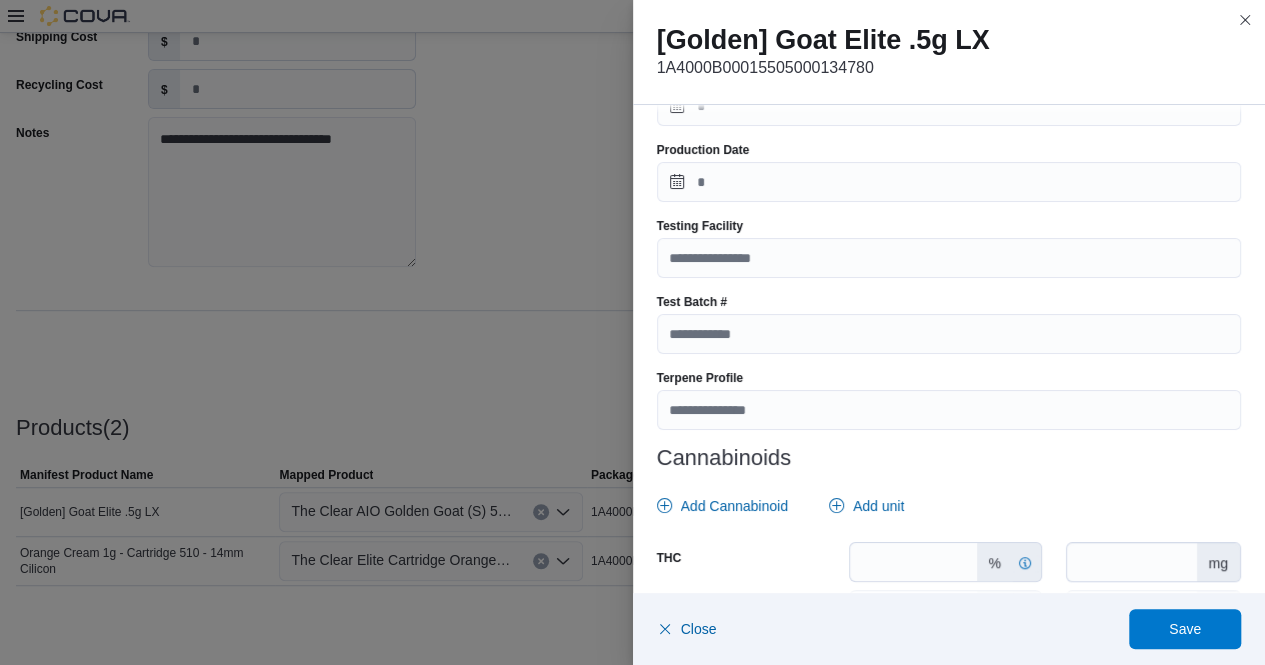 scroll, scrollTop: 580, scrollLeft: 0, axis: vertical 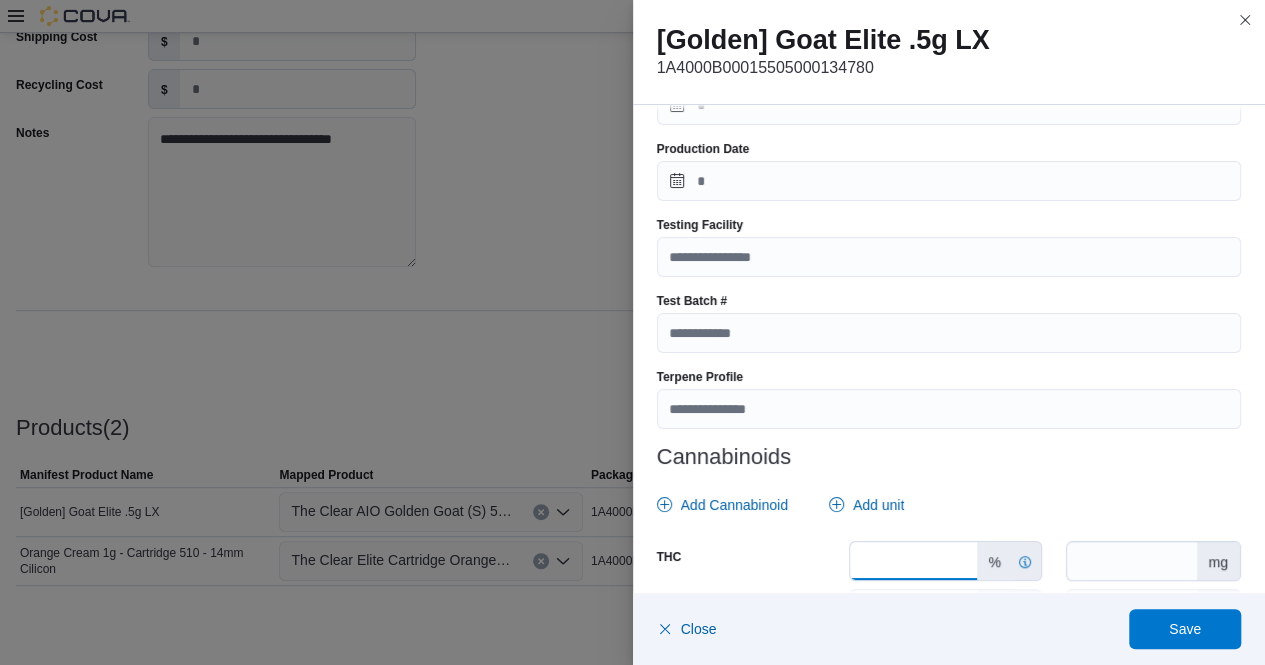 click on "*" at bounding box center [913, 561] 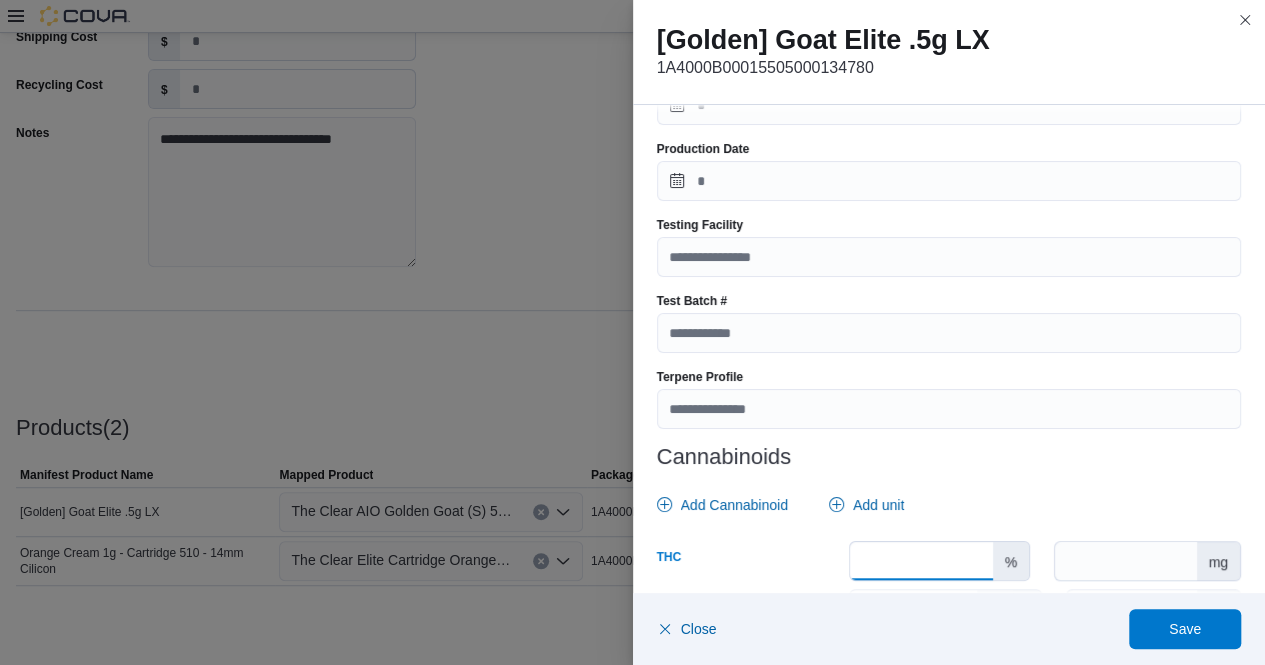 type on "****" 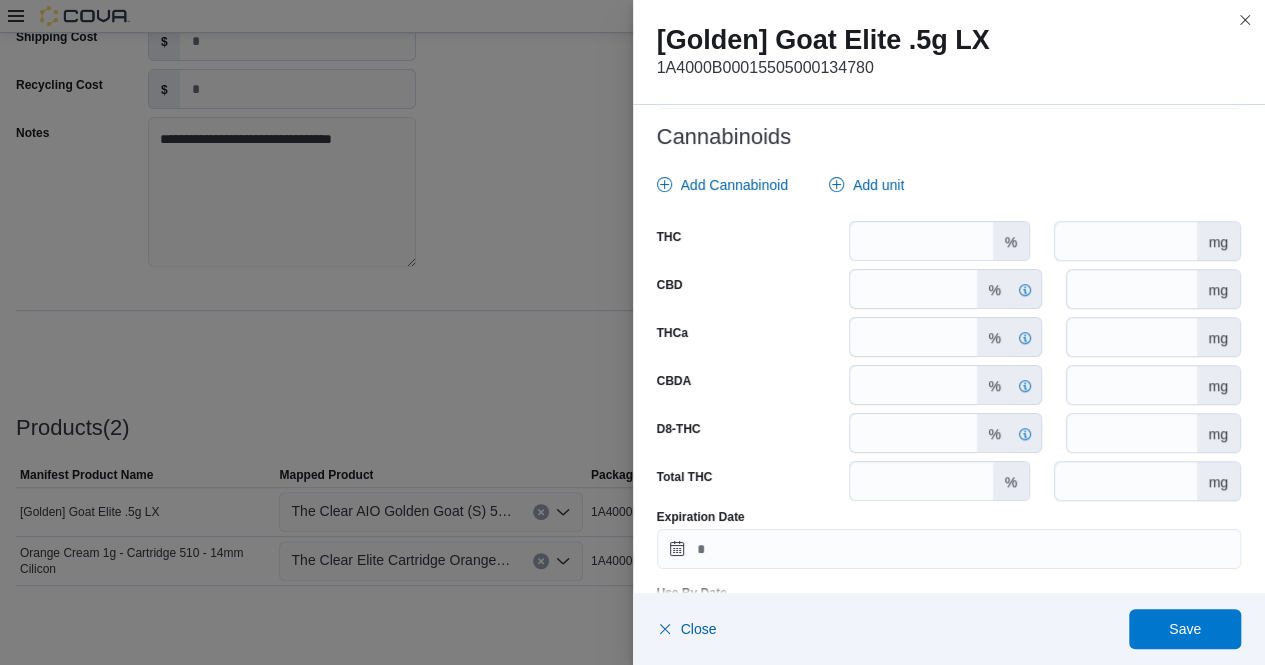 scroll, scrollTop: 975, scrollLeft: 0, axis: vertical 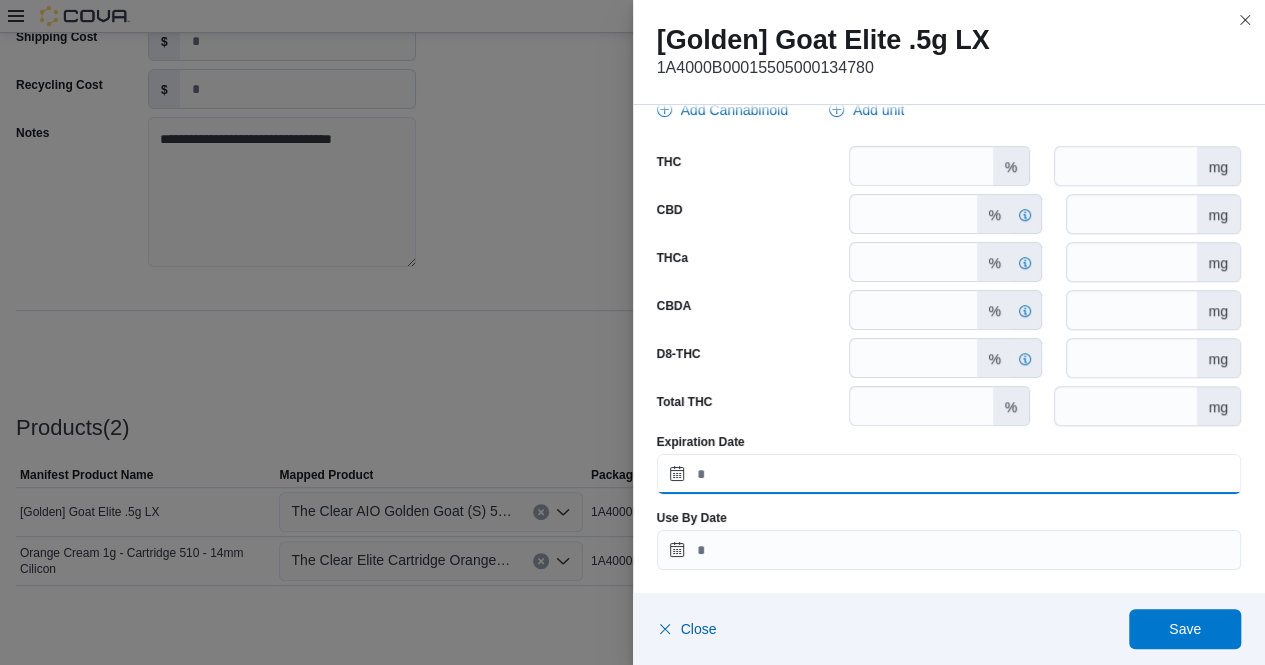 click on "Expiration Date" at bounding box center [949, 474] 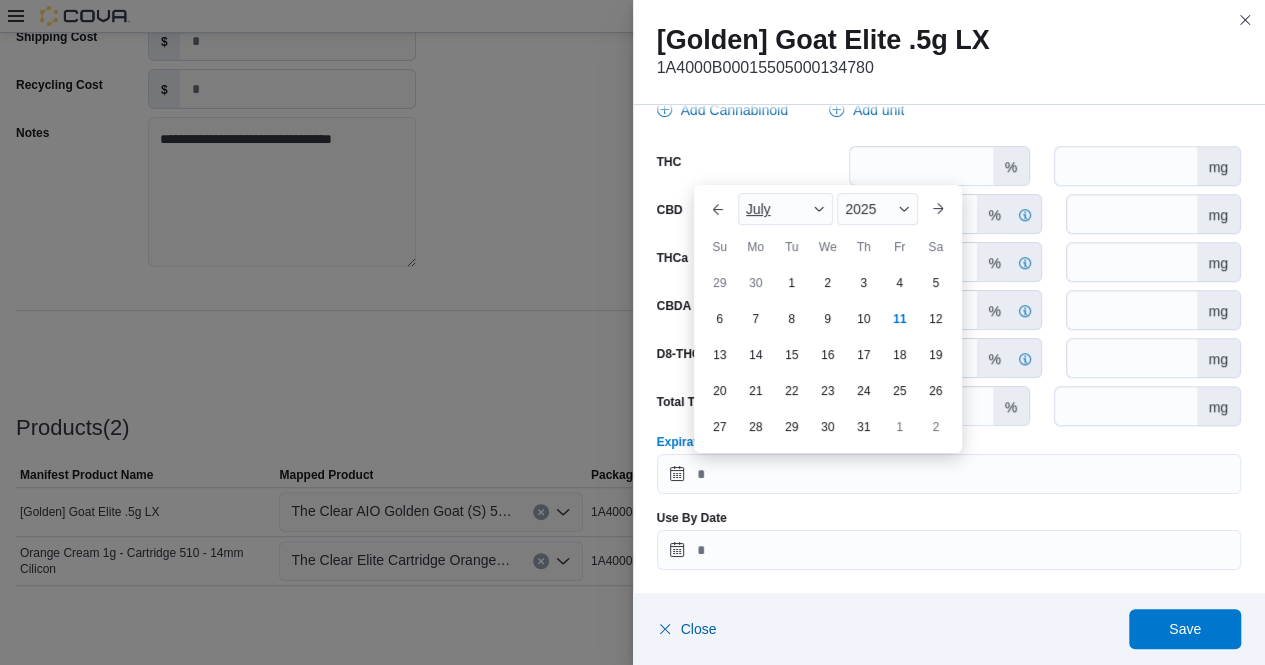 click at bounding box center (819, 209) 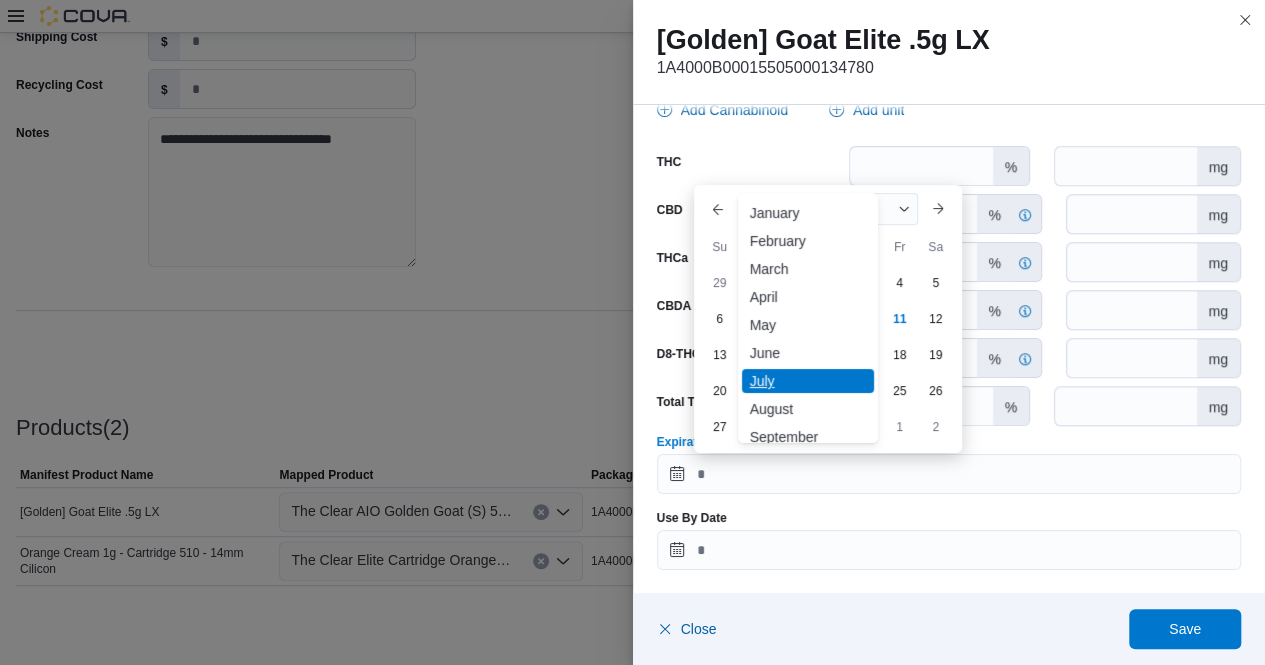 scroll, scrollTop: 98, scrollLeft: 0, axis: vertical 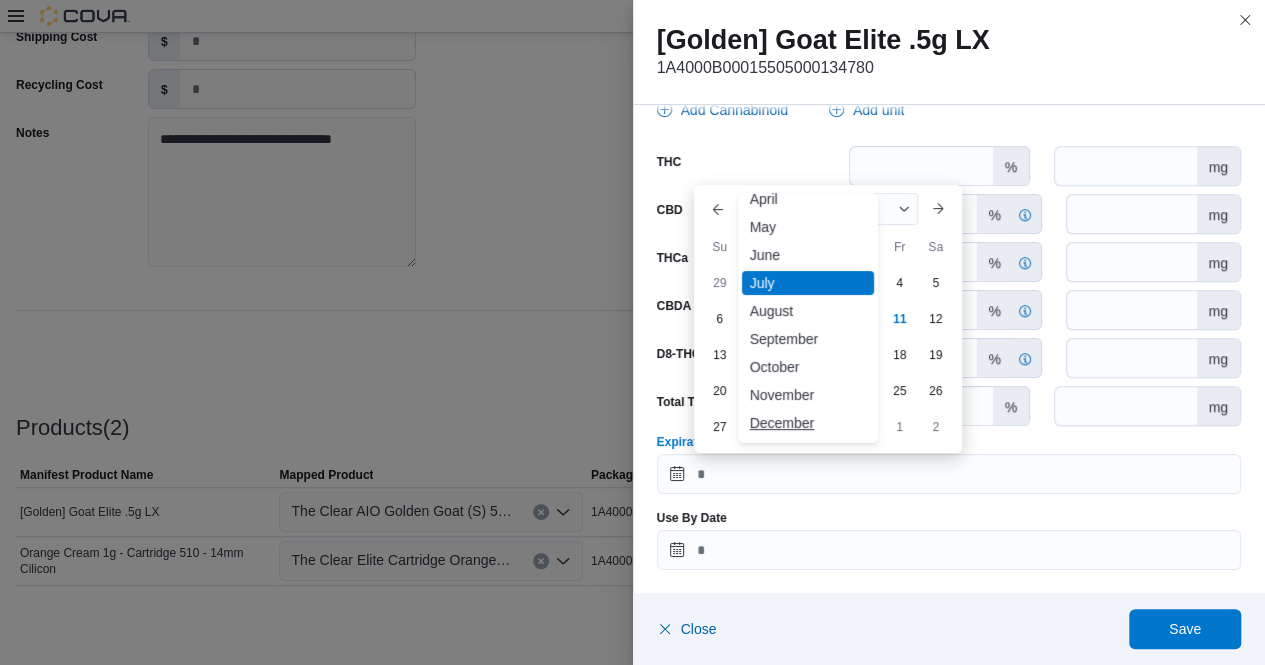 click on "December" at bounding box center [808, 423] 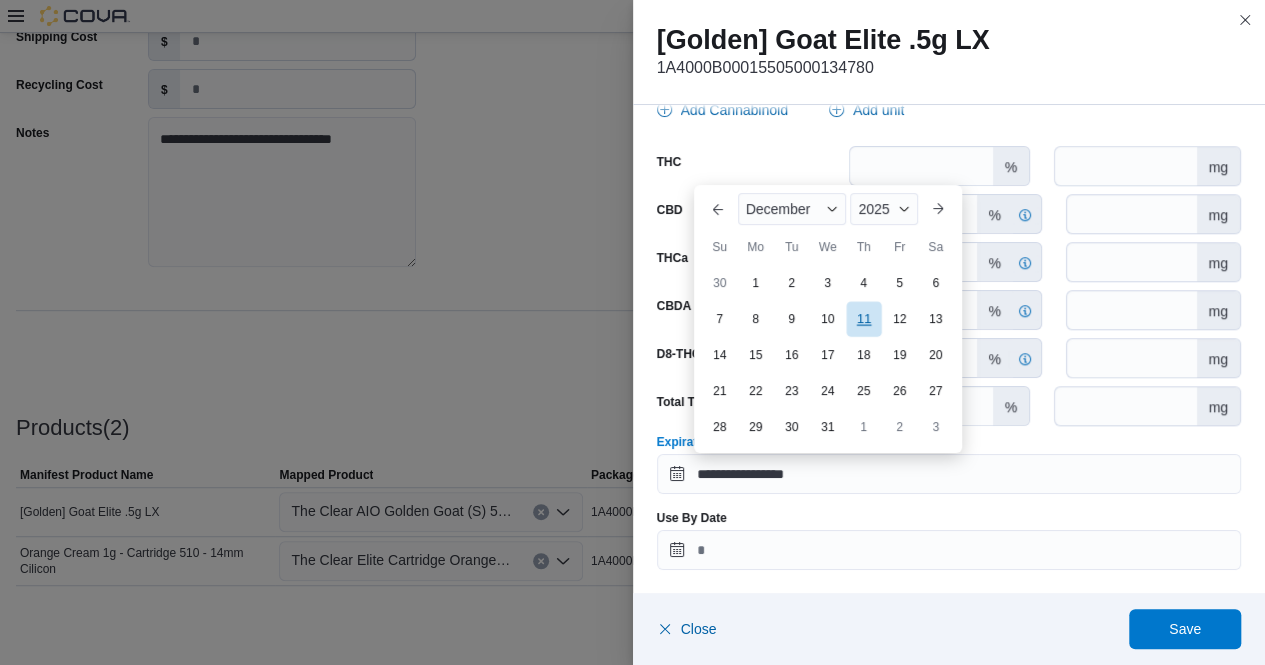 click on "11" at bounding box center (863, 319) 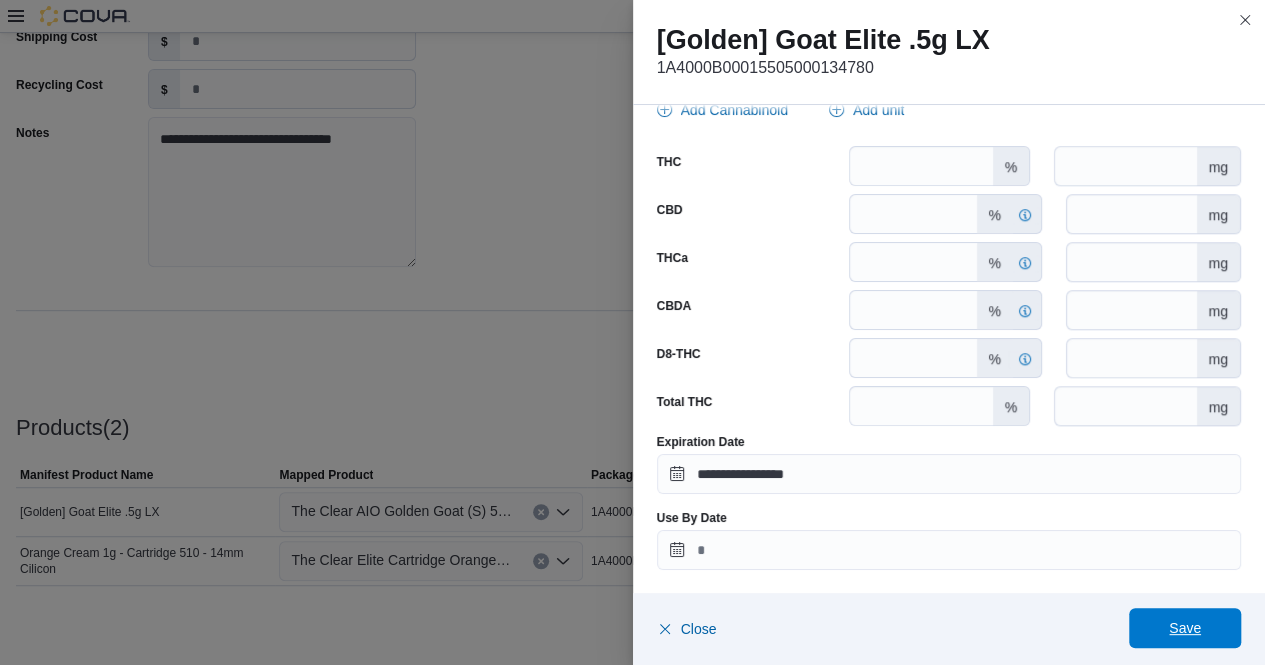 click on "Save" at bounding box center (1185, 628) 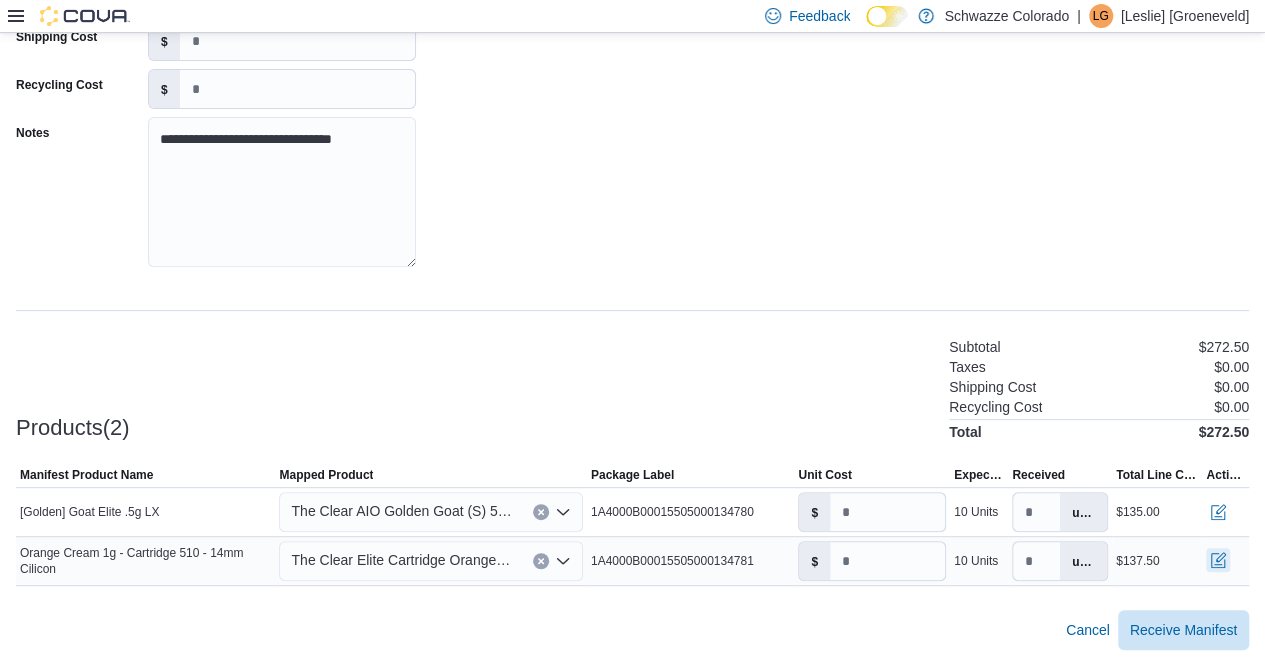 click at bounding box center [1218, 560] 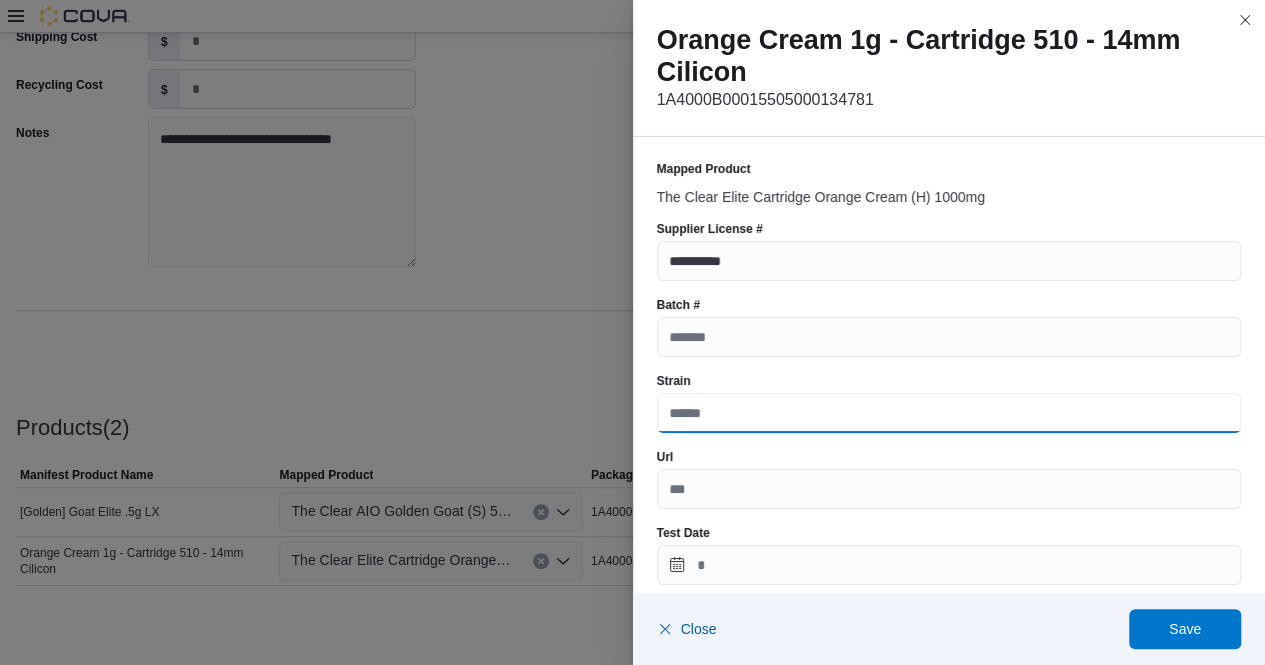 click on "Strain" at bounding box center (949, 413) 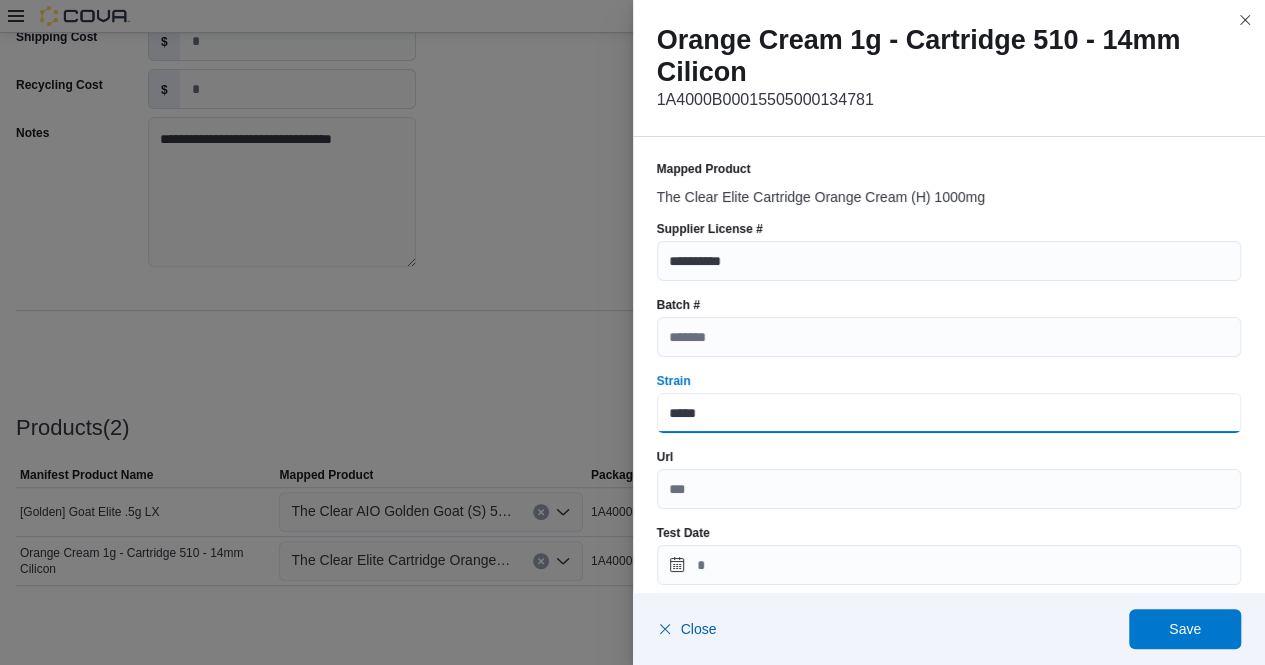 type on "**********" 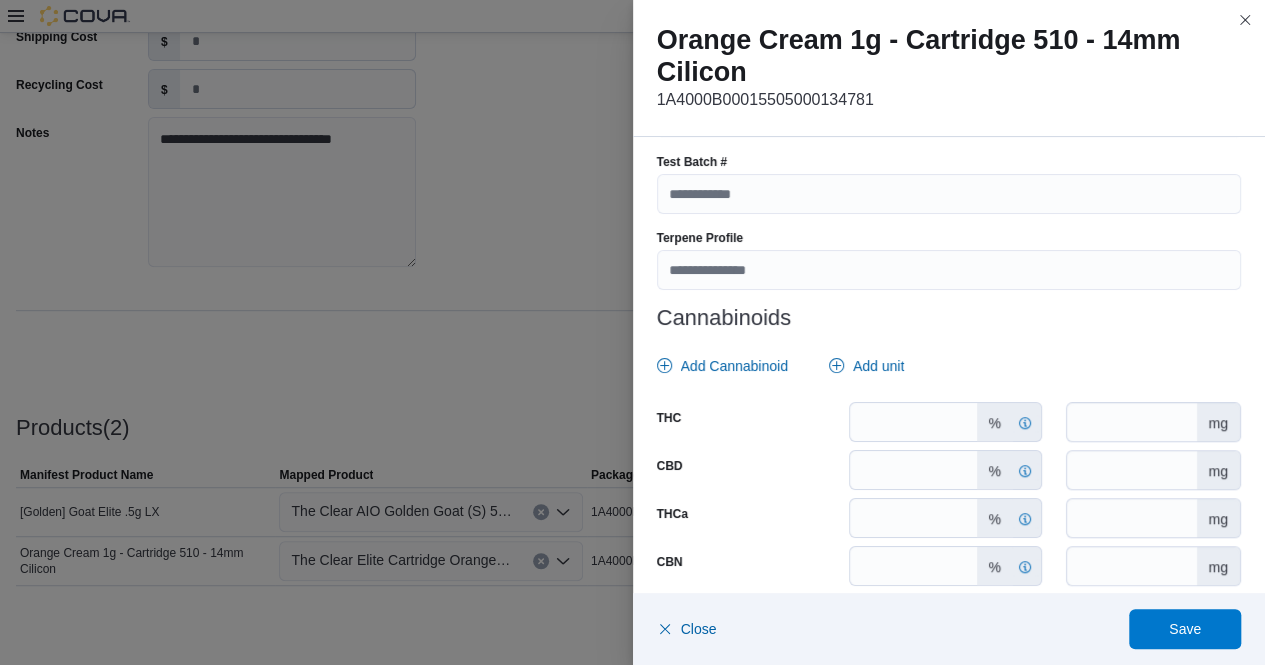 scroll, scrollTop: 752, scrollLeft: 0, axis: vertical 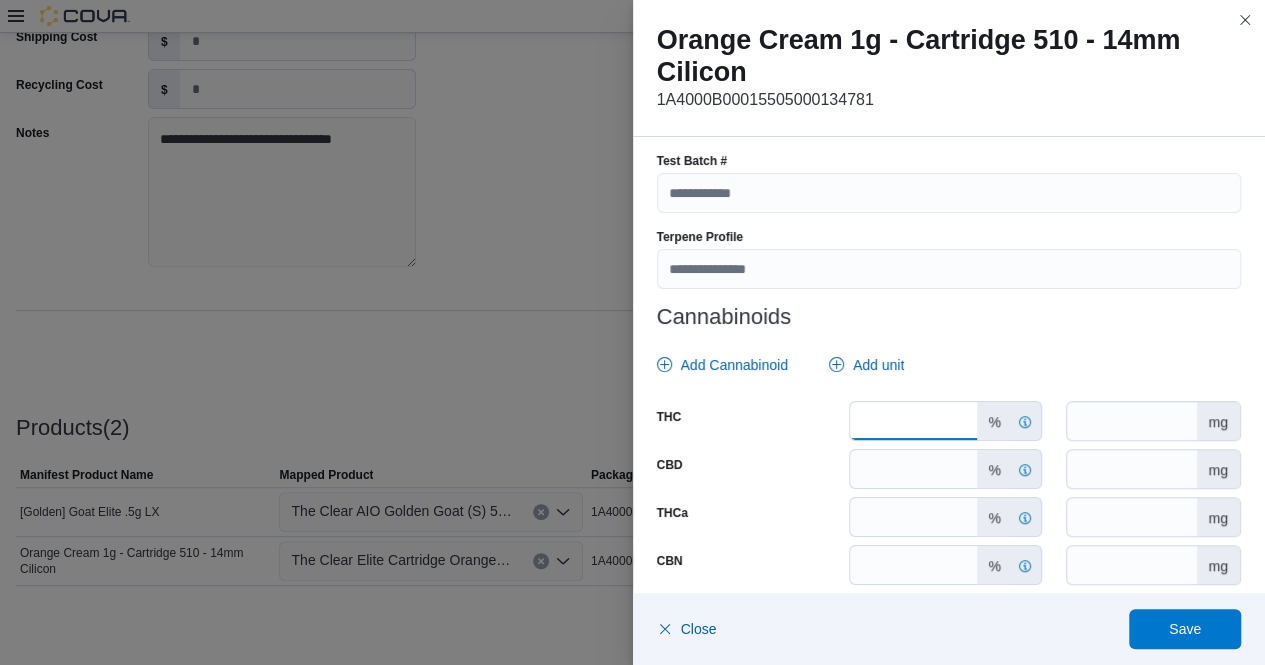 click on "*" at bounding box center [913, 421] 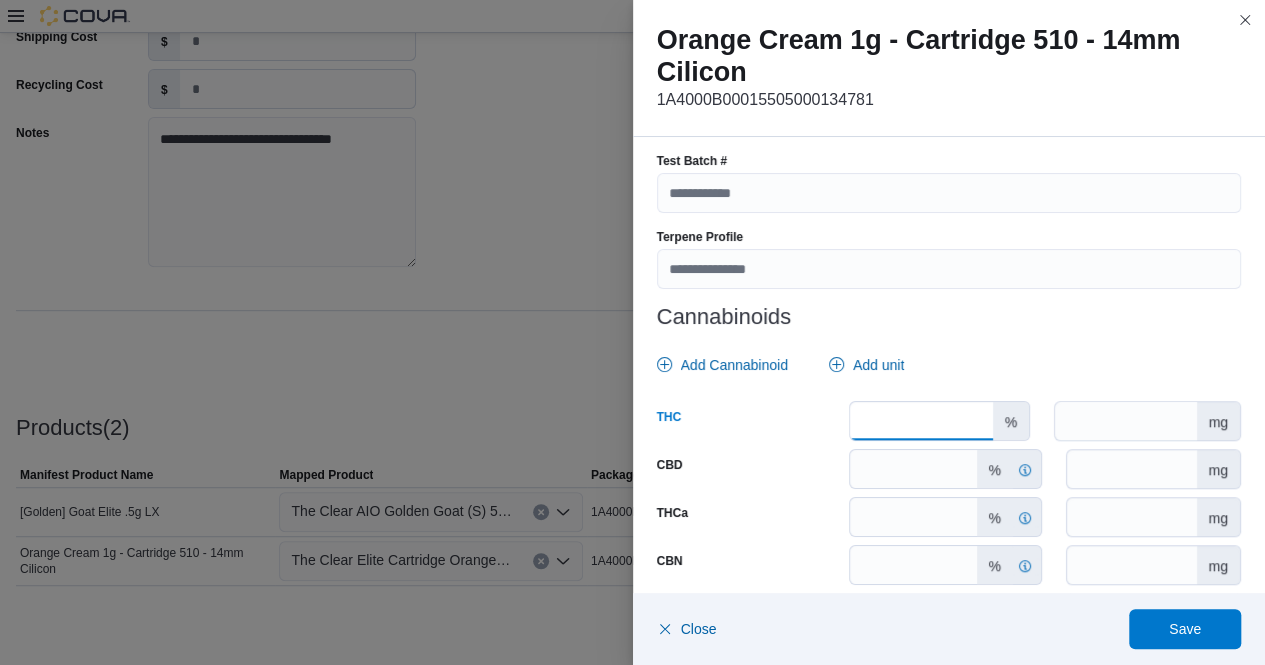 type on "****" 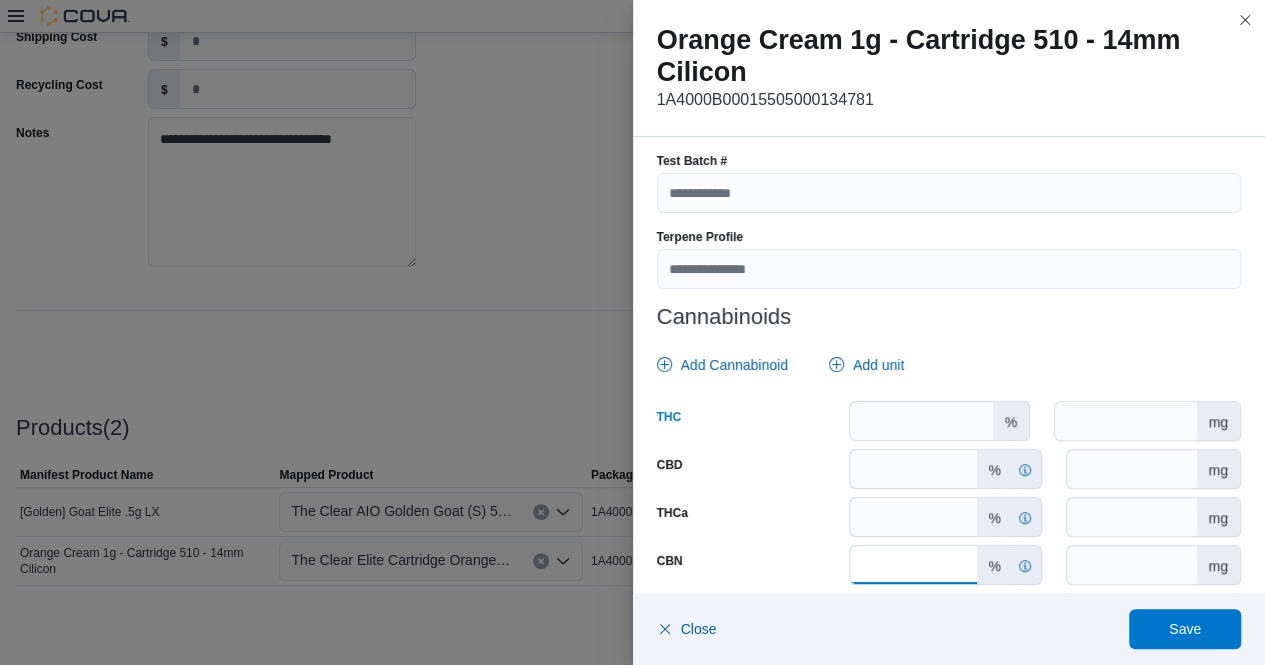 click on "****" at bounding box center (913, 565) 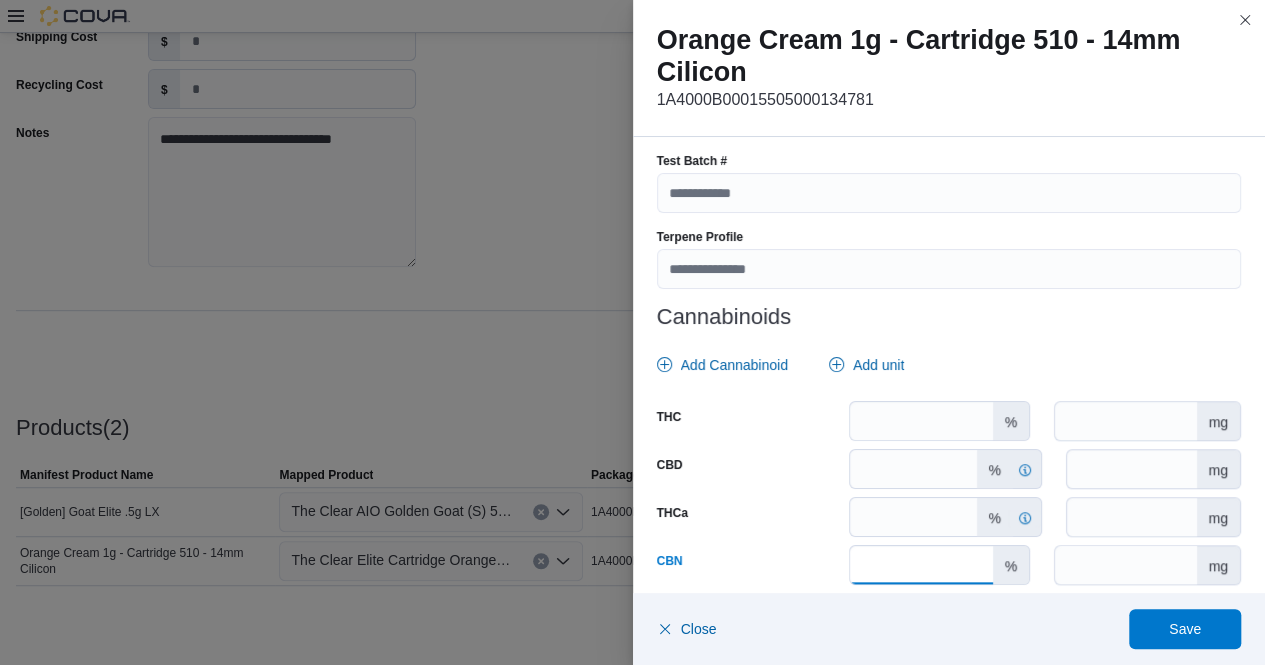type on "*" 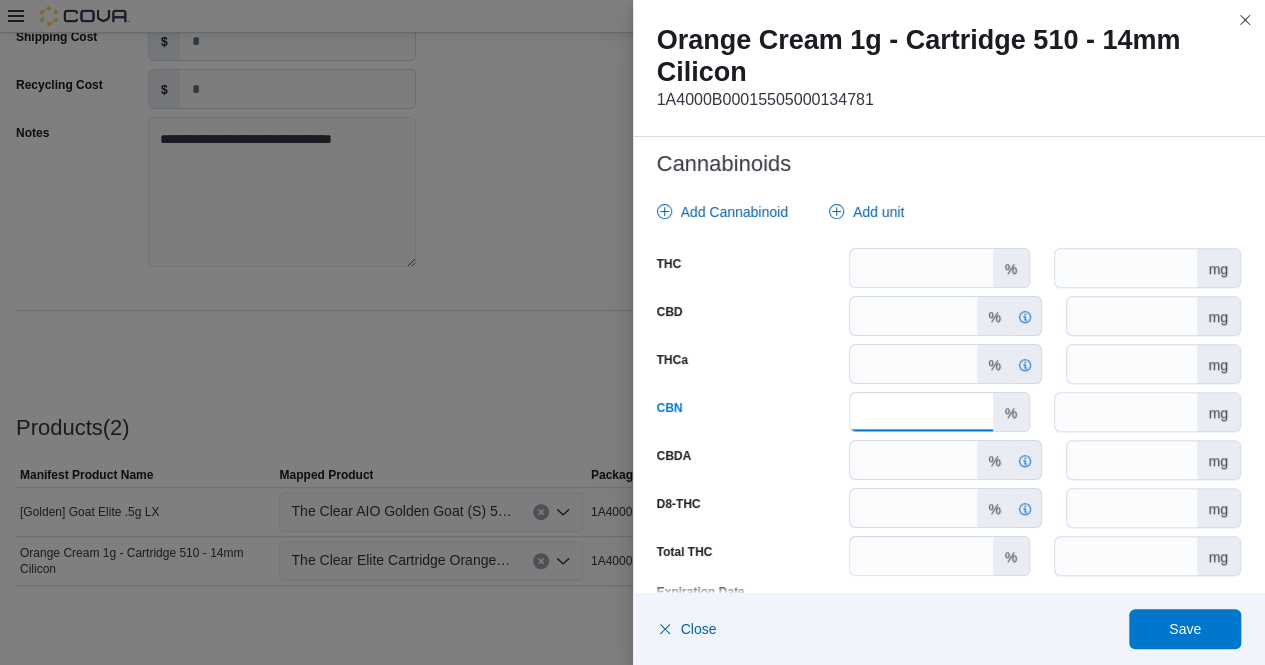 scroll, scrollTop: 1055, scrollLeft: 0, axis: vertical 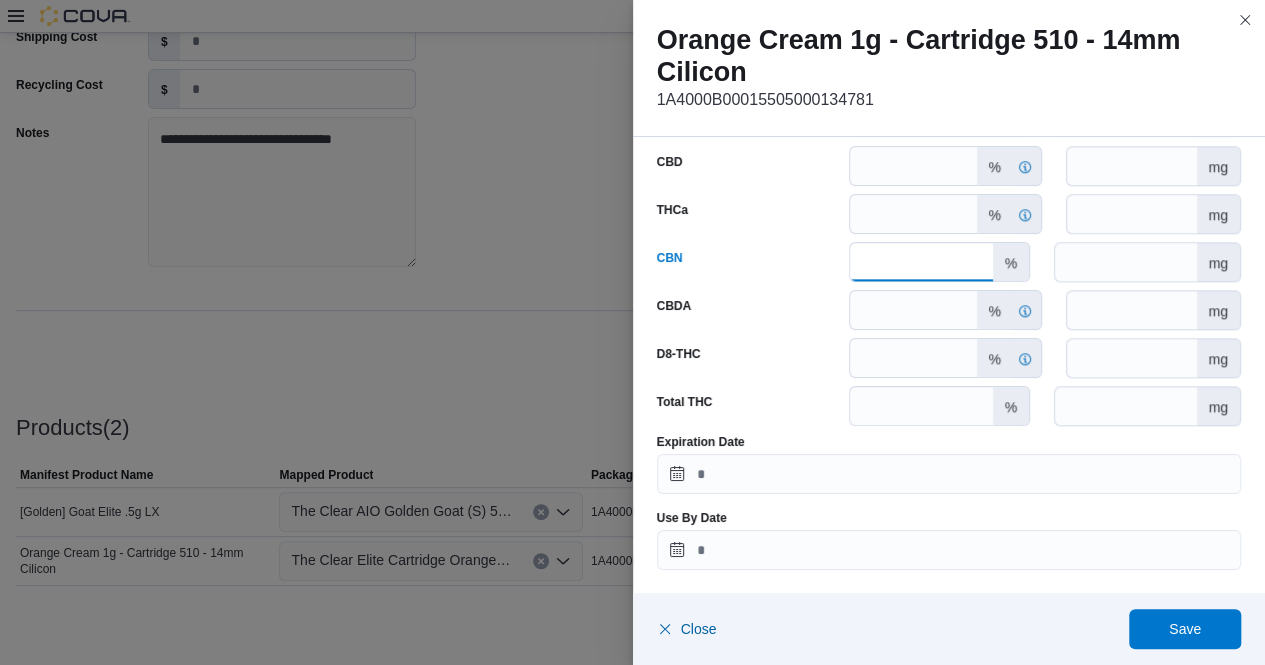type on "*" 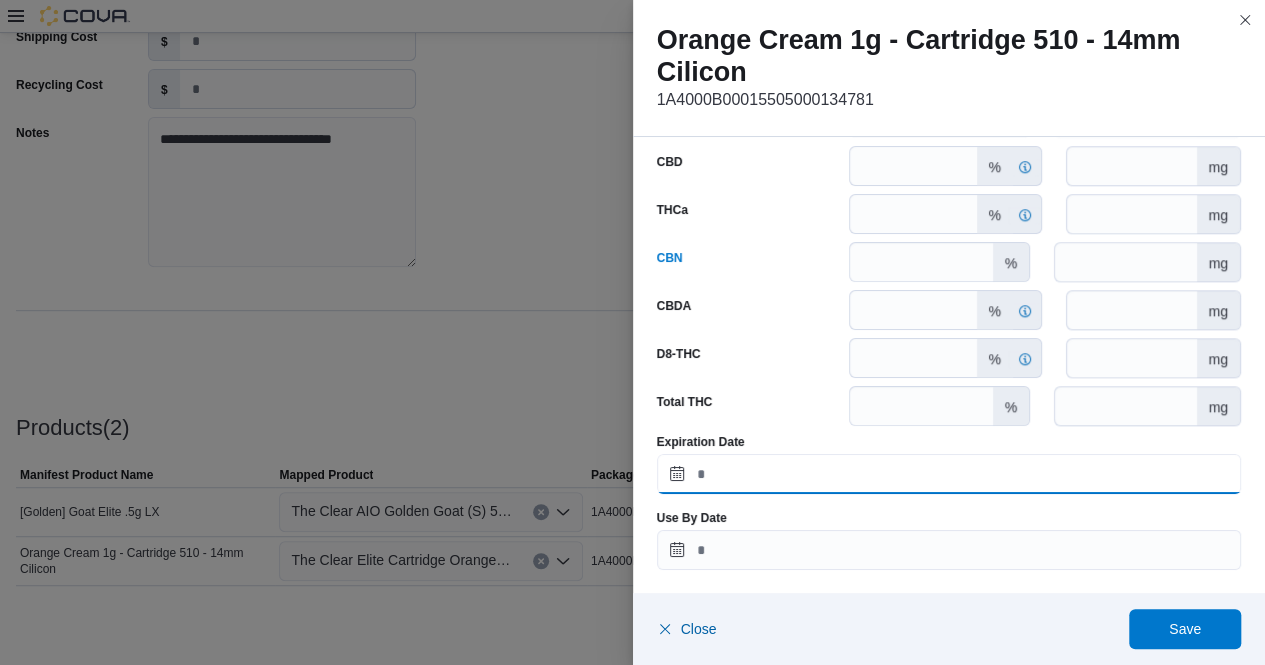 click on "Expiration Date" at bounding box center [949, 474] 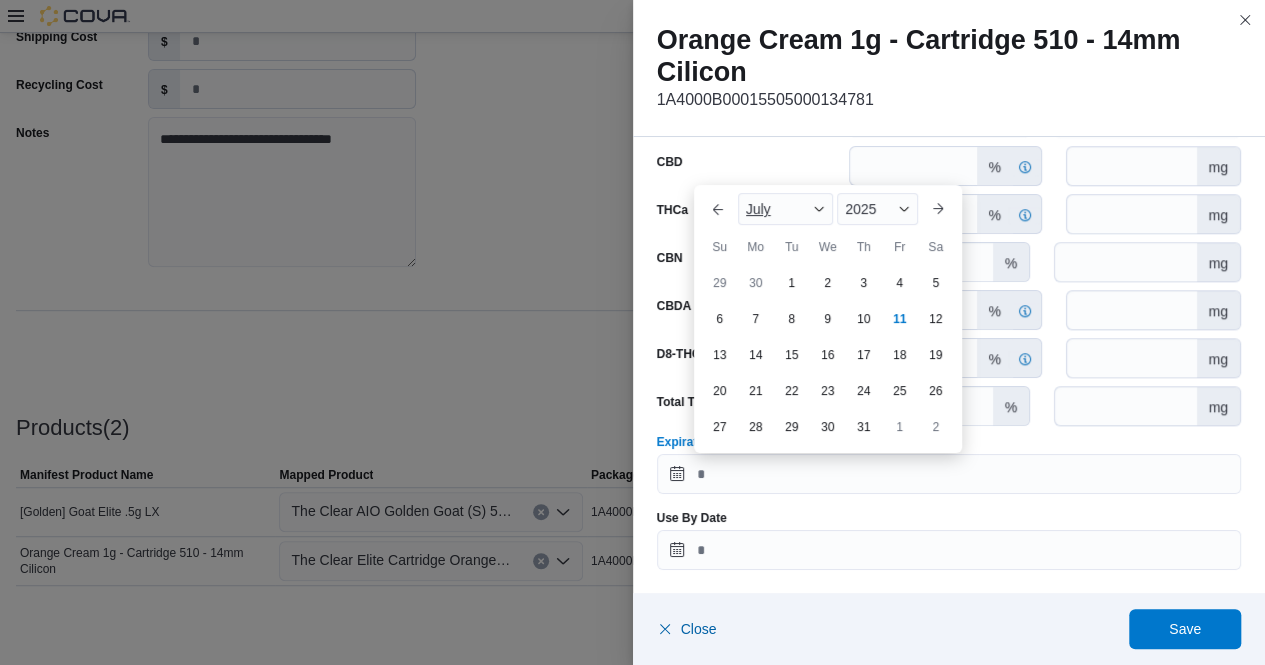 click on "July" at bounding box center [786, 209] 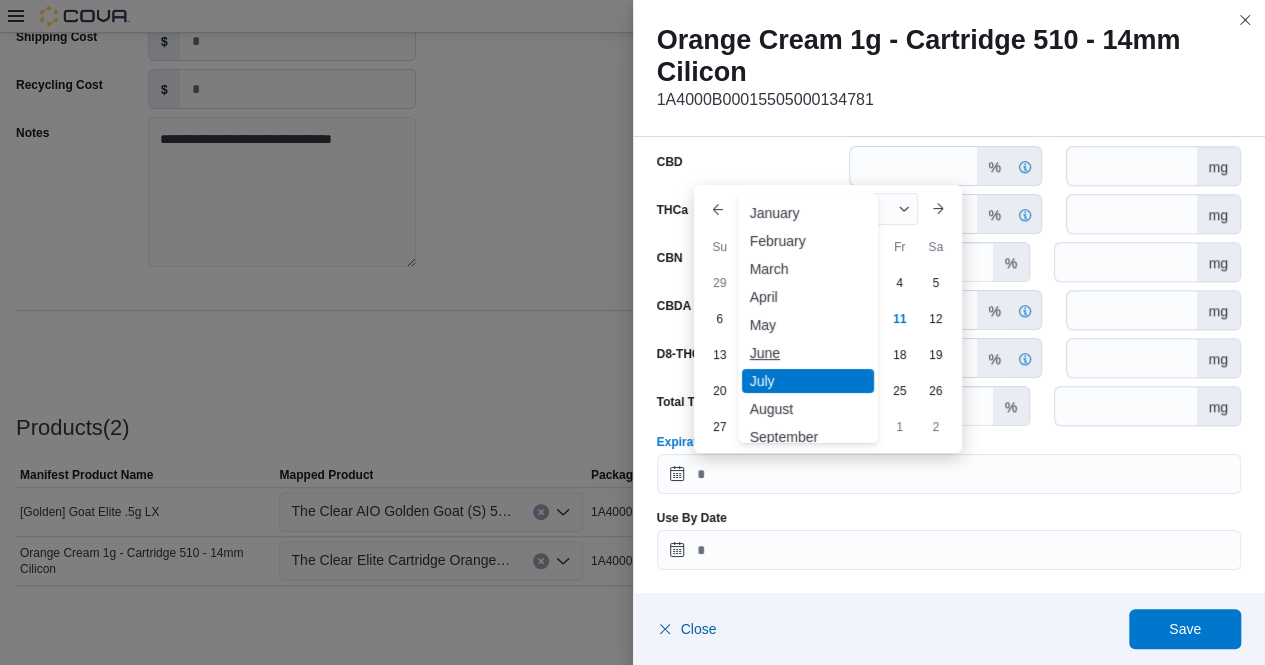 click on "June" at bounding box center (808, 353) 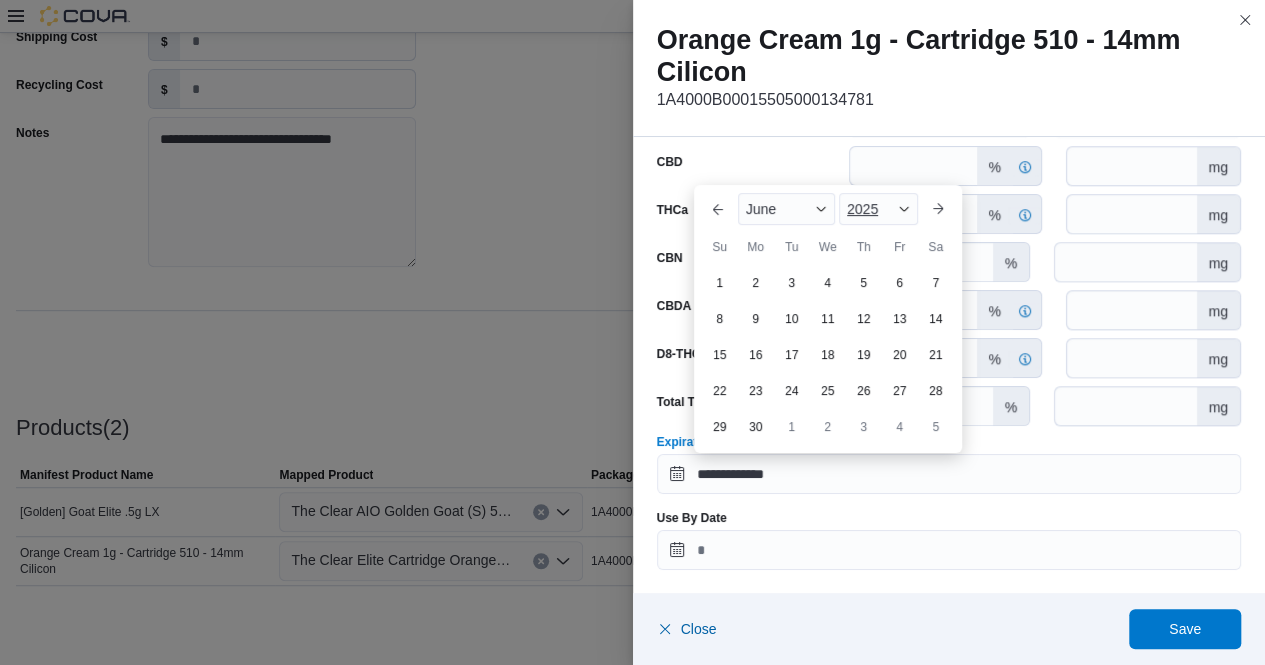 click on "2025" at bounding box center (878, 209) 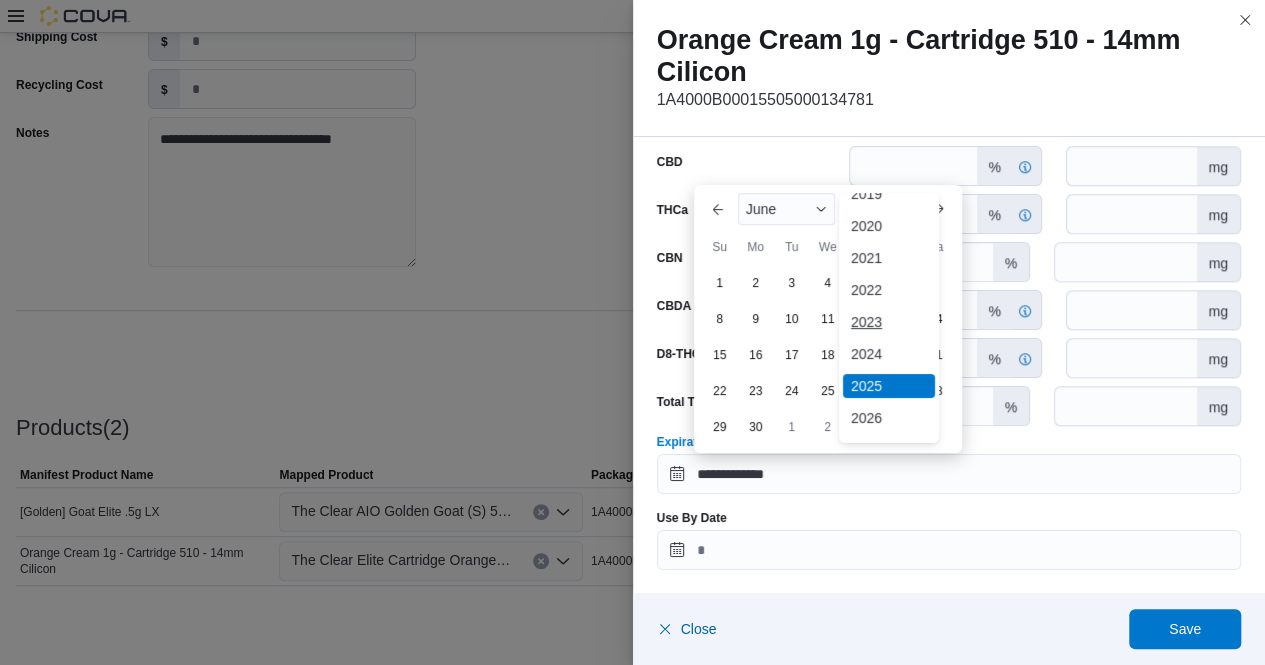 scroll, scrollTop: 62, scrollLeft: 0, axis: vertical 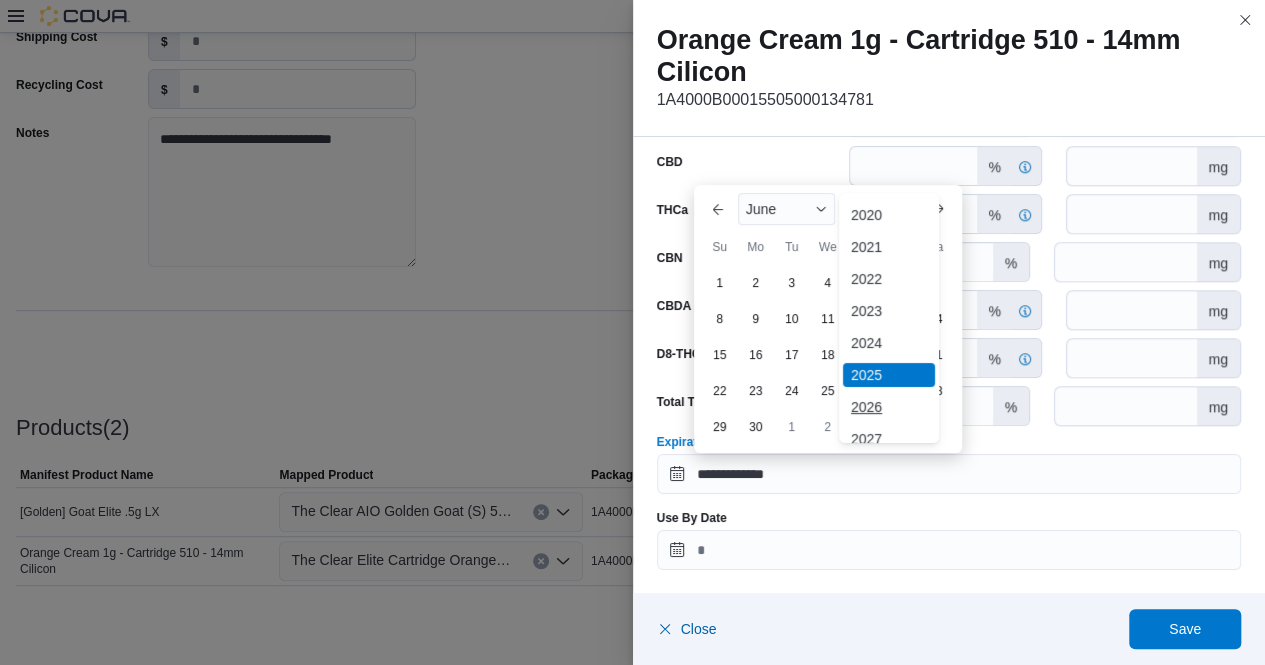 click on "2026" at bounding box center [889, 407] 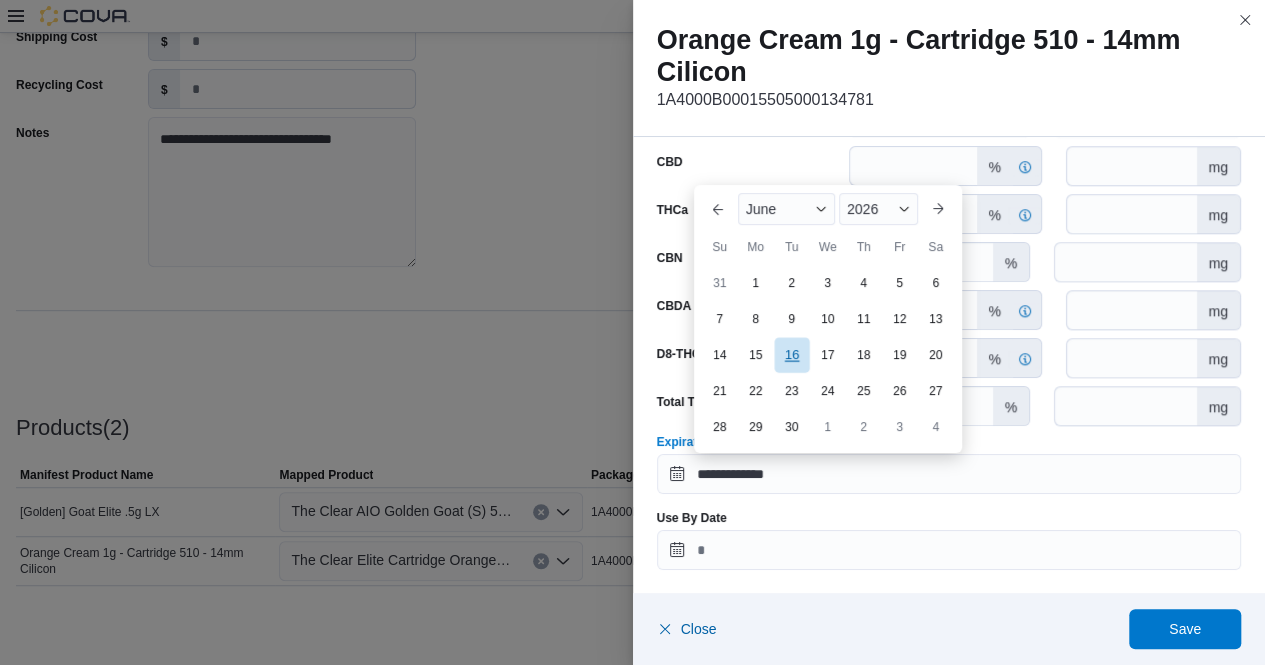 click on "16" at bounding box center [791, 355] 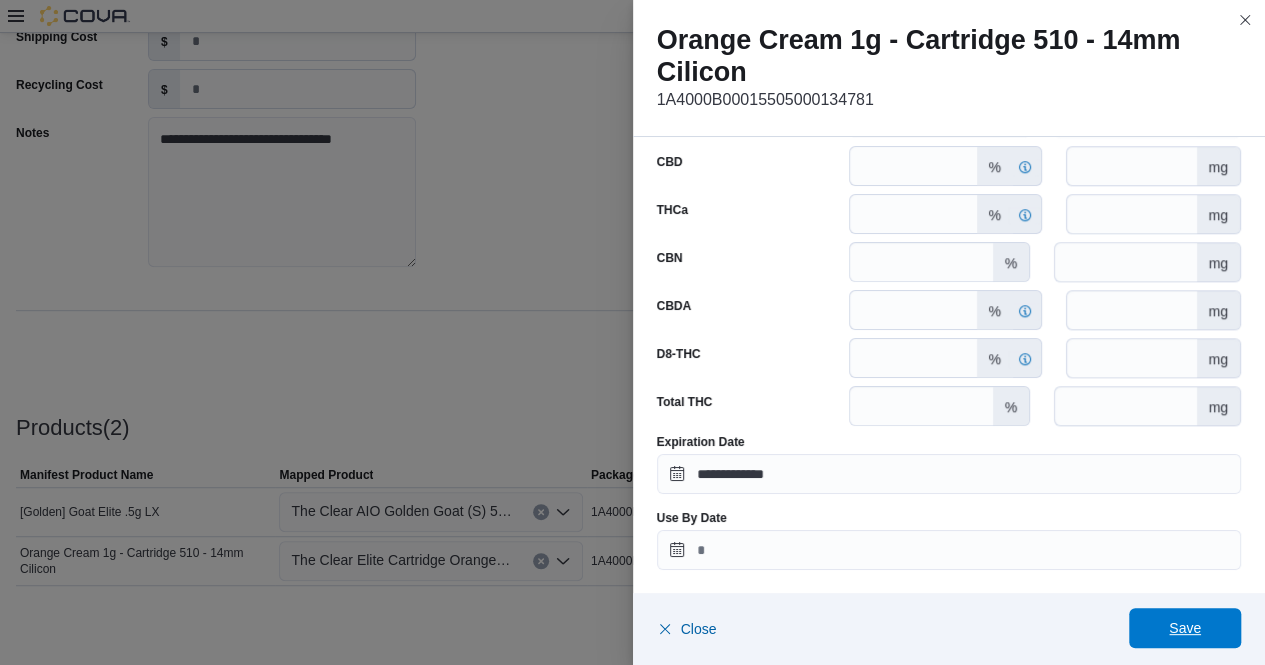 click on "Save" at bounding box center (1185, 628) 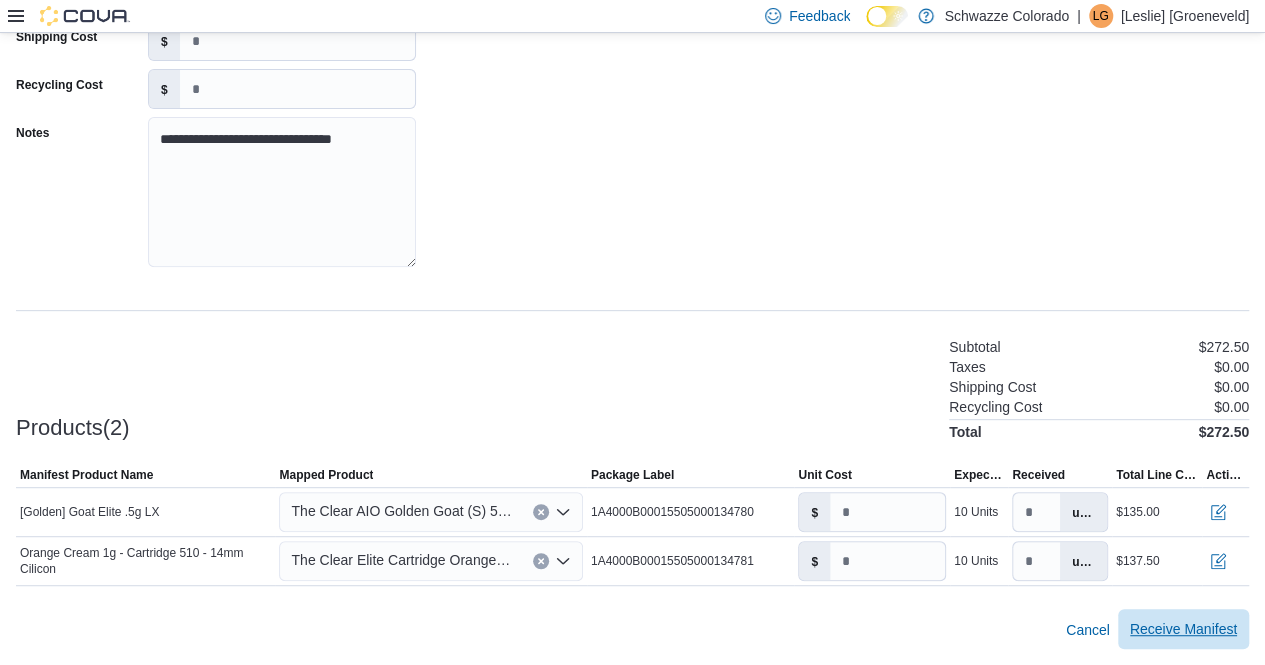 click on "Receive Manifest" at bounding box center [1183, 629] 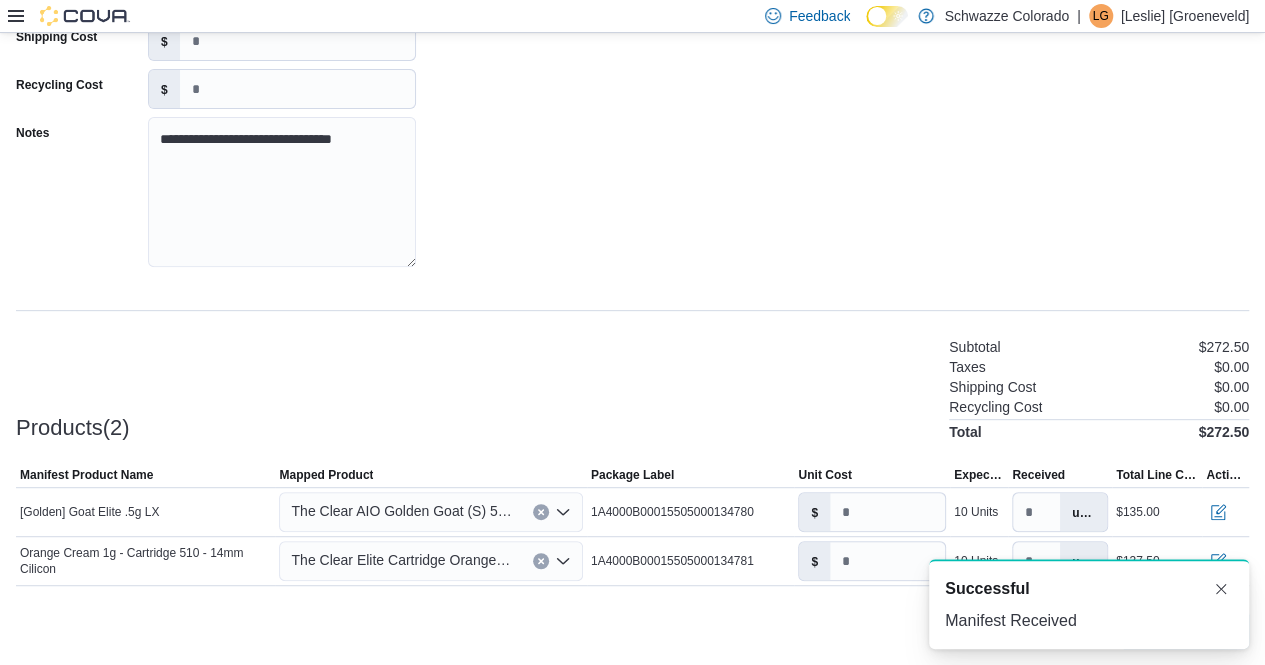 scroll, scrollTop: 0, scrollLeft: 0, axis: both 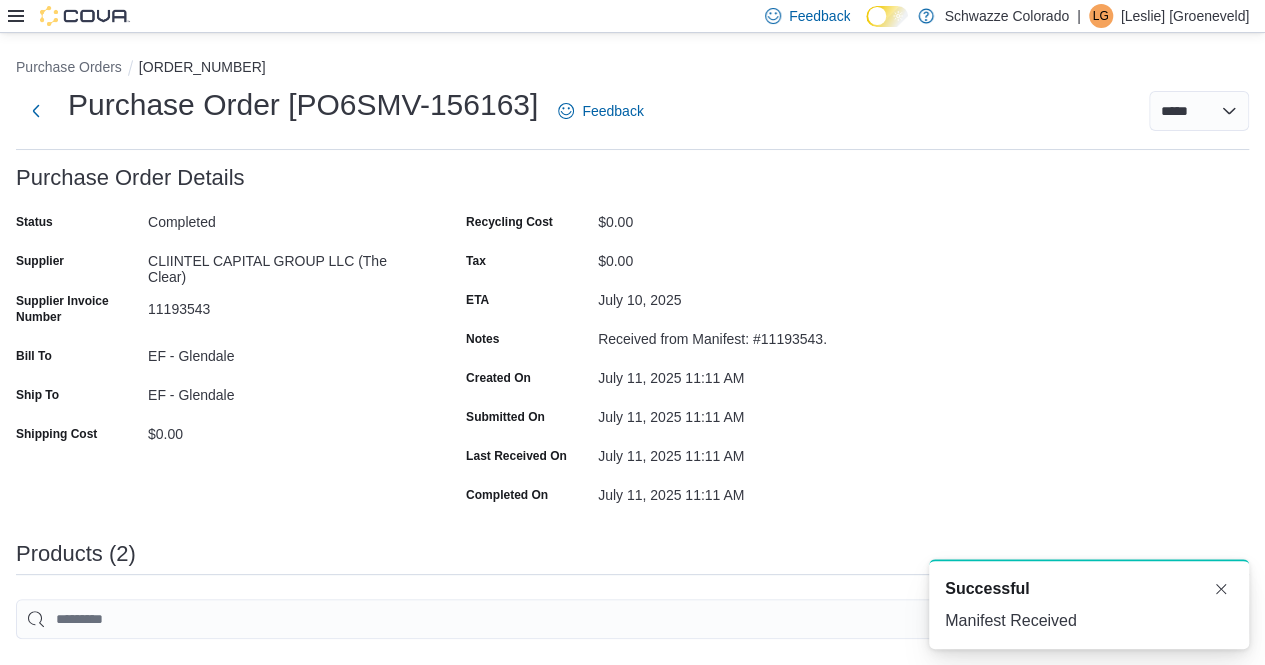 click 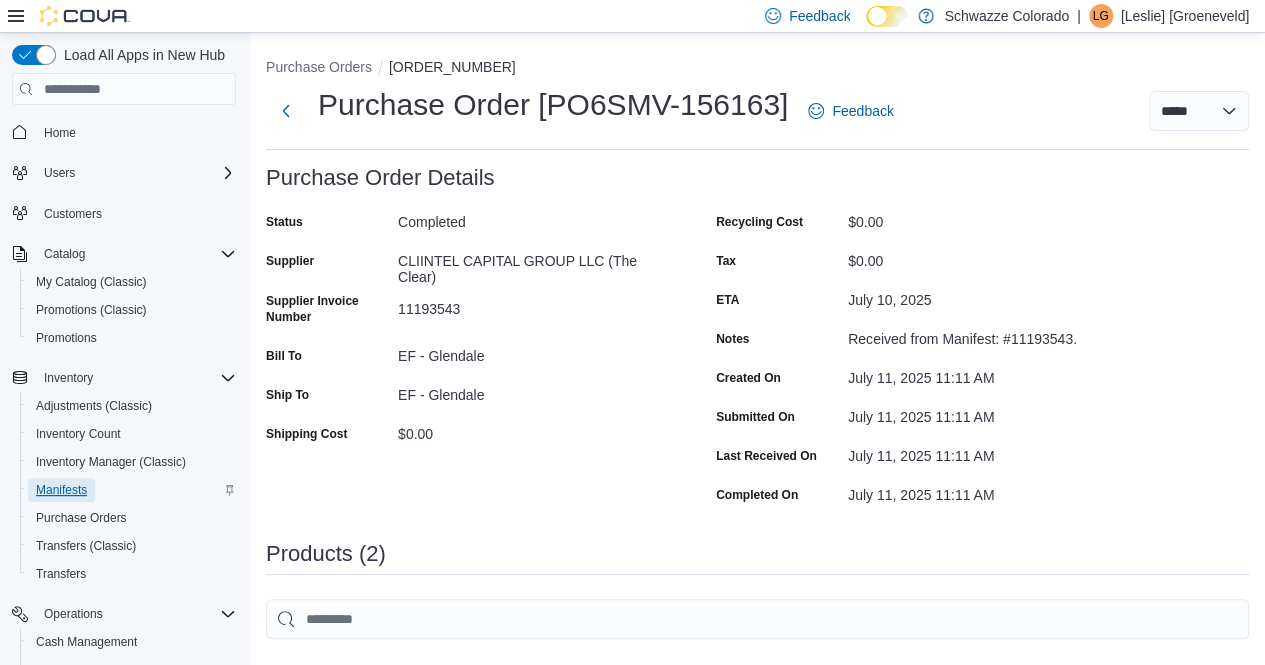 drag, startPoint x: 62, startPoint y: 485, endPoint x: 110, endPoint y: 486, distance: 48.010414 